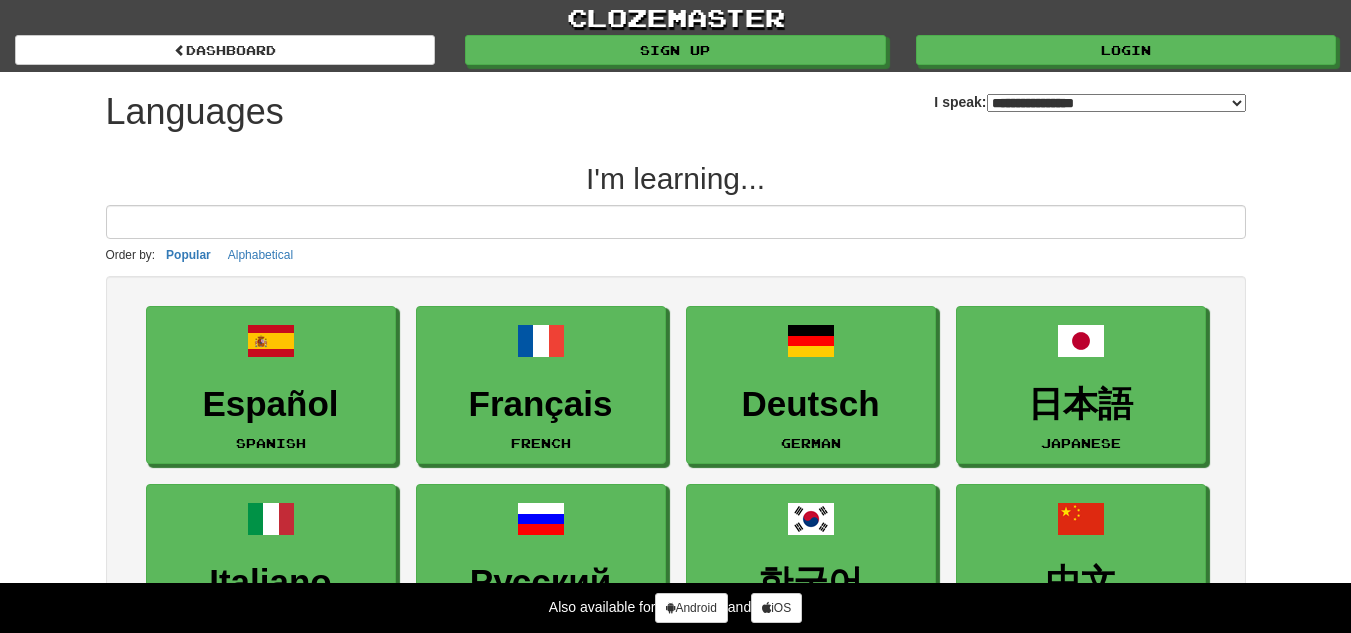 select on "*******" 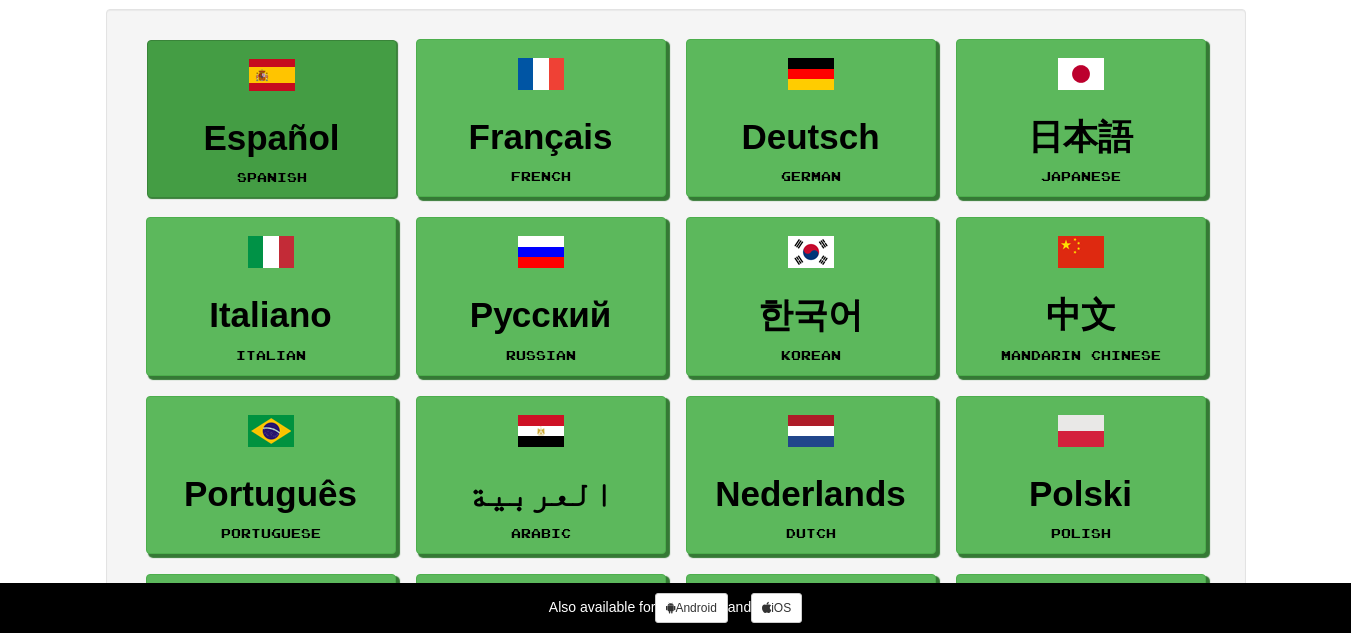 scroll, scrollTop: 0, scrollLeft: 0, axis: both 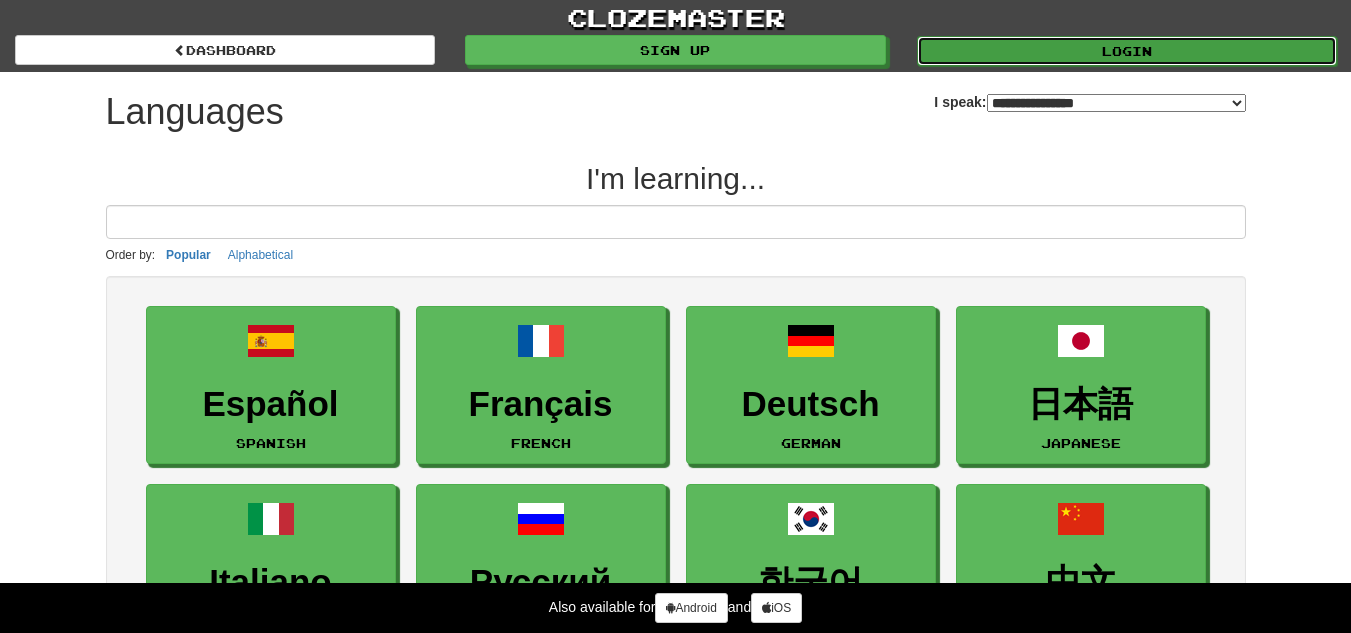 click on "Login" at bounding box center [1127, 51] 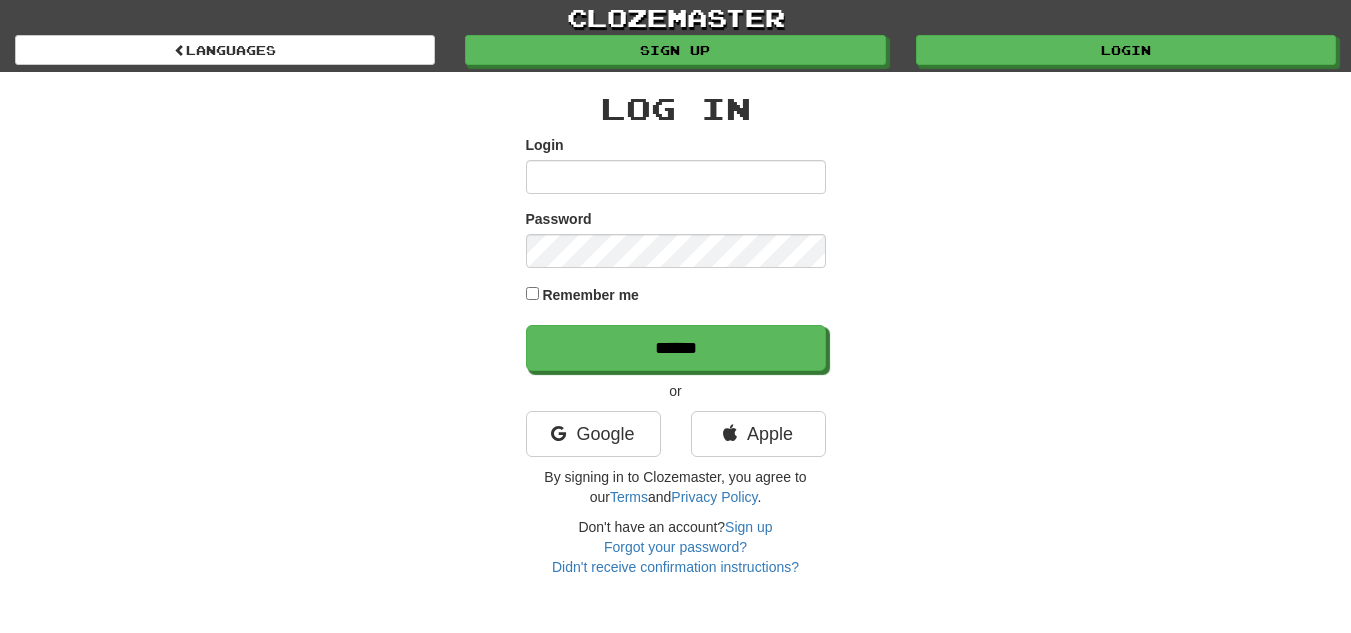 scroll, scrollTop: 0, scrollLeft: 0, axis: both 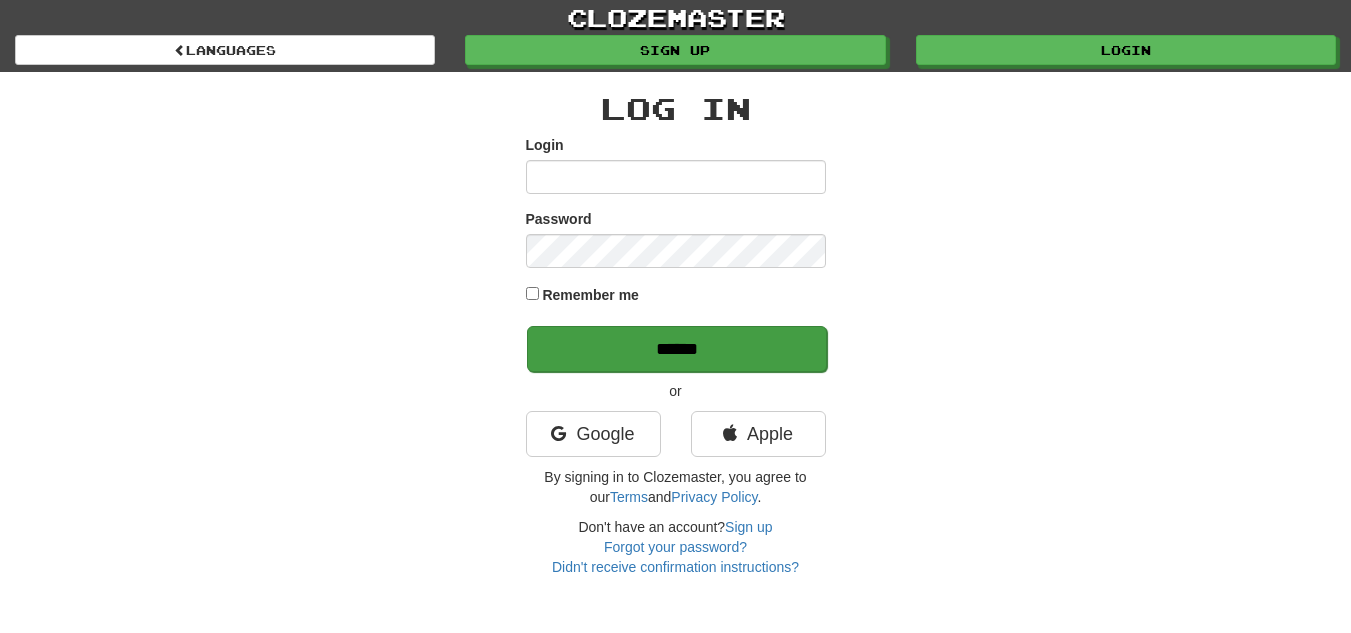 type on "**********" 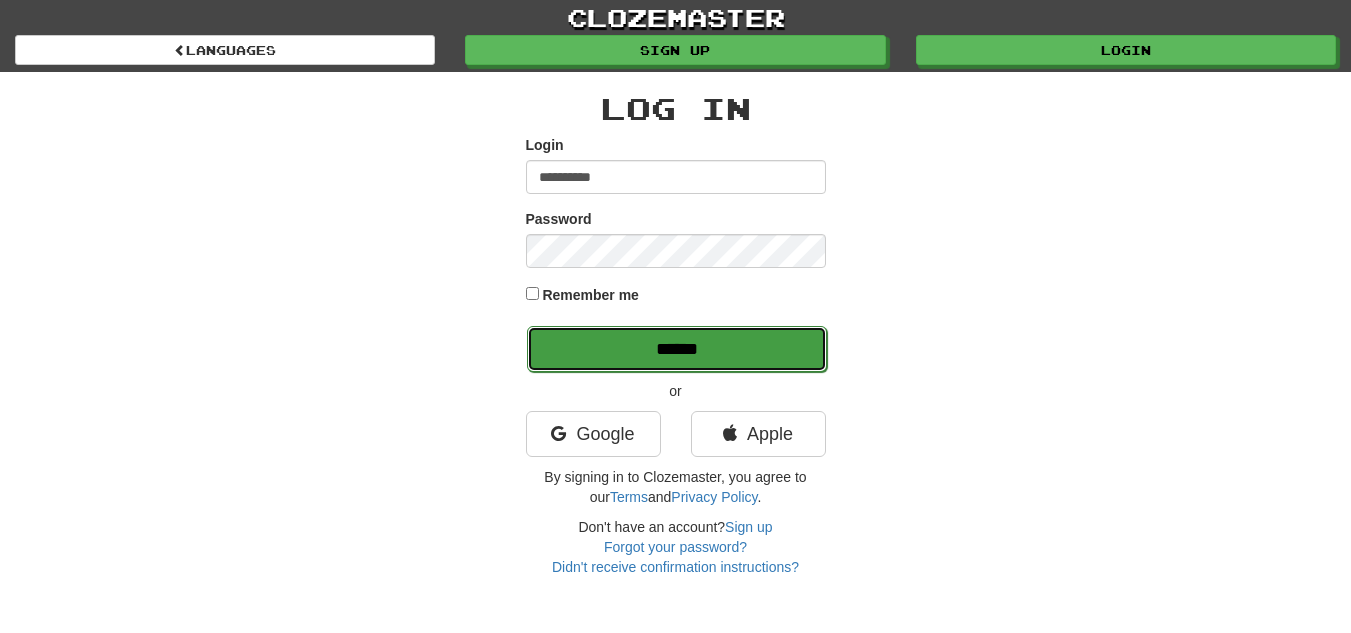 click on "******" at bounding box center (677, 349) 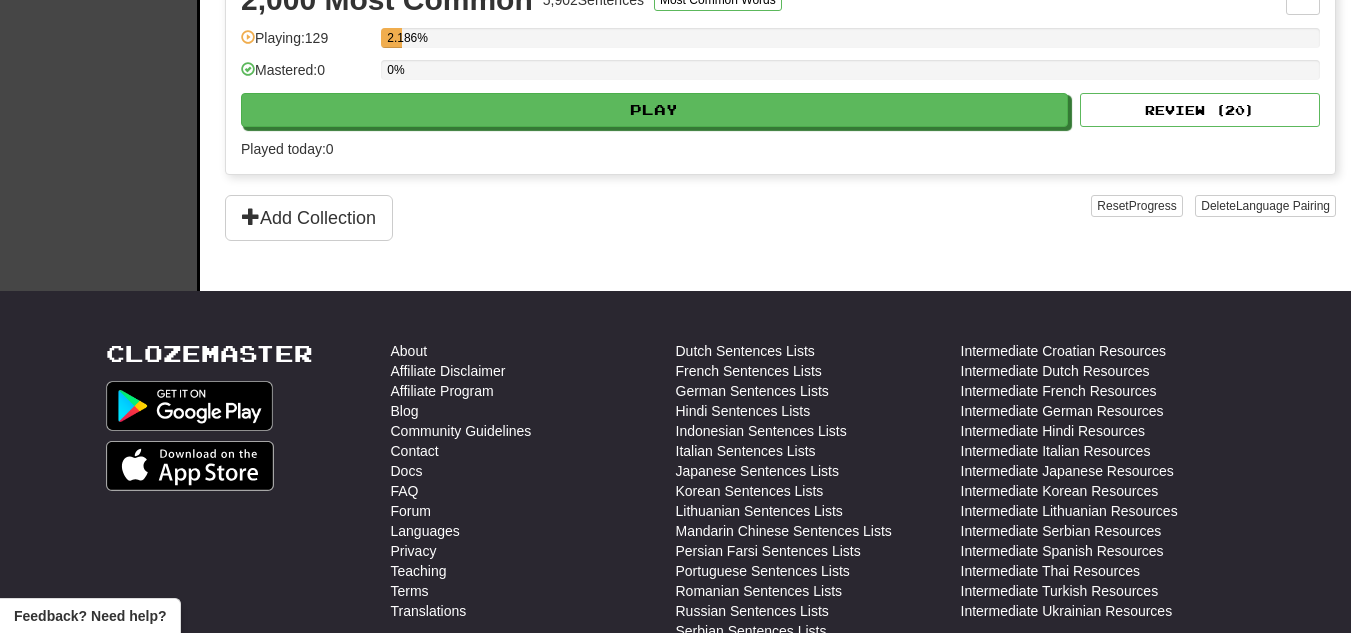 scroll, scrollTop: 0, scrollLeft: 0, axis: both 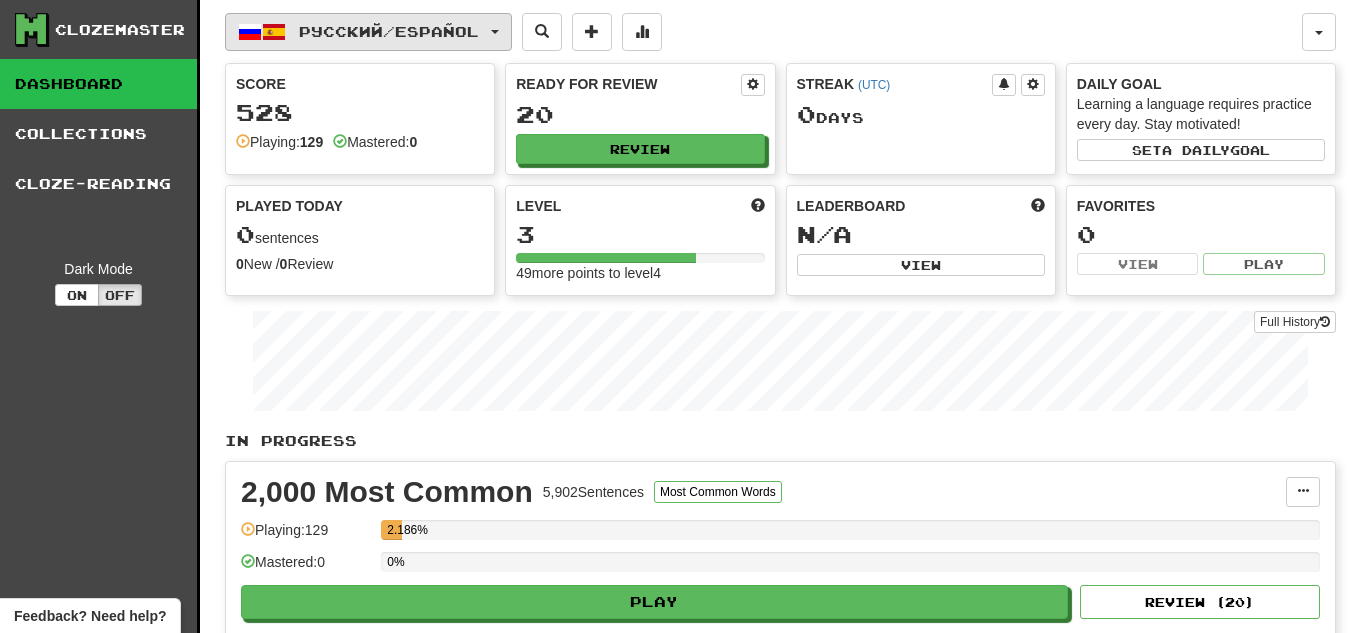 click on "Русский  /  Español" at bounding box center (389, 31) 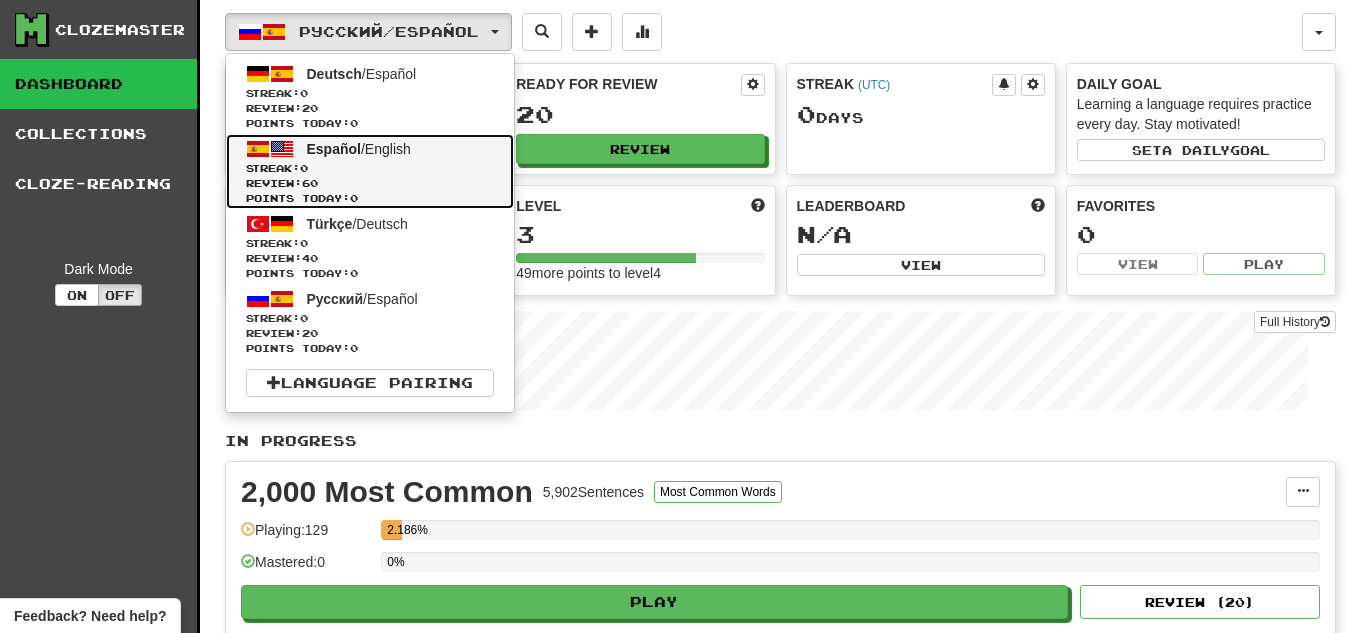 click on "Review:  60" at bounding box center (370, 183) 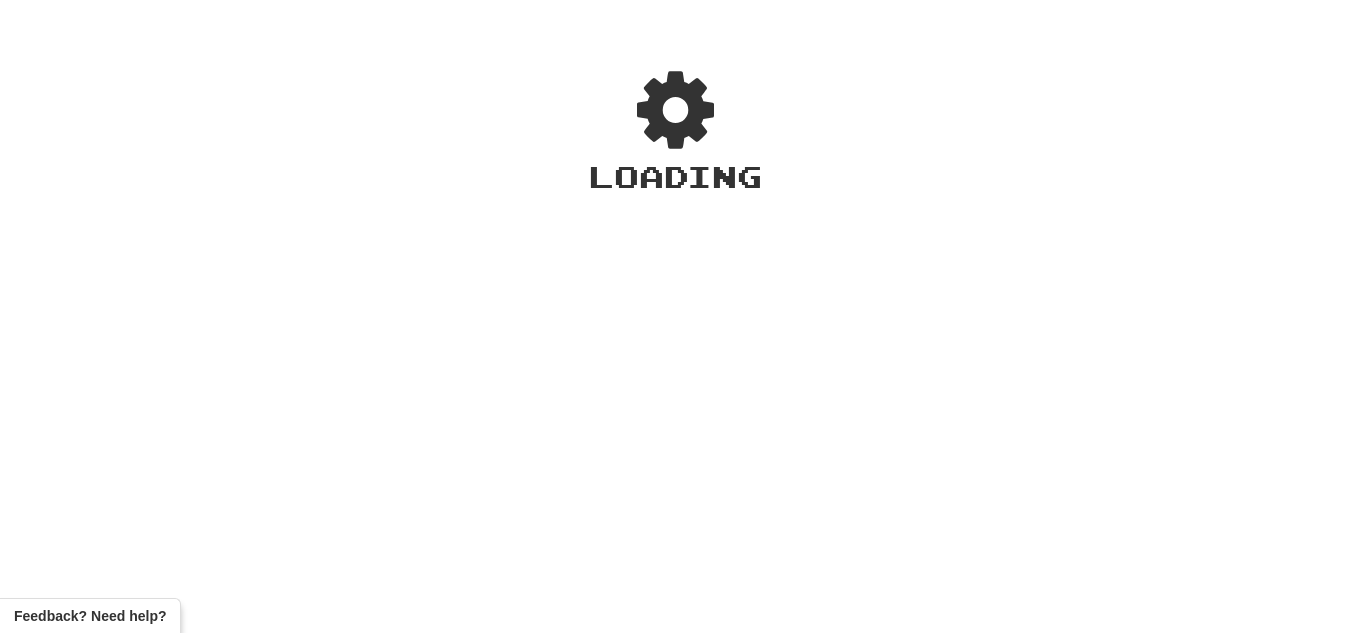 scroll, scrollTop: 0, scrollLeft: 0, axis: both 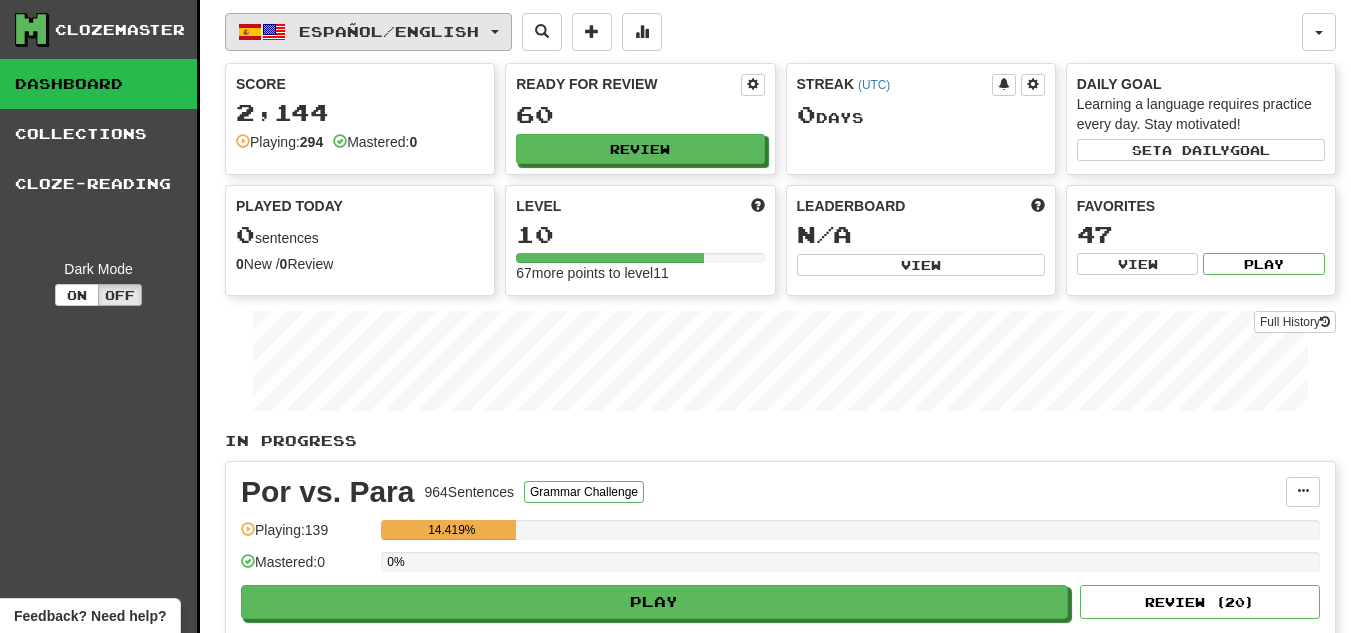 click on "Español  /  English" at bounding box center [389, 31] 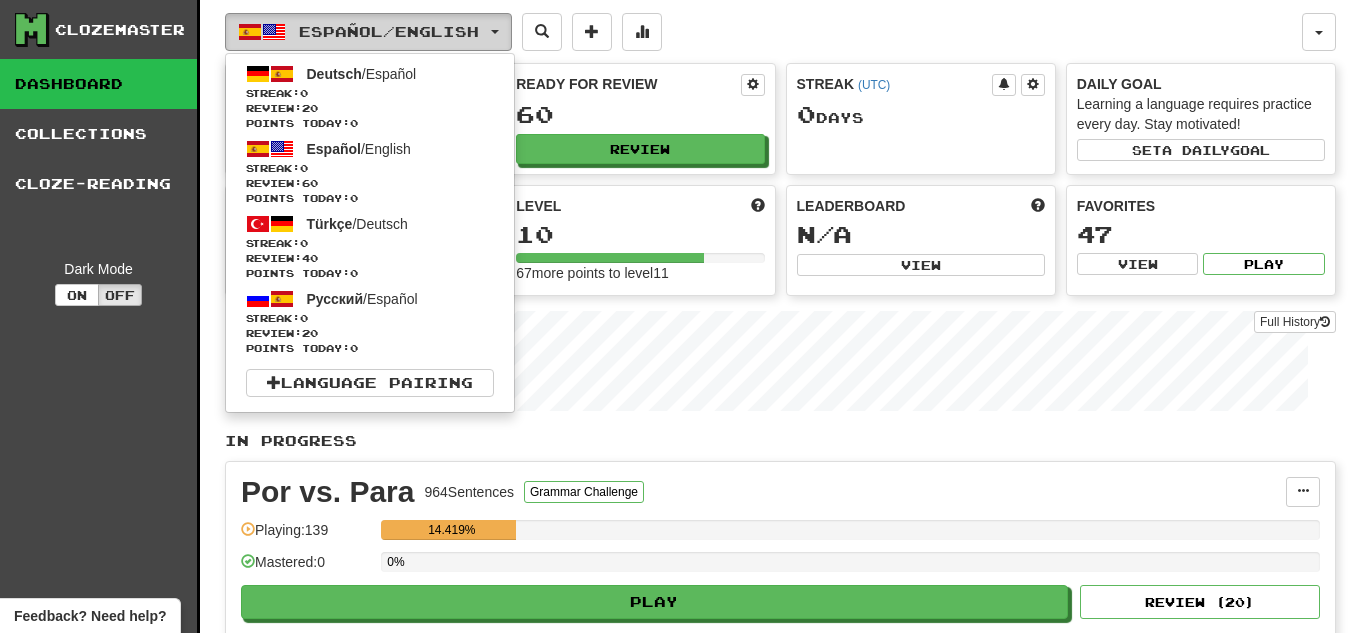 click on "Español  /  English" at bounding box center [389, 31] 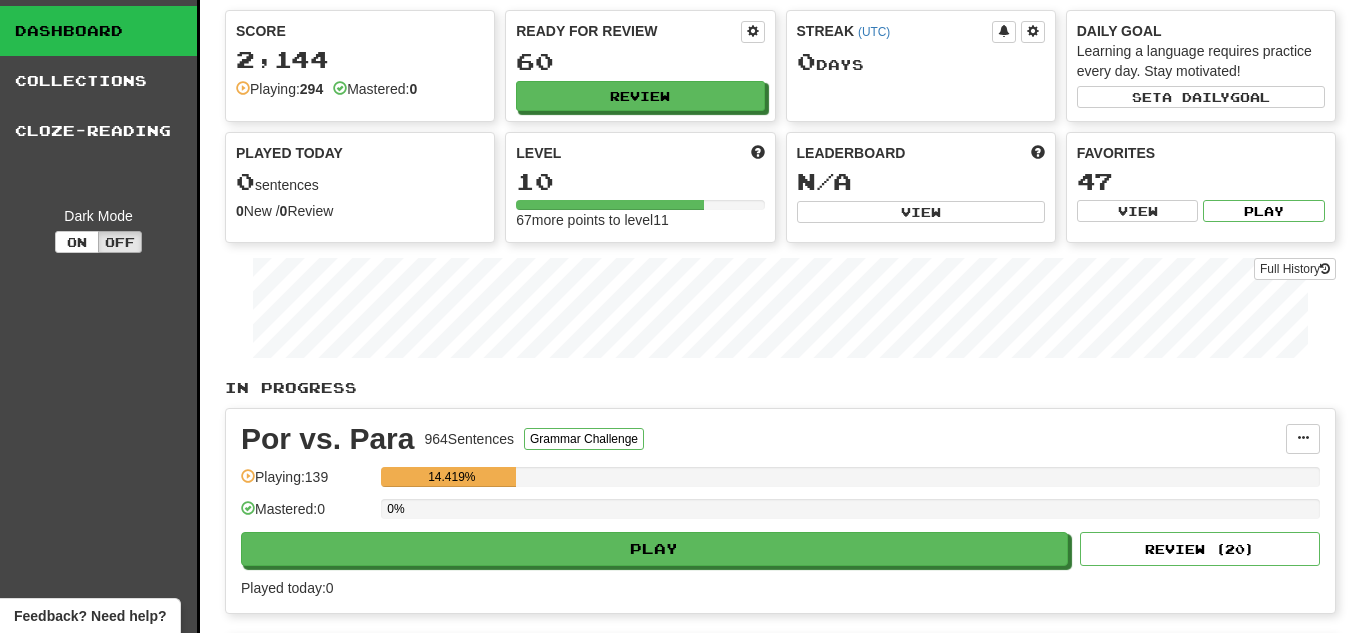 scroll, scrollTop: 0, scrollLeft: 0, axis: both 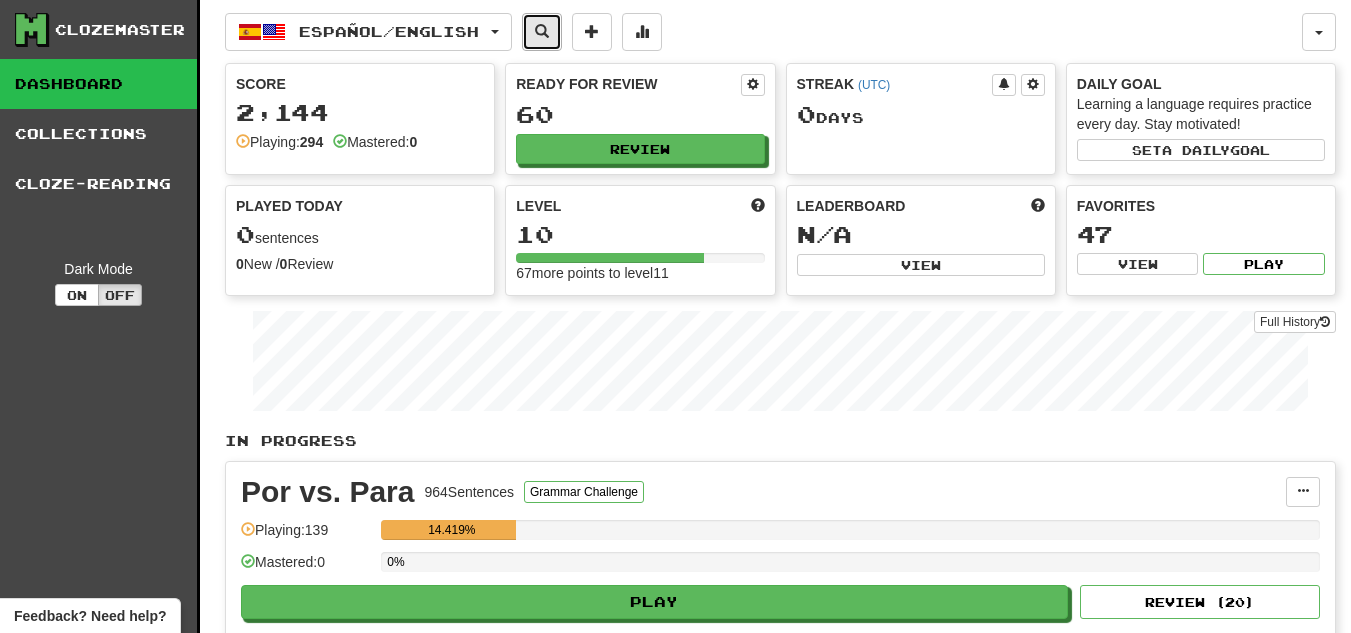 click at bounding box center (542, 32) 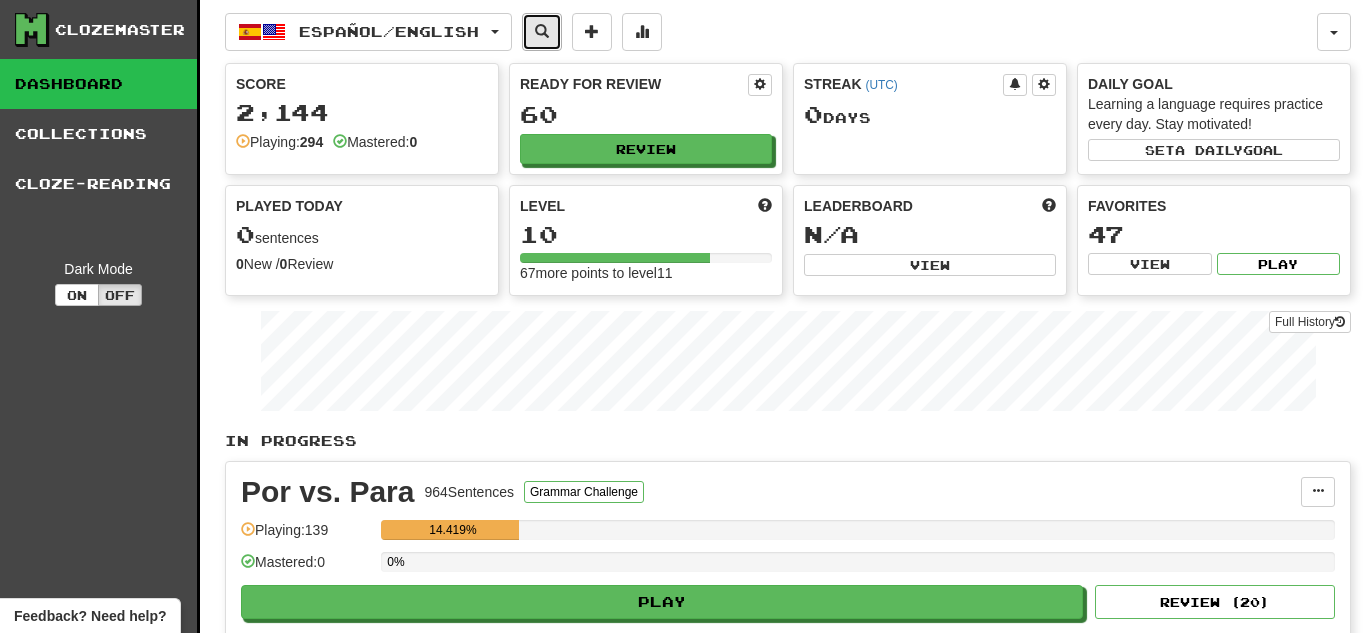 select on "****" 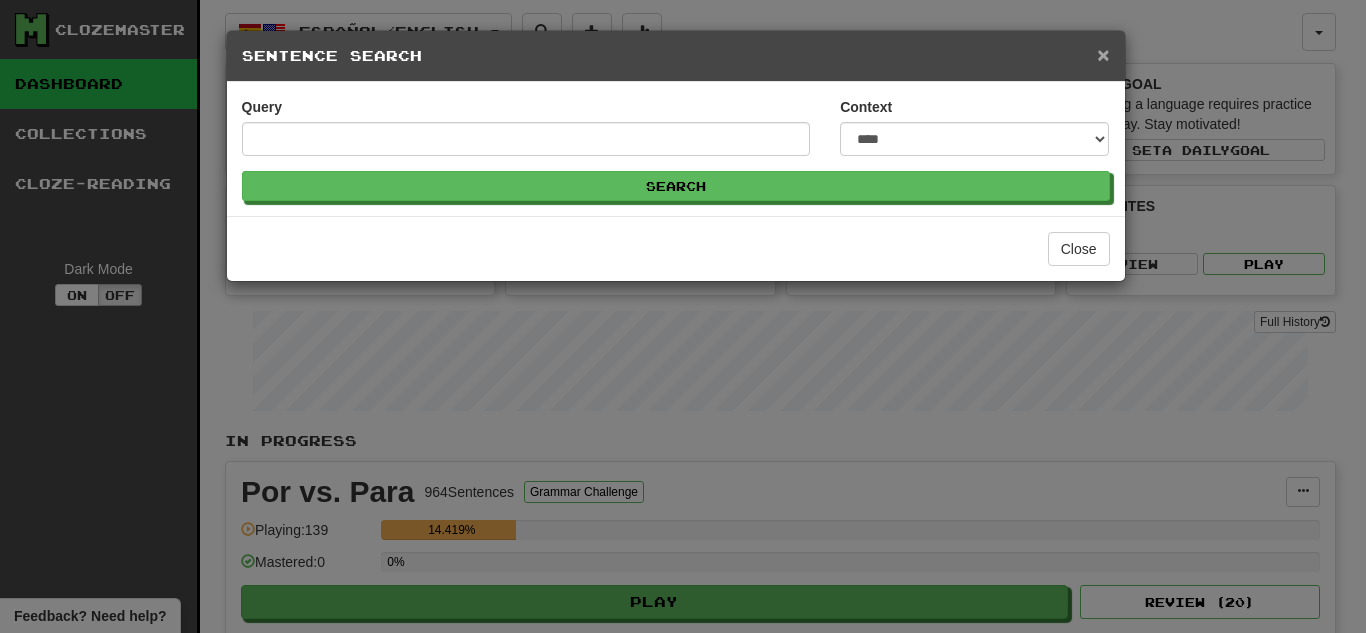 click on "×" at bounding box center [1103, 54] 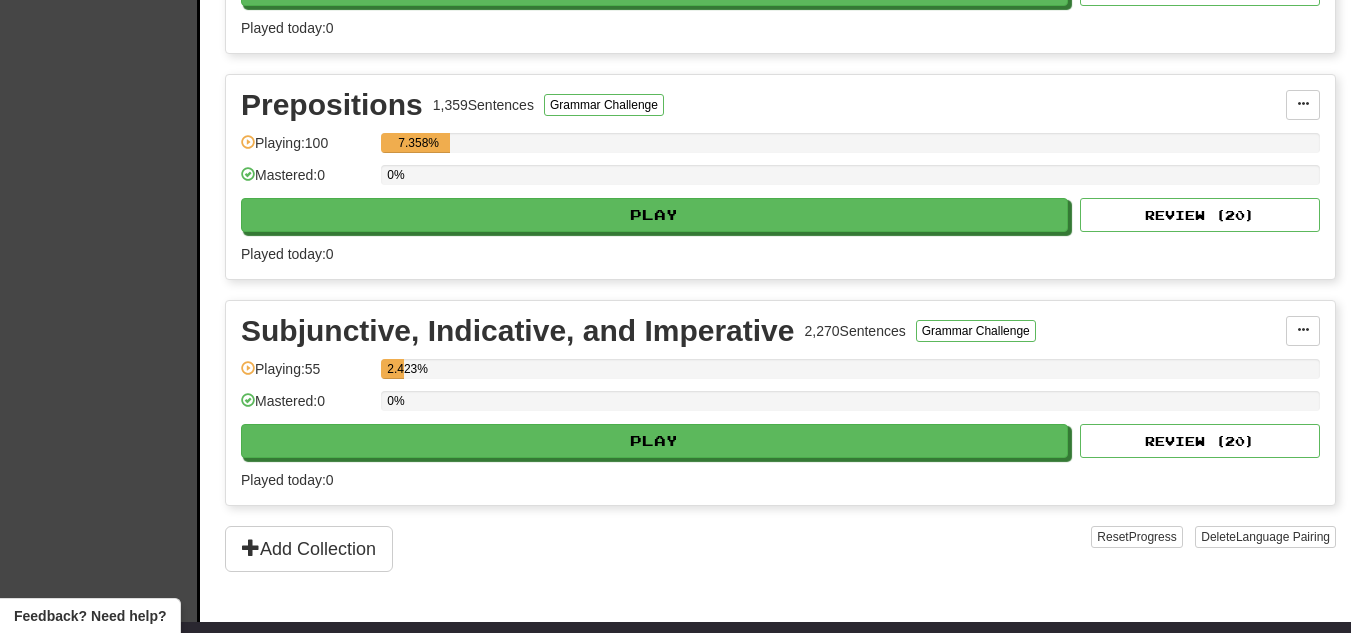 scroll, scrollTop: 0, scrollLeft: 0, axis: both 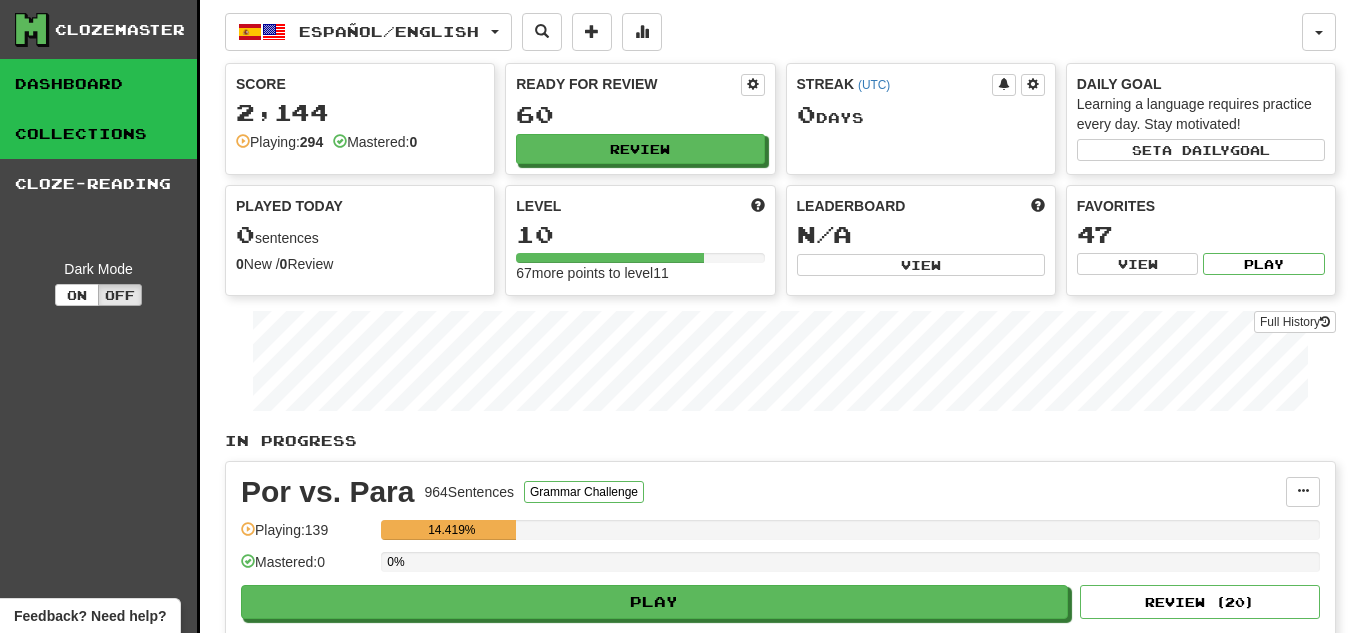 click on "Collections" at bounding box center (98, 134) 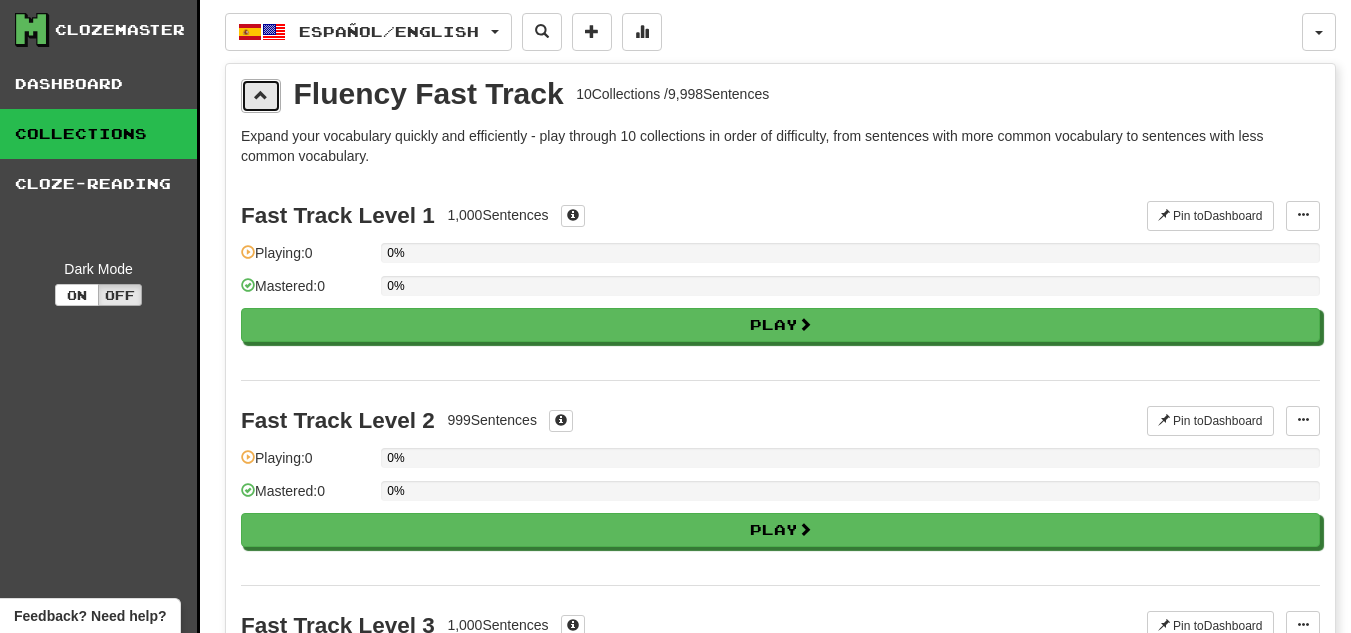click at bounding box center (261, 96) 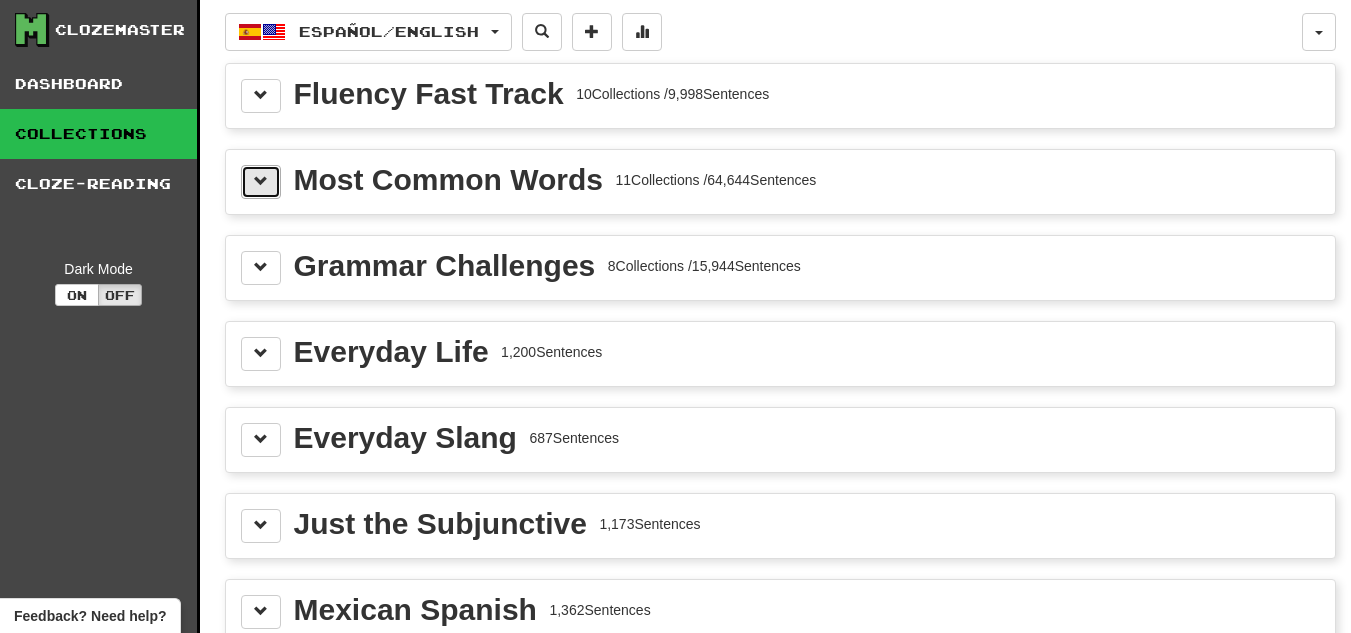 click at bounding box center [261, 182] 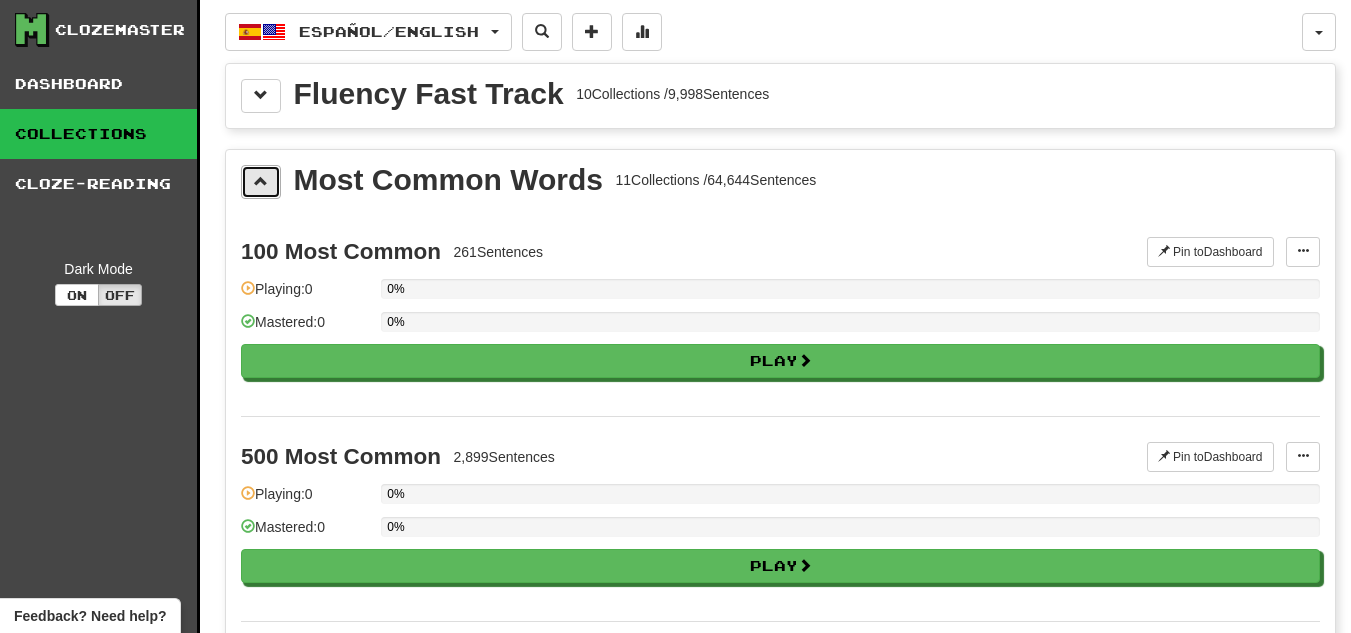 click at bounding box center (261, 182) 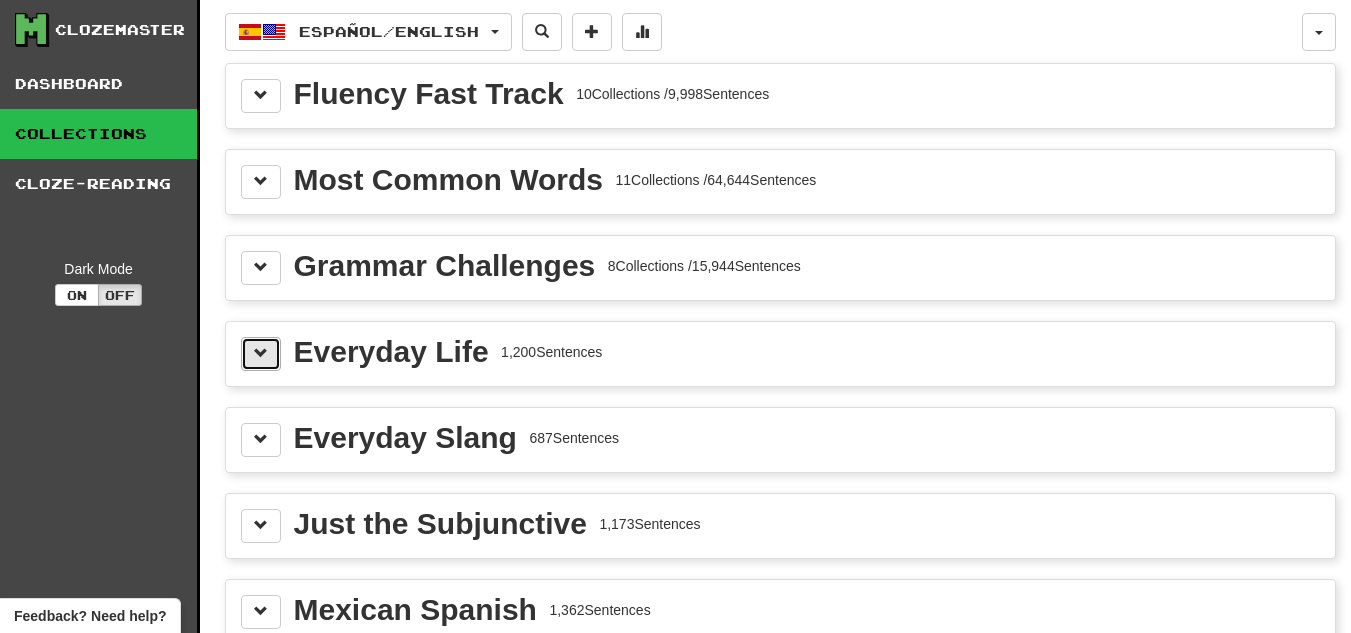 click at bounding box center [261, 353] 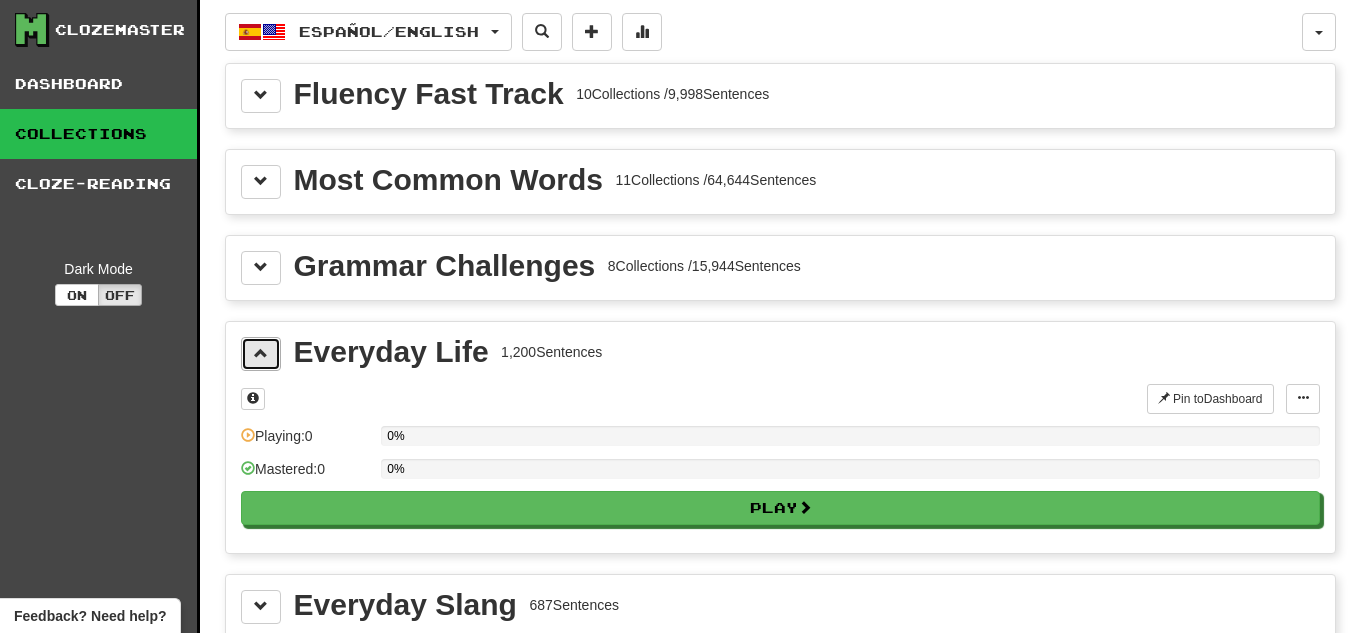 click at bounding box center [261, 353] 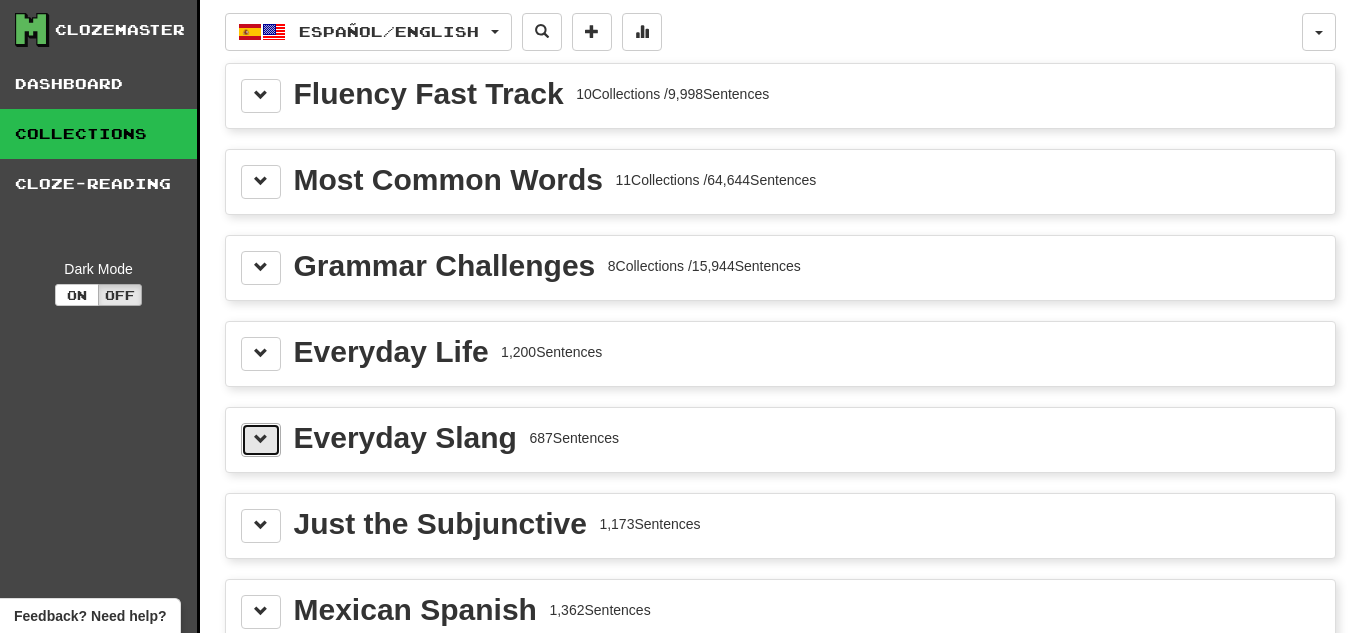 click at bounding box center (261, 439) 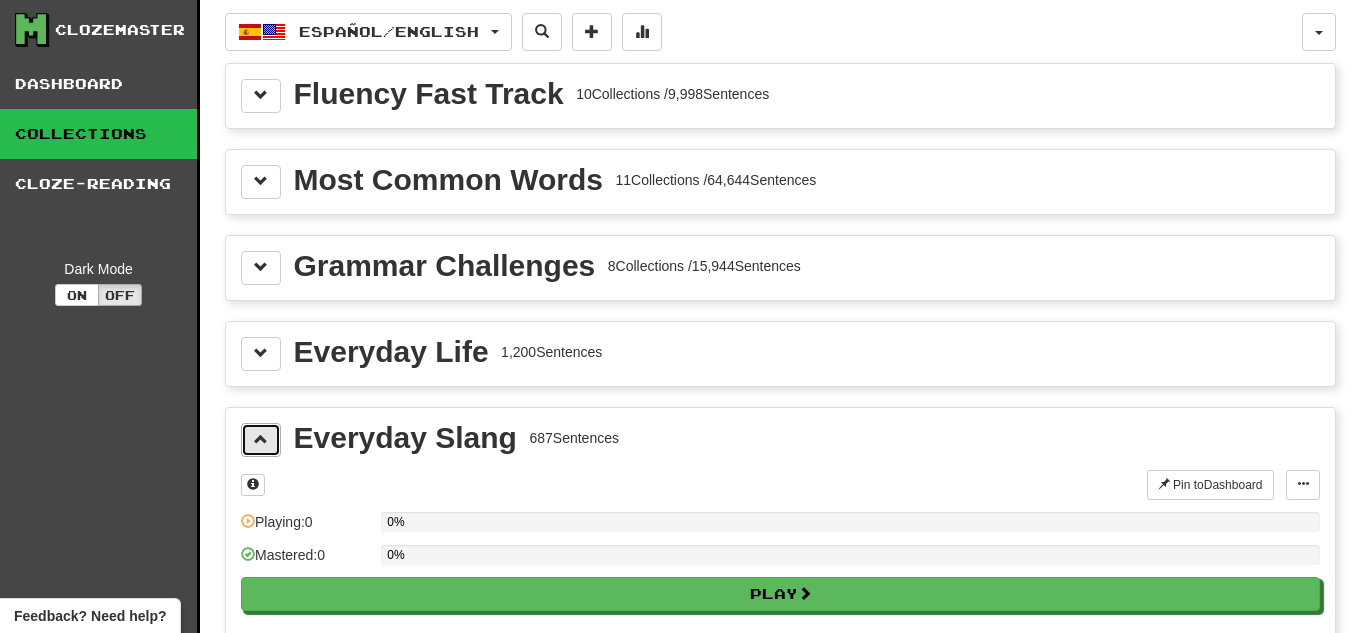 click at bounding box center (261, 439) 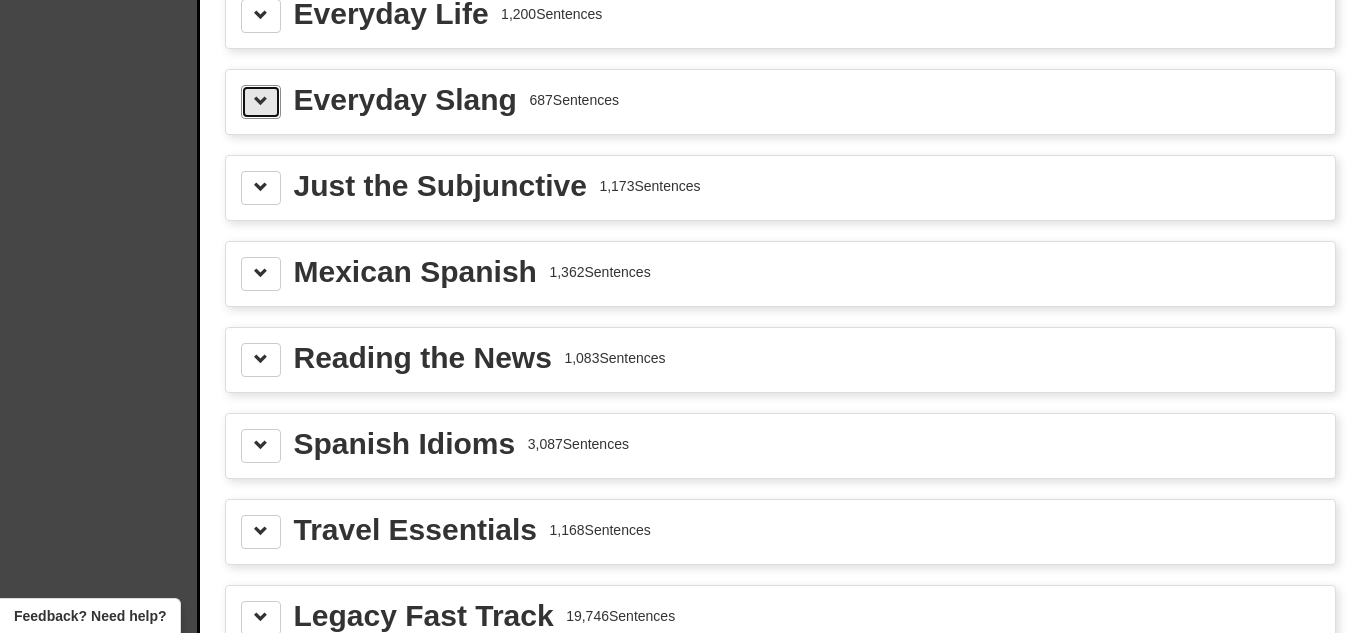 scroll, scrollTop: 339, scrollLeft: 0, axis: vertical 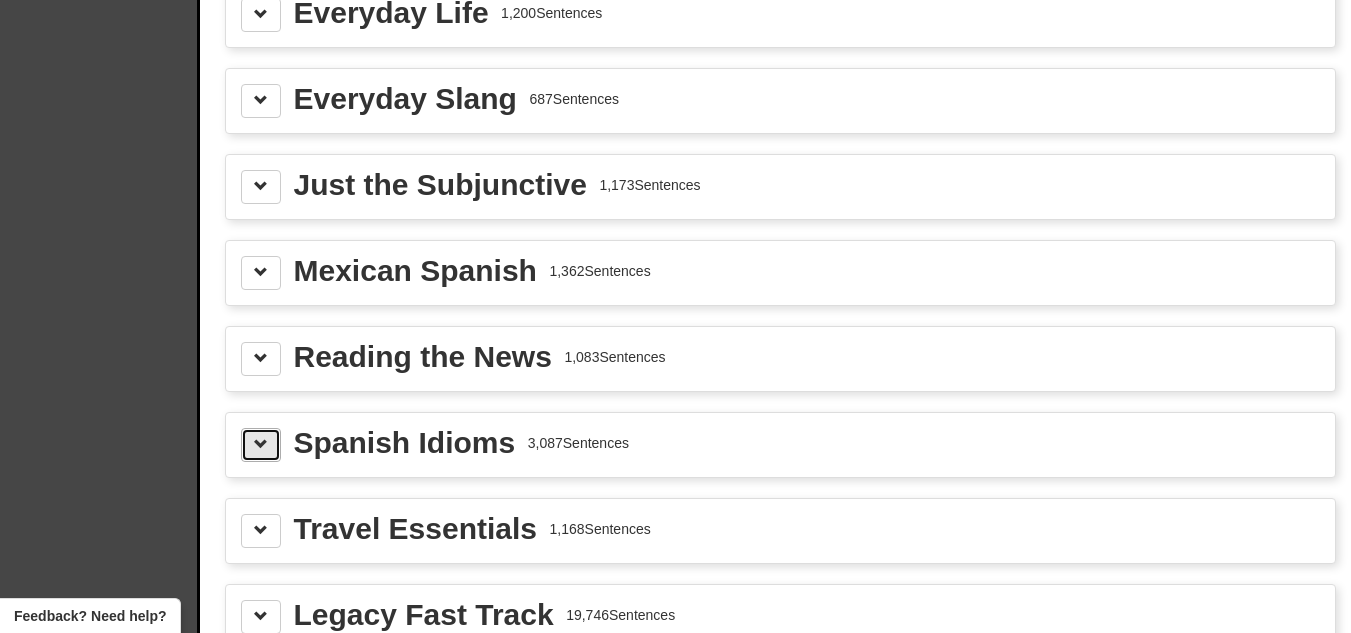 click at bounding box center [261, 445] 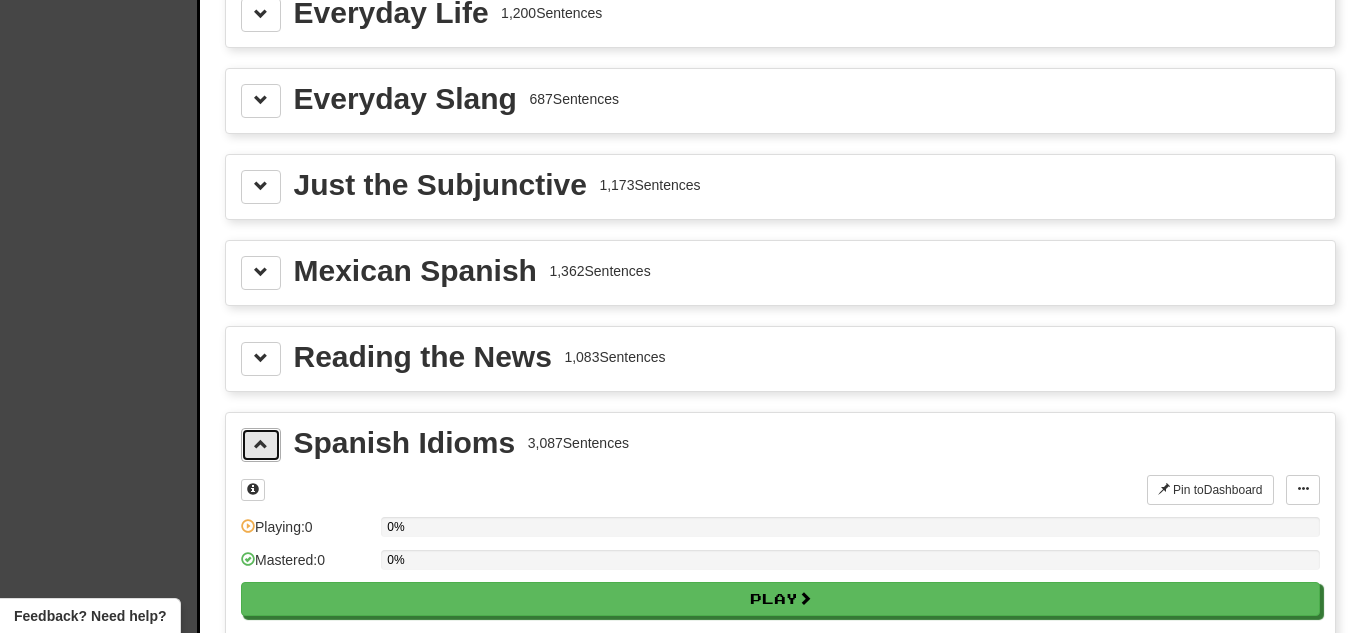 click at bounding box center (261, 445) 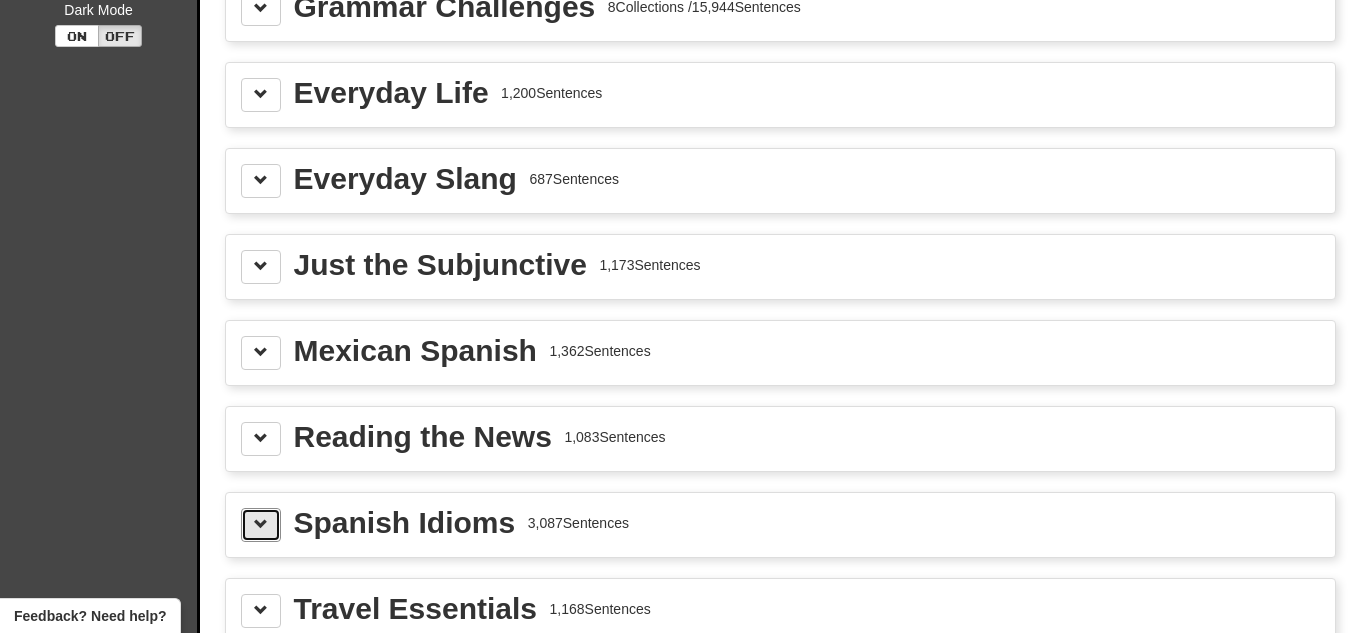 scroll, scrollTop: 0, scrollLeft: 0, axis: both 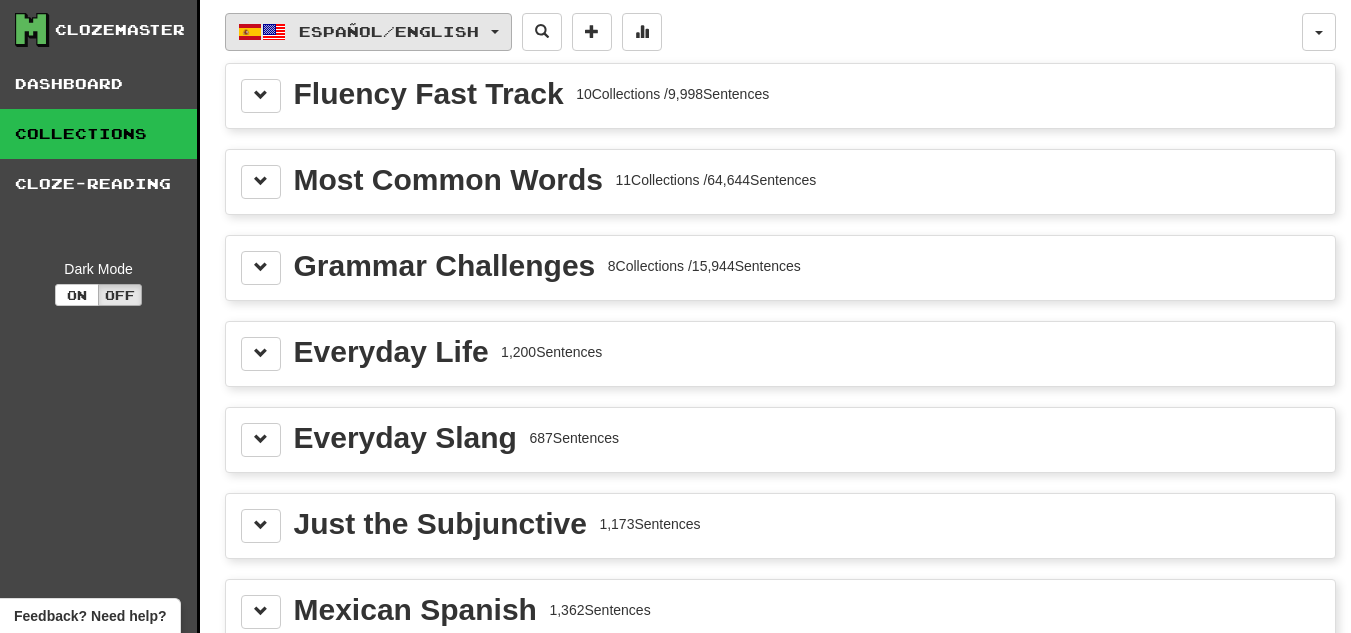 click on "Español  /  English" at bounding box center [389, 31] 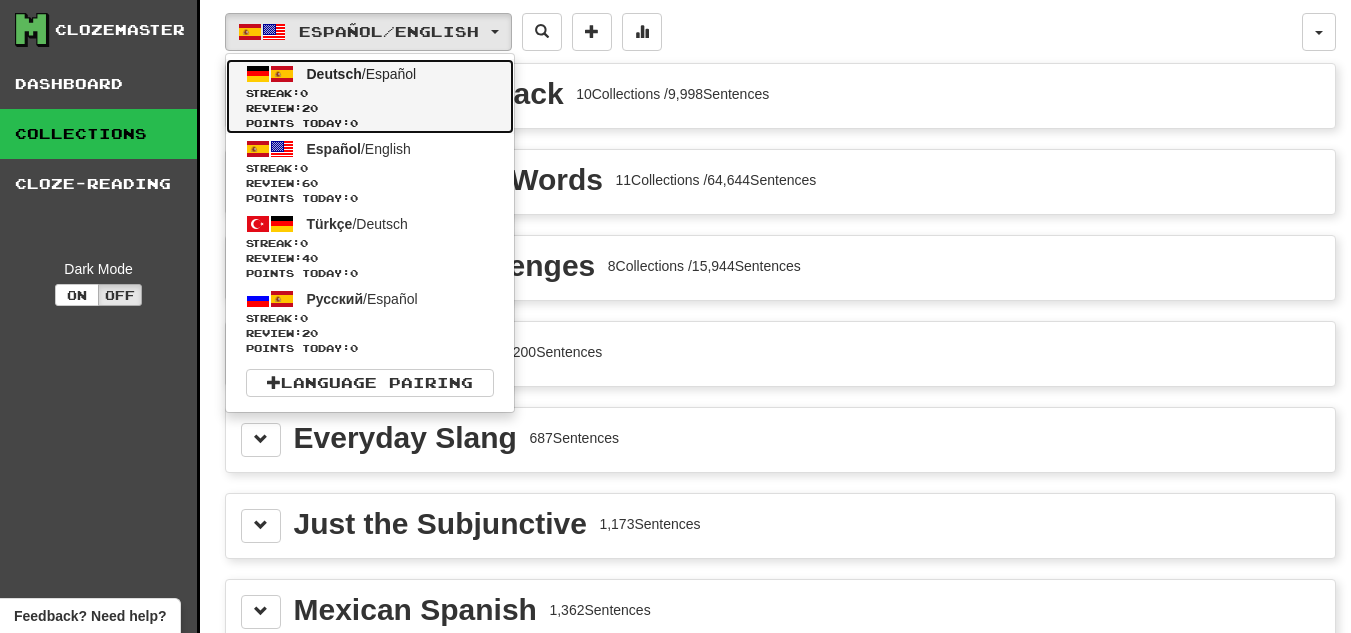 click on "Deutsch  /  Español Streak:  0   Review:  20 Points today:  0" at bounding box center (370, 96) 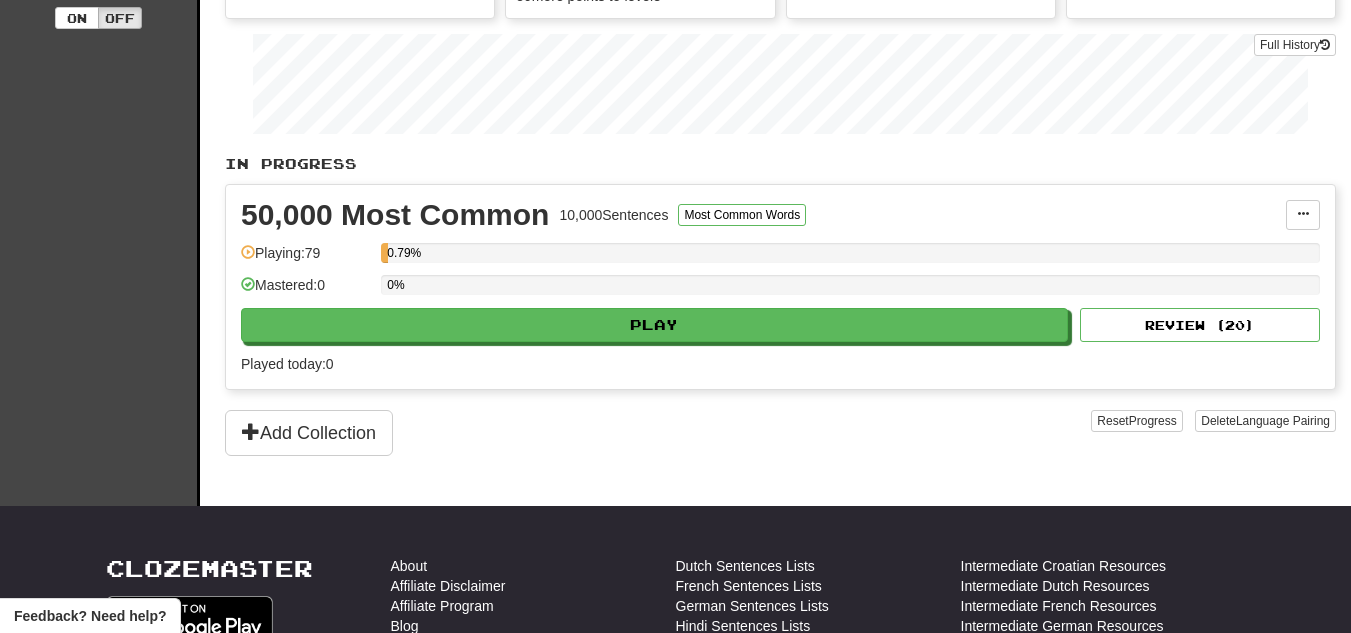 scroll, scrollTop: 275, scrollLeft: 0, axis: vertical 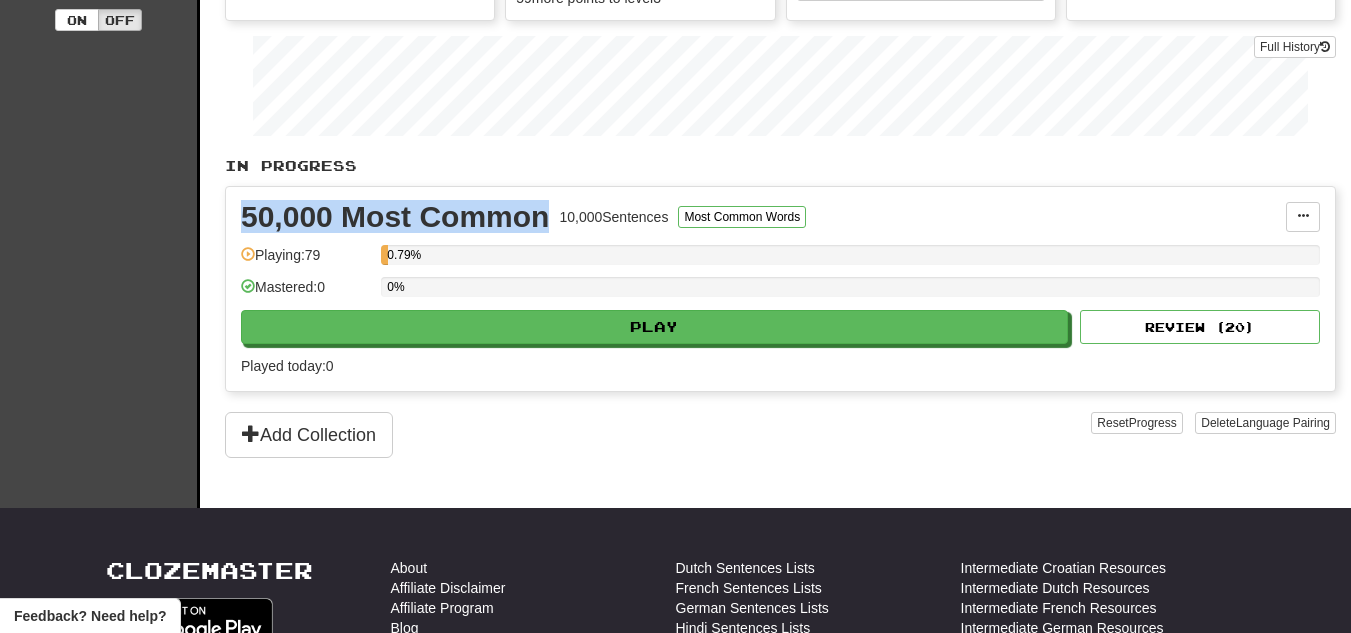 drag, startPoint x: 547, startPoint y: 214, endPoint x: 242, endPoint y: 220, distance: 305.05902 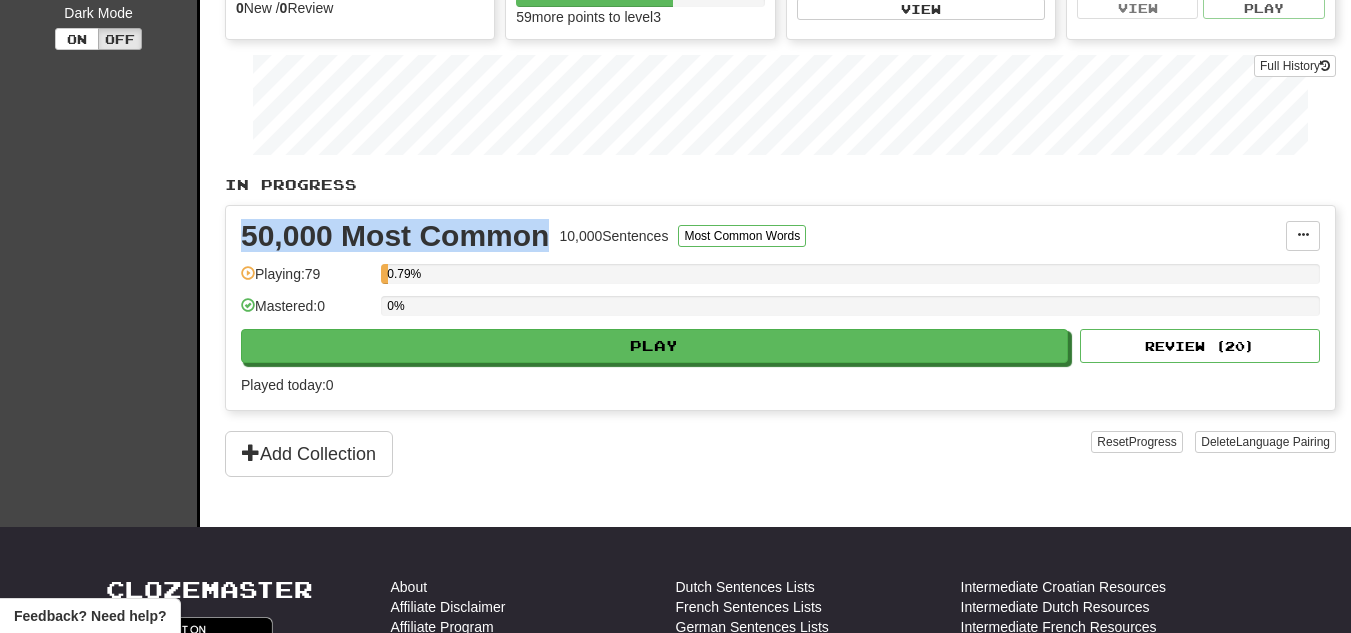 scroll, scrollTop: 0, scrollLeft: 0, axis: both 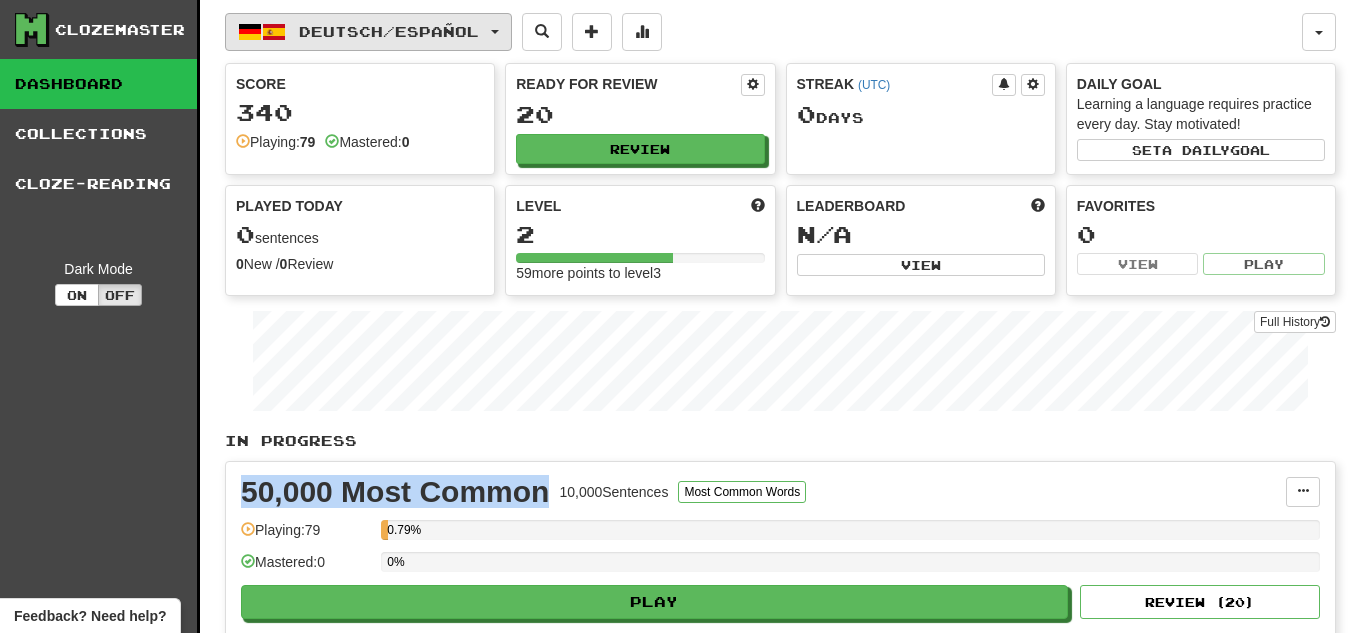 click on "Deutsch  /  Español" at bounding box center [368, 32] 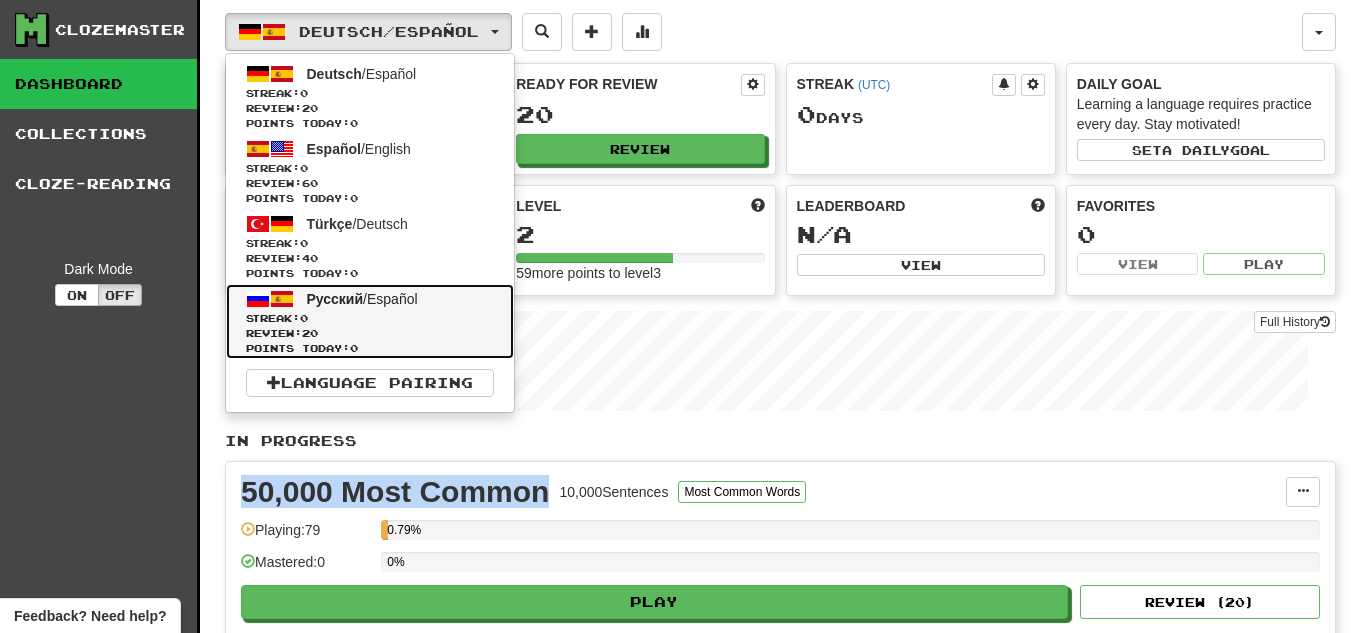 click on "Streak:  0" at bounding box center (370, 318) 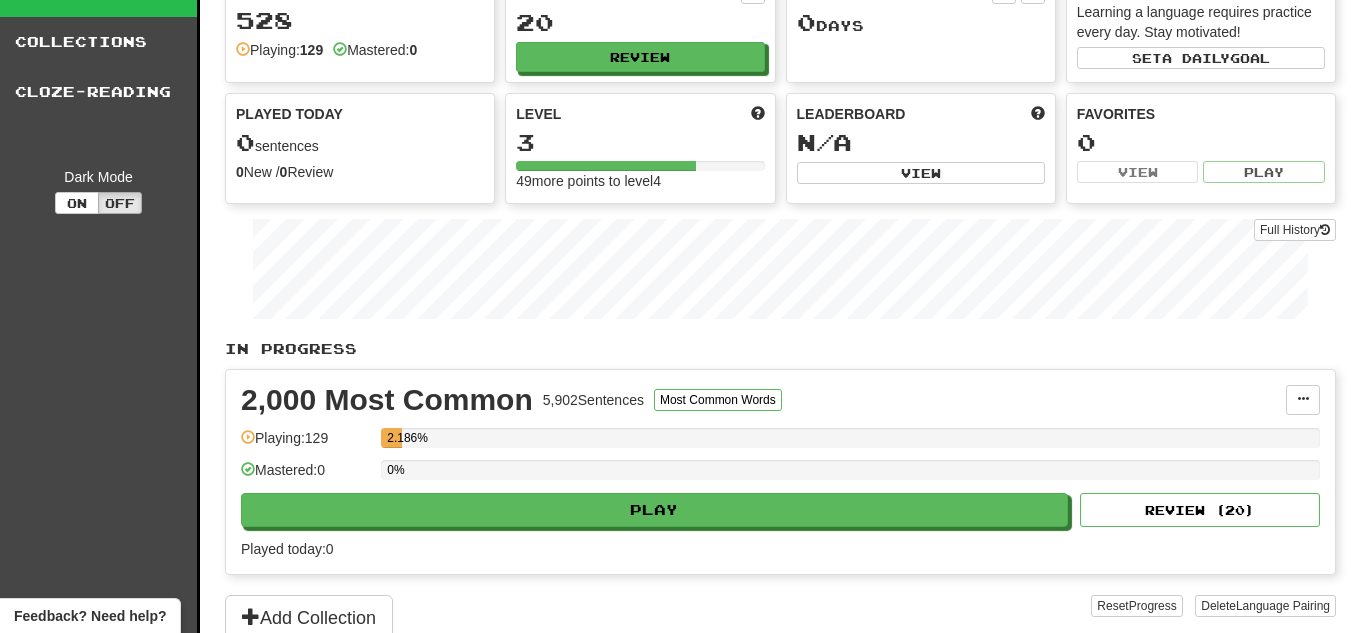 scroll, scrollTop: 0, scrollLeft: 0, axis: both 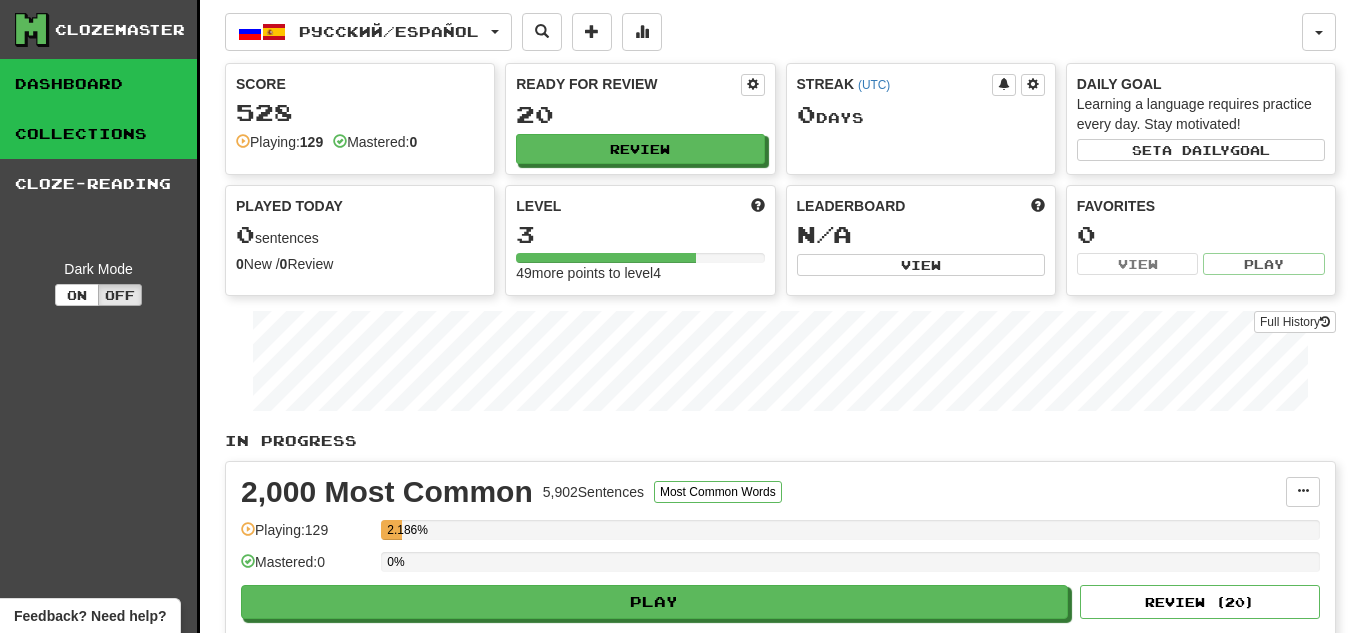 click on "Collections" at bounding box center [98, 134] 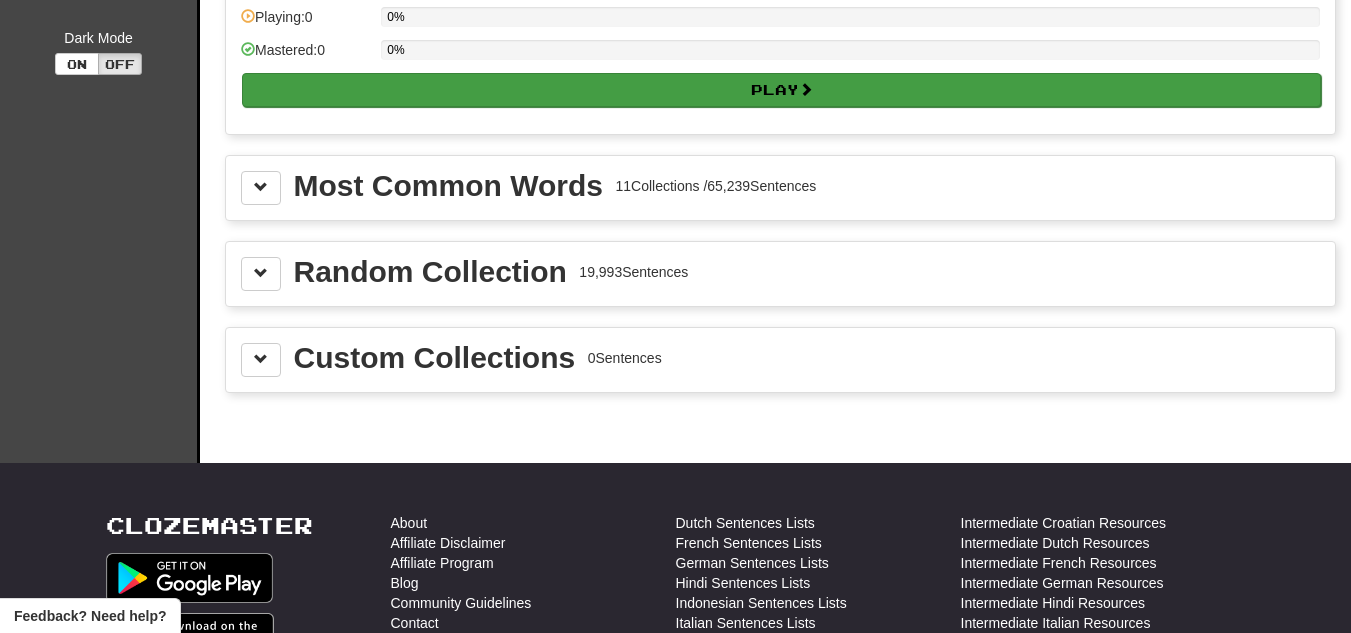 scroll, scrollTop: 232, scrollLeft: 0, axis: vertical 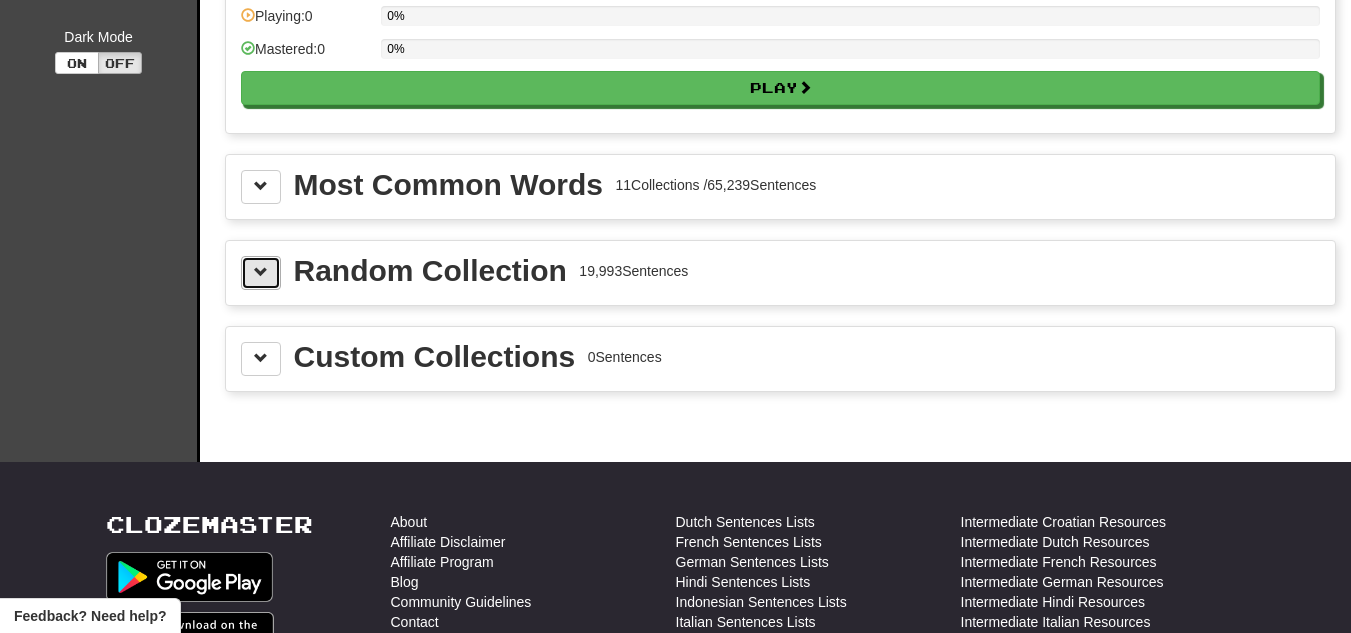click at bounding box center [261, 272] 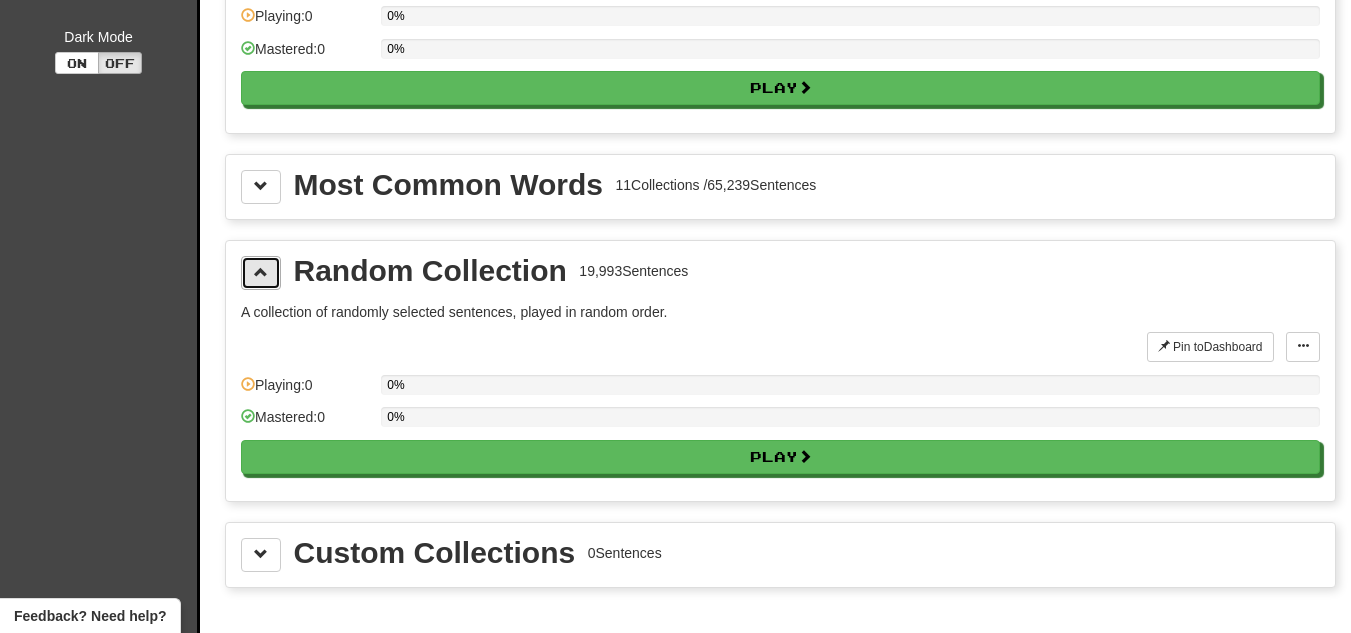 scroll, scrollTop: 287, scrollLeft: 0, axis: vertical 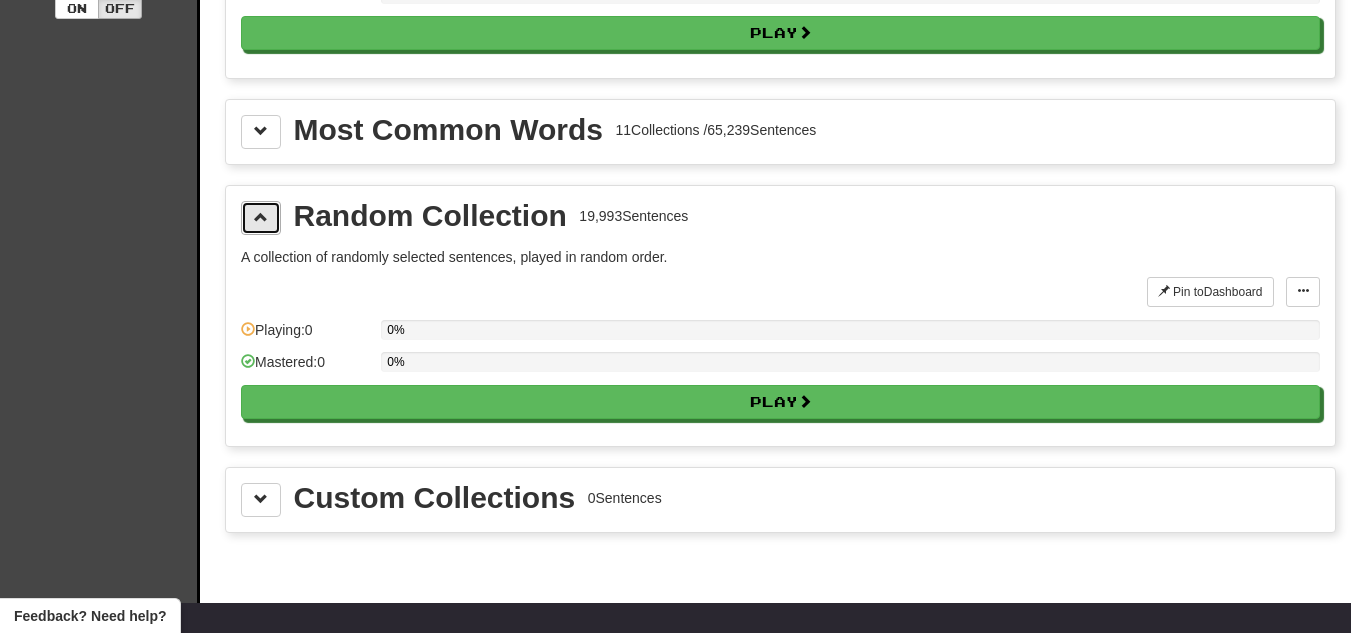 click at bounding box center [261, 218] 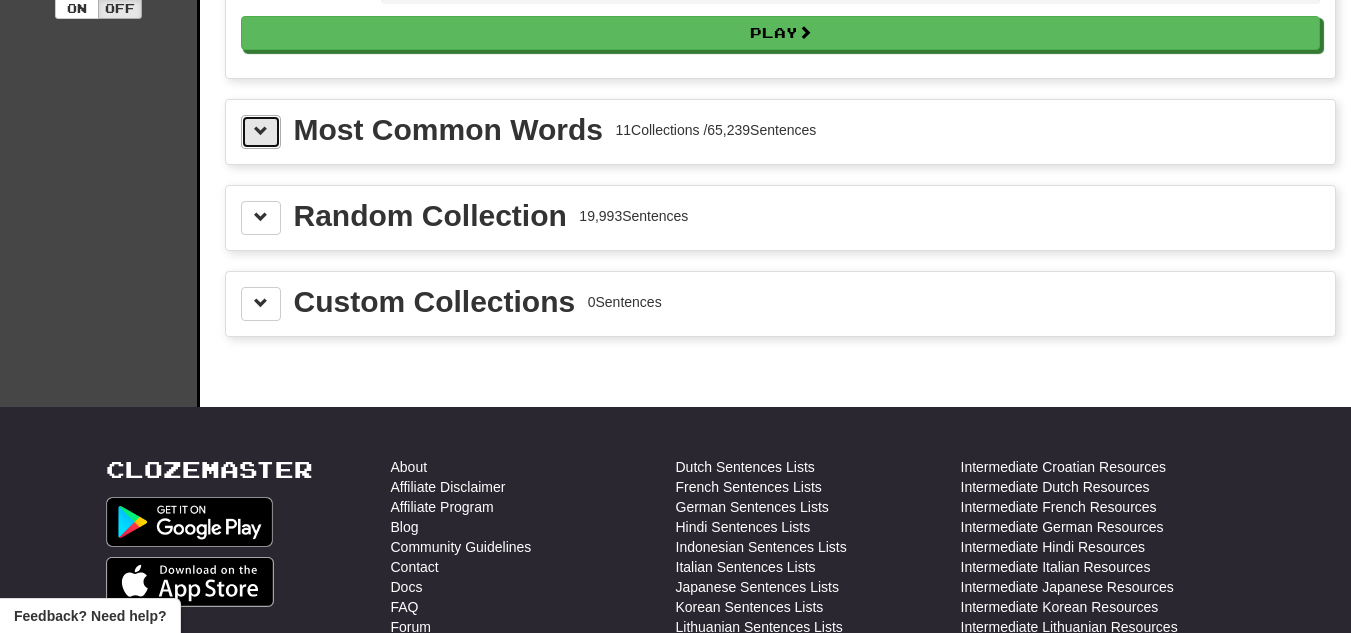 click at bounding box center [261, 131] 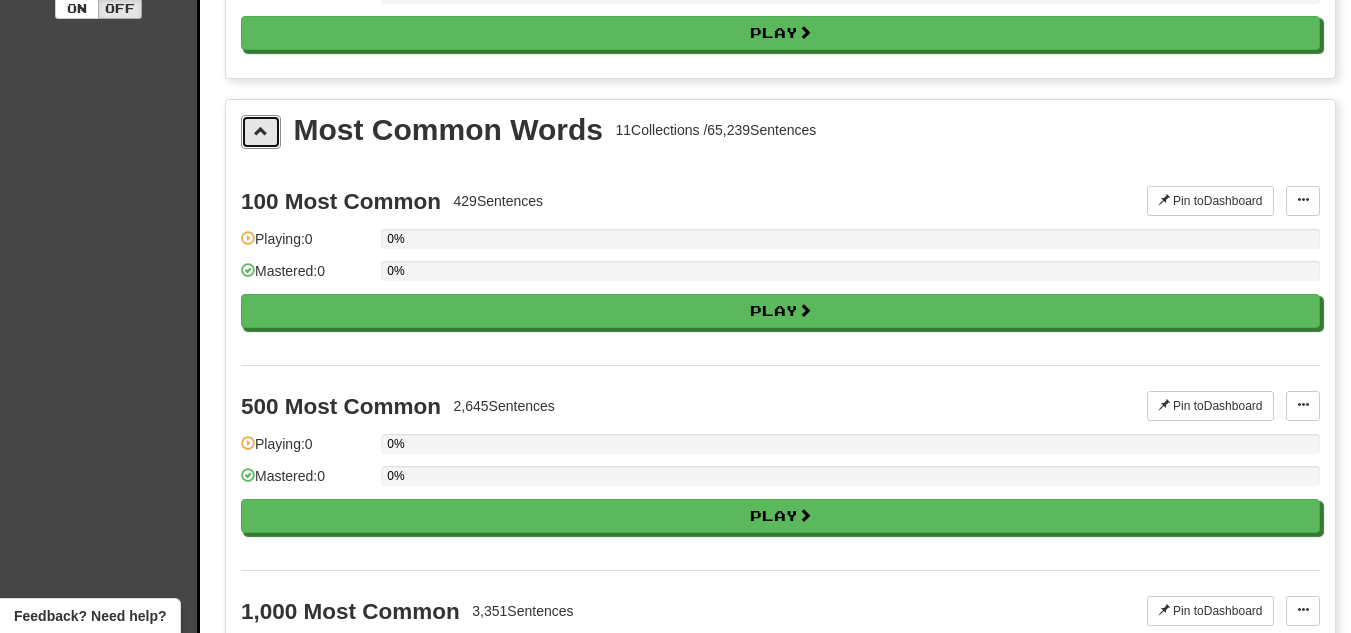 scroll, scrollTop: 321, scrollLeft: 0, axis: vertical 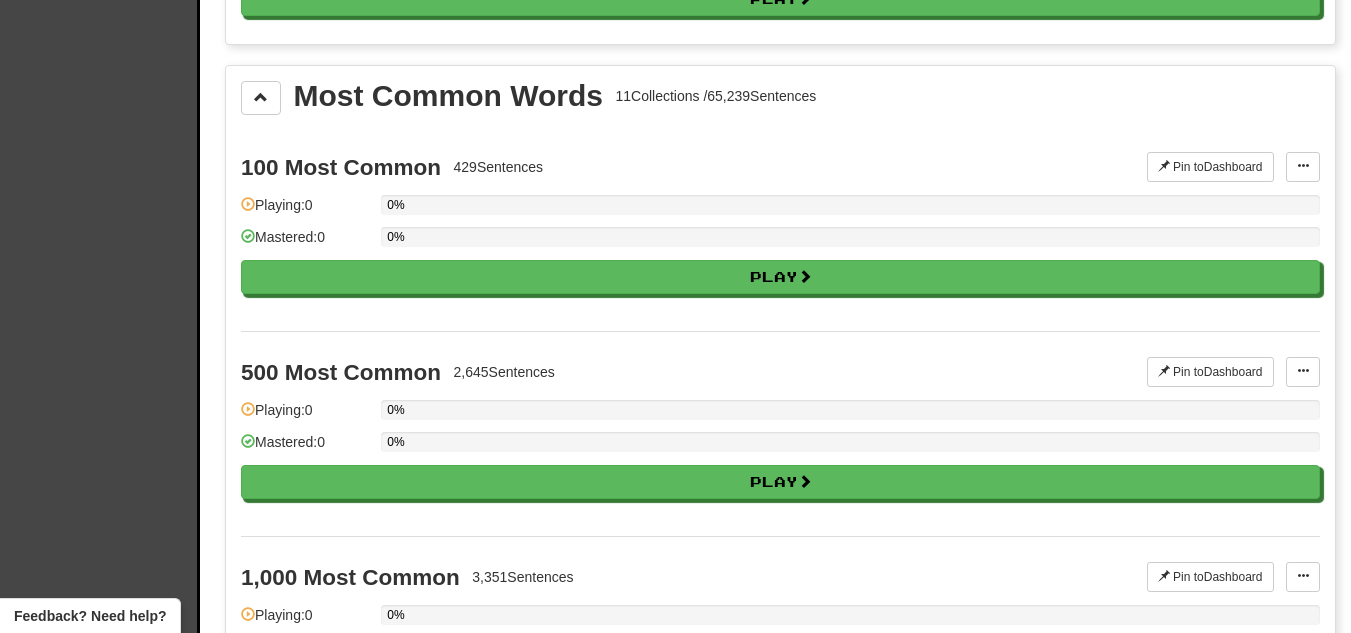 drag, startPoint x: 244, startPoint y: 167, endPoint x: 558, endPoint y: 169, distance: 314.00638 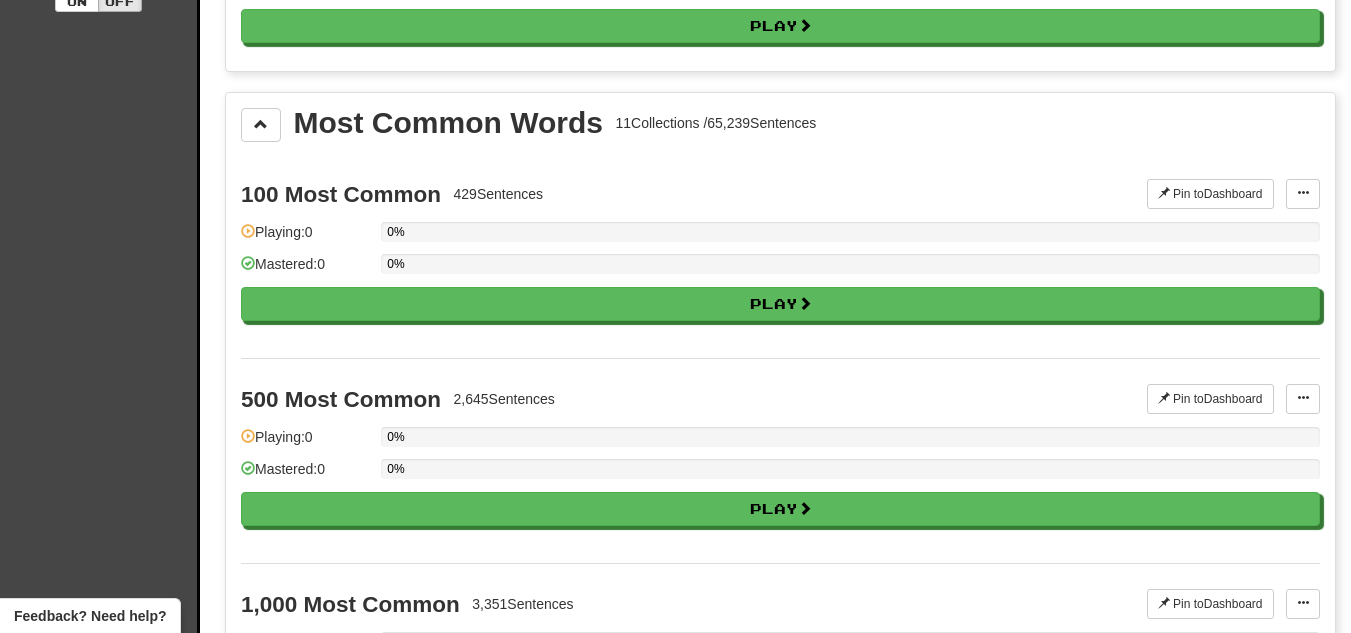 scroll, scrollTop: 289, scrollLeft: 0, axis: vertical 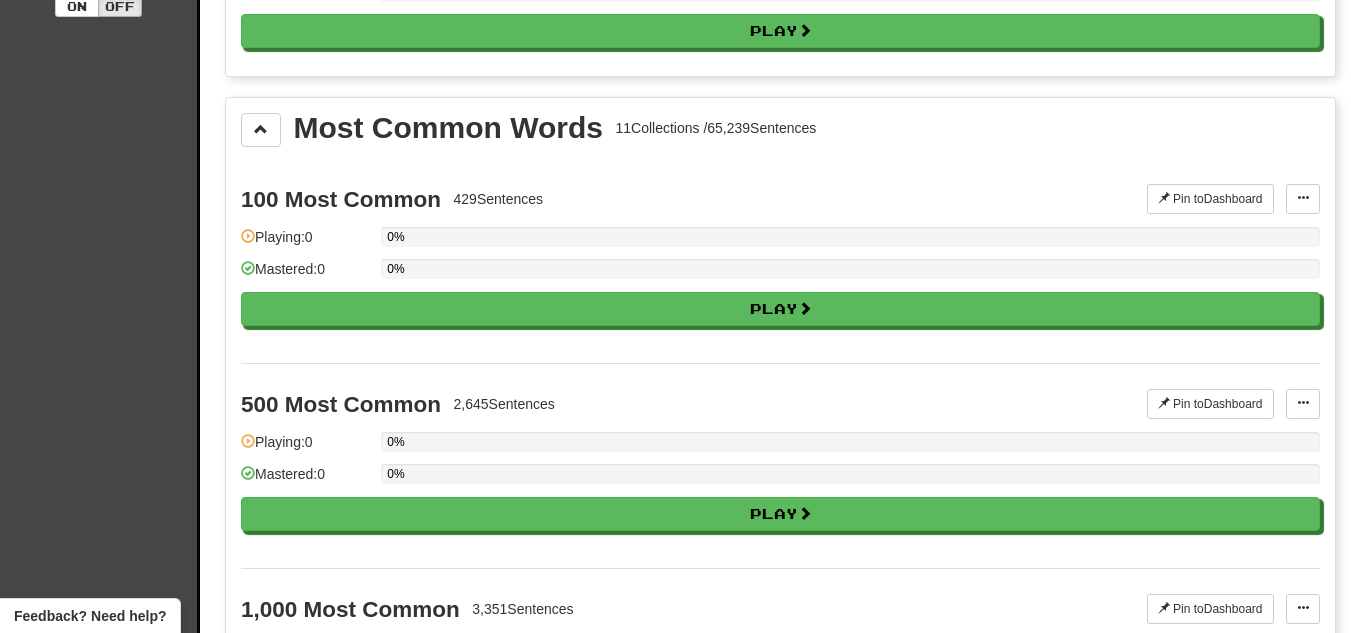 click on "429  Sentences" at bounding box center [499, 199] 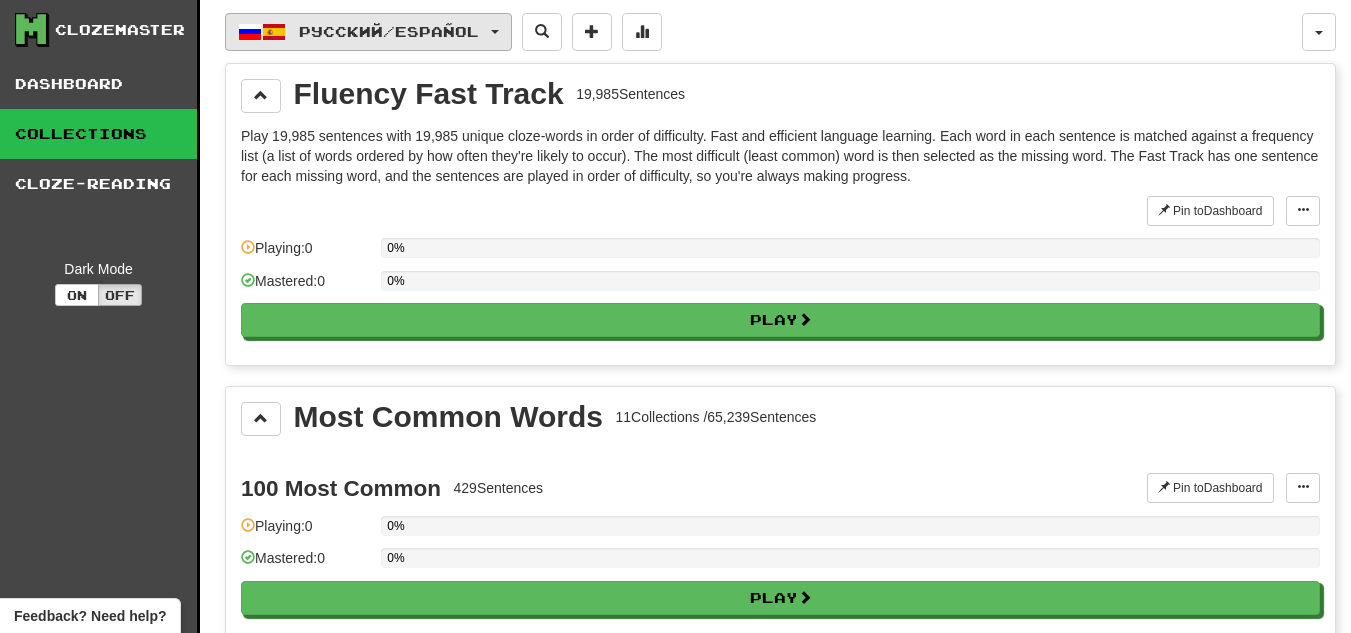 click on "Русский  /  Español" at bounding box center [368, 32] 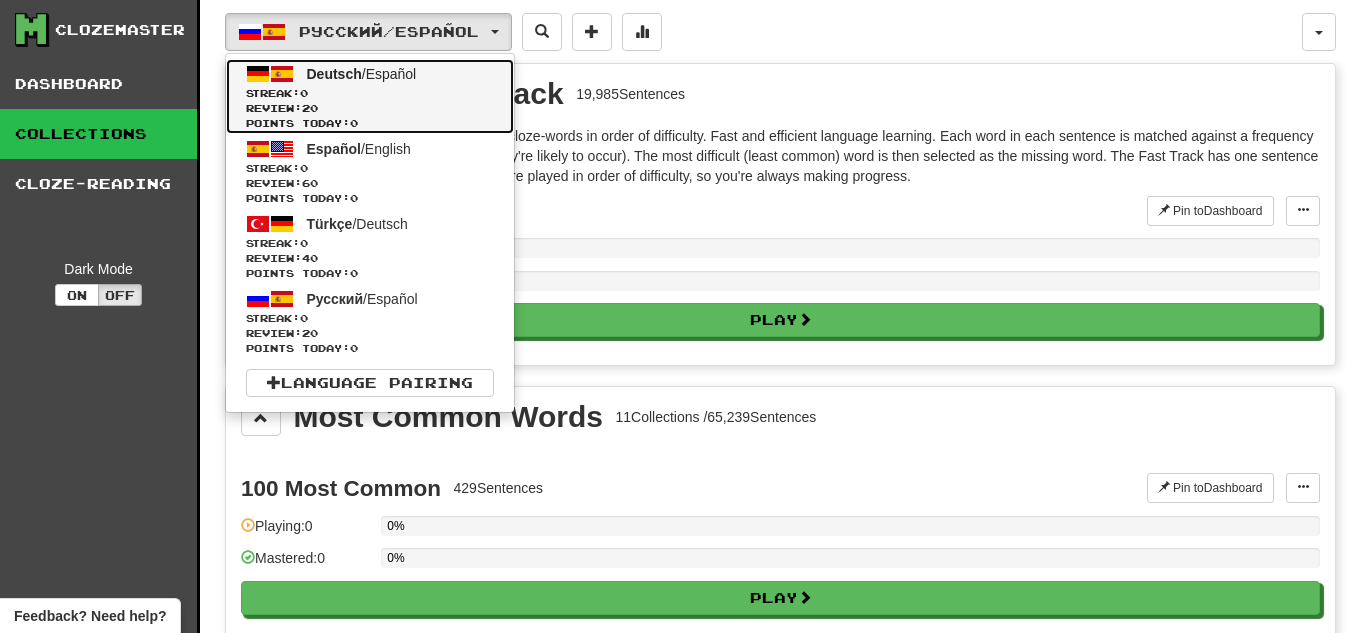 click on "Deutsch  /  Español Streak:  0   Review:  20 Points today:  0" at bounding box center [370, 96] 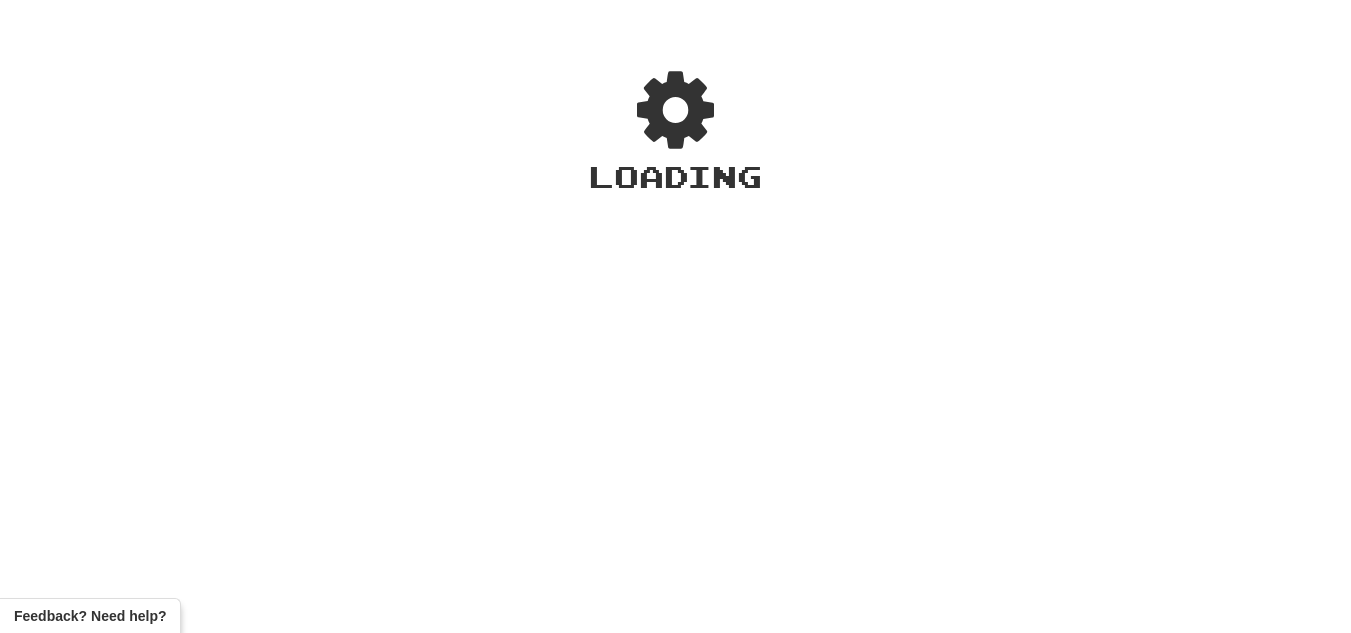 scroll, scrollTop: 0, scrollLeft: 0, axis: both 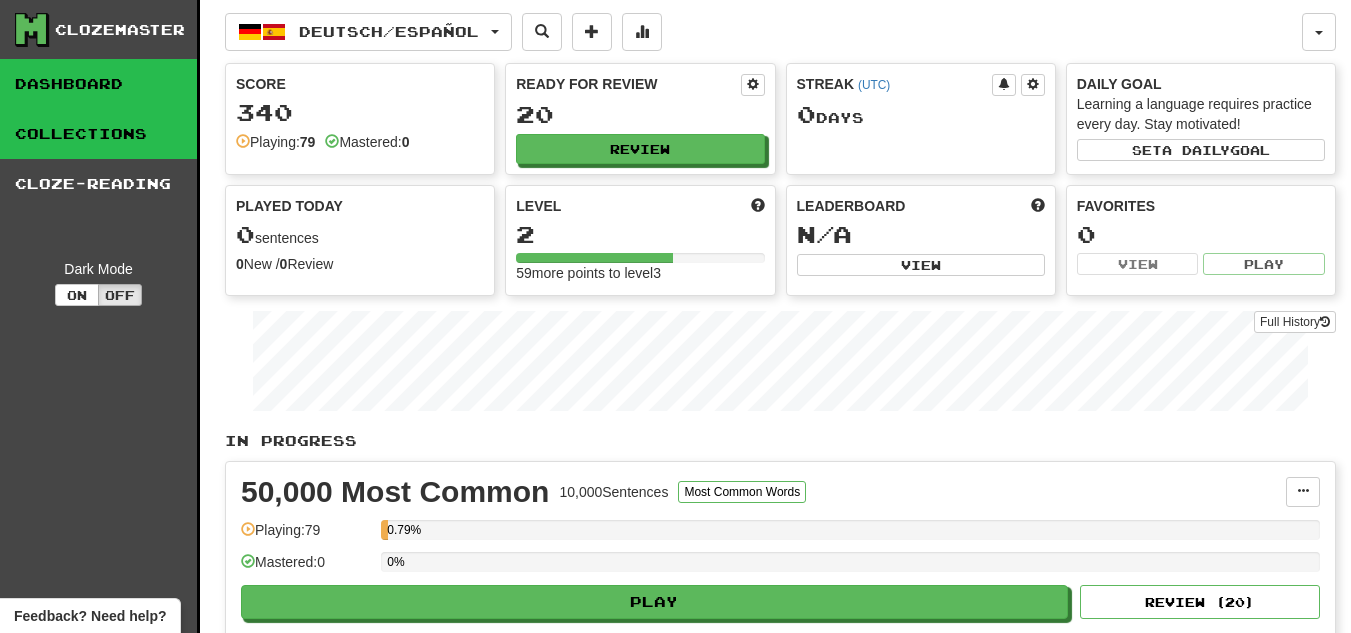 click on "Collections" at bounding box center (98, 134) 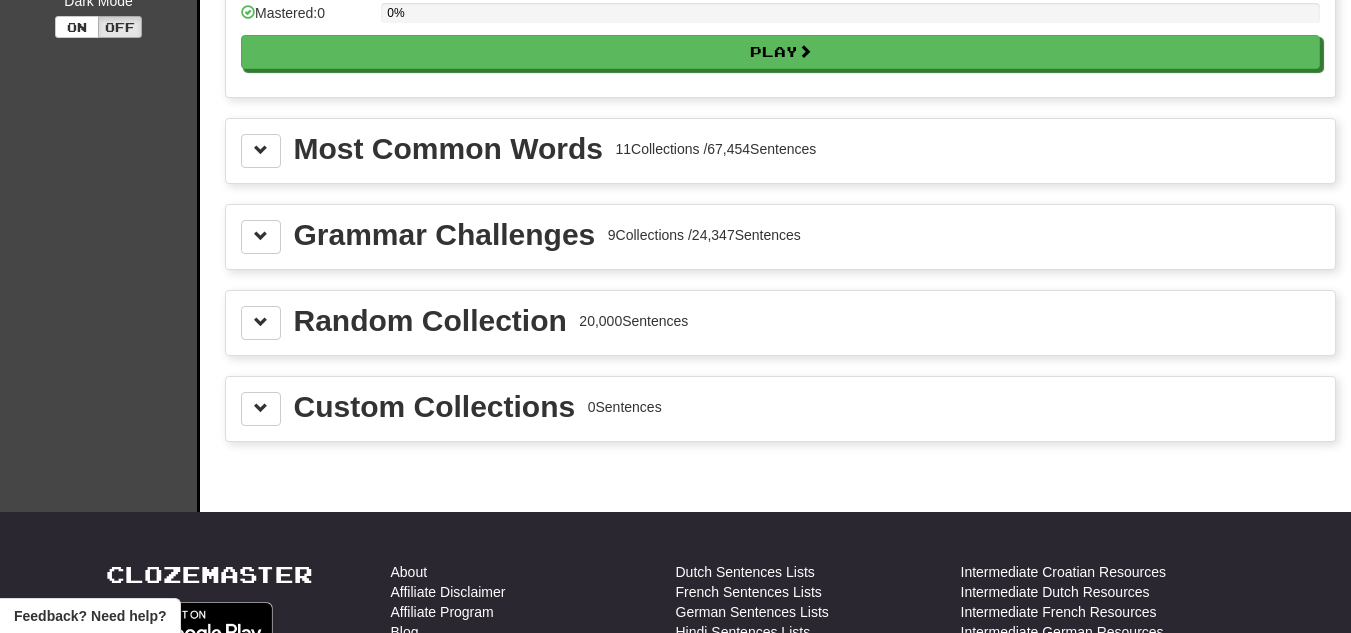 scroll, scrollTop: 269, scrollLeft: 0, axis: vertical 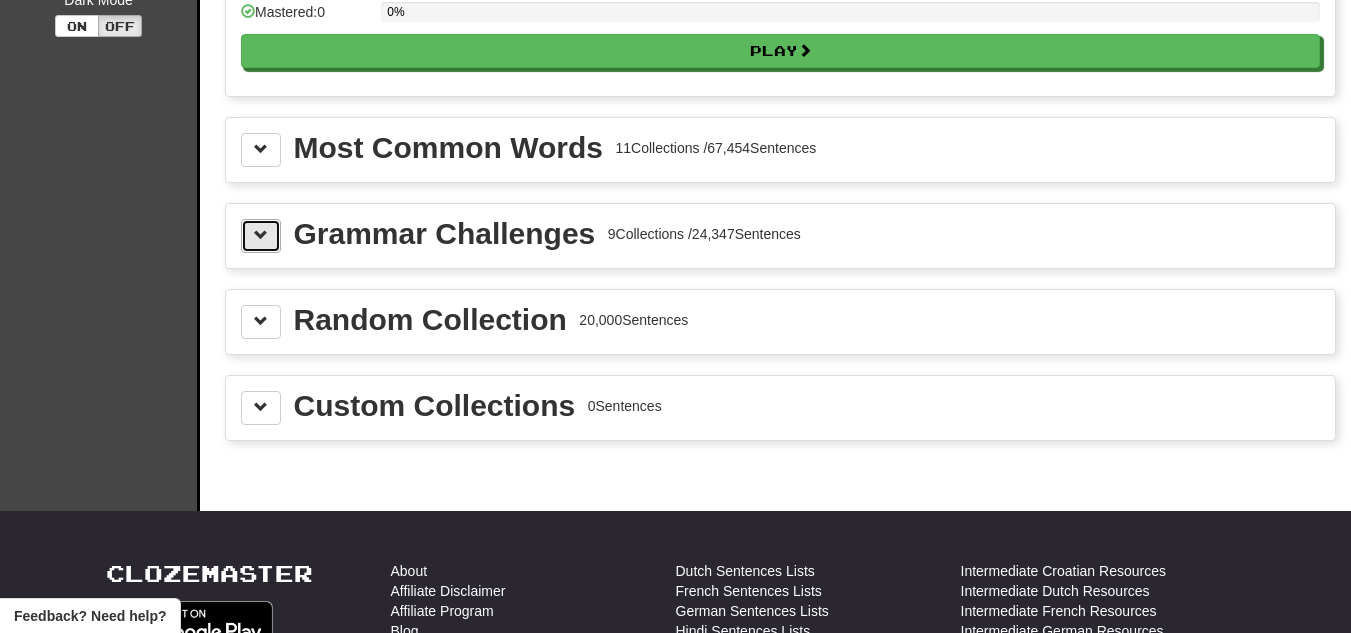 click at bounding box center [261, 236] 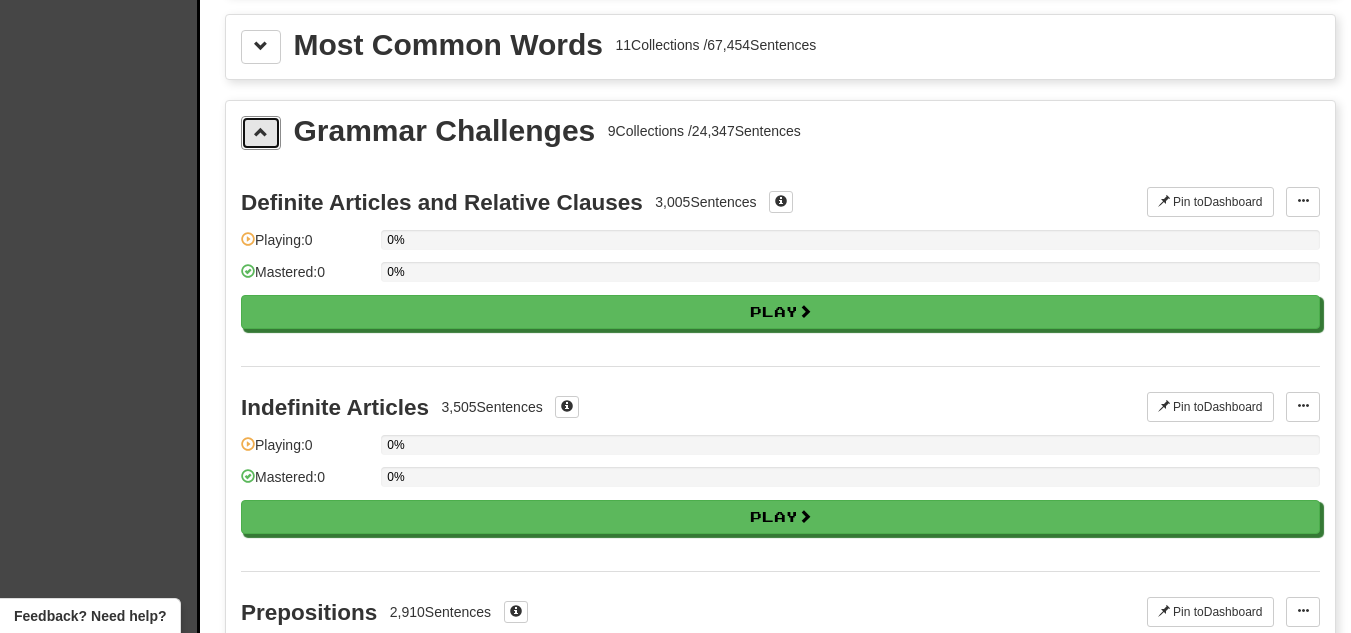 scroll, scrollTop: 371, scrollLeft: 0, axis: vertical 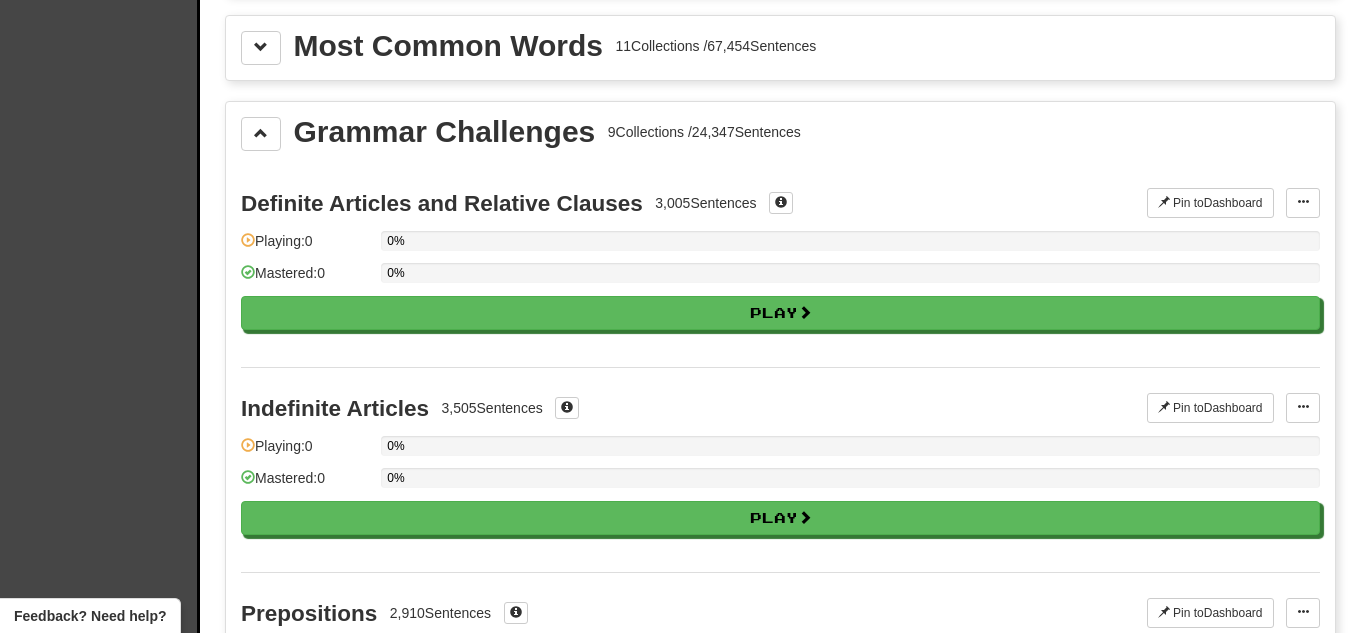 drag, startPoint x: 544, startPoint y: 407, endPoint x: 236, endPoint y: 405, distance: 308.0065 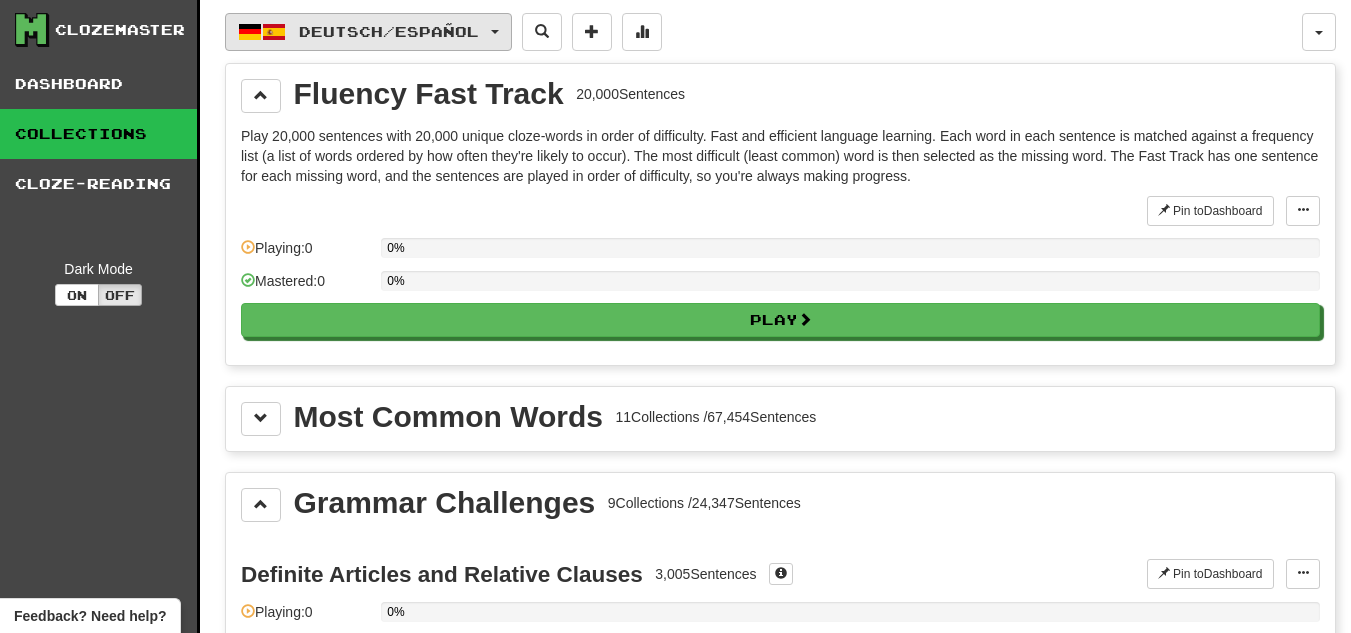 click on "Deutsch  /  Español" at bounding box center (368, 32) 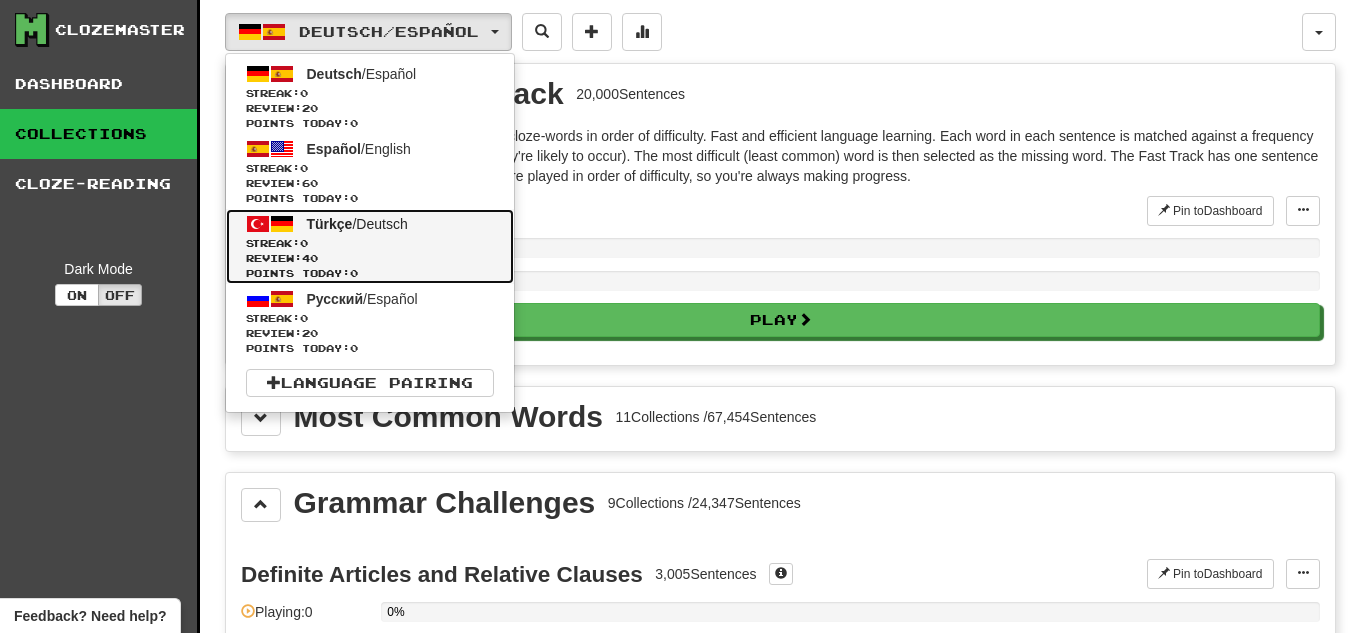 click on "Review:  40" at bounding box center (370, 258) 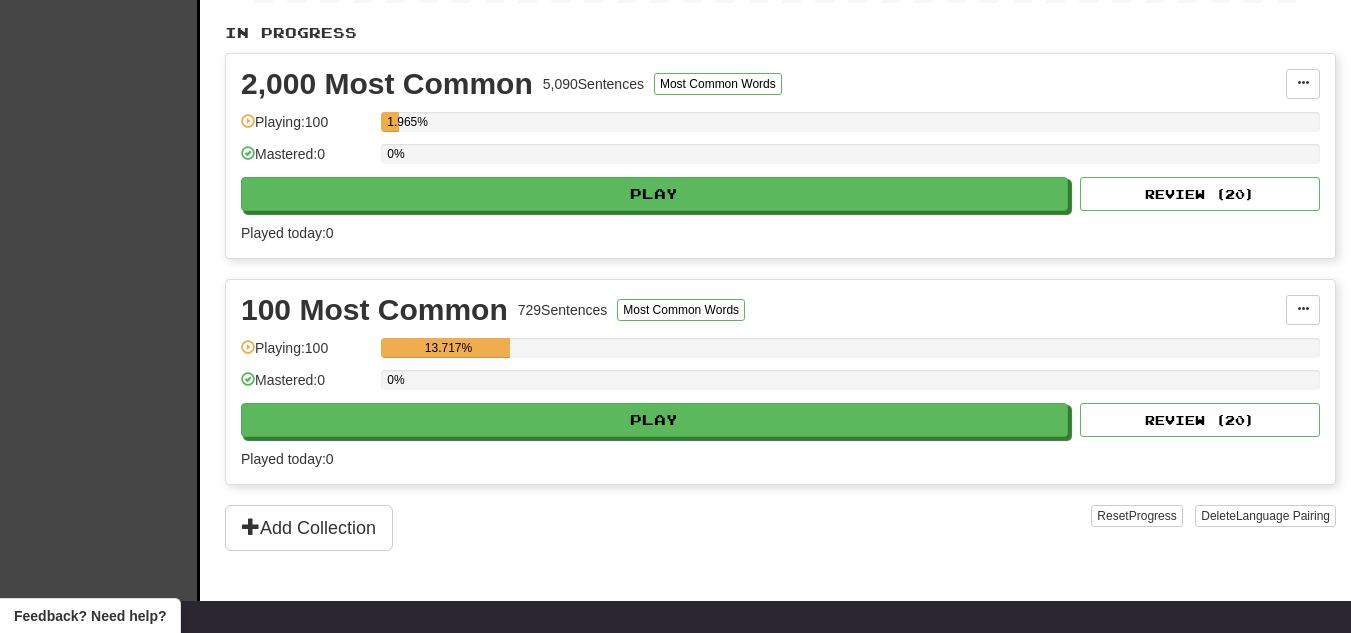 scroll, scrollTop: 0, scrollLeft: 0, axis: both 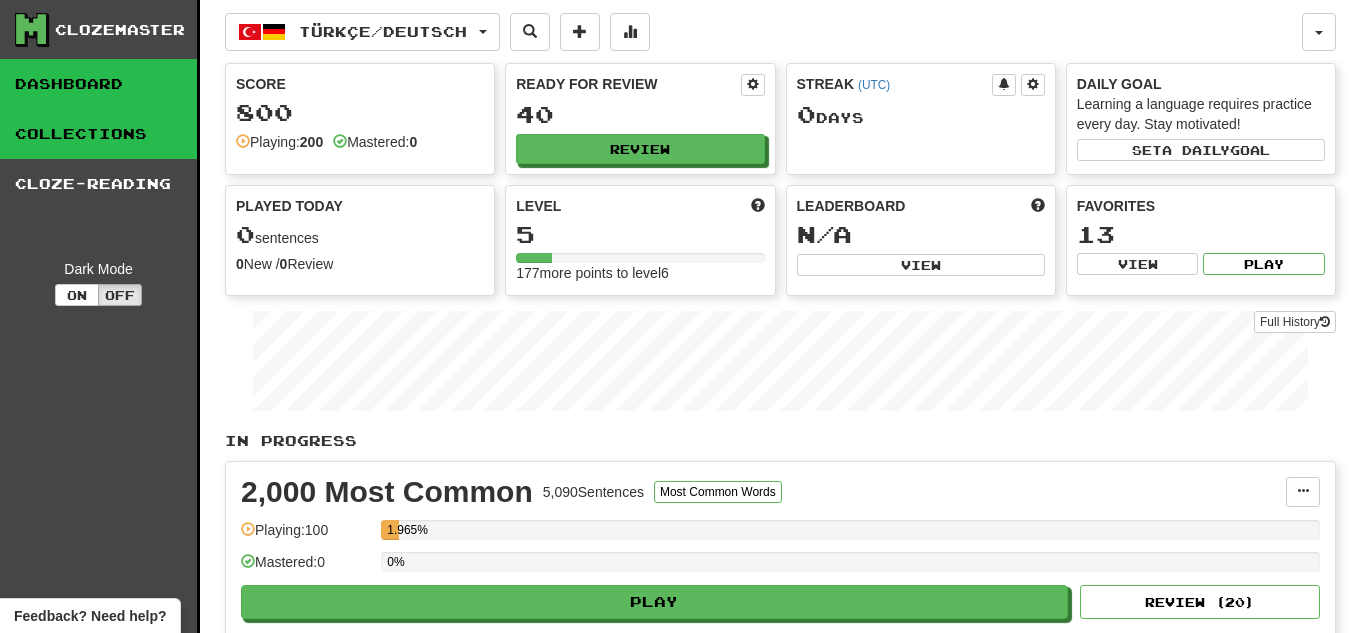 click on "Collections" at bounding box center (98, 134) 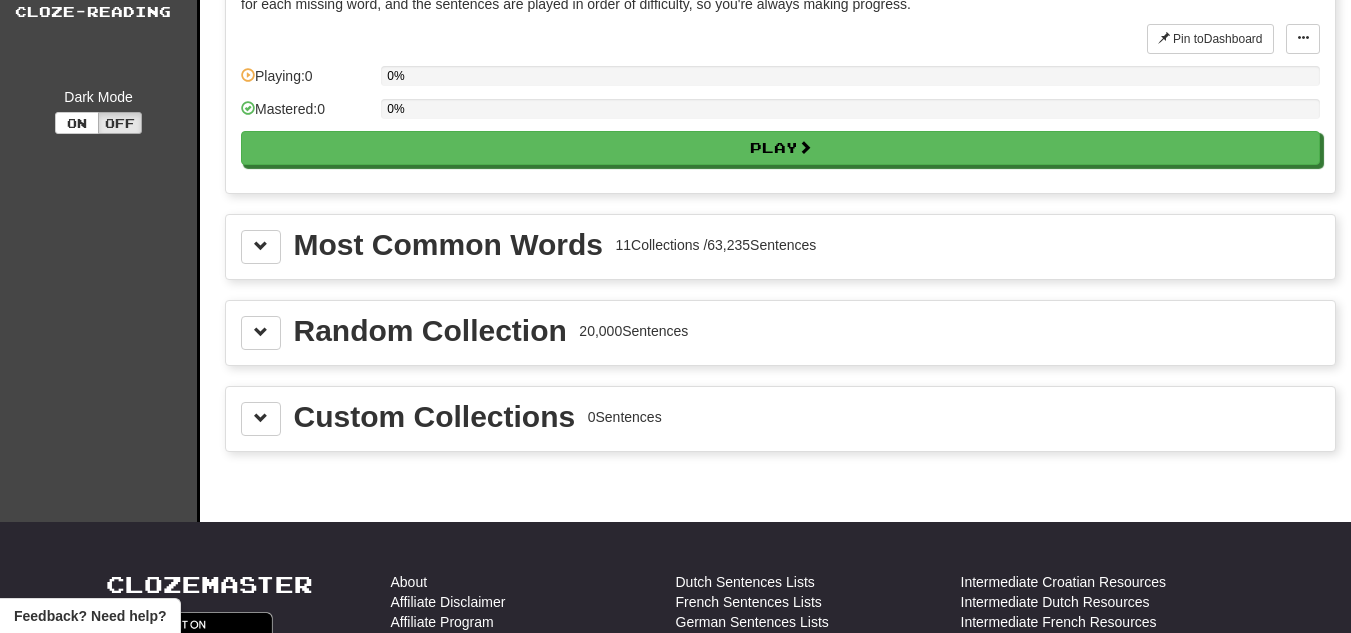 scroll, scrollTop: 0, scrollLeft: 0, axis: both 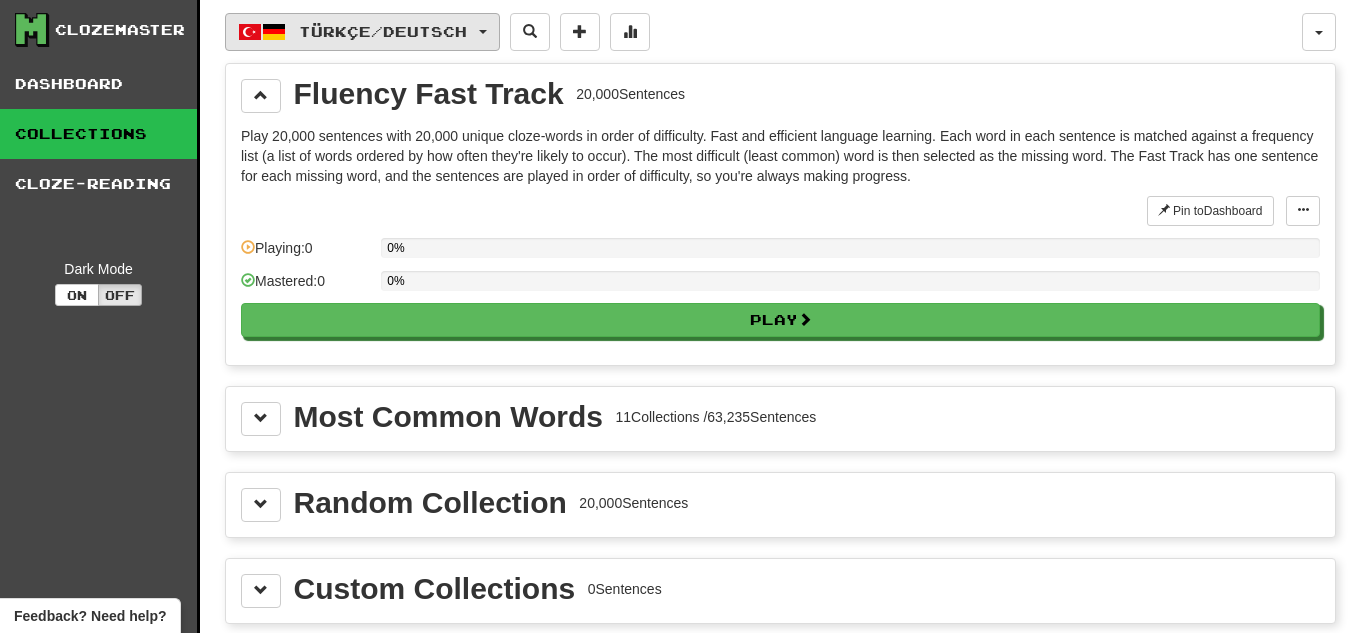 click on "Türkçe  /  Deutsch" at bounding box center [362, 32] 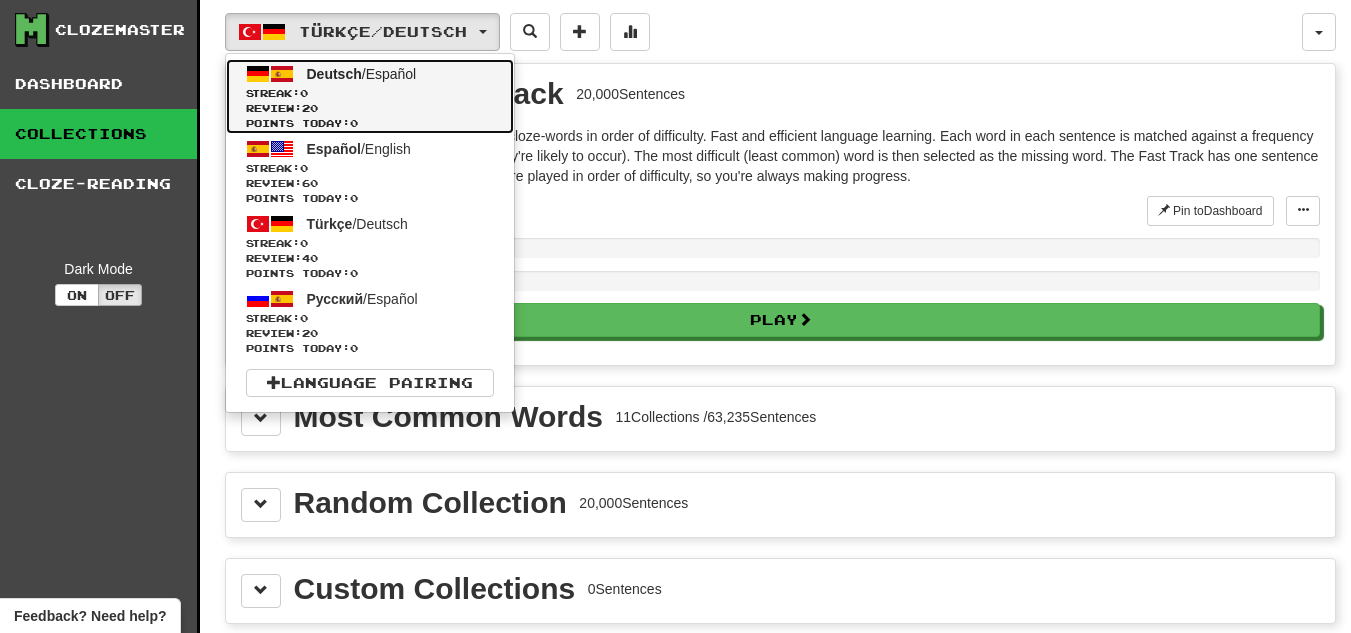 click on "Review:  20" at bounding box center [370, 108] 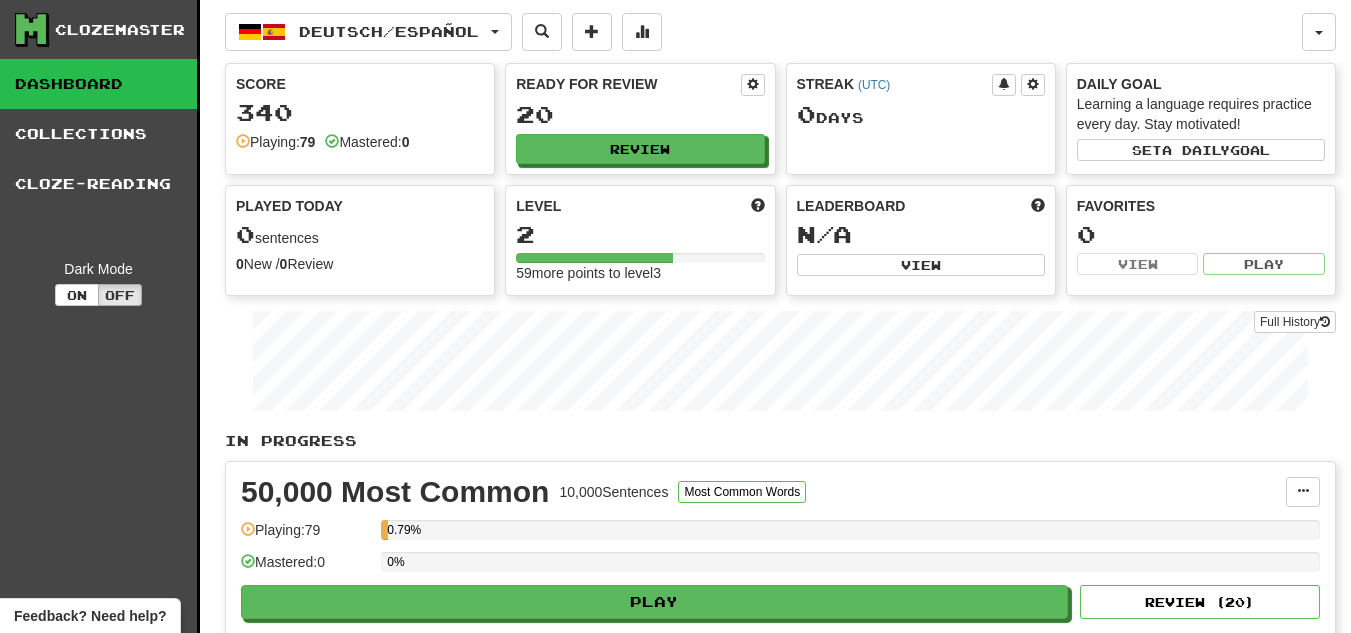 scroll, scrollTop: 0, scrollLeft: 0, axis: both 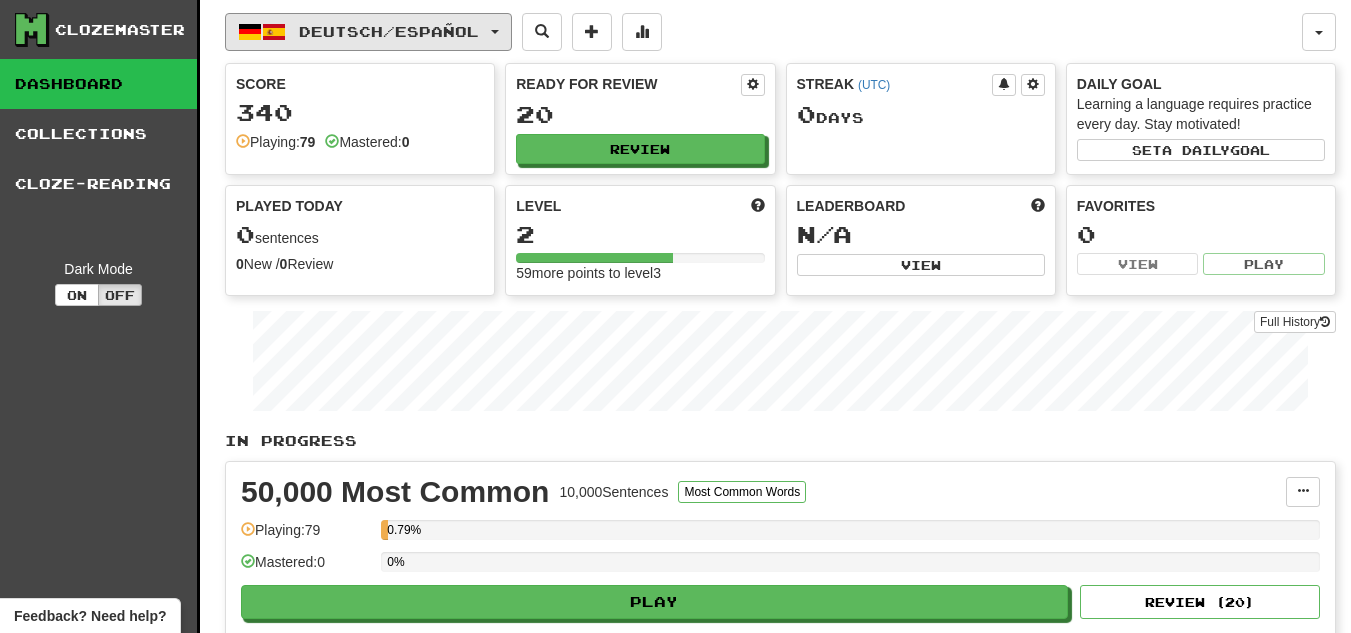 click on "Deutsch  /  Español" at bounding box center [389, 31] 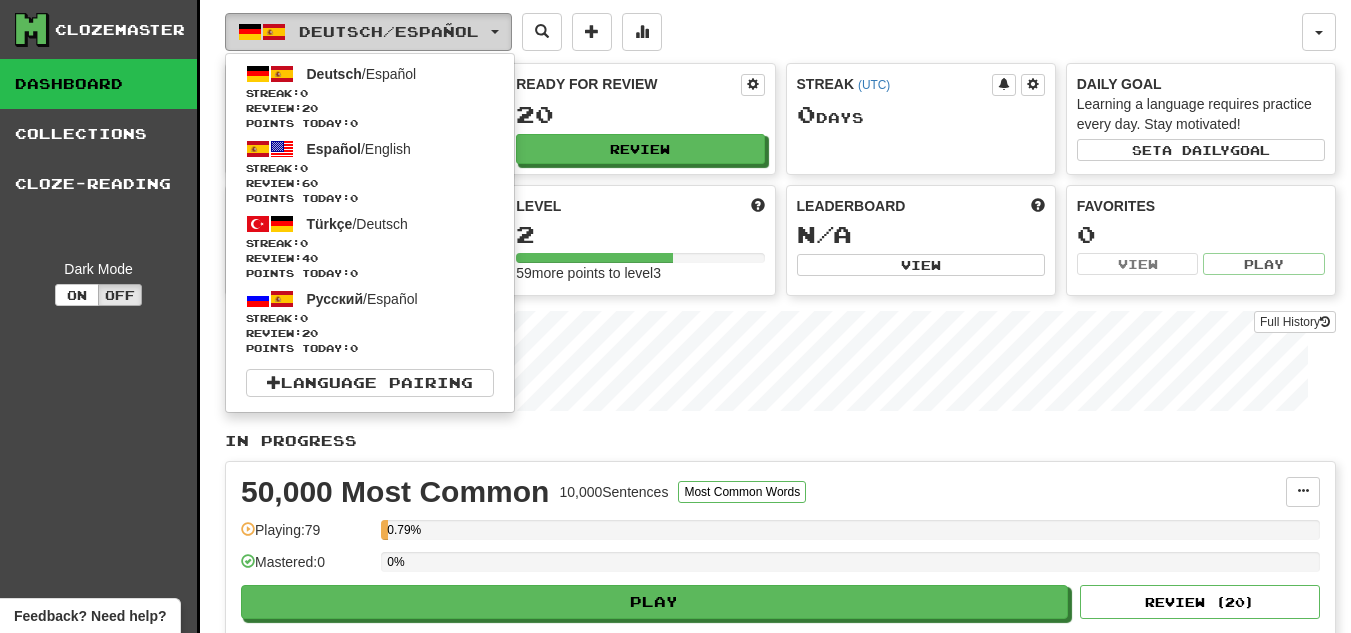 click on "Deutsch  /  Español" at bounding box center (389, 31) 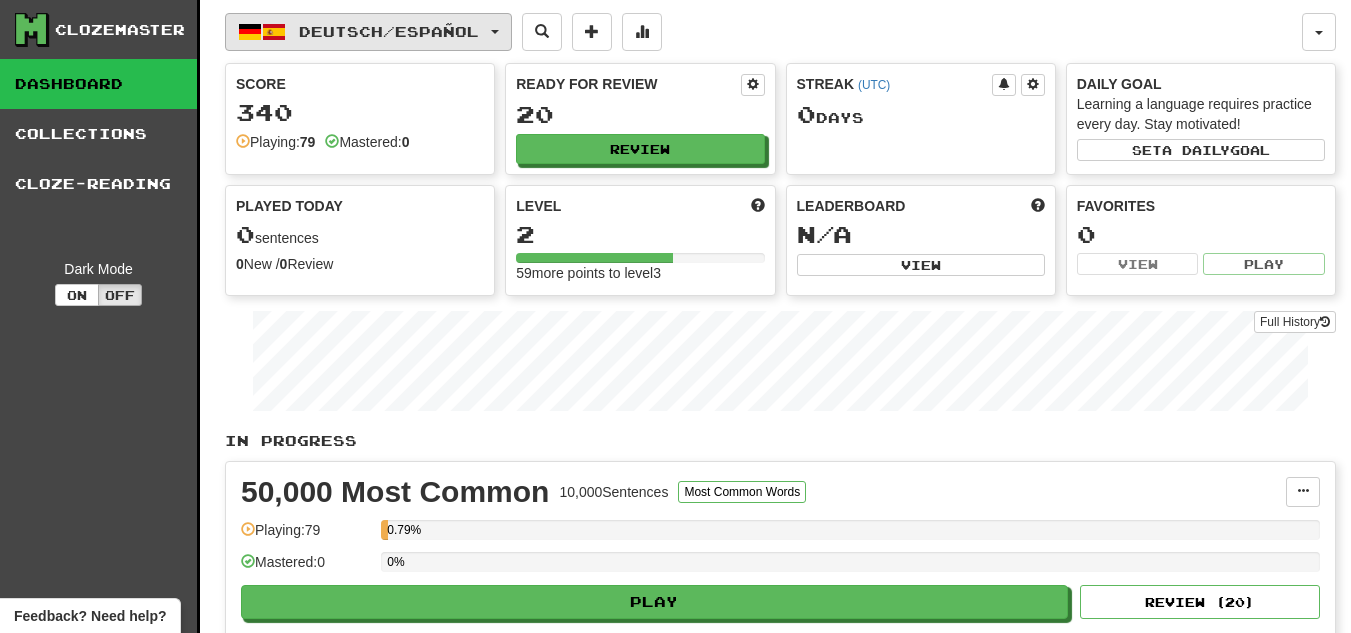click on "Deutsch  /  Español" at bounding box center (389, 31) 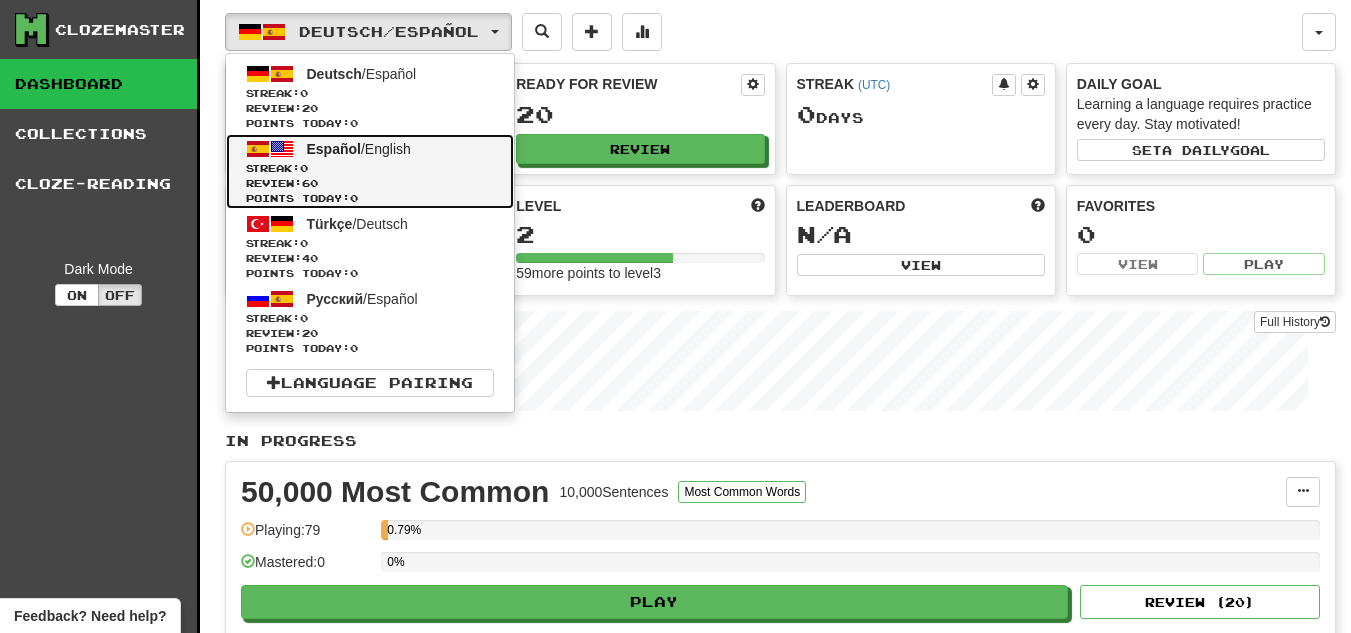 click on "Streak:  0" at bounding box center [370, 168] 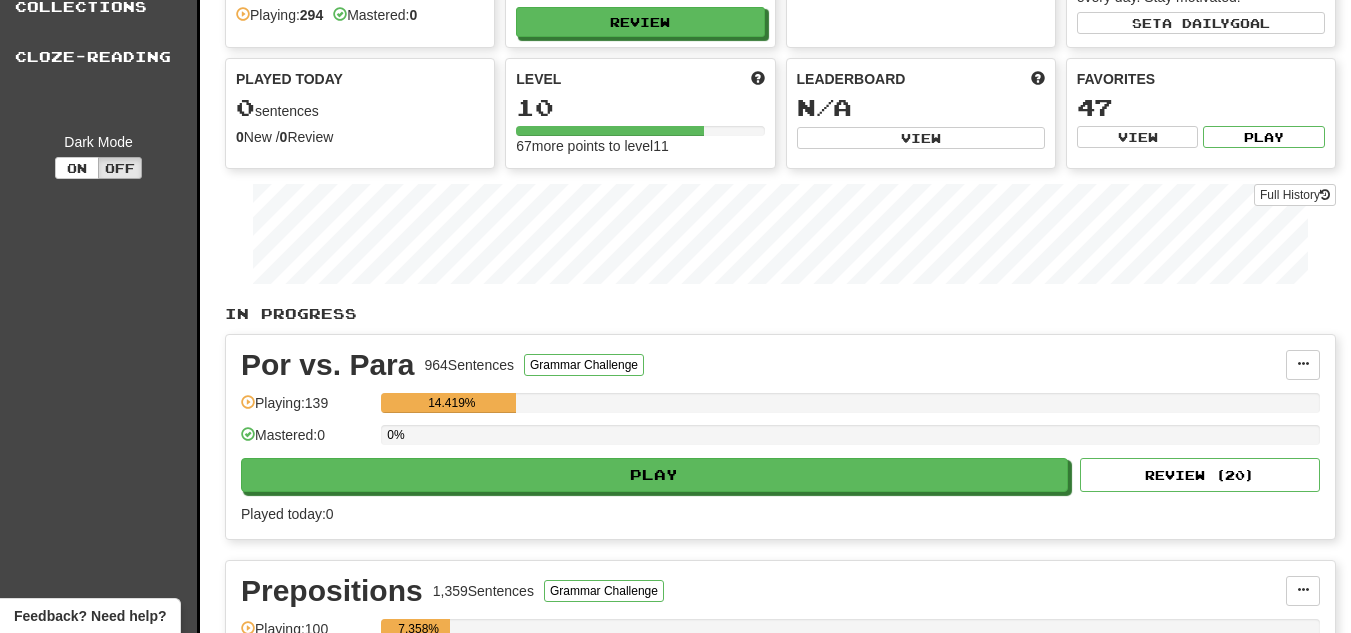 scroll, scrollTop: 128, scrollLeft: 0, axis: vertical 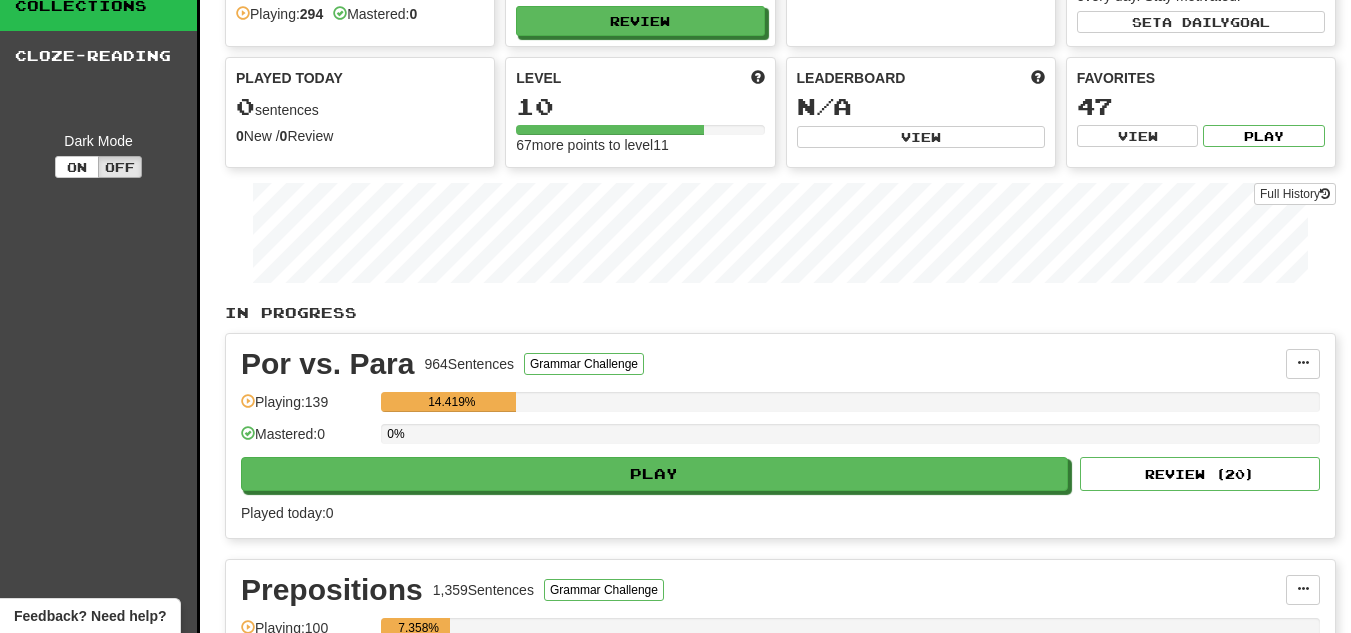 click on "Collections" at bounding box center [98, 6] 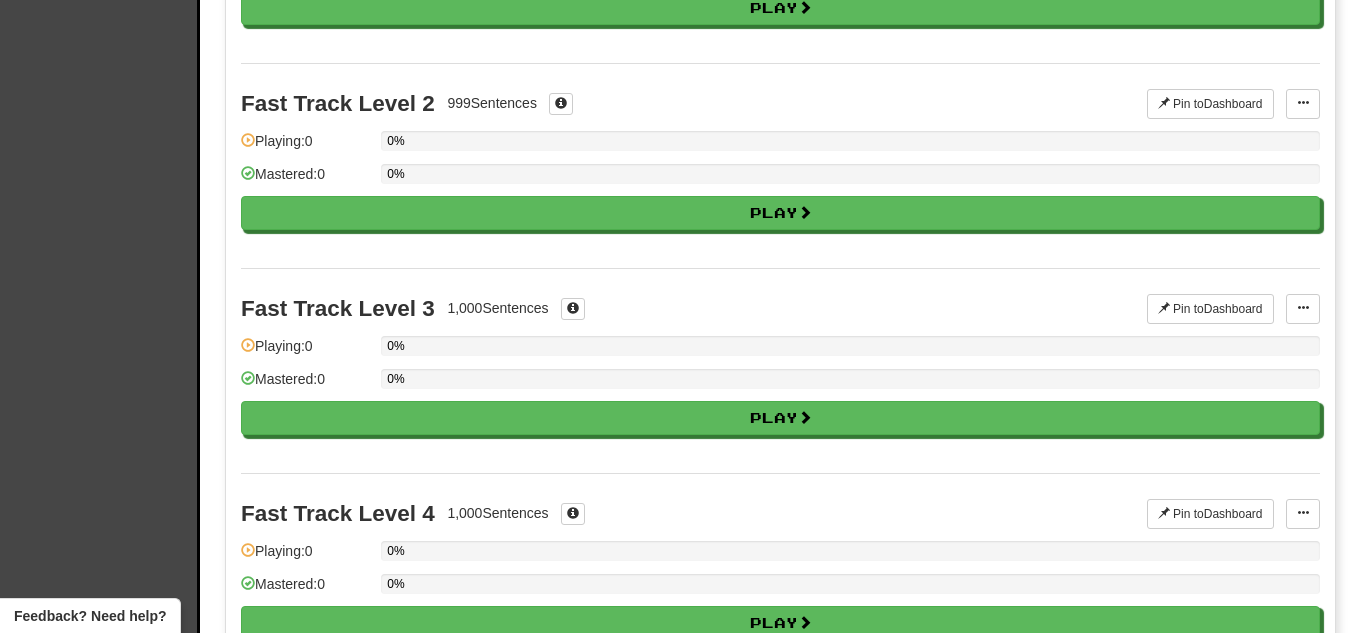 scroll, scrollTop: 0, scrollLeft: 0, axis: both 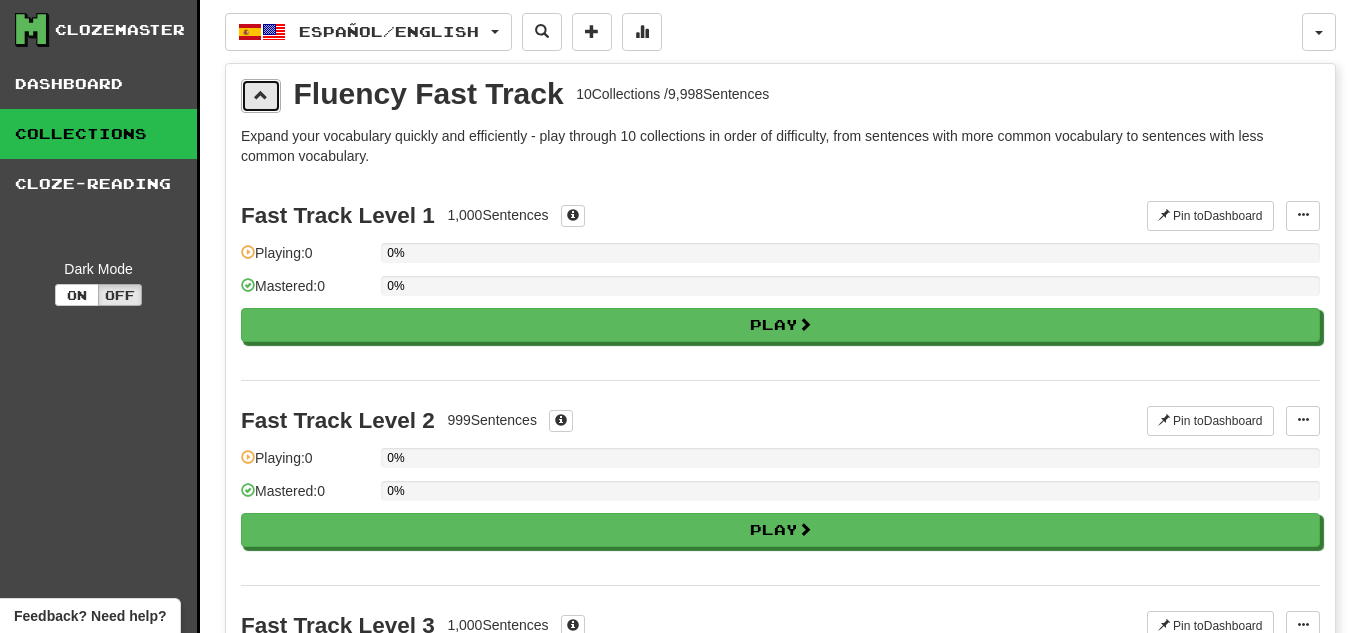 click at bounding box center [261, 95] 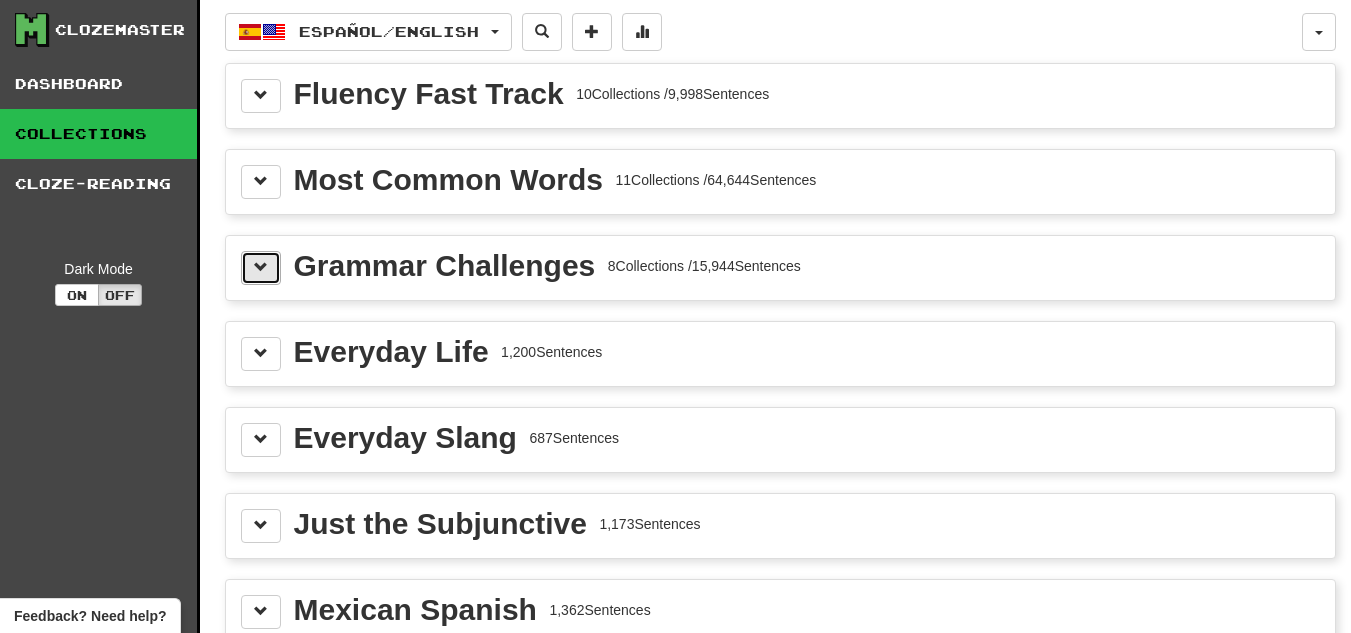 click at bounding box center (261, 267) 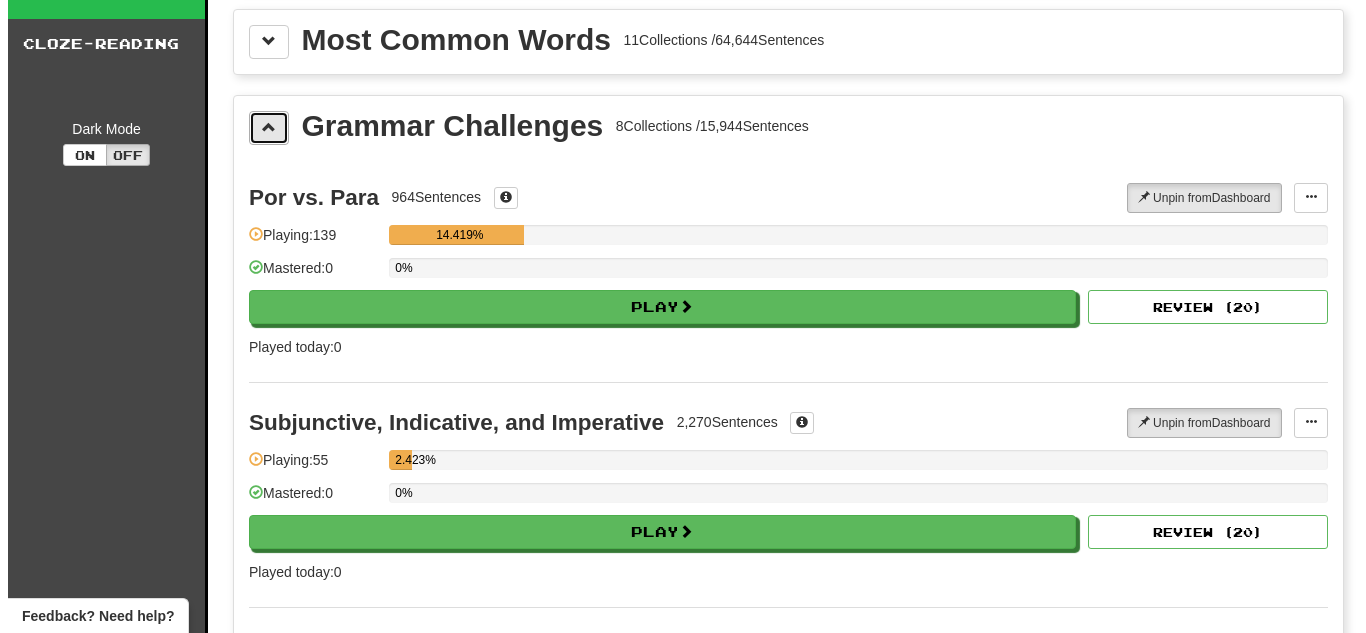 scroll, scrollTop: 162, scrollLeft: 0, axis: vertical 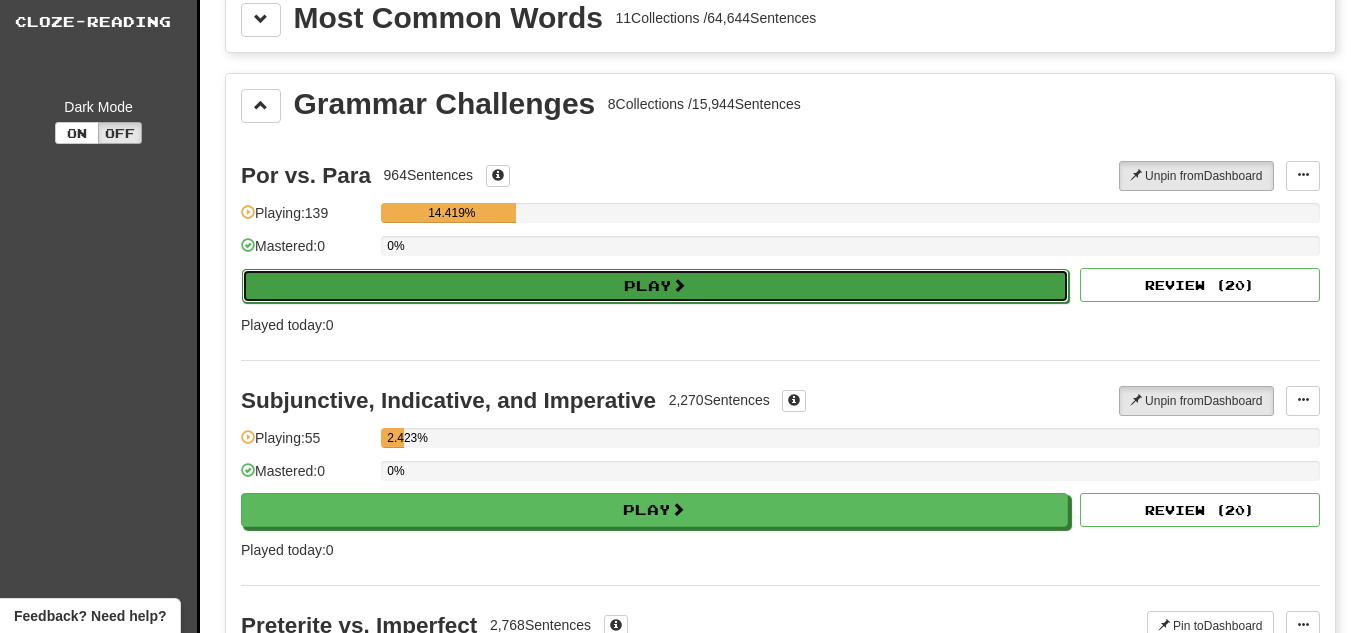 click on "Play" at bounding box center [655, 286] 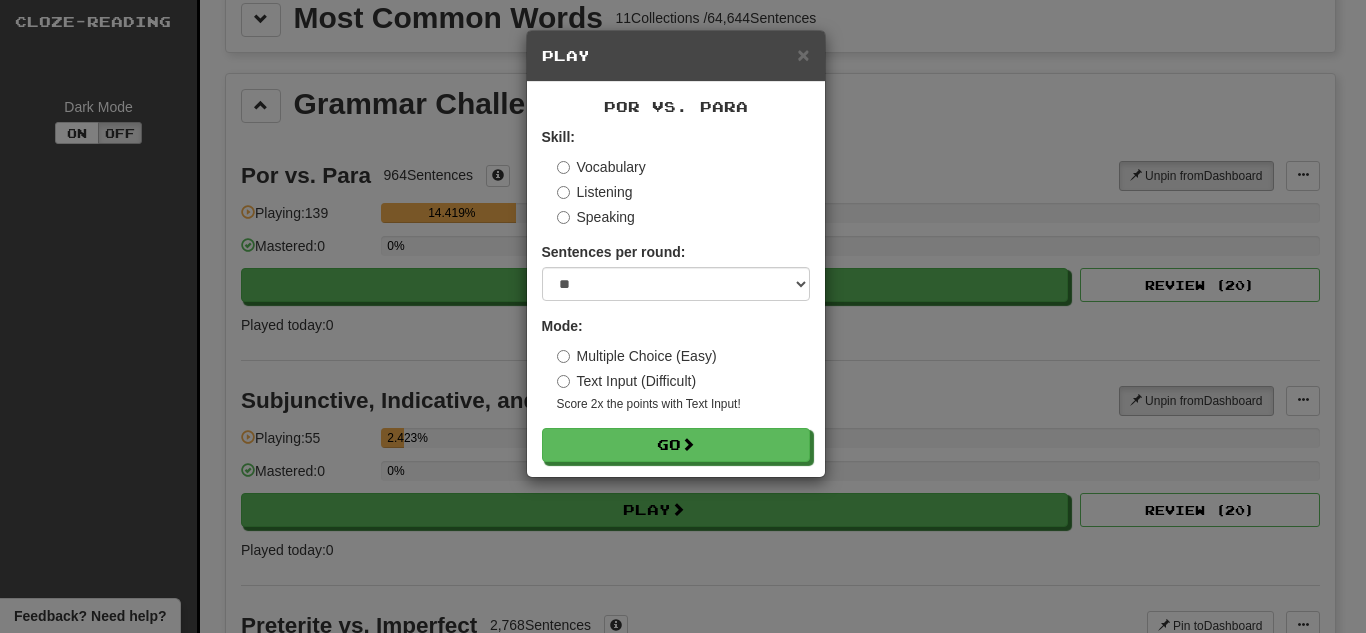 click on "× Play" at bounding box center [676, 56] 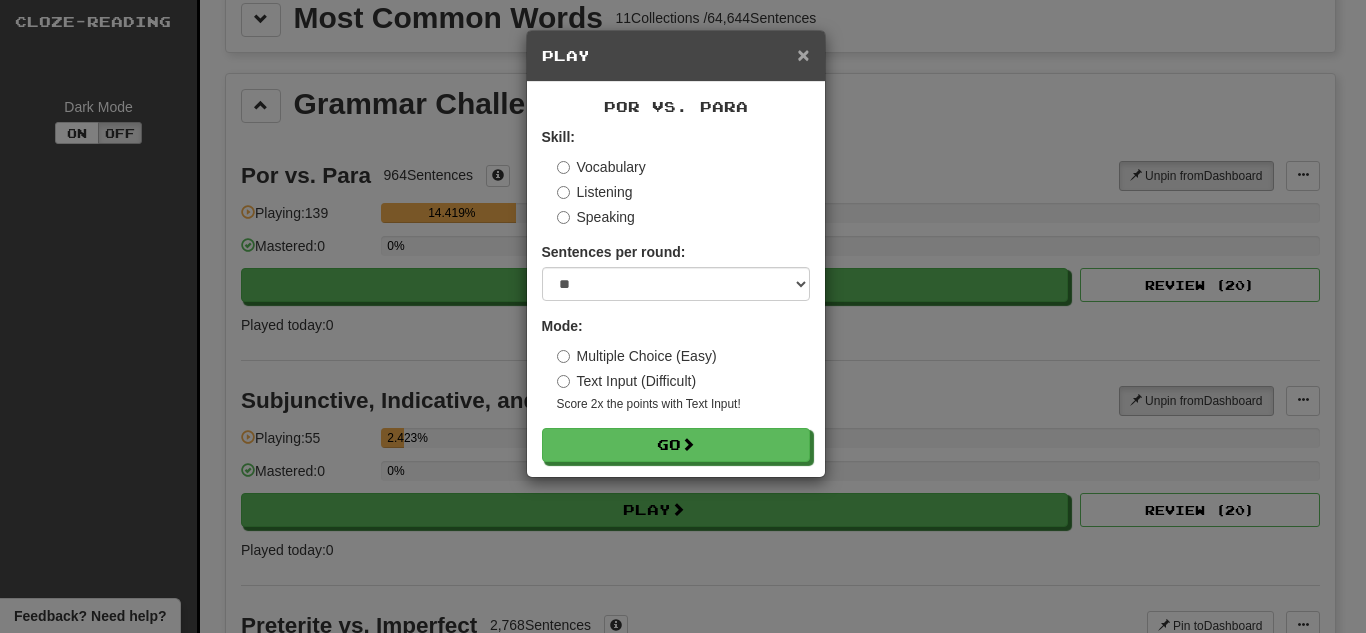 click on "×" at bounding box center [803, 54] 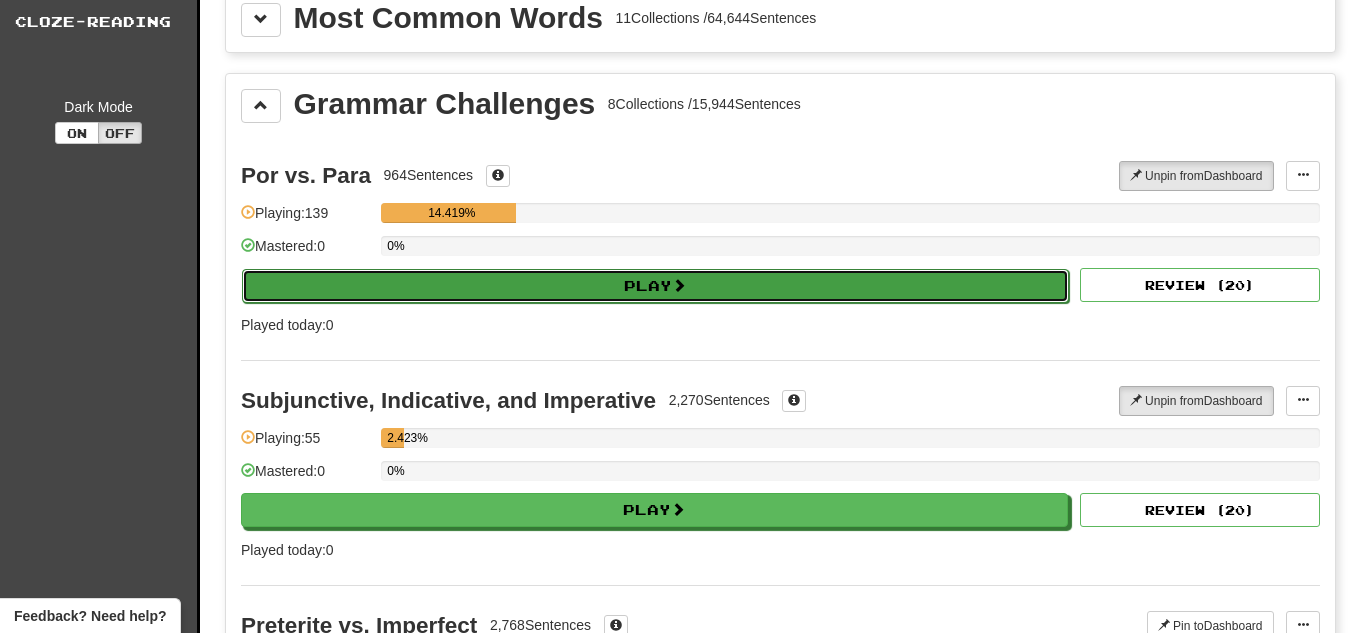 click on "Play" at bounding box center (655, 286) 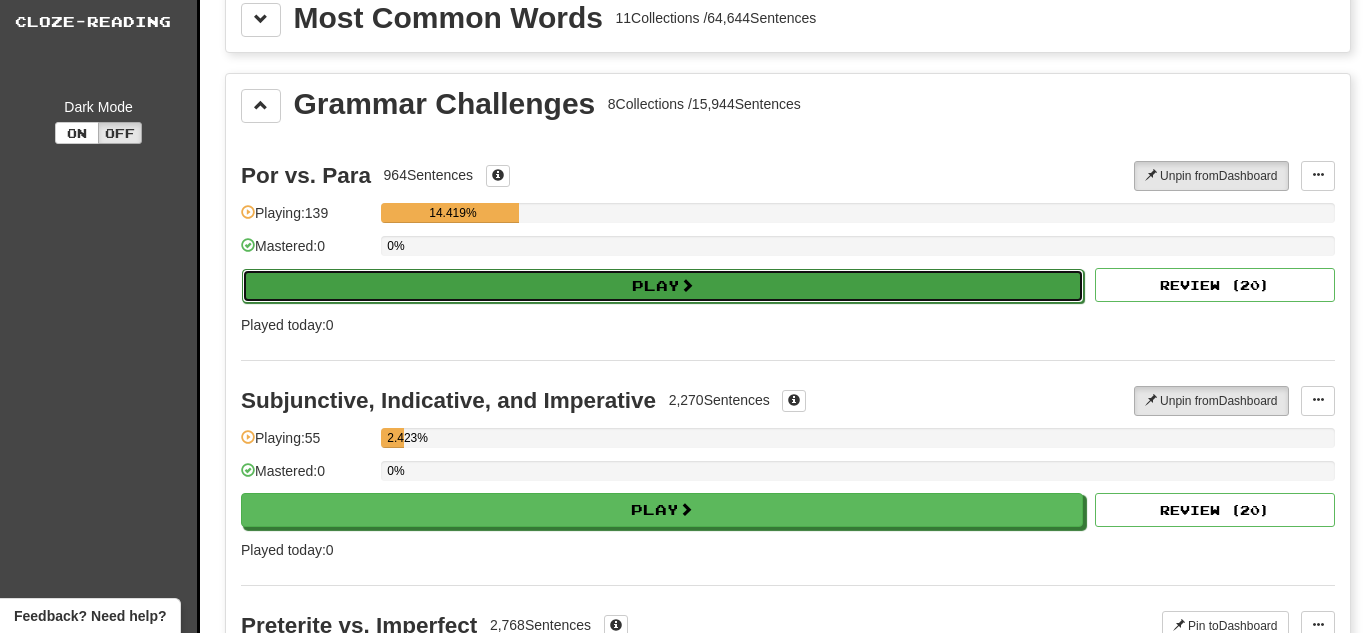 select on "**" 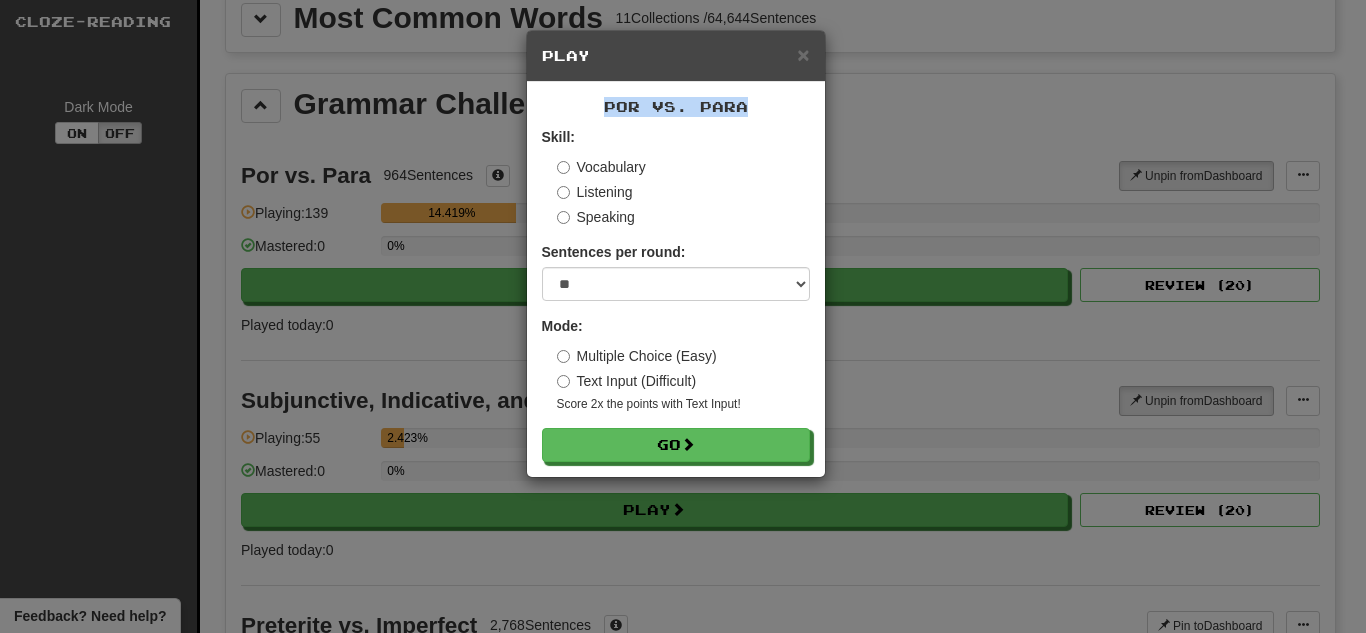 drag, startPoint x: 607, startPoint y: 110, endPoint x: 748, endPoint y: 107, distance: 141.0319 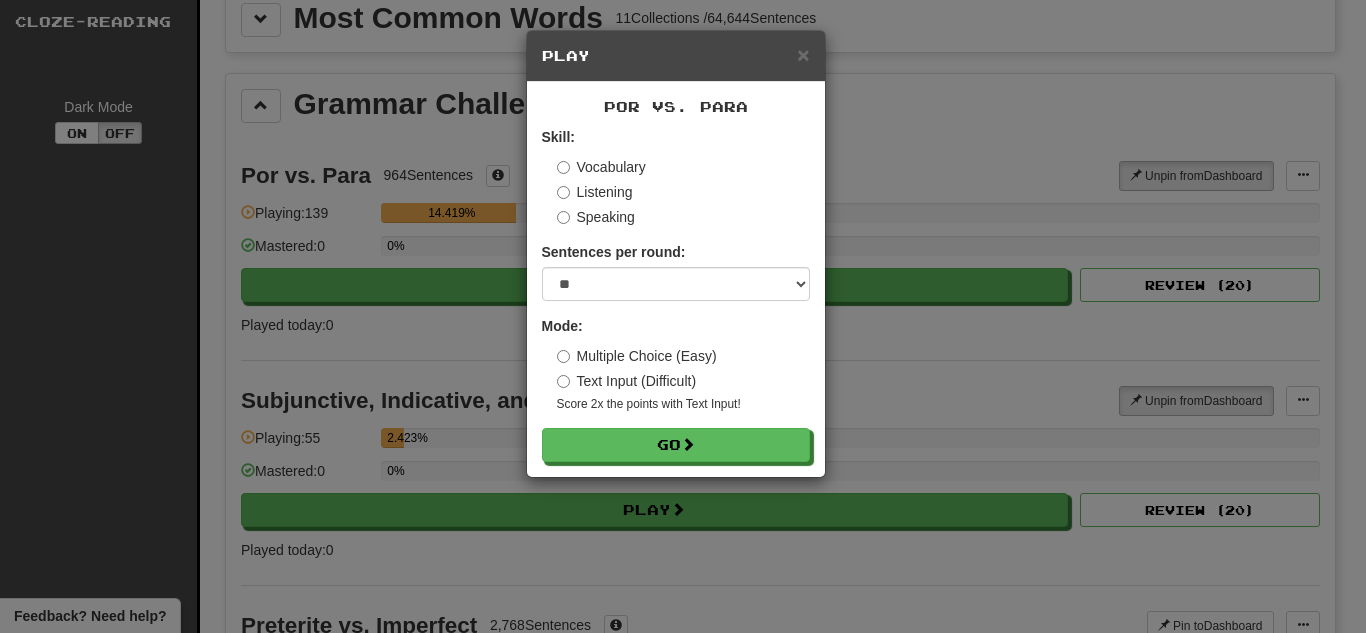 click on "Vocabulary" at bounding box center (601, 167) 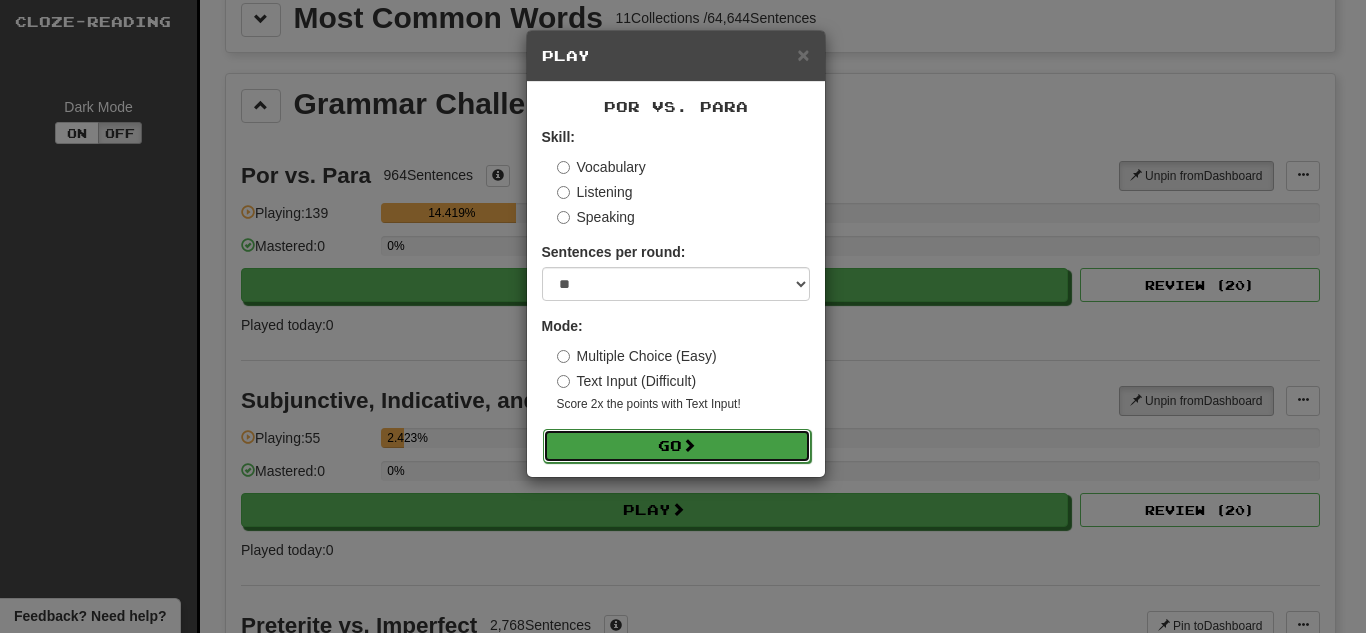 click on "Go" at bounding box center [677, 446] 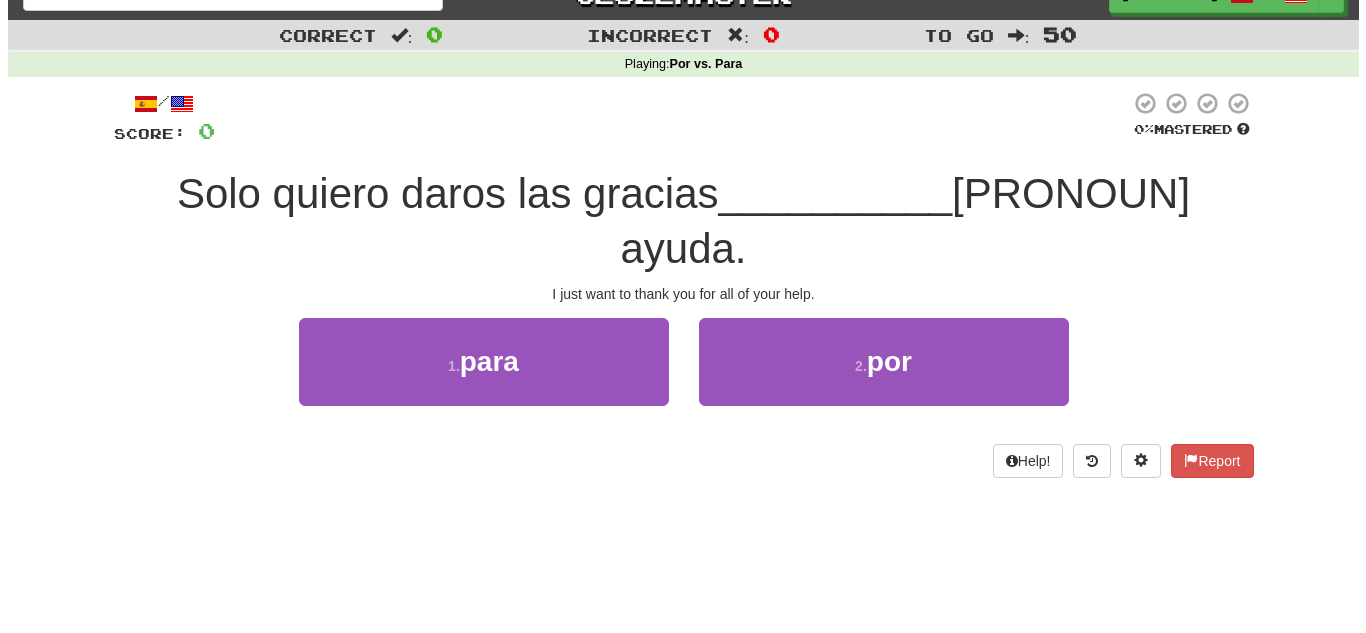 scroll, scrollTop: 32, scrollLeft: 0, axis: vertical 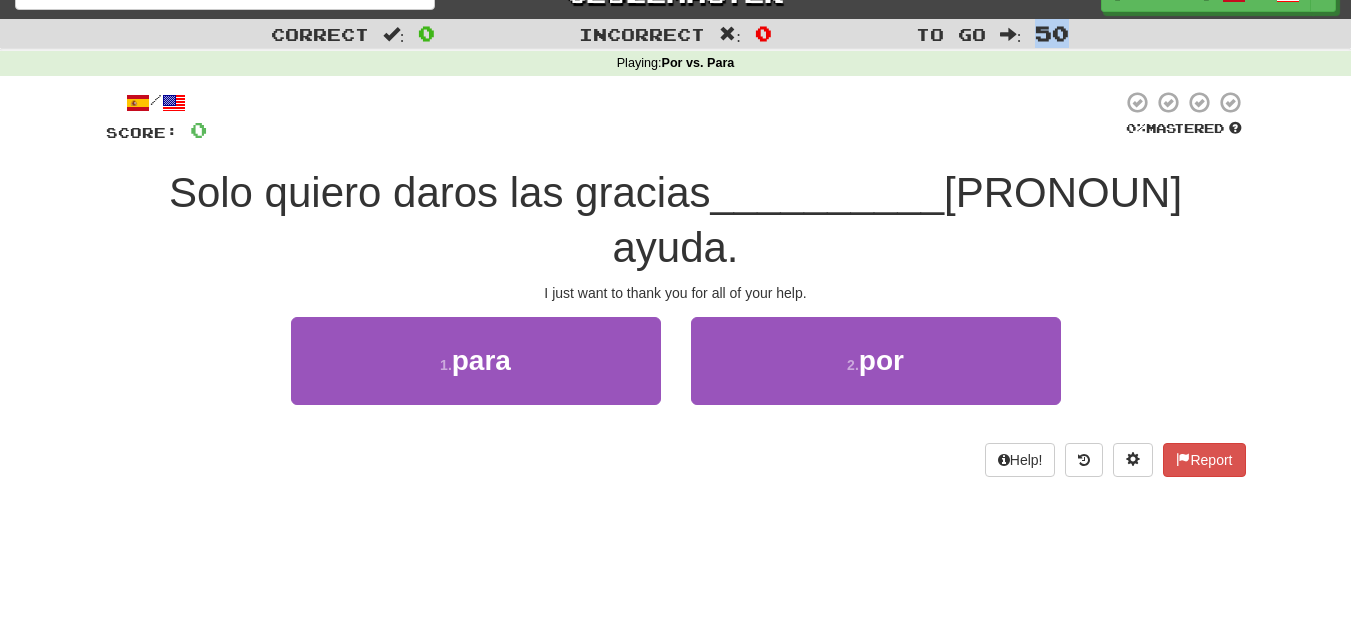 drag, startPoint x: 1035, startPoint y: 34, endPoint x: 1073, endPoint y: 34, distance: 38 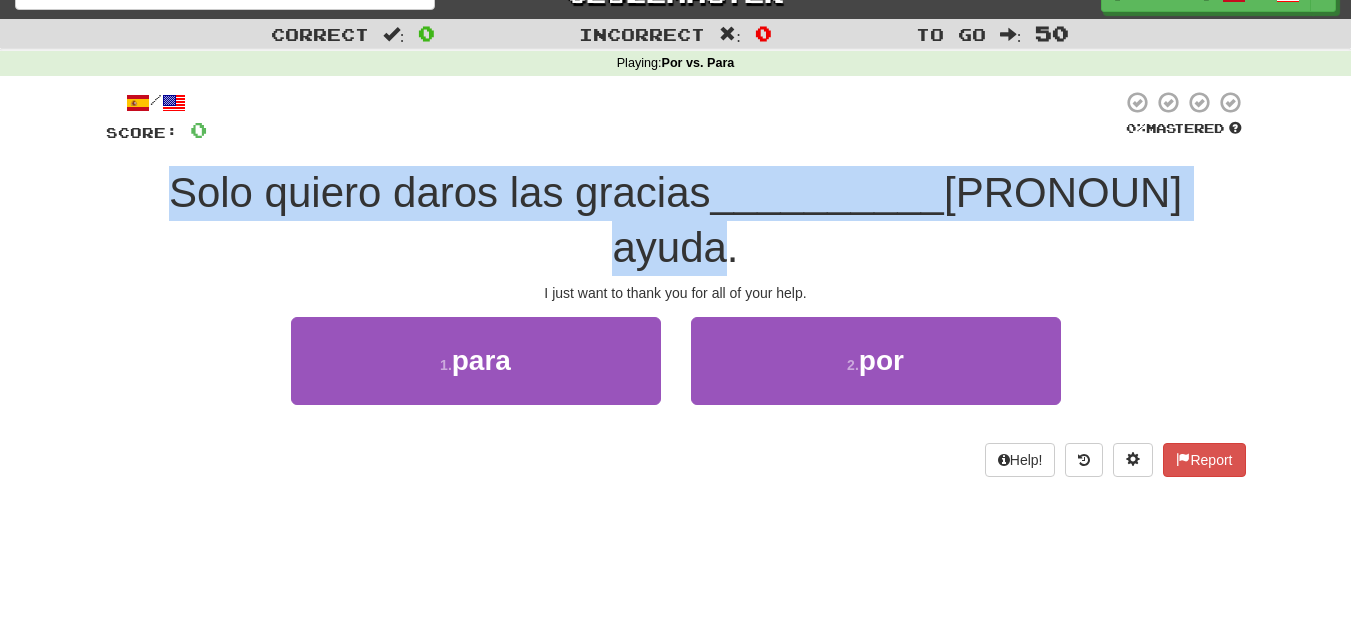 drag, startPoint x: 143, startPoint y: 184, endPoint x: 1267, endPoint y: 208, distance: 1124.2562 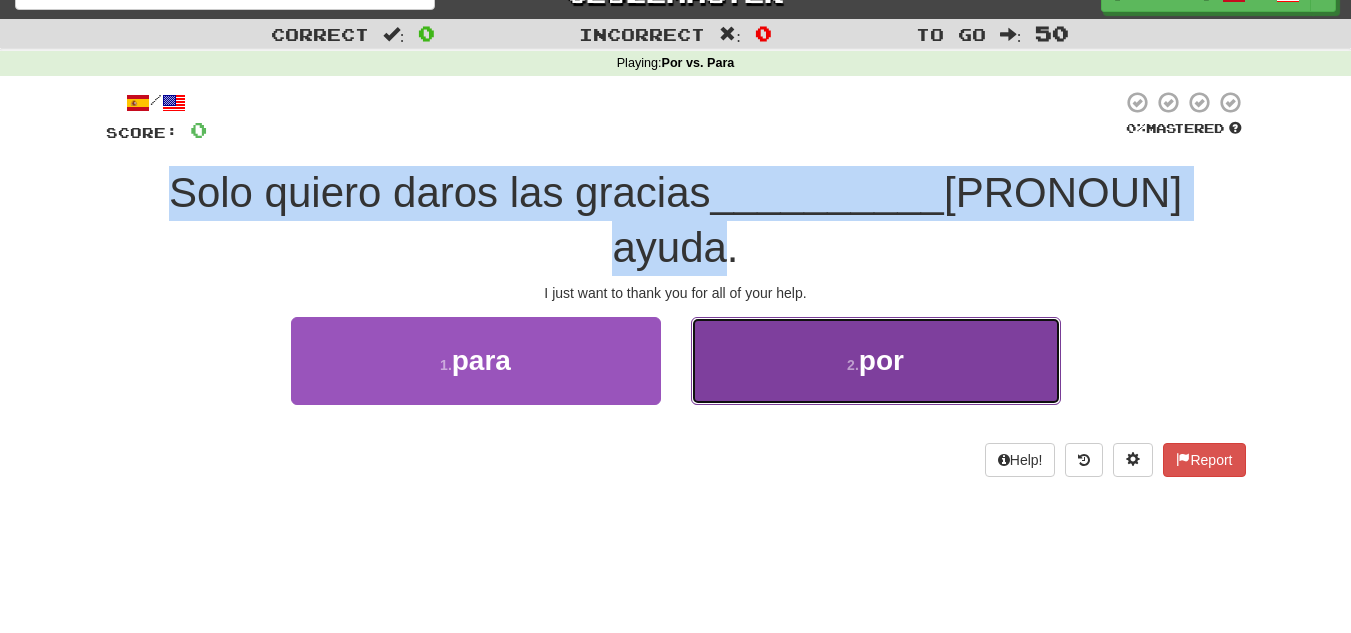 click on "2 .  por" at bounding box center [876, 360] 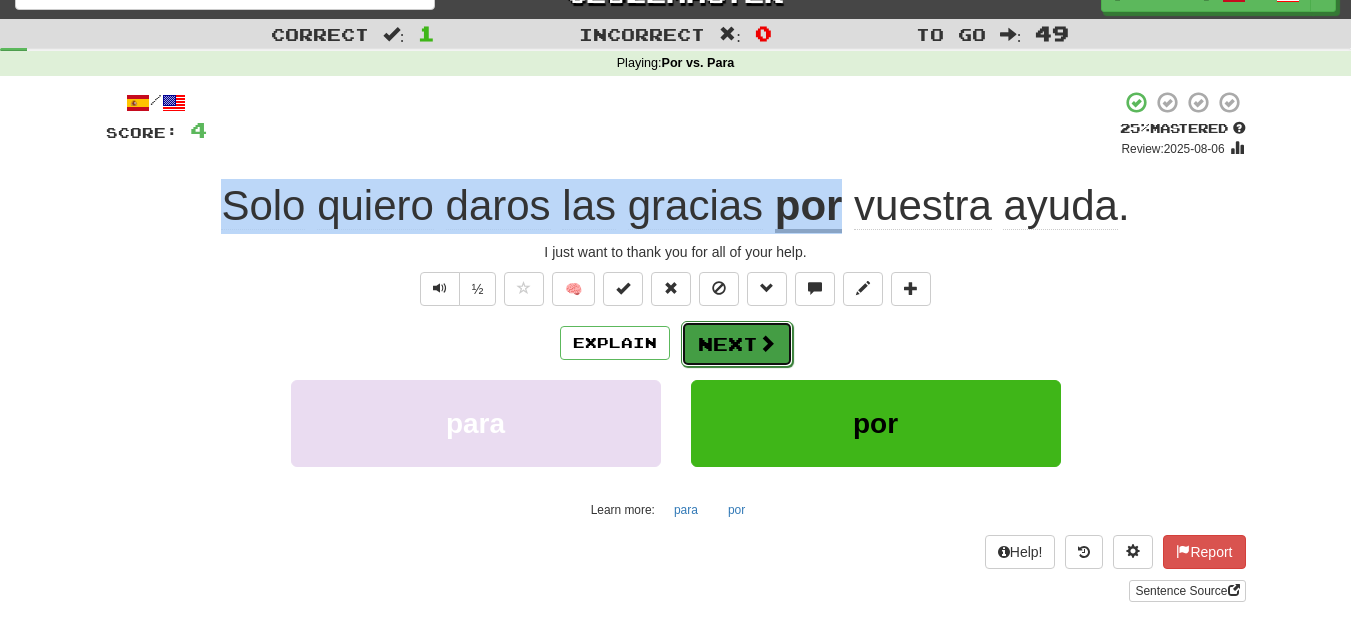 click on "Next" at bounding box center (737, 344) 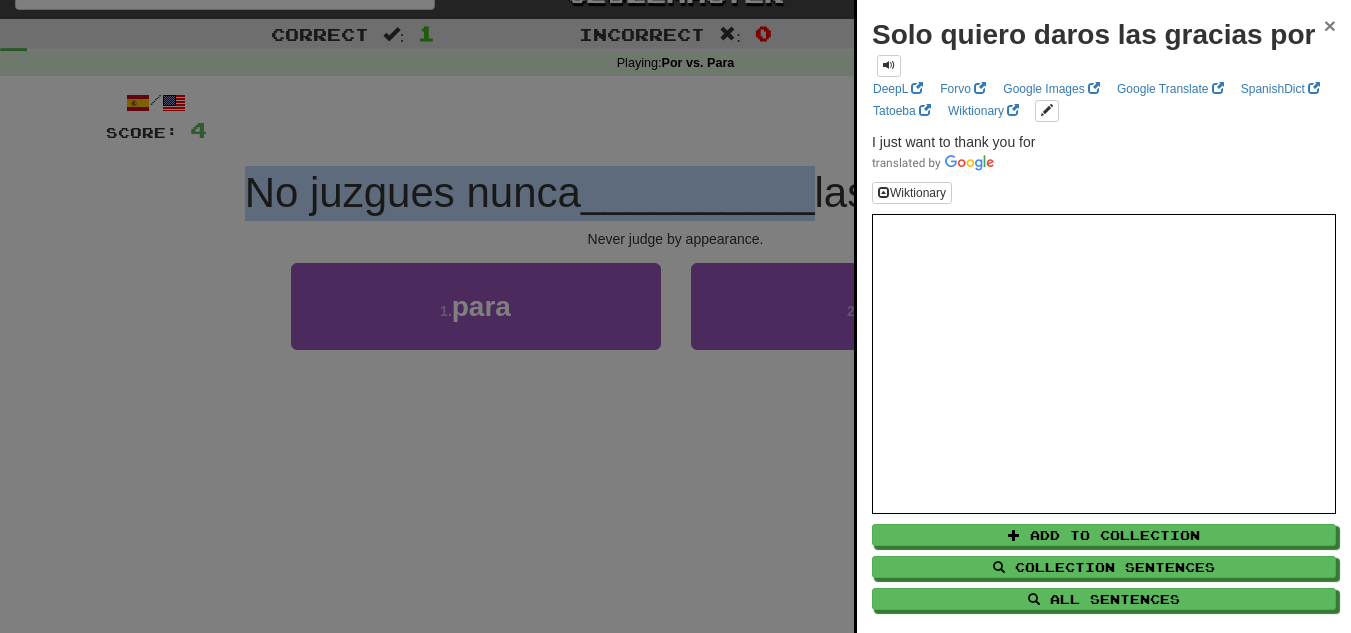 click on "×" at bounding box center [1330, 25] 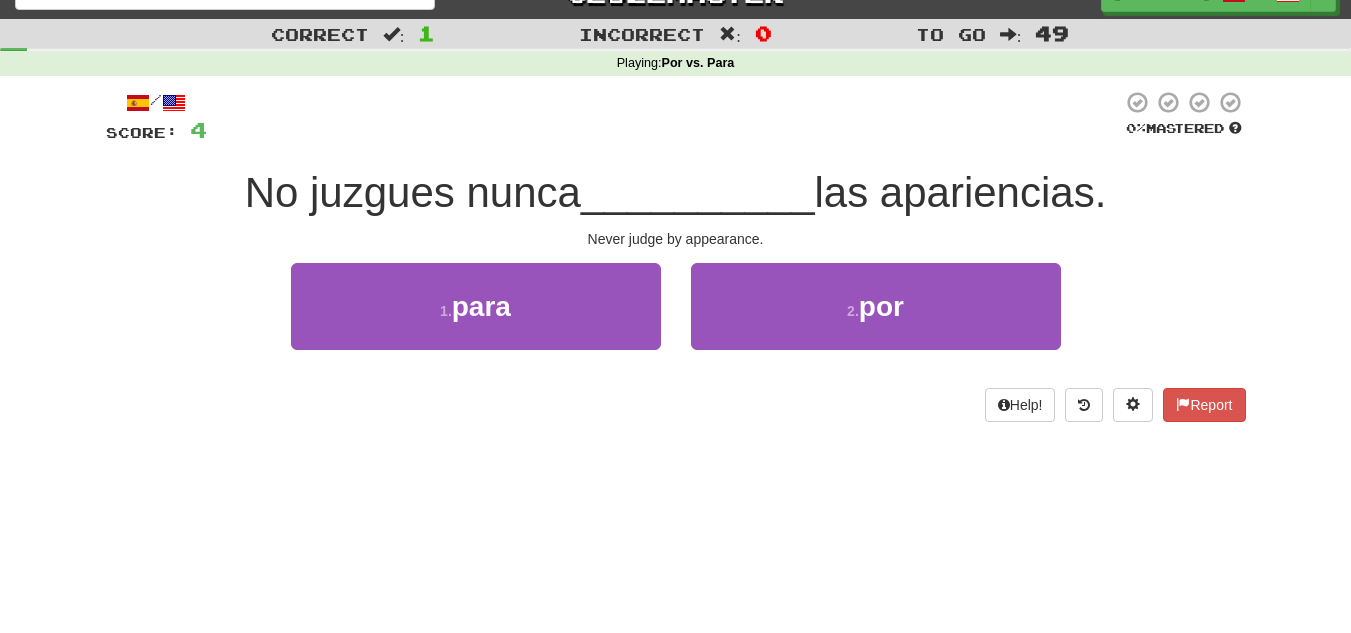 click on "/  Score:   4 0 %  Mastered No juzgues nunca  __________  las apariencias. Never judge by appearance. 1 .  para 2 .  por  Help!  Report" at bounding box center [676, 263] 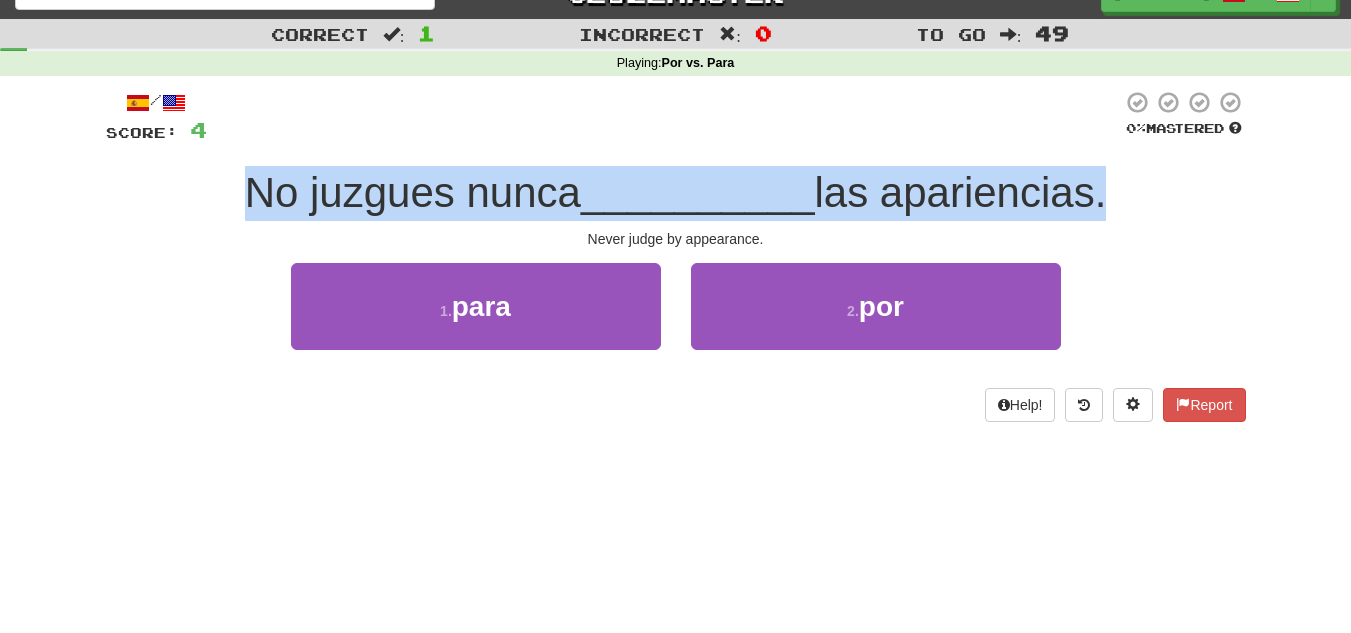 drag, startPoint x: 1109, startPoint y: 195, endPoint x: 212, endPoint y: 187, distance: 897.03564 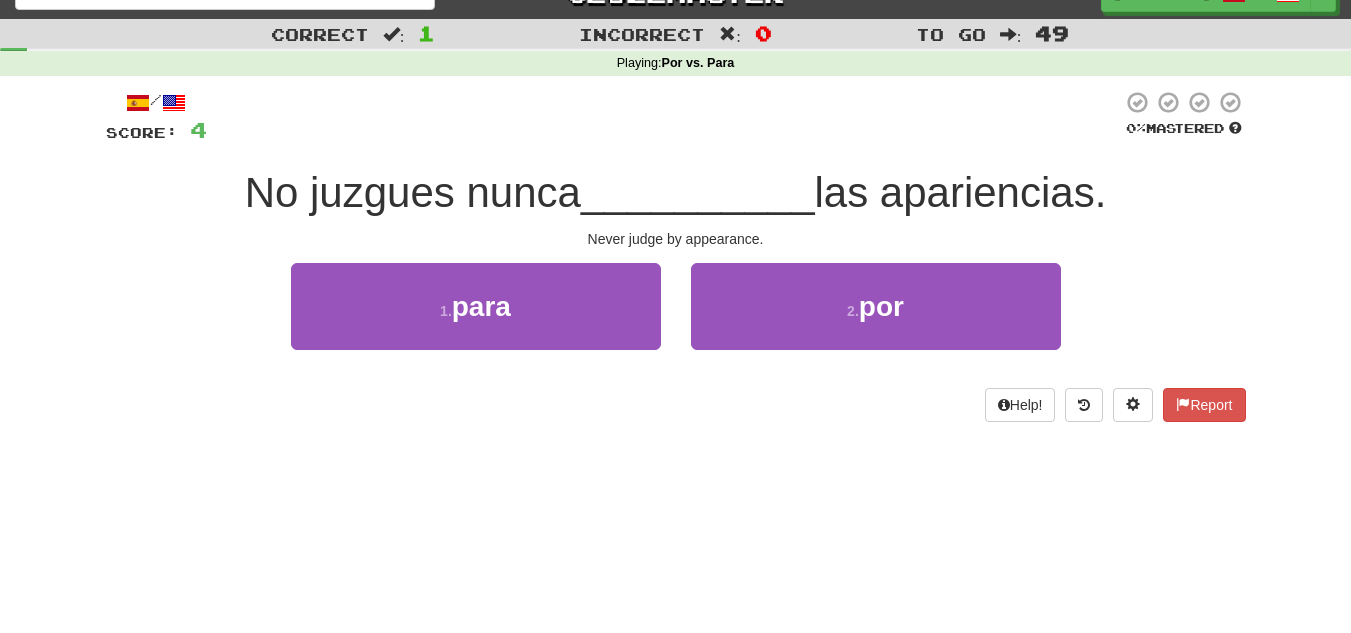 click on "/  Score:   4 0 %  Mastered No juzgues nunca  __________  las apariencias. Never judge by appearance. 1 .  para 2 .  por  Help!  Report" at bounding box center (676, 263) 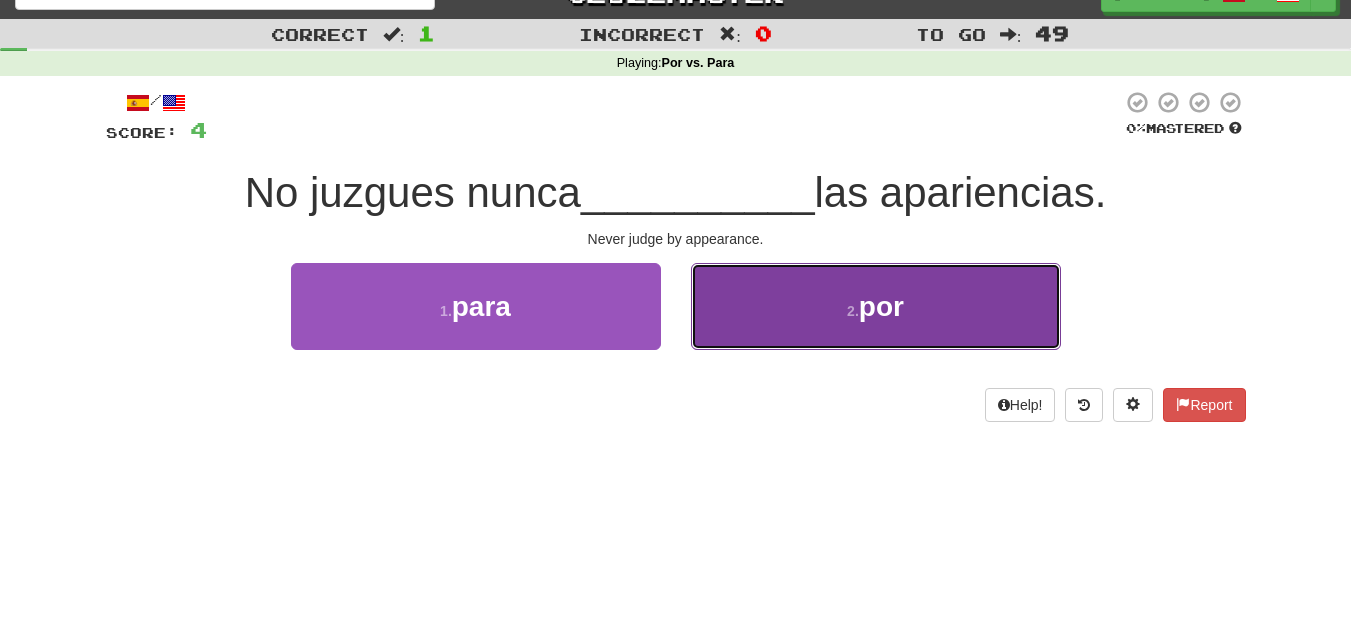 click on "2 .  por" at bounding box center [876, 306] 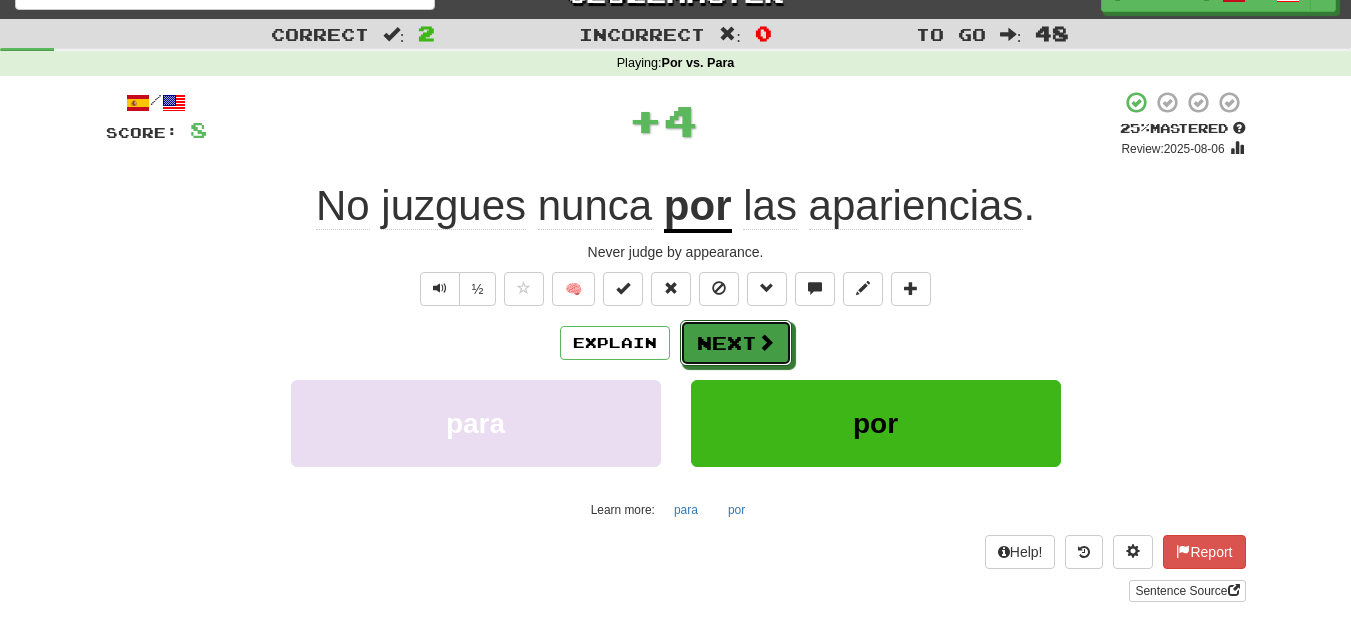 click at bounding box center [766, 342] 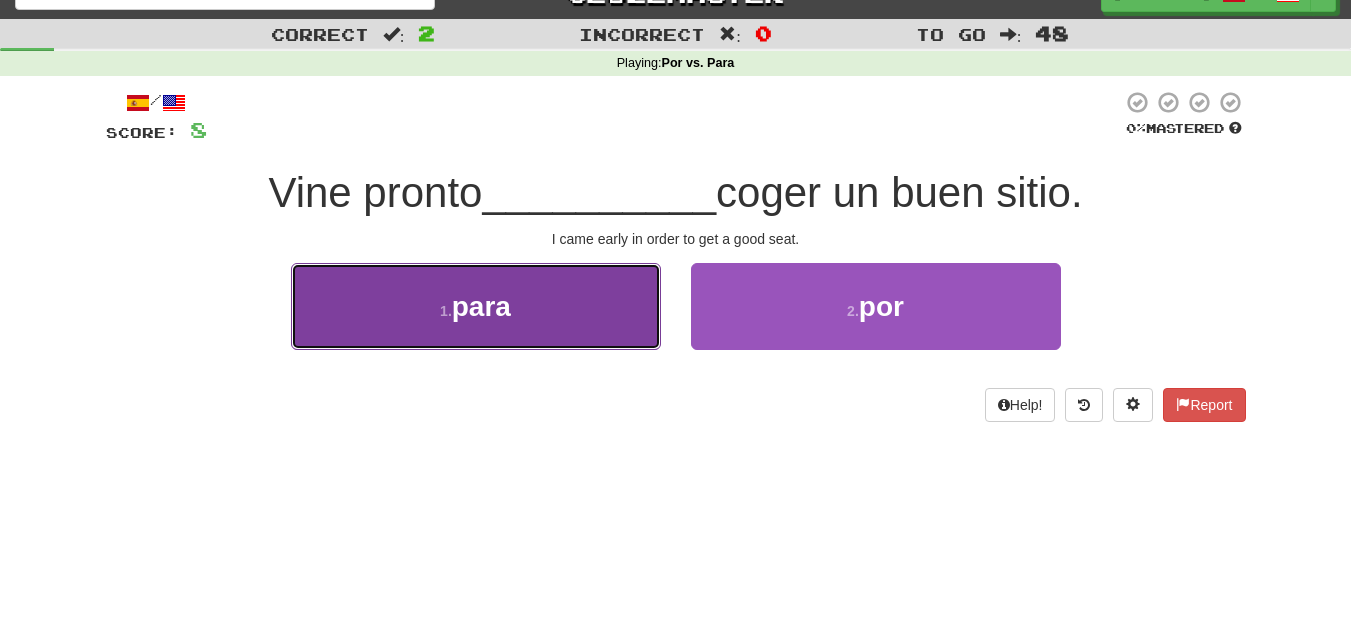 click on "1 .  para" at bounding box center (476, 306) 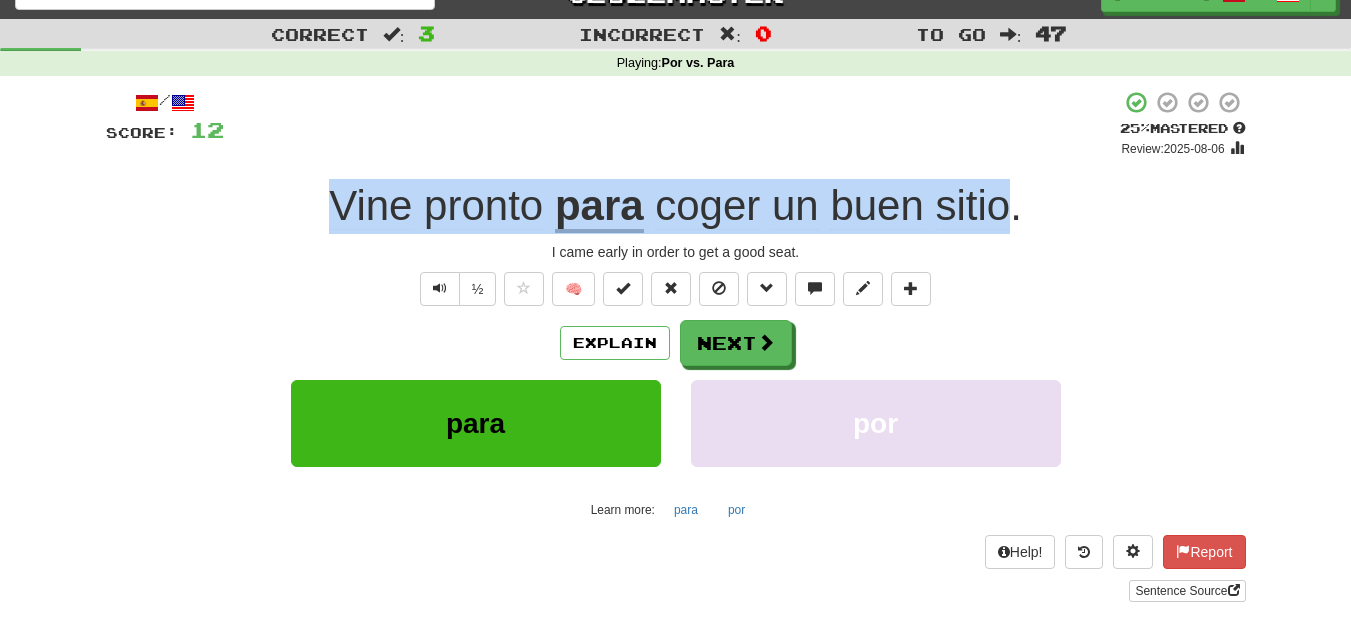 drag, startPoint x: 1012, startPoint y: 203, endPoint x: 313, endPoint y: 217, distance: 699.1402 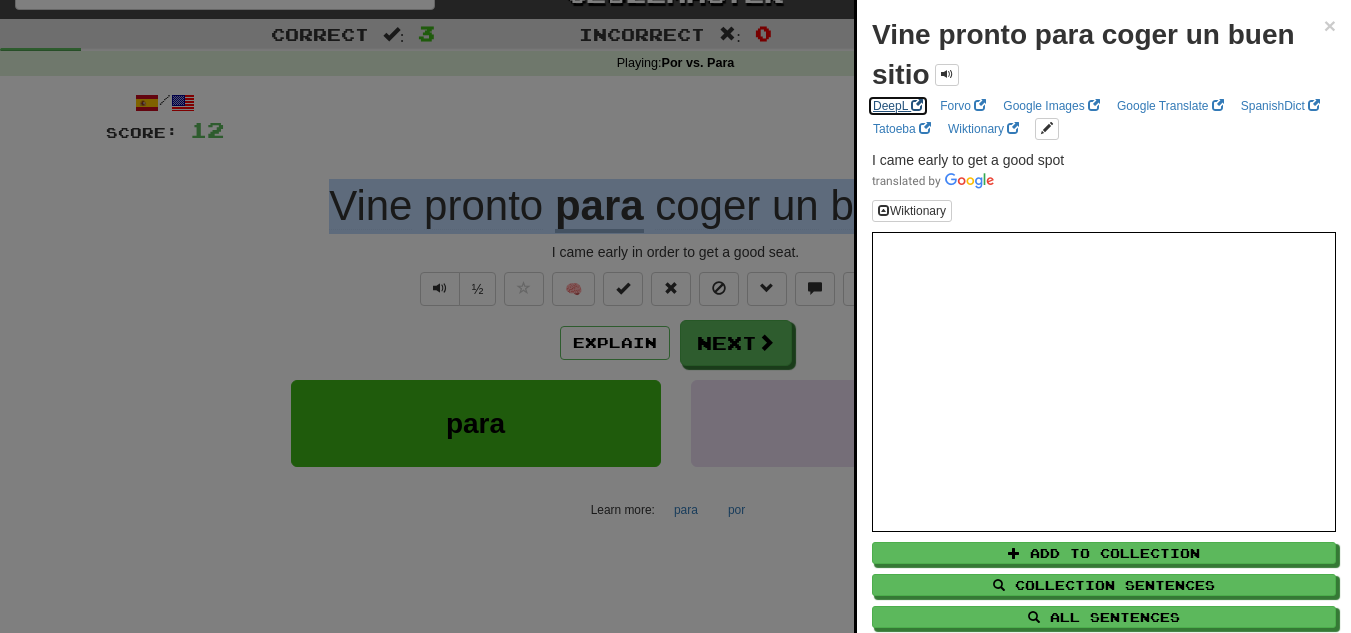 click on "DeepL" at bounding box center (898, 106) 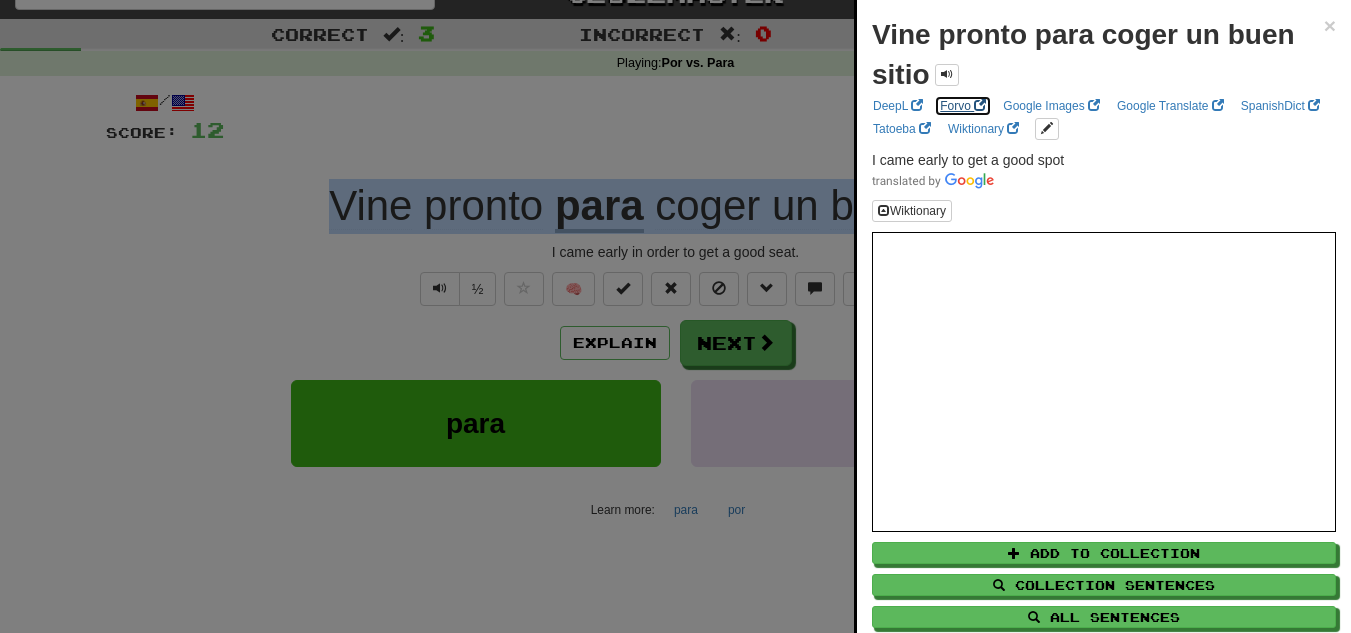 click on "Forvo" at bounding box center [963, 106] 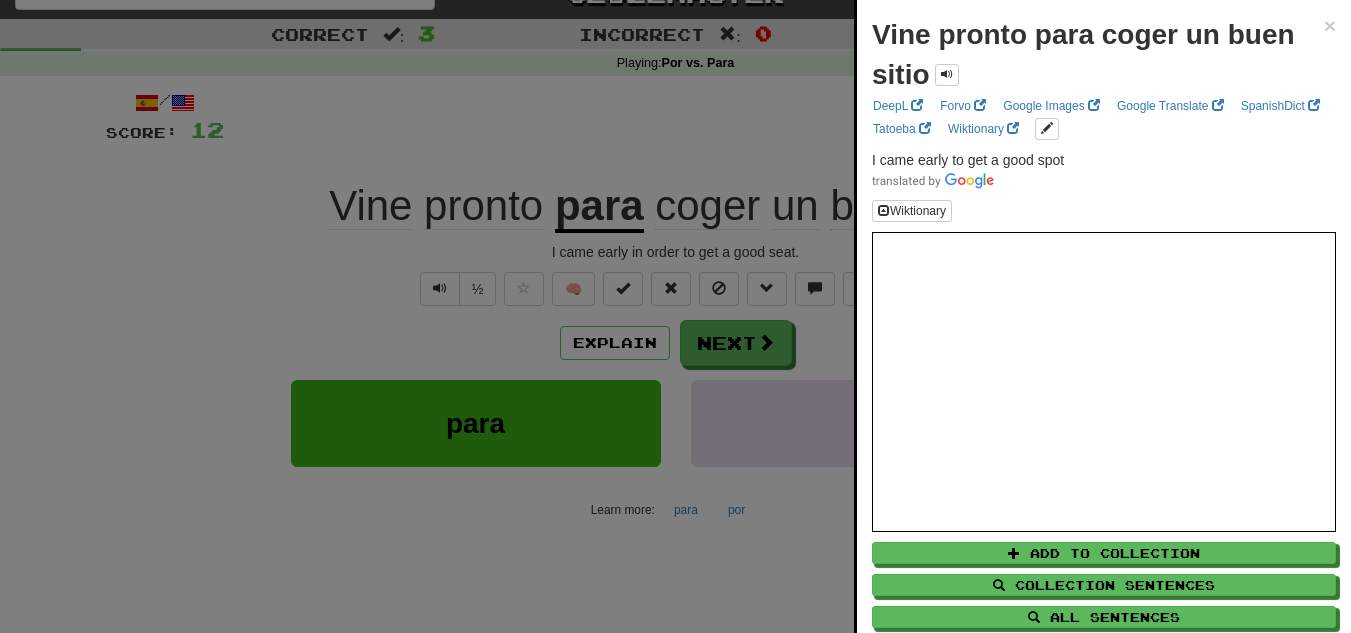 click at bounding box center (675, 316) 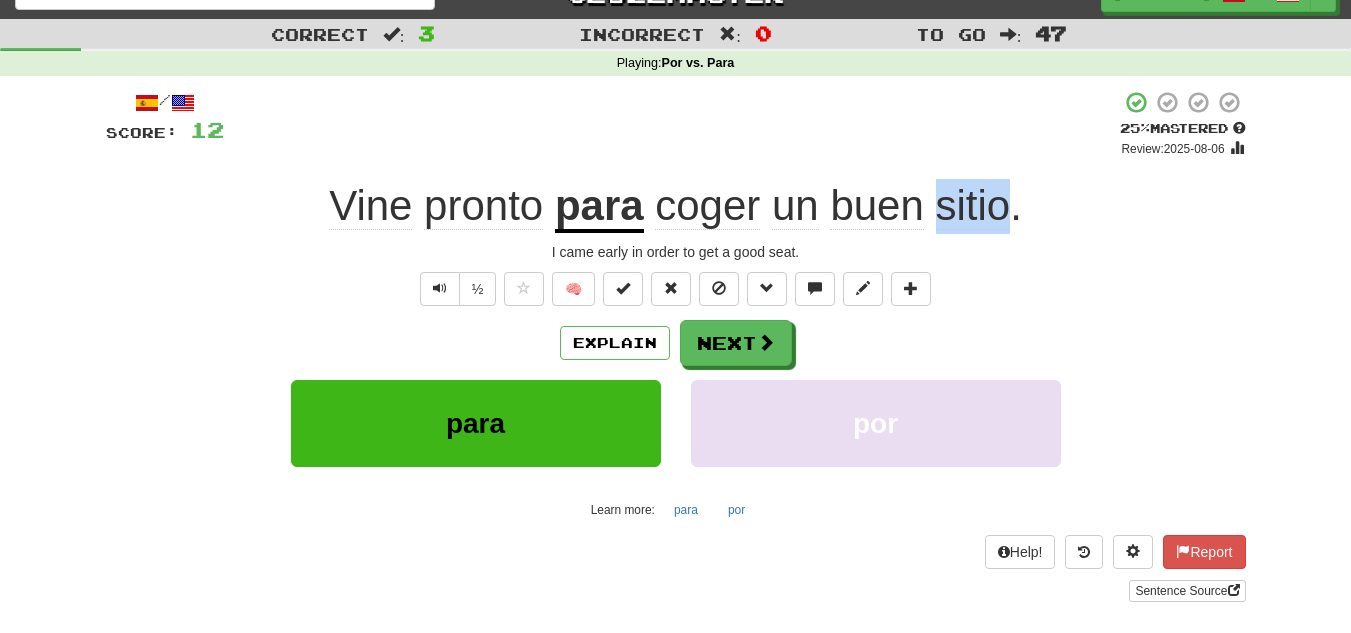 drag, startPoint x: 1012, startPoint y: 200, endPoint x: 942, endPoint y: 201, distance: 70.00714 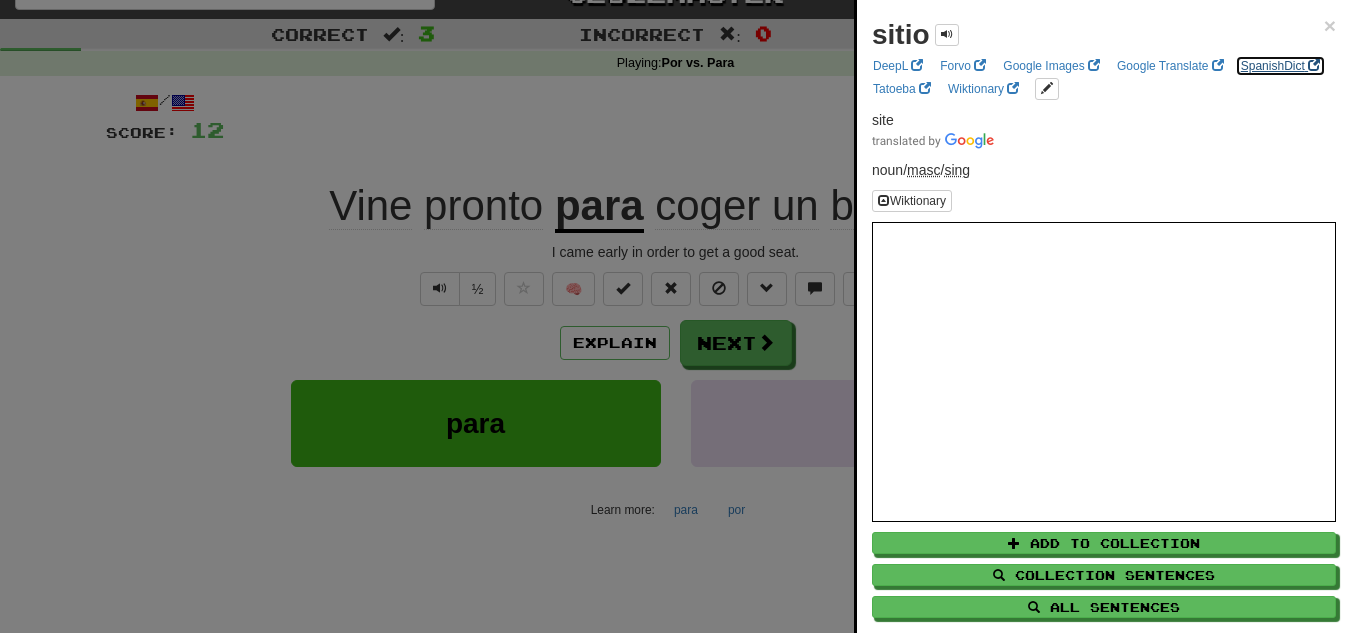 click on "SpanishDict" at bounding box center (1280, 66) 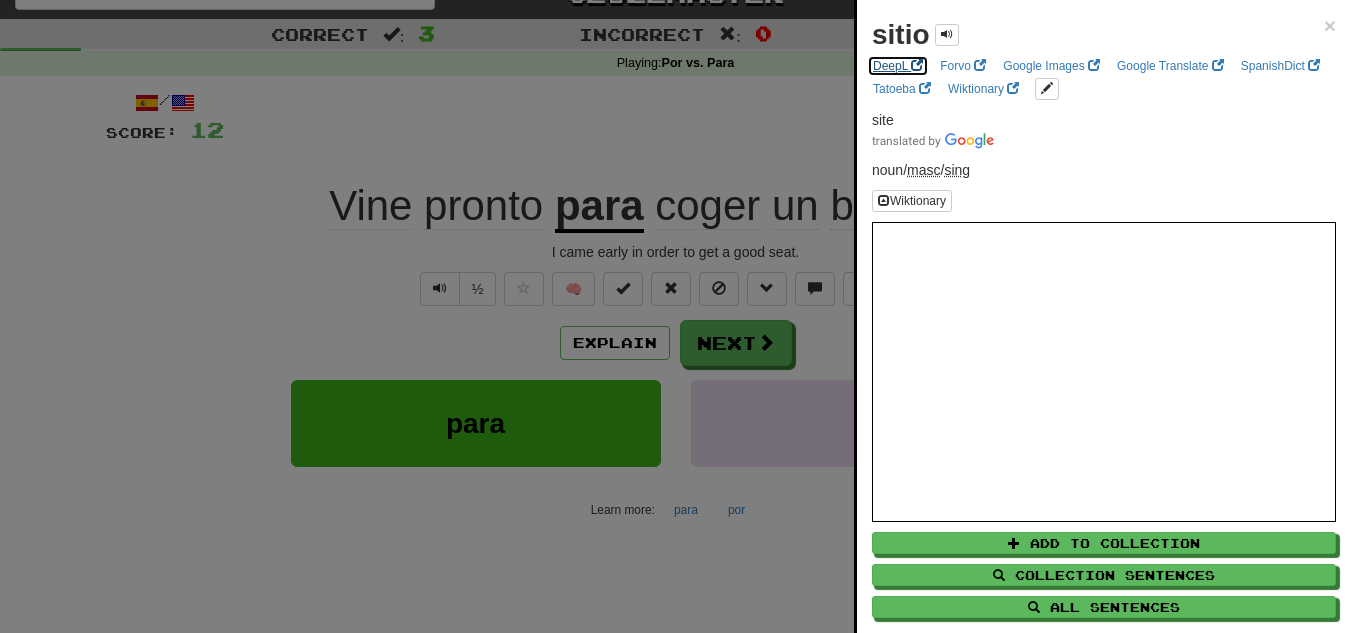 click on "DeepL" at bounding box center (898, 66) 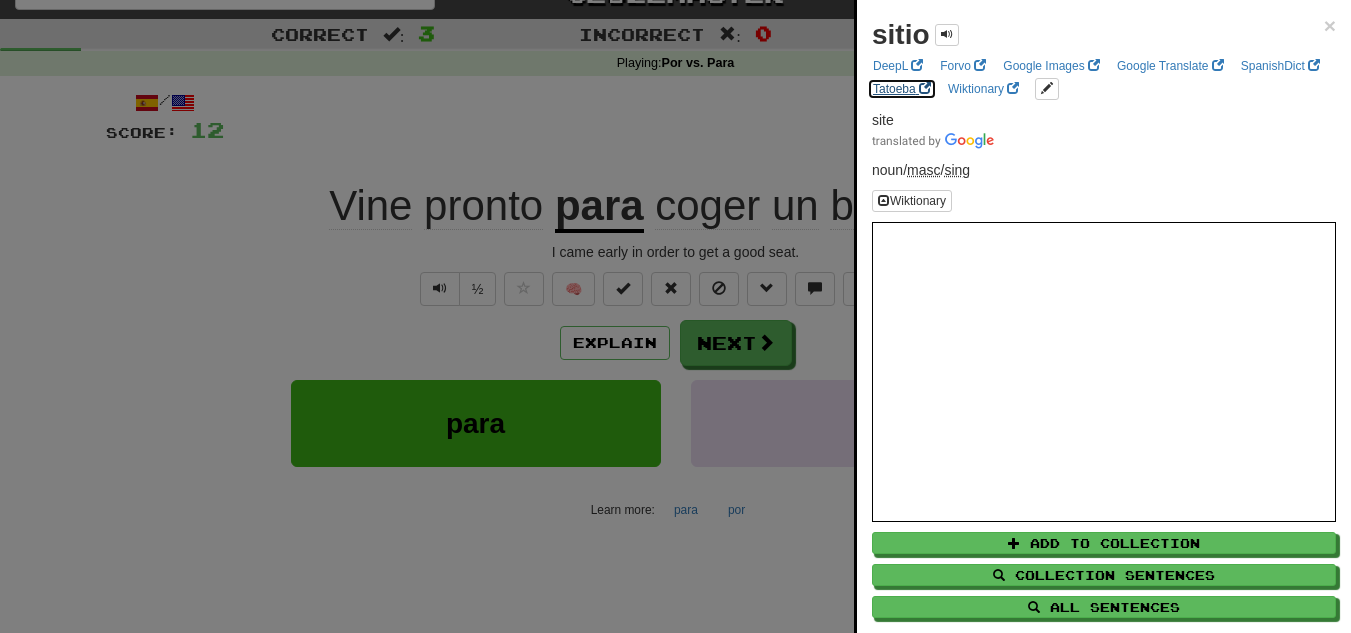 click on "Tatoeba" at bounding box center [902, 89] 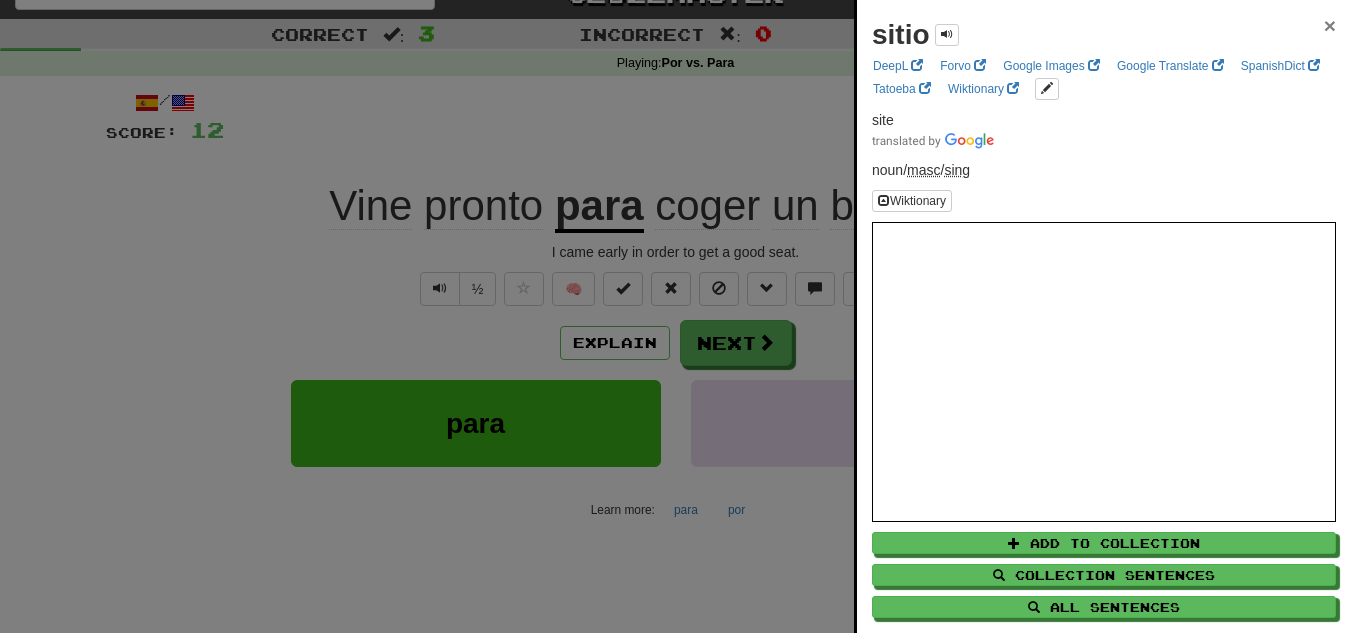 click on "×" at bounding box center (1330, 25) 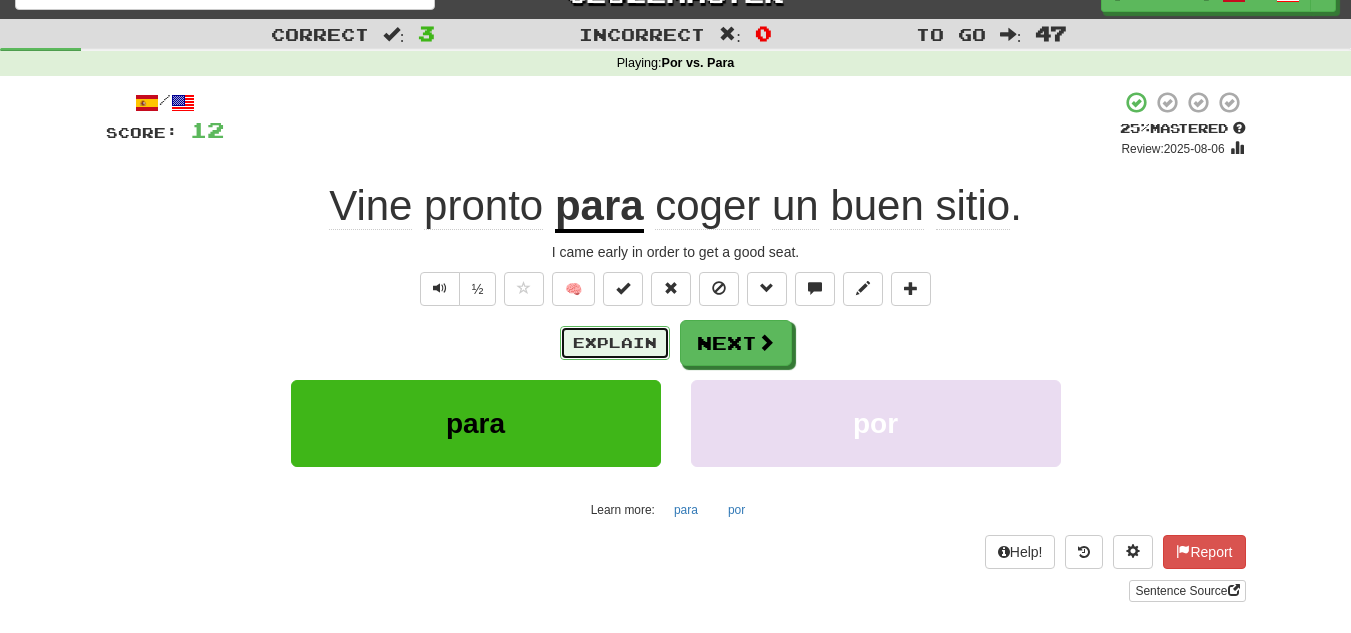 click on "Explain" at bounding box center [615, 343] 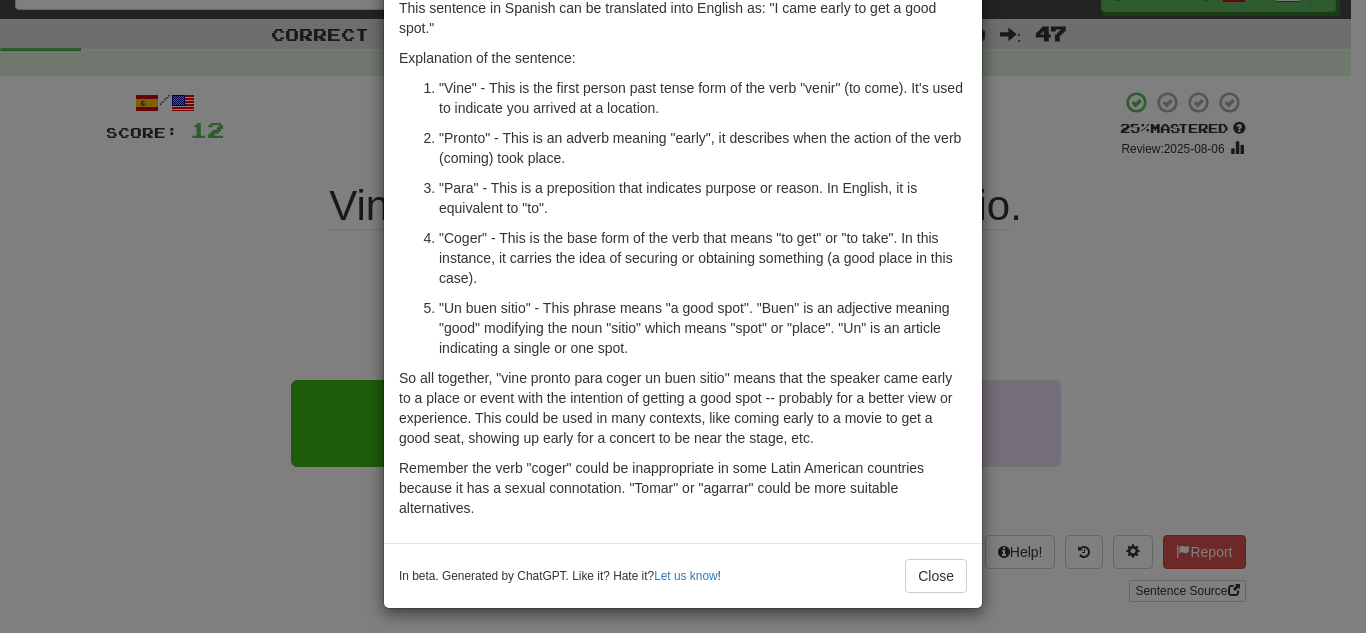 scroll, scrollTop: 130, scrollLeft: 0, axis: vertical 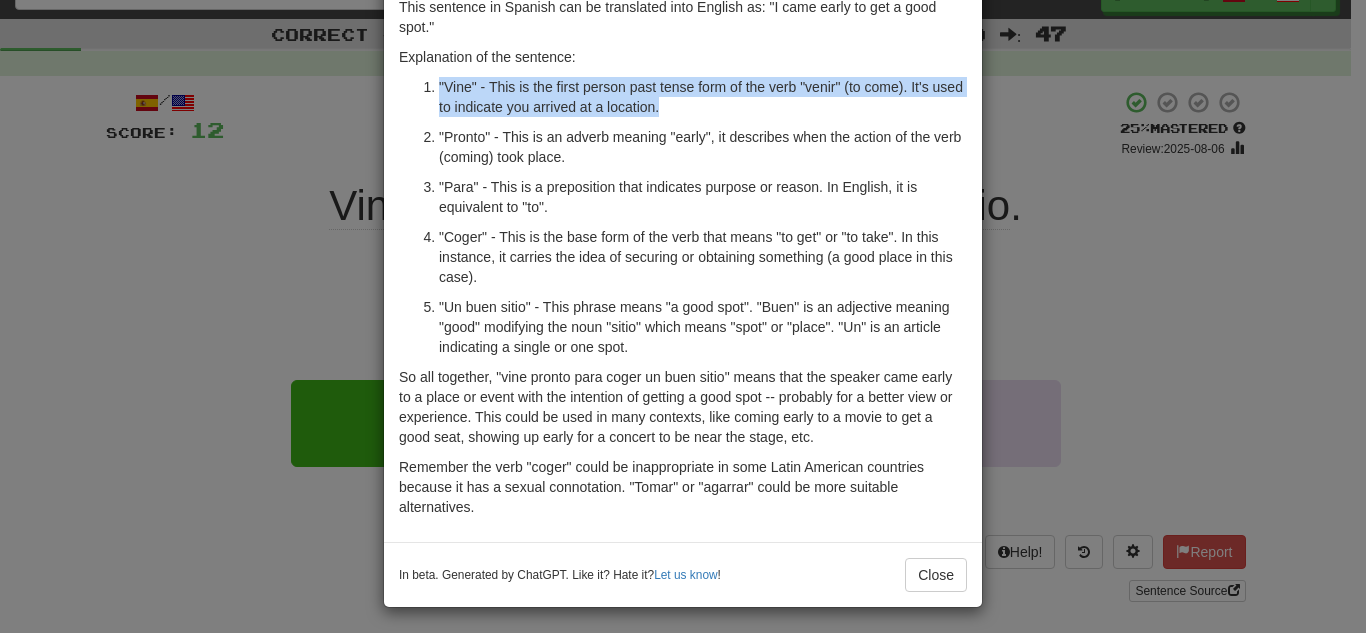 drag, startPoint x: 432, startPoint y: 92, endPoint x: 658, endPoint y: 101, distance: 226.17914 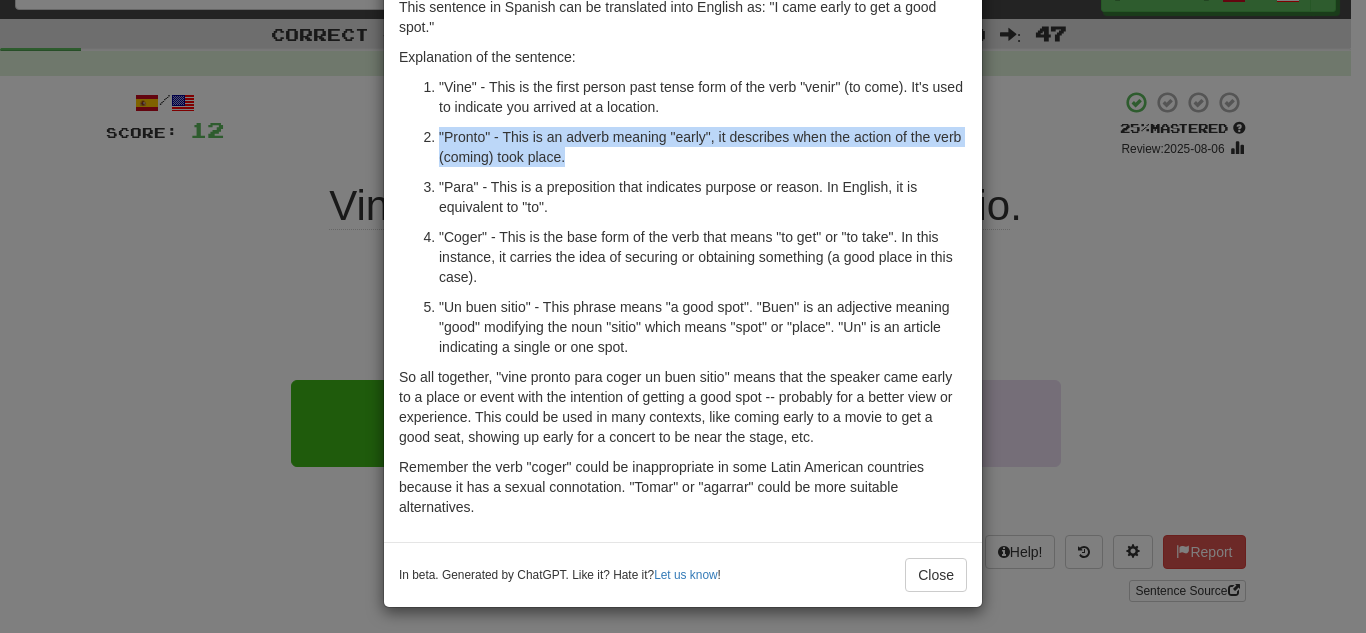drag, startPoint x: 432, startPoint y: 134, endPoint x: 572, endPoint y: 161, distance: 142.5798 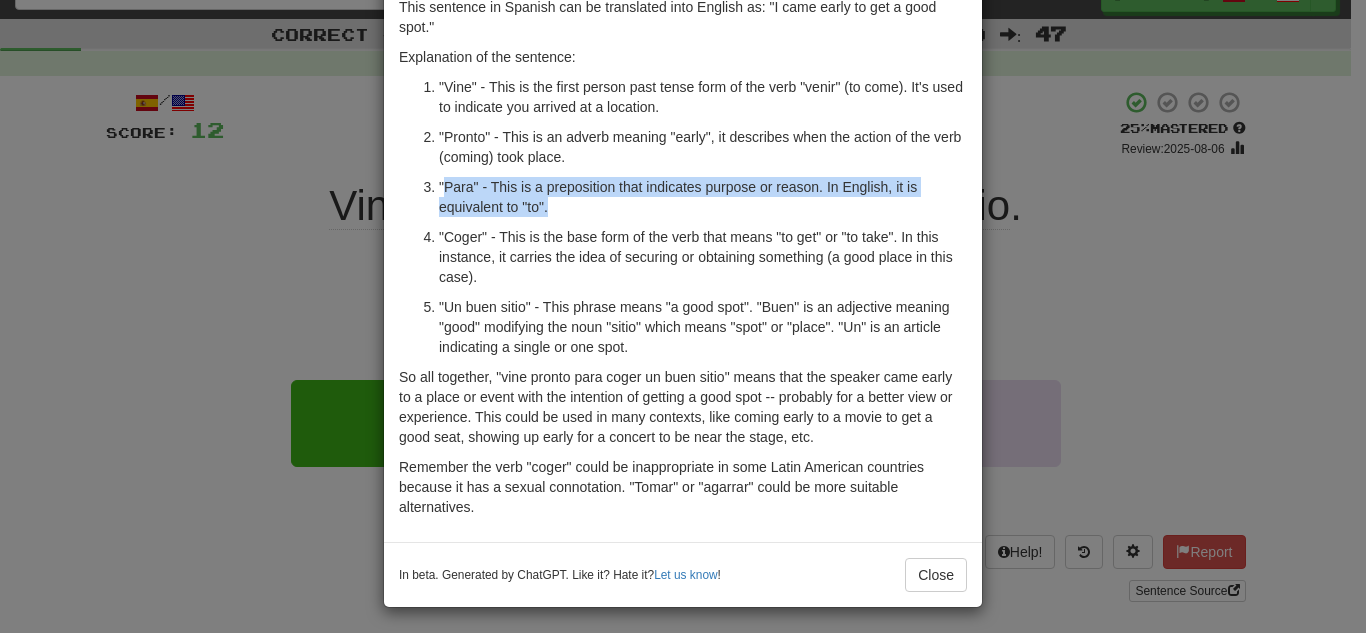 drag, startPoint x: 434, startPoint y: 191, endPoint x: 546, endPoint y: 213, distance: 114.14027 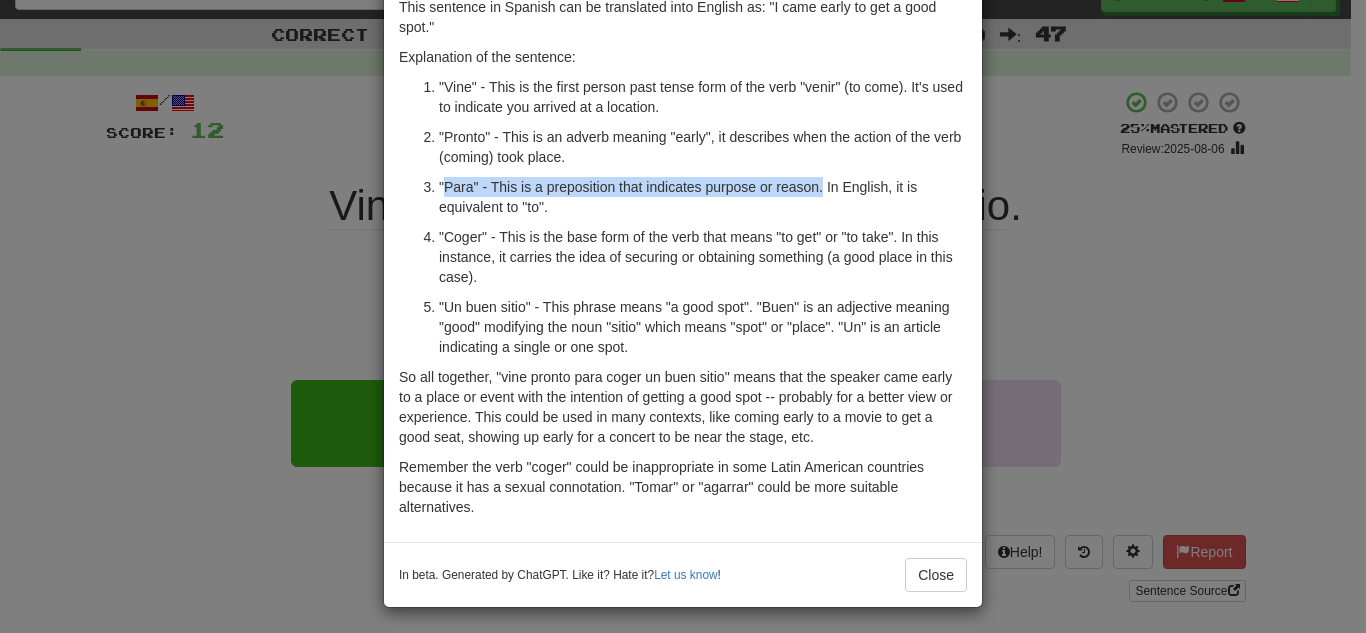 drag, startPoint x: 434, startPoint y: 182, endPoint x: 816, endPoint y: 187, distance: 382.0327 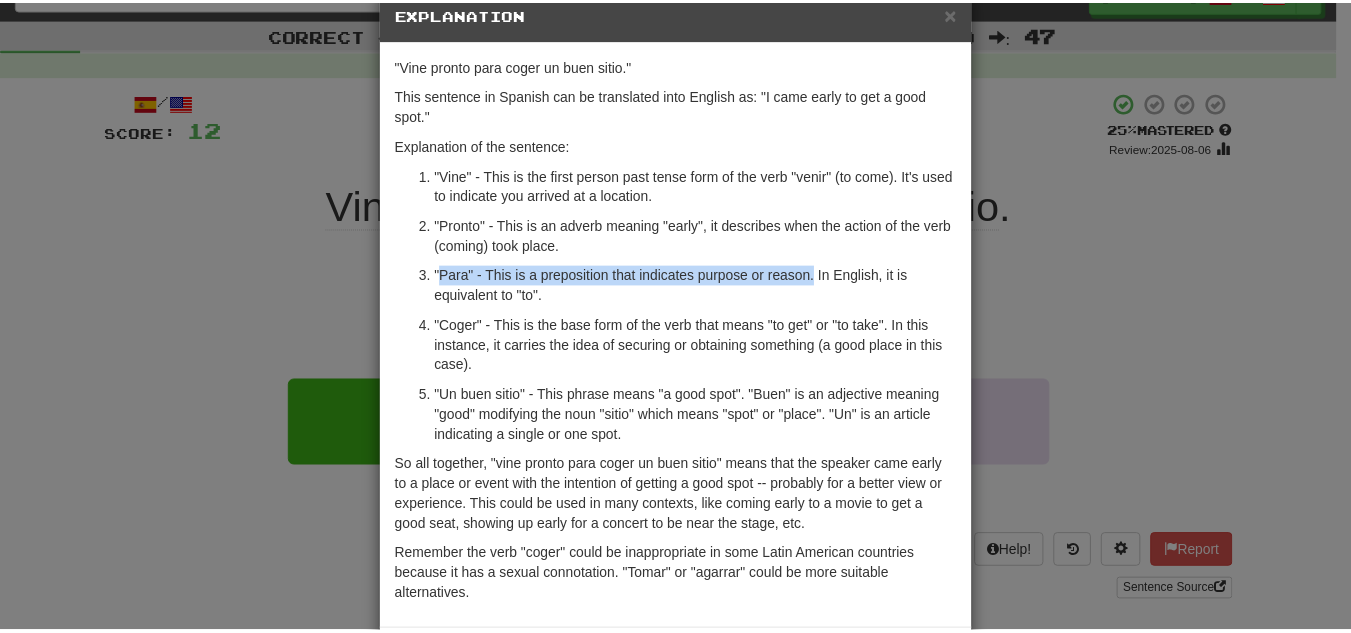 scroll, scrollTop: 40, scrollLeft: 0, axis: vertical 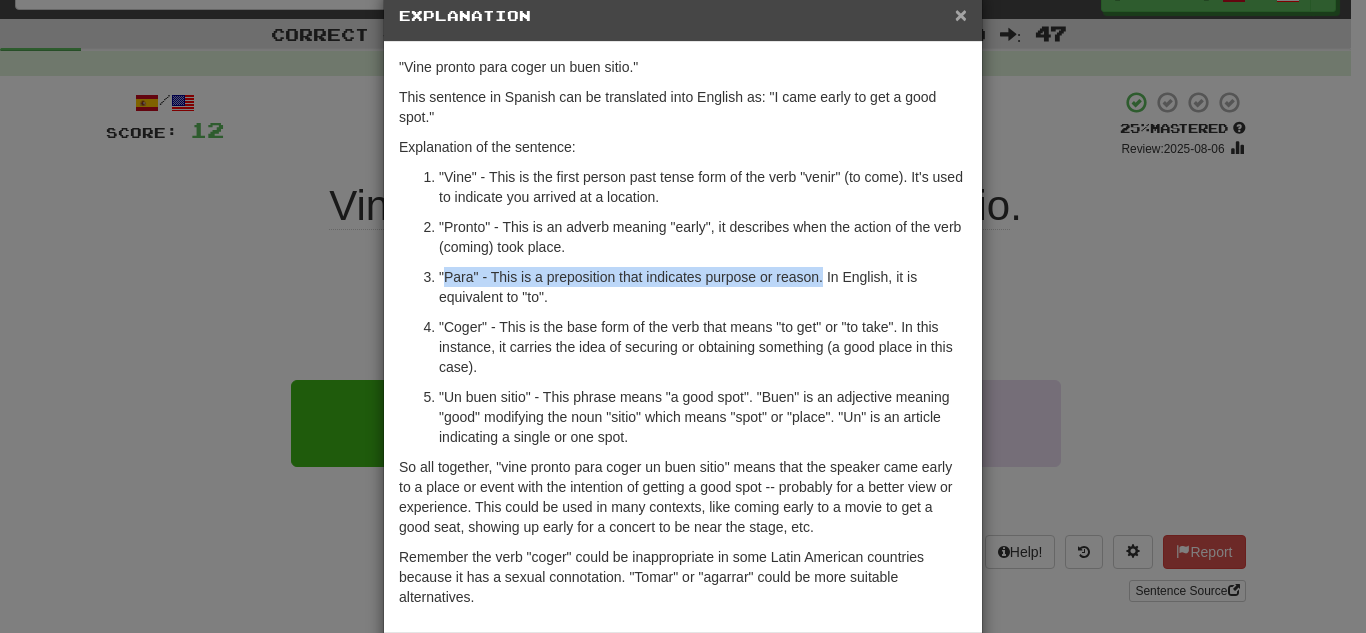 click on "×" at bounding box center [961, 14] 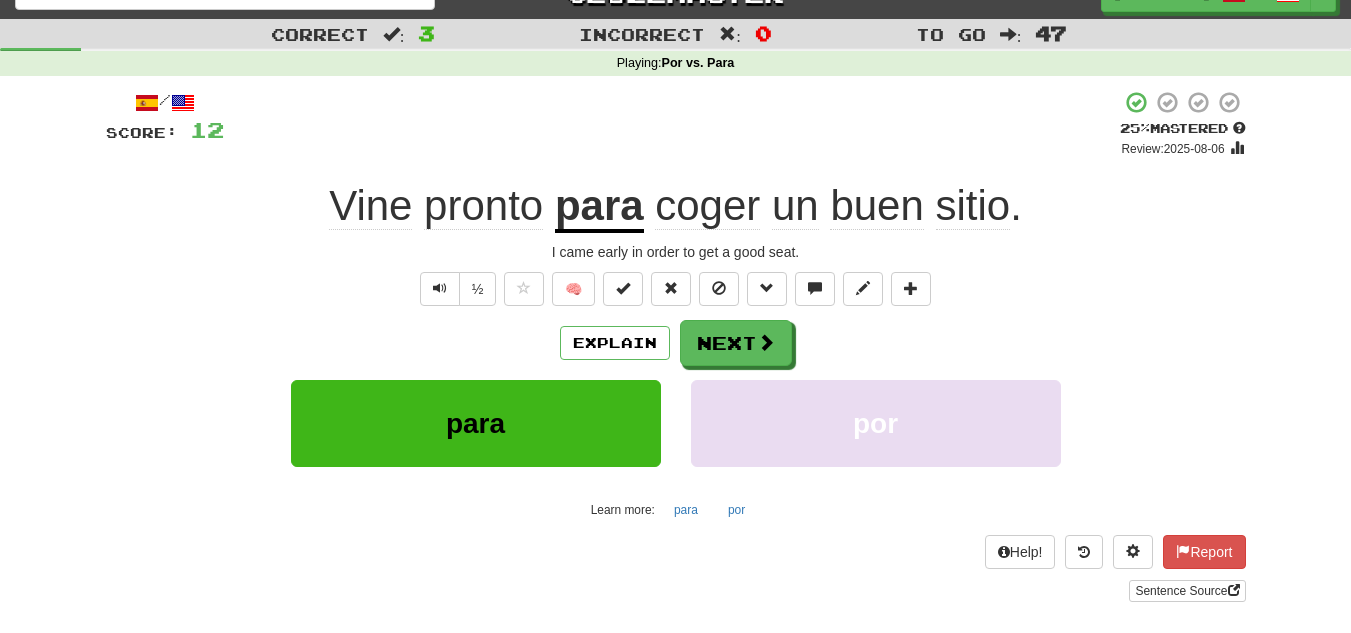 scroll, scrollTop: 0, scrollLeft: 0, axis: both 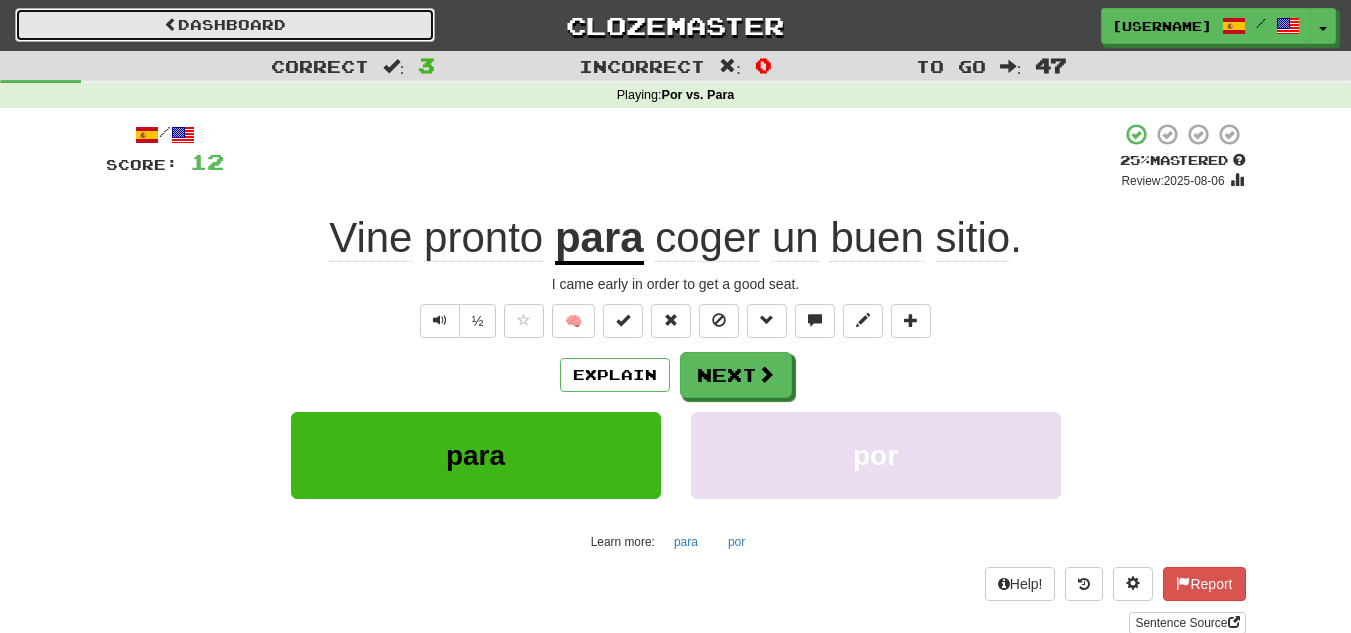 click on "Dashboard" at bounding box center (225, 25) 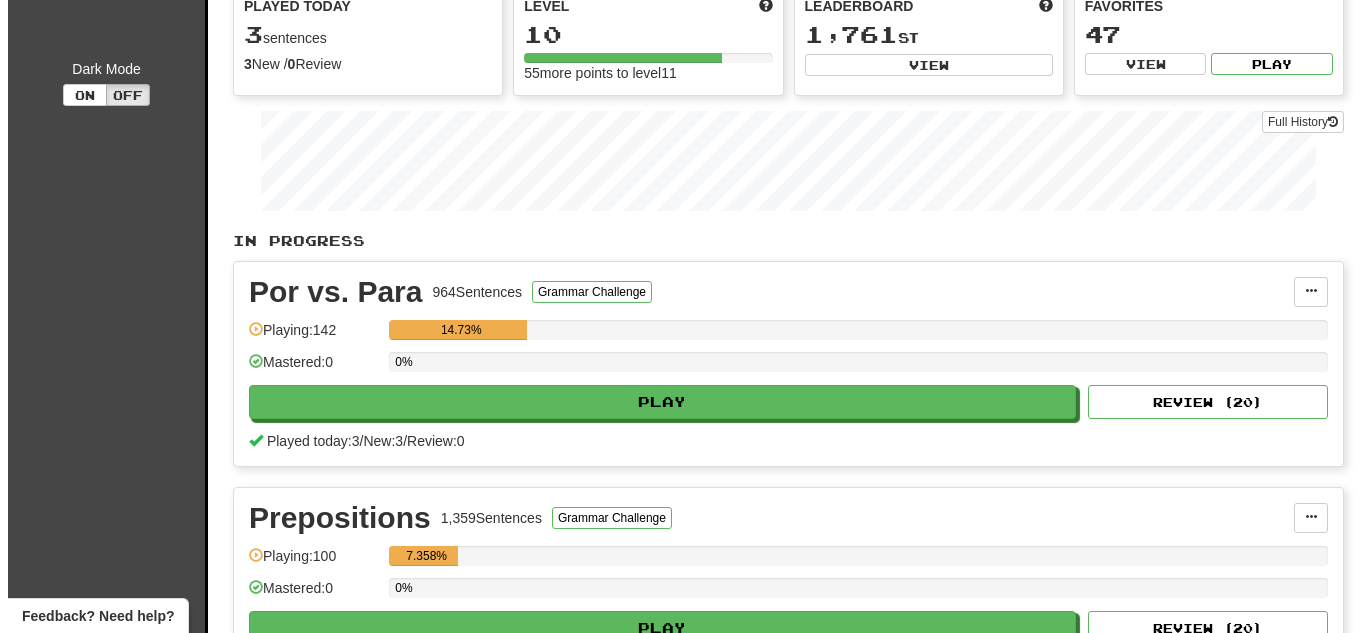 scroll, scrollTop: 226, scrollLeft: 0, axis: vertical 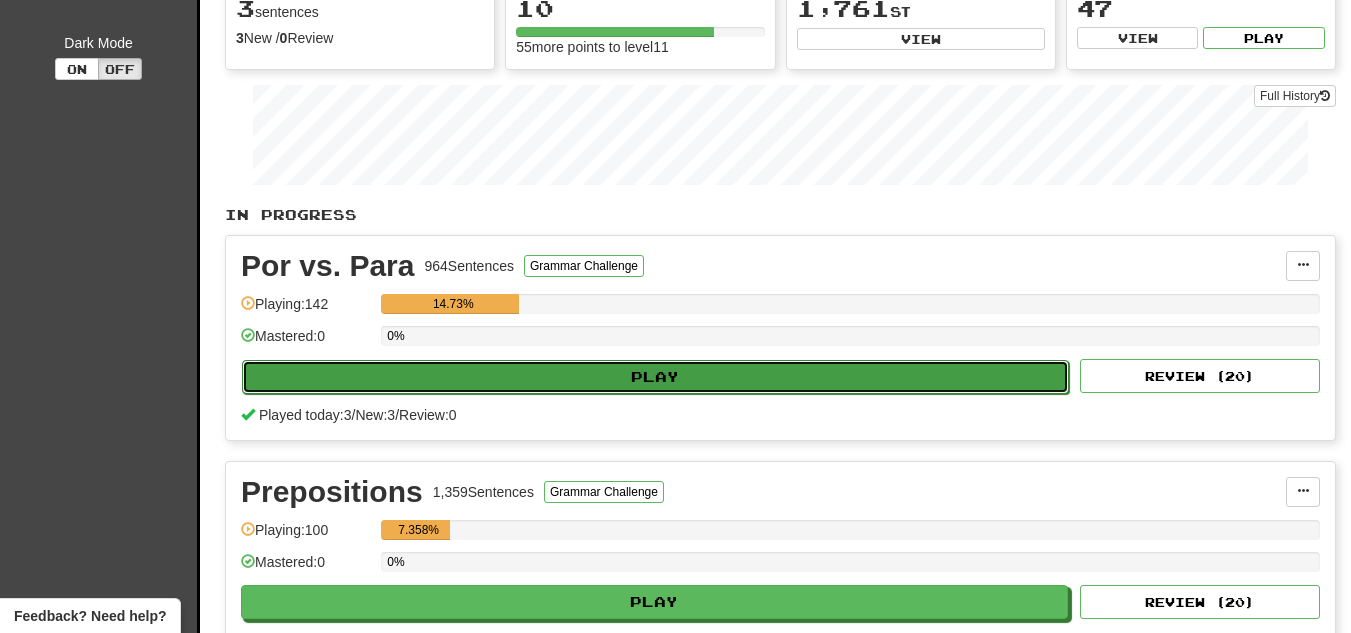 click on "Play" at bounding box center (655, 377) 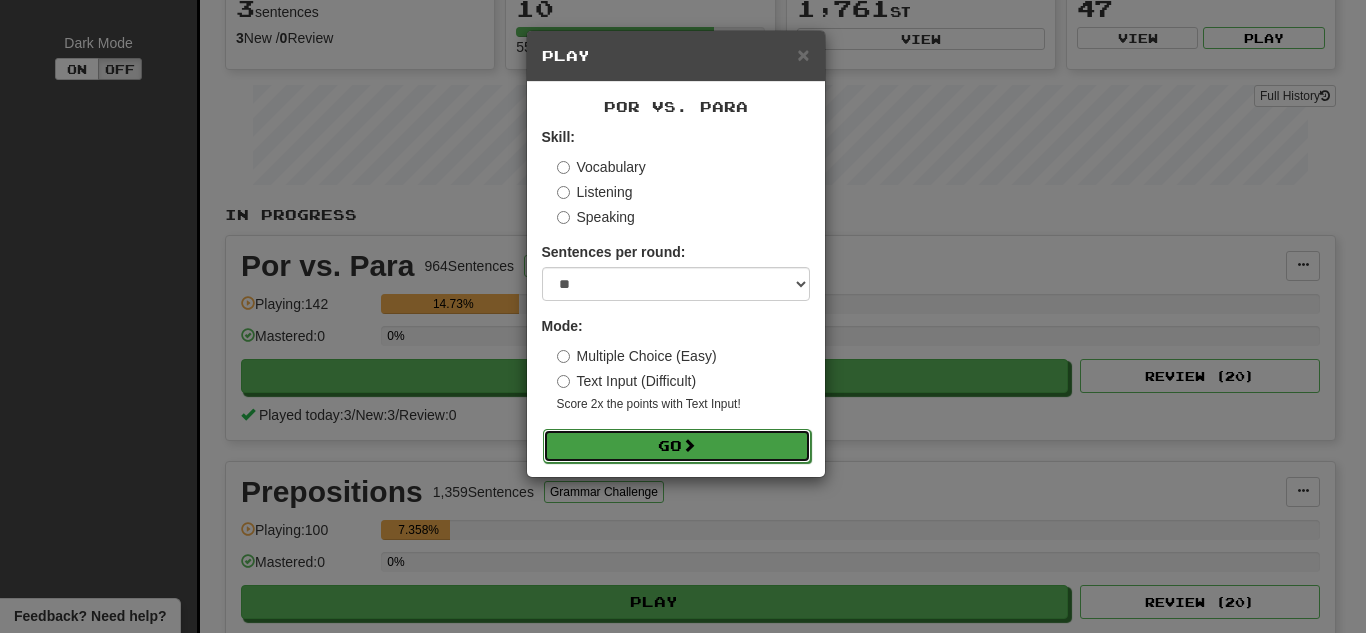 click on "Go" at bounding box center (677, 446) 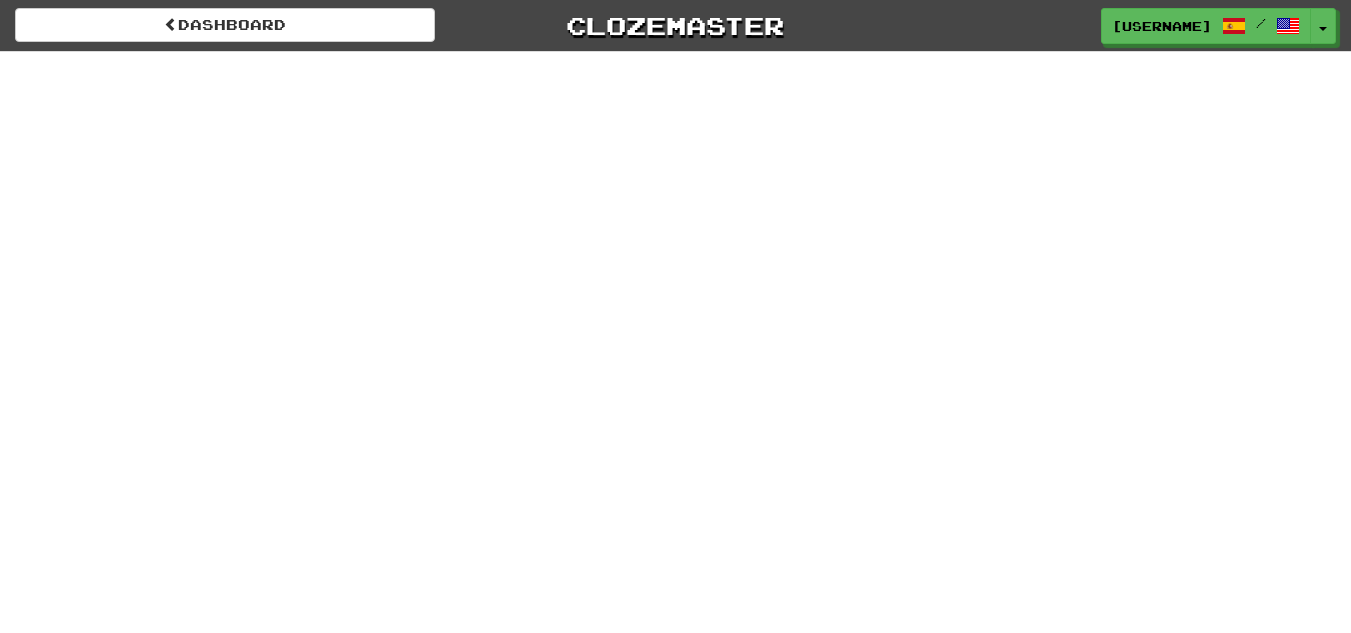 scroll, scrollTop: 0, scrollLeft: 0, axis: both 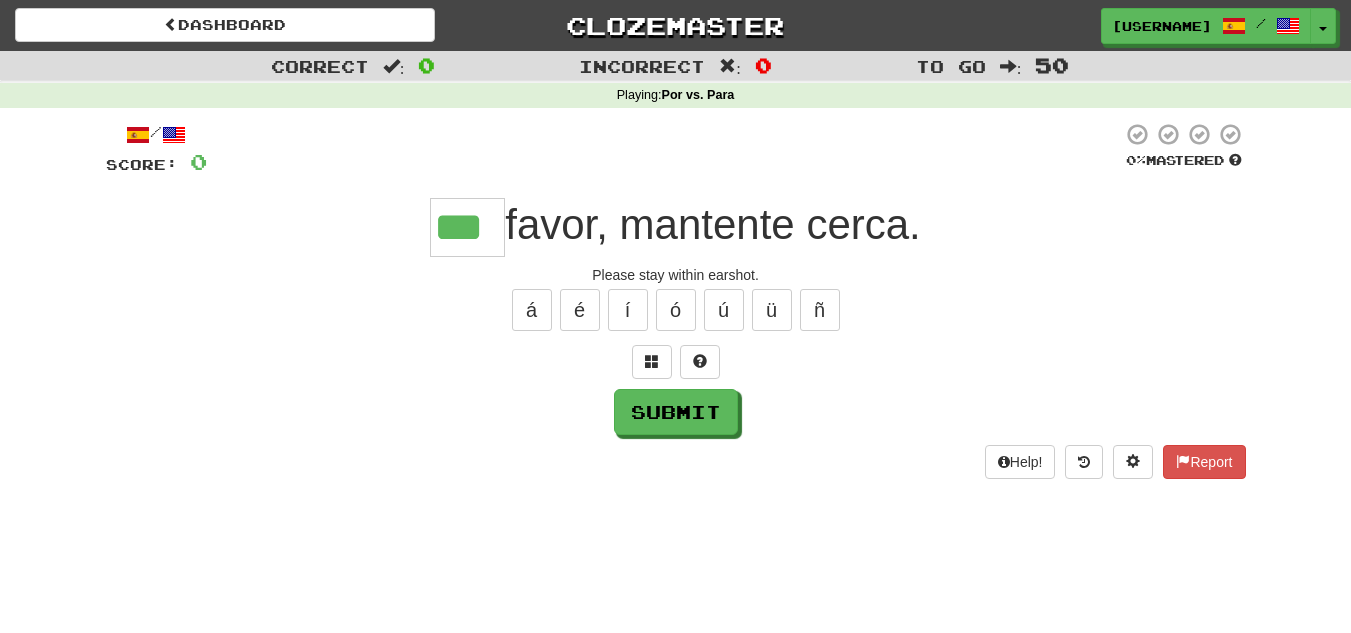 type on "***" 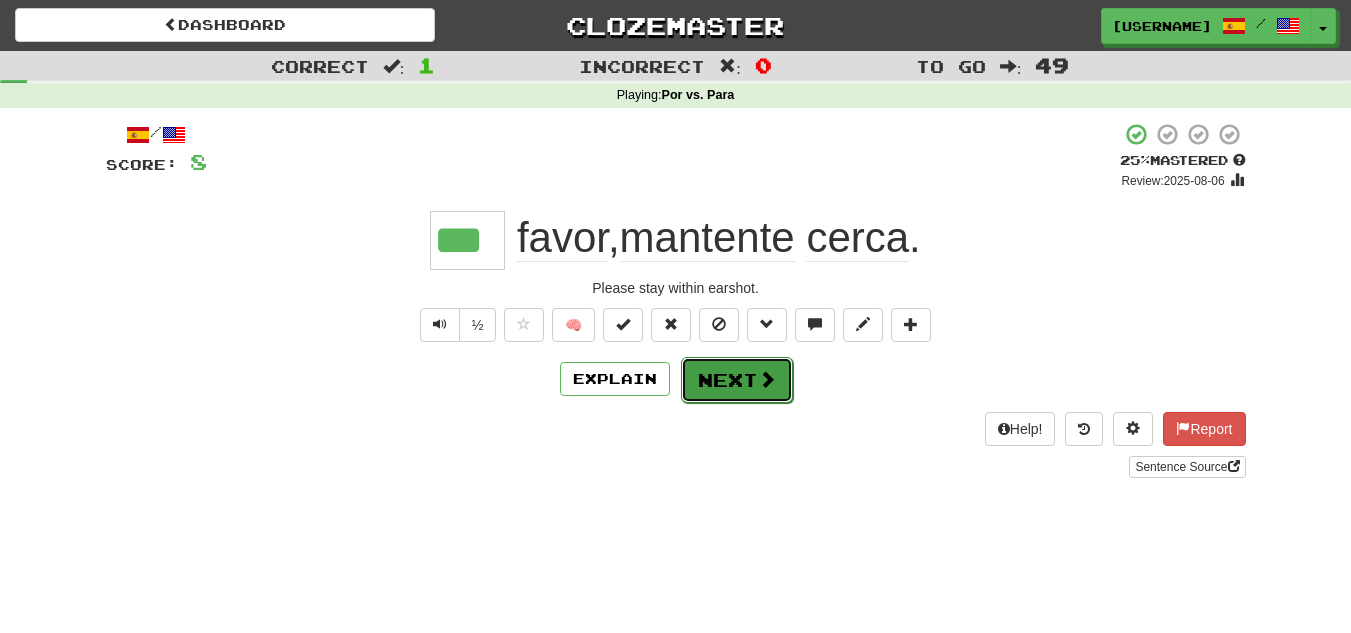 click on "Next" at bounding box center [737, 380] 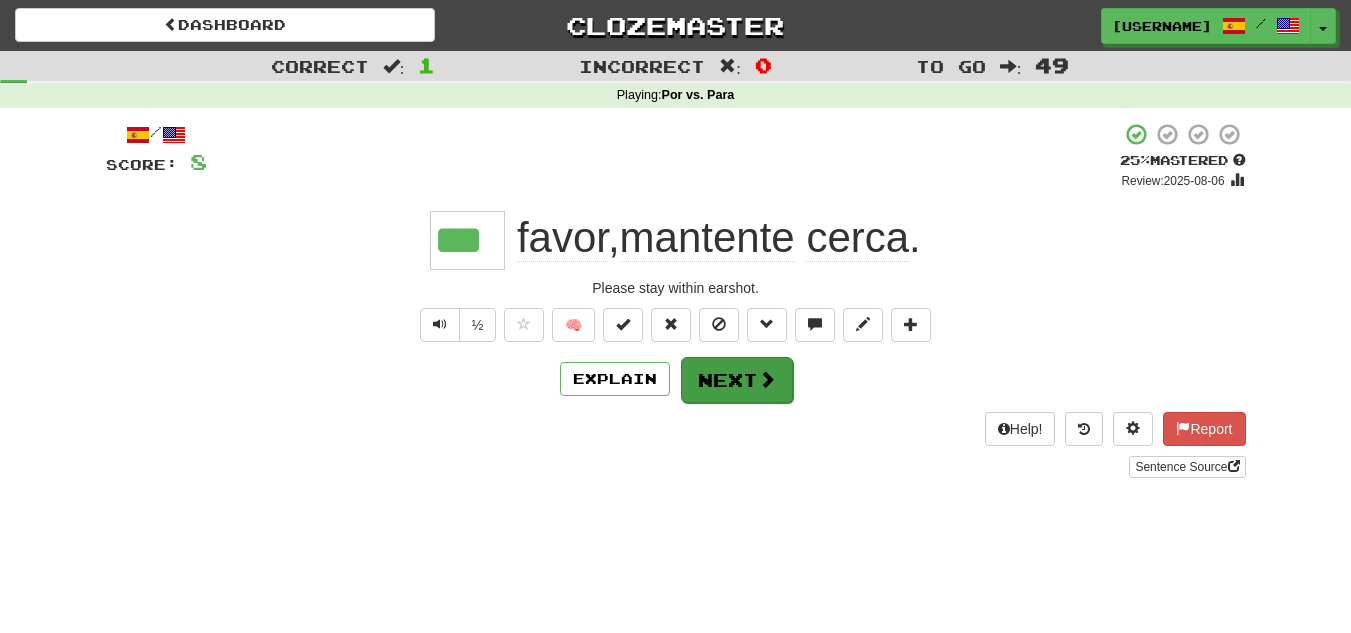 type 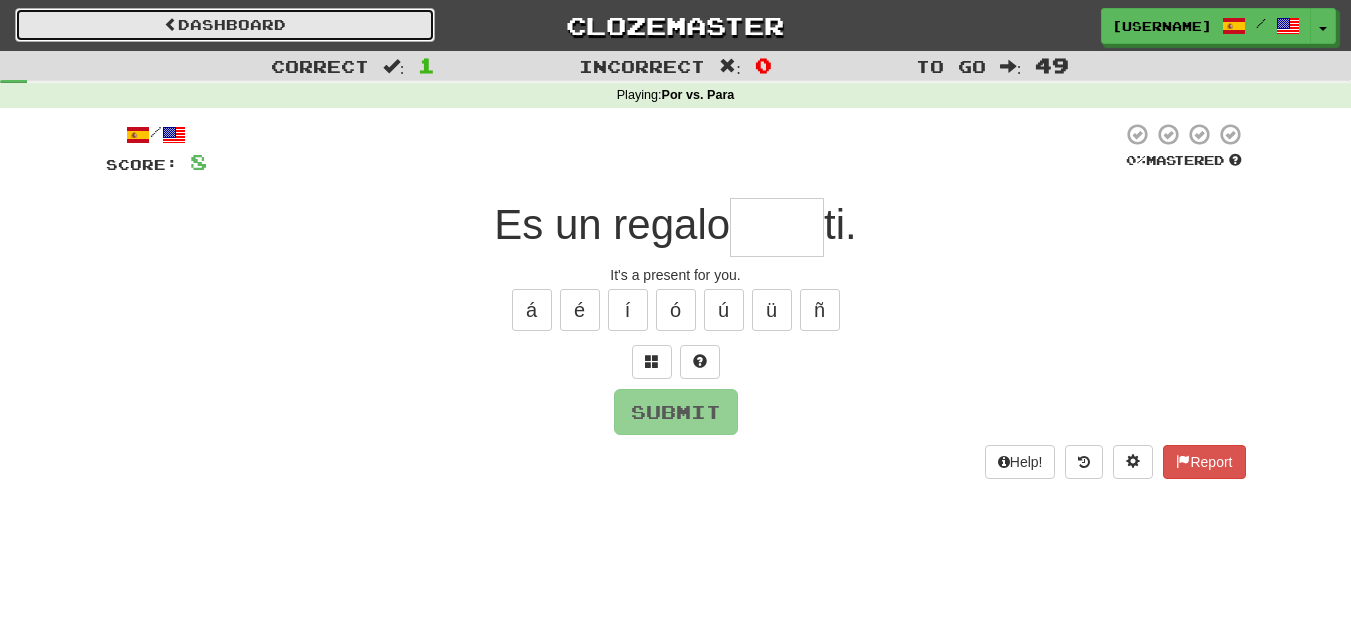 click on "Dashboard" at bounding box center (225, 25) 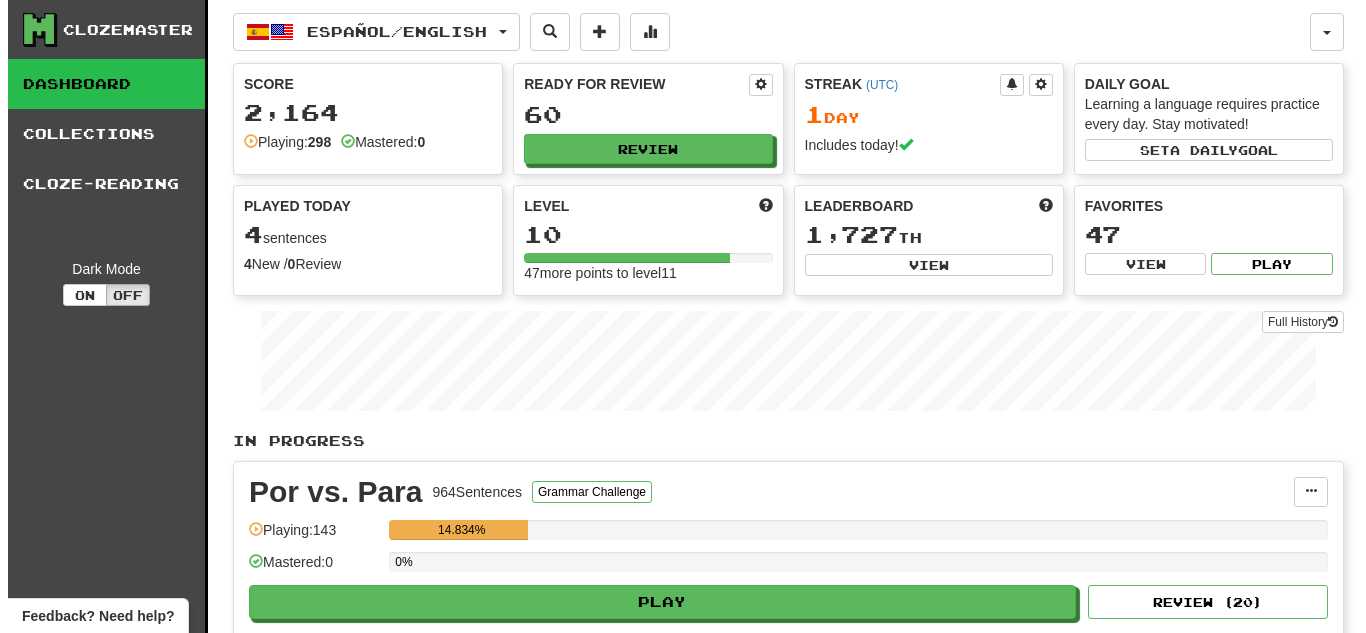 scroll, scrollTop: 188, scrollLeft: 0, axis: vertical 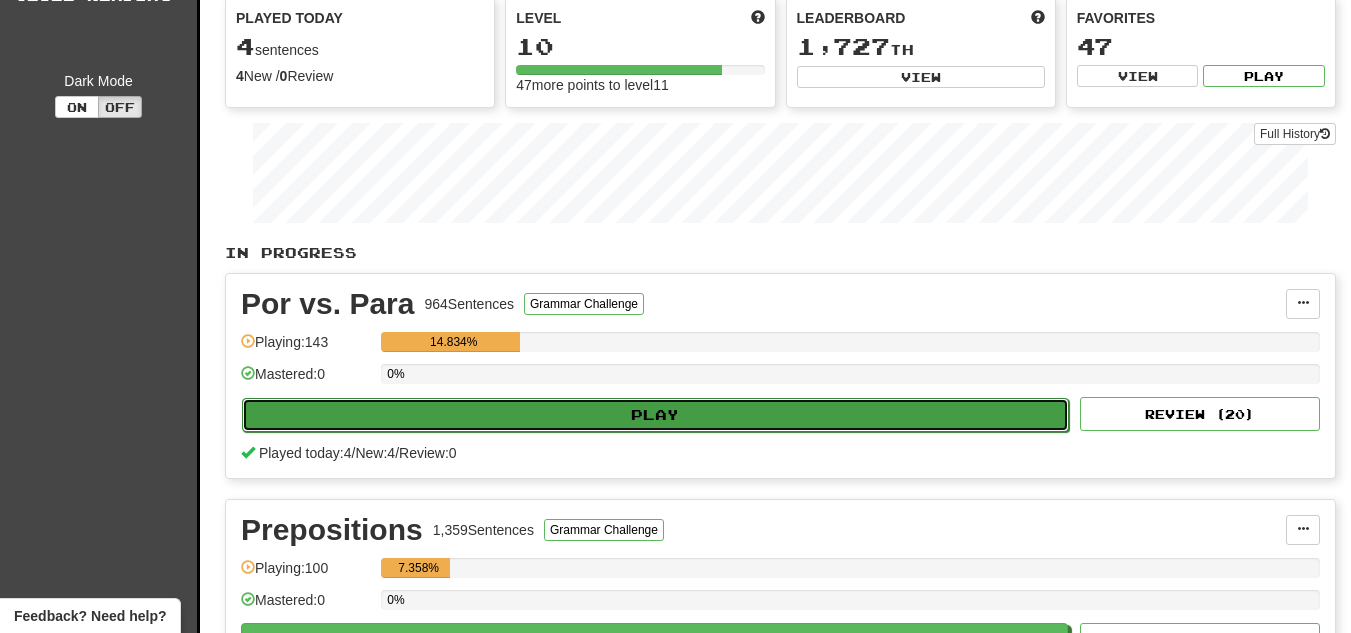 click on "Play" at bounding box center (655, 415) 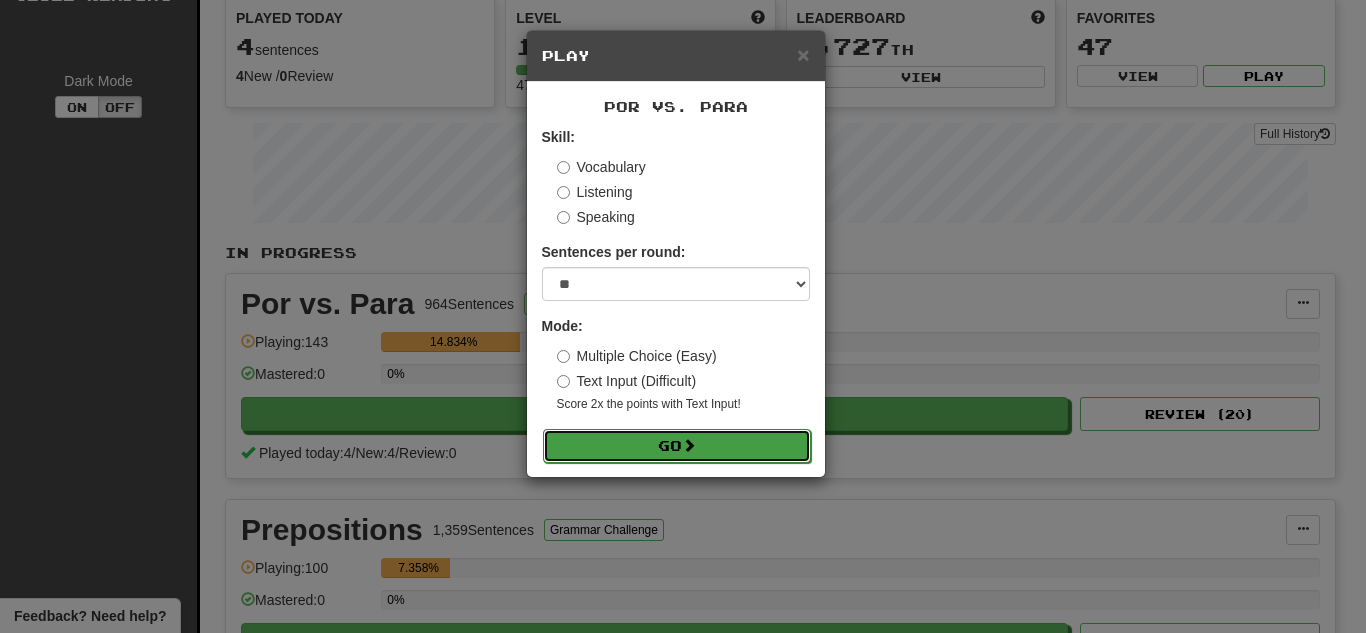 click on "Go" at bounding box center [677, 446] 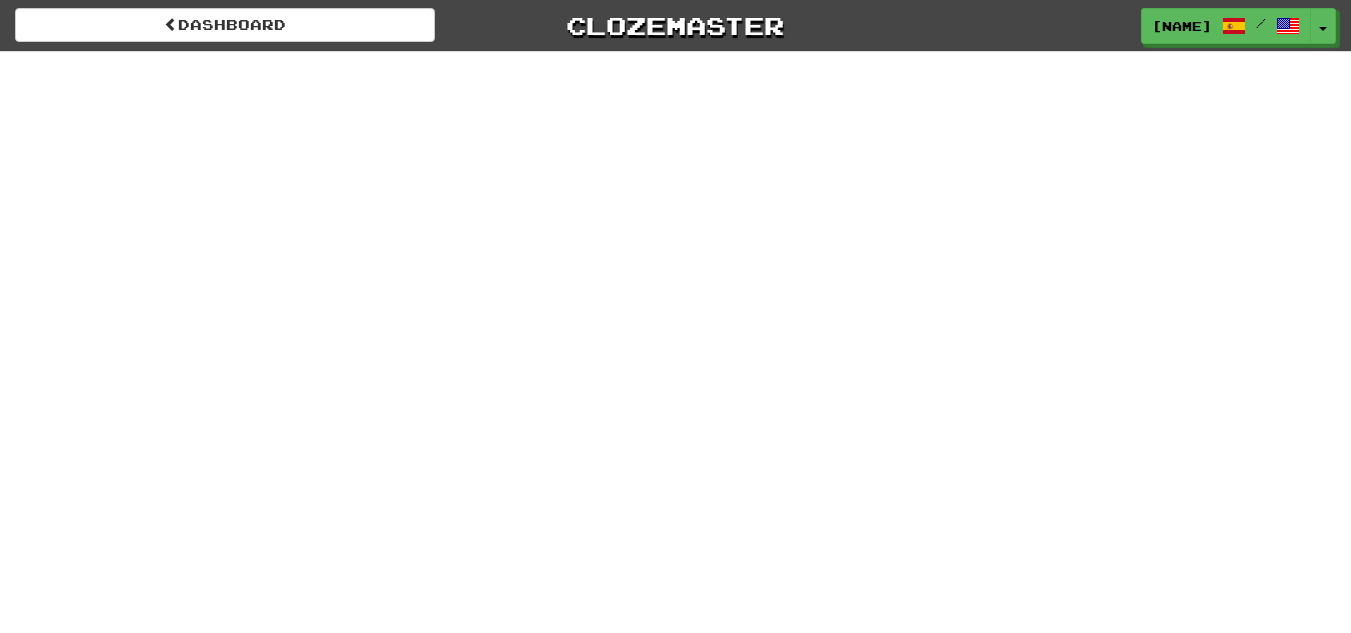 scroll, scrollTop: 0, scrollLeft: 0, axis: both 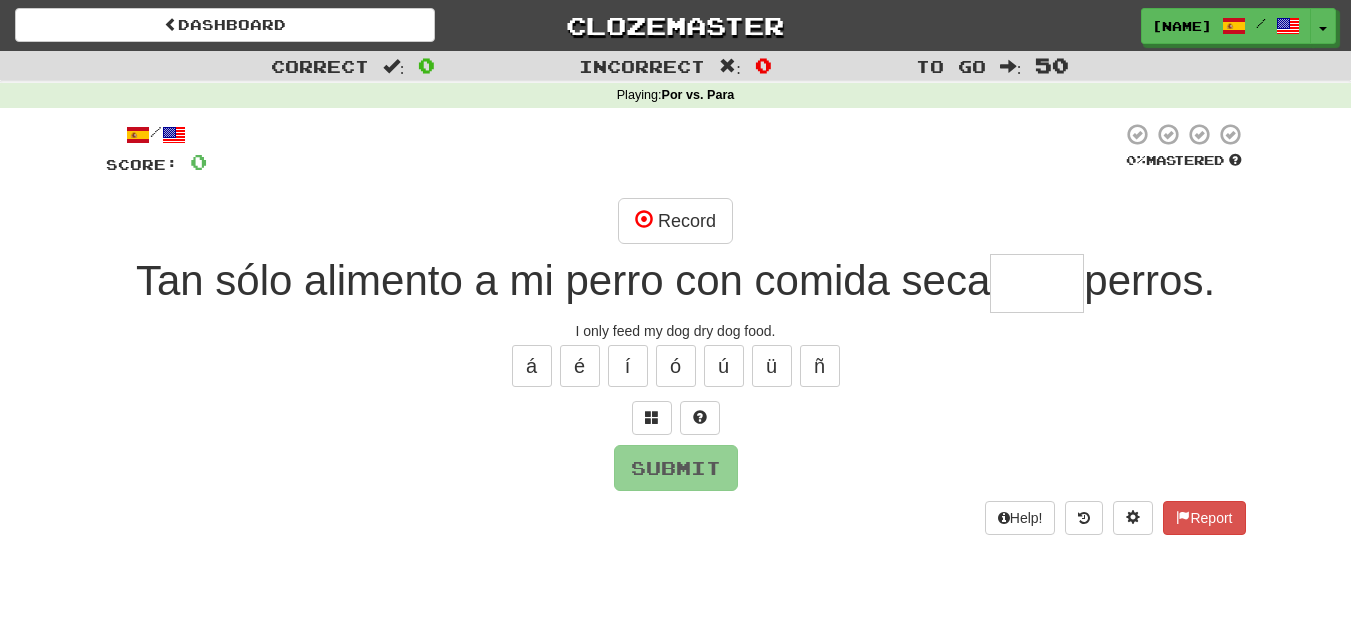 drag, startPoint x: 133, startPoint y: 283, endPoint x: 1237, endPoint y: 294, distance: 1104.0548 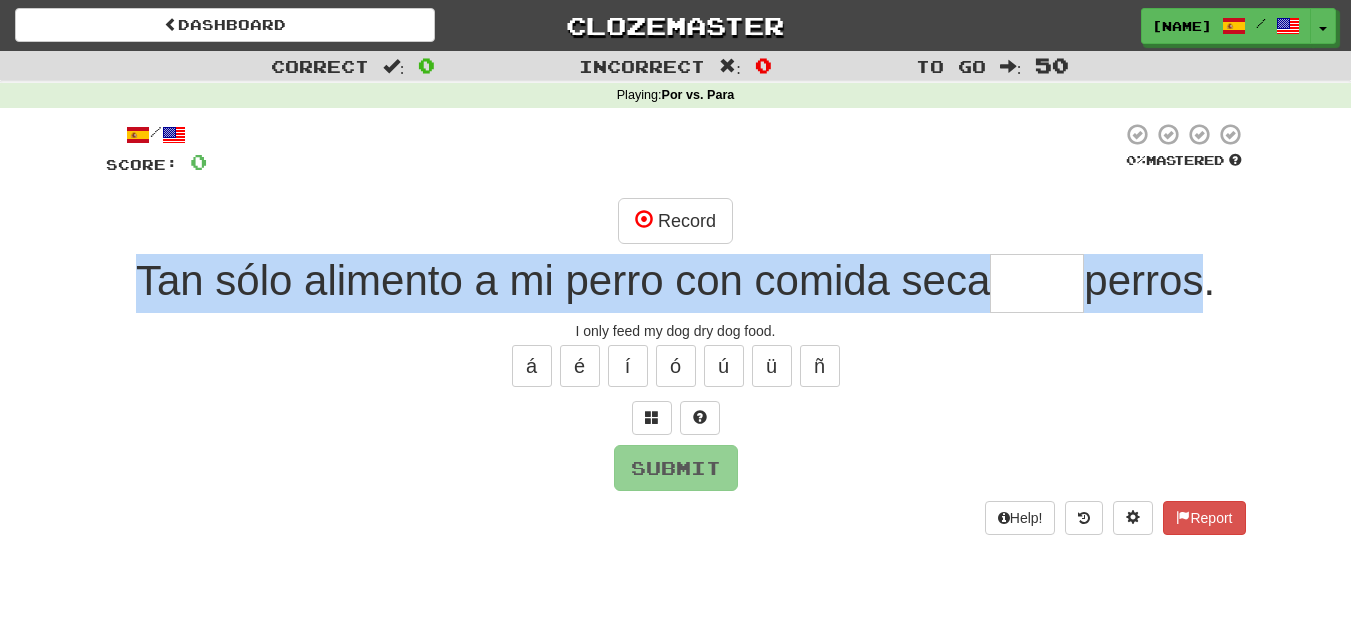 drag, startPoint x: 132, startPoint y: 280, endPoint x: 1195, endPoint y: 300, distance: 1063.1881 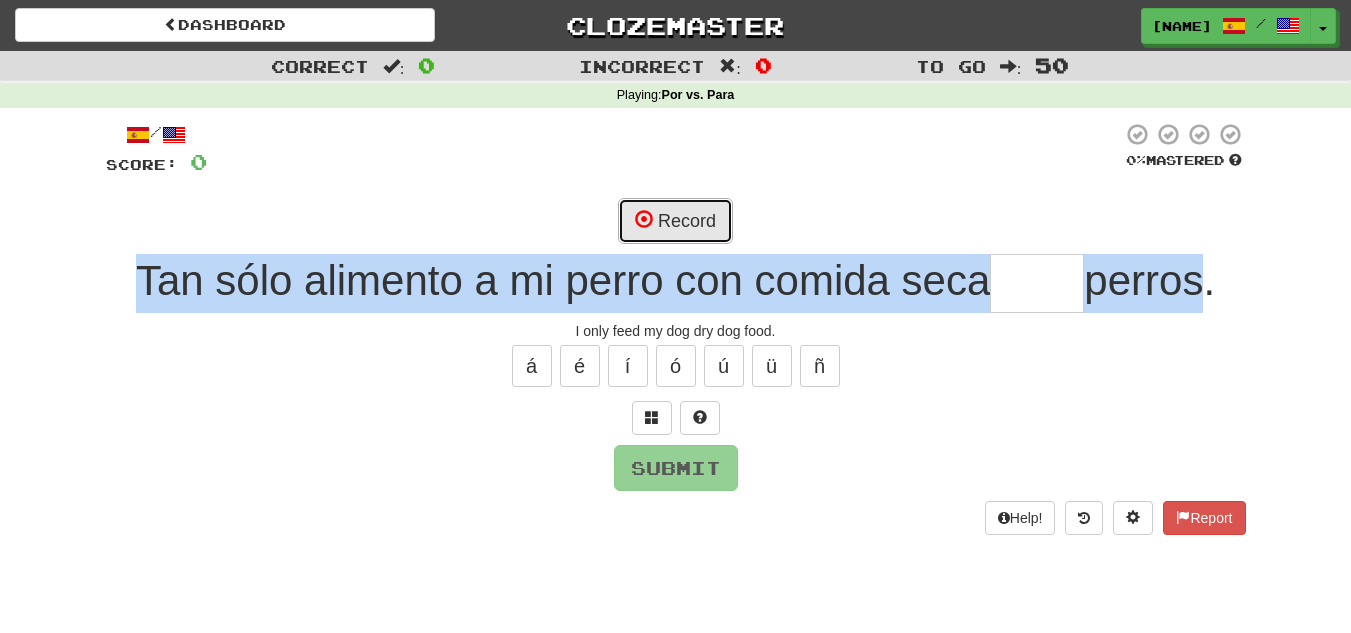 click at bounding box center (644, 219) 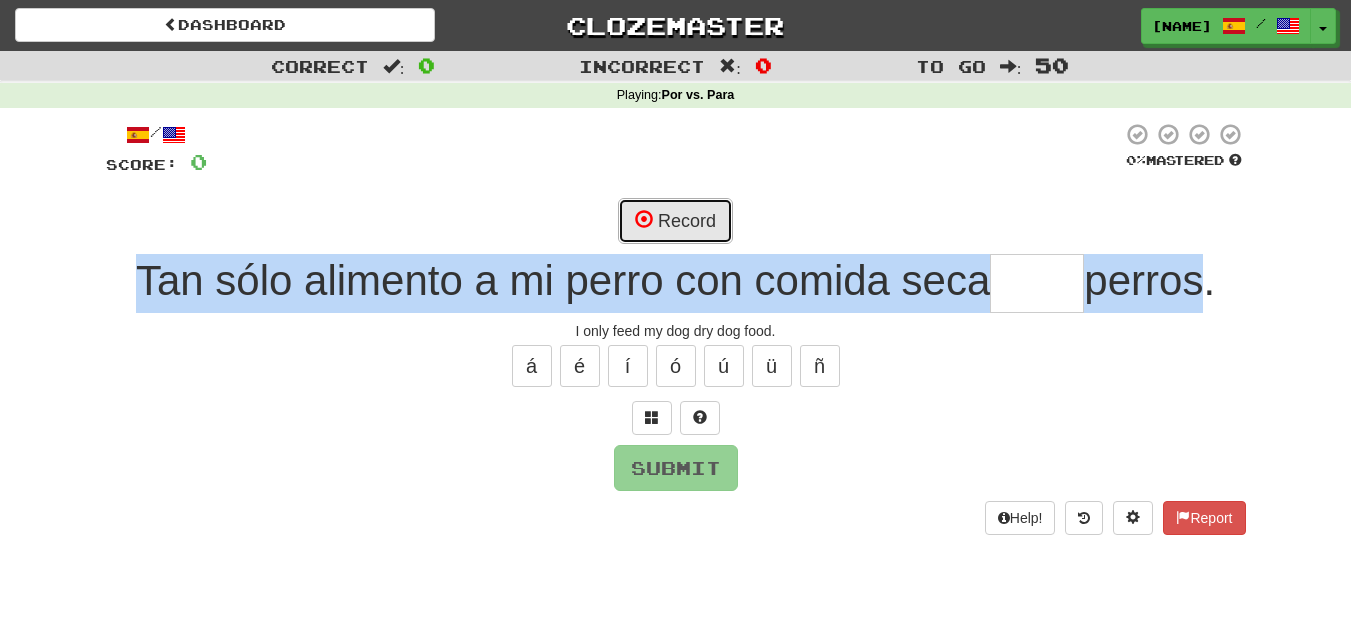 click at bounding box center [644, 219] 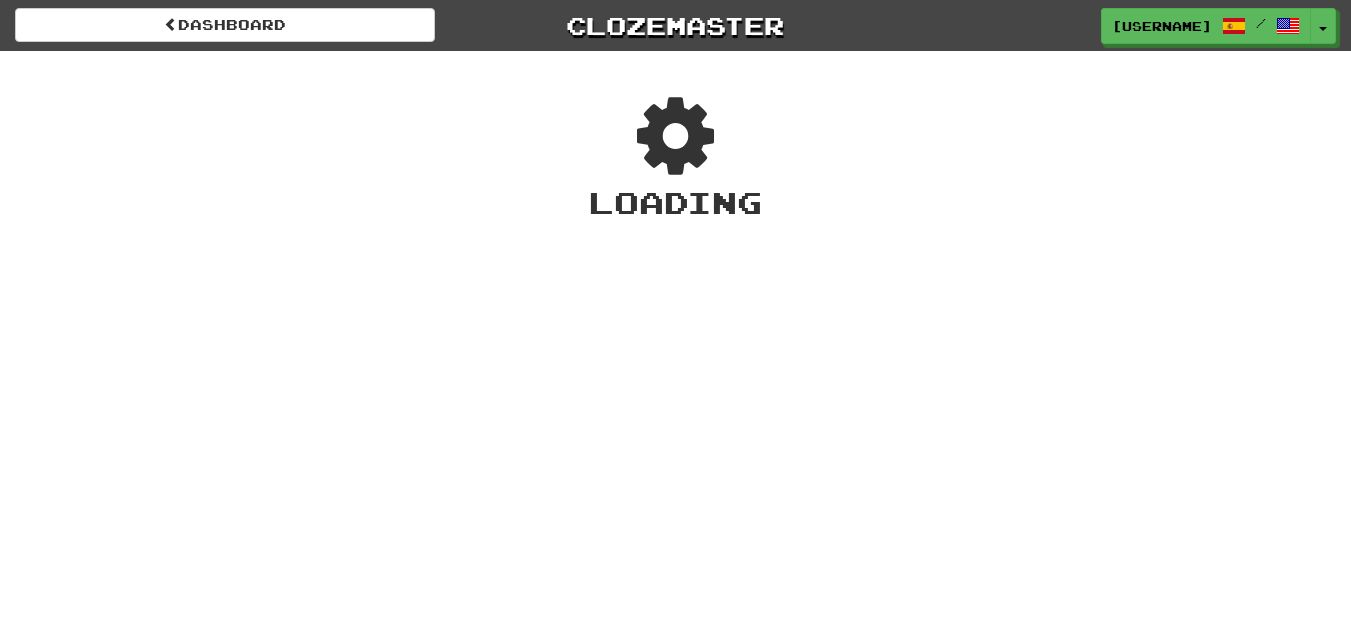 scroll, scrollTop: 0, scrollLeft: 0, axis: both 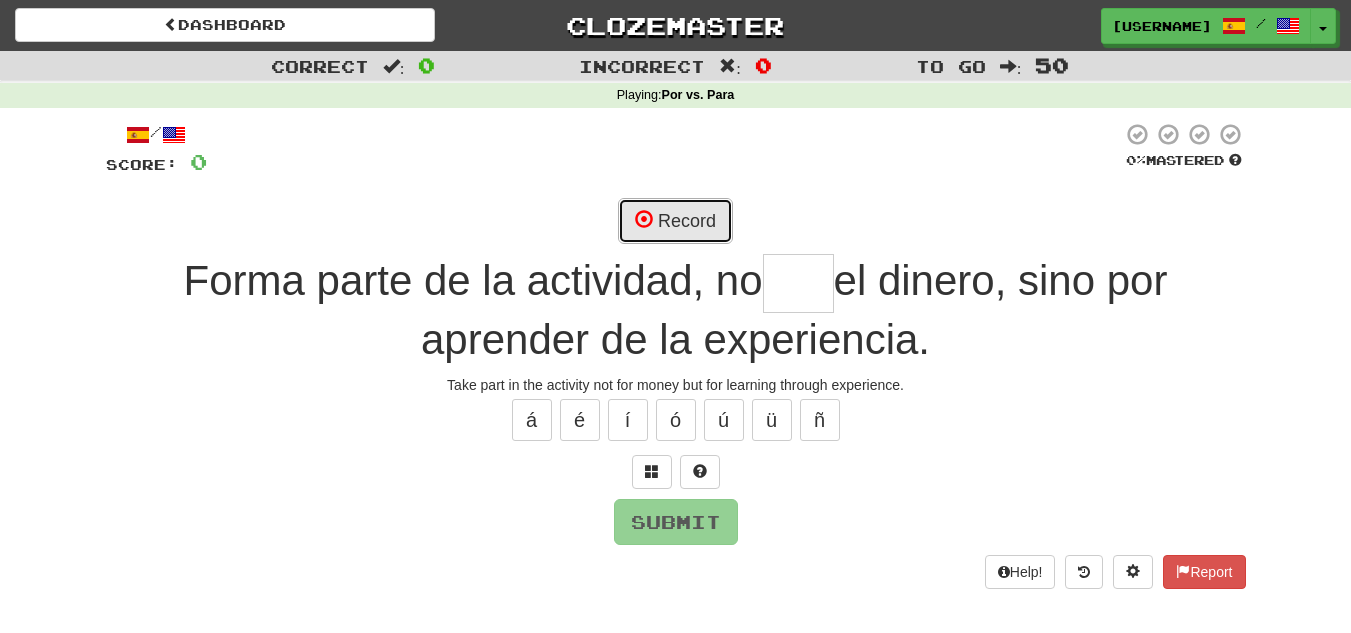 click on "Record" at bounding box center [675, 221] 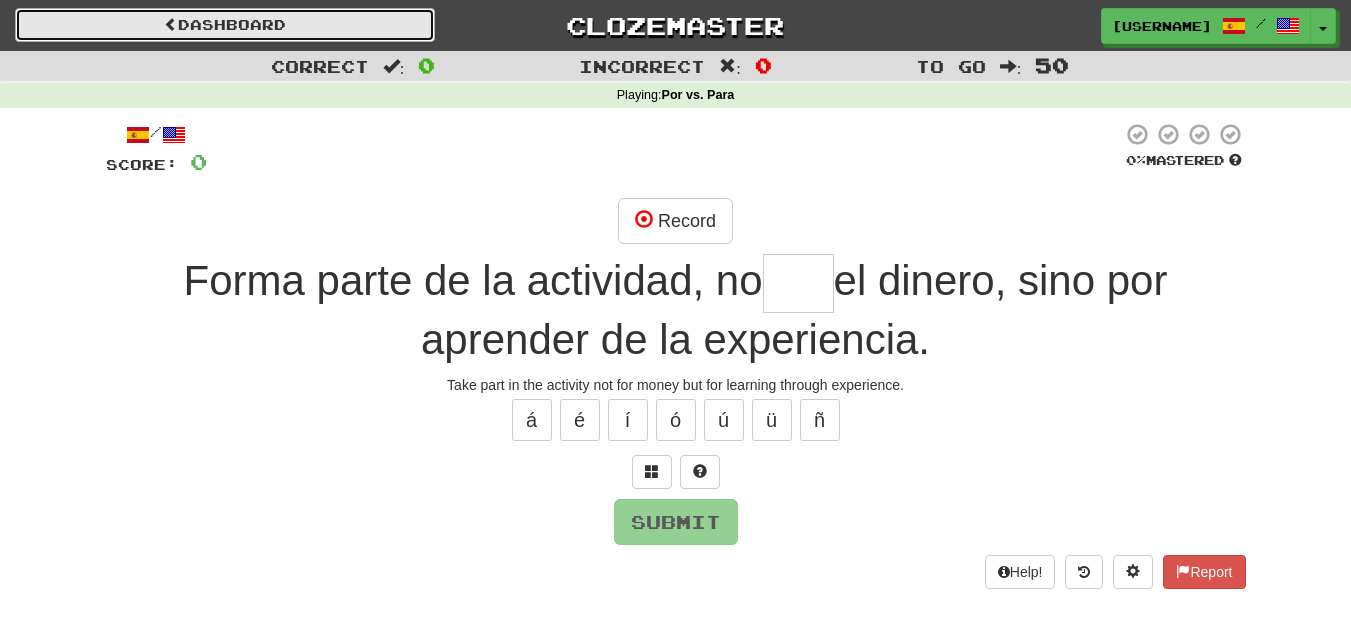 click on "Dashboard" at bounding box center (225, 25) 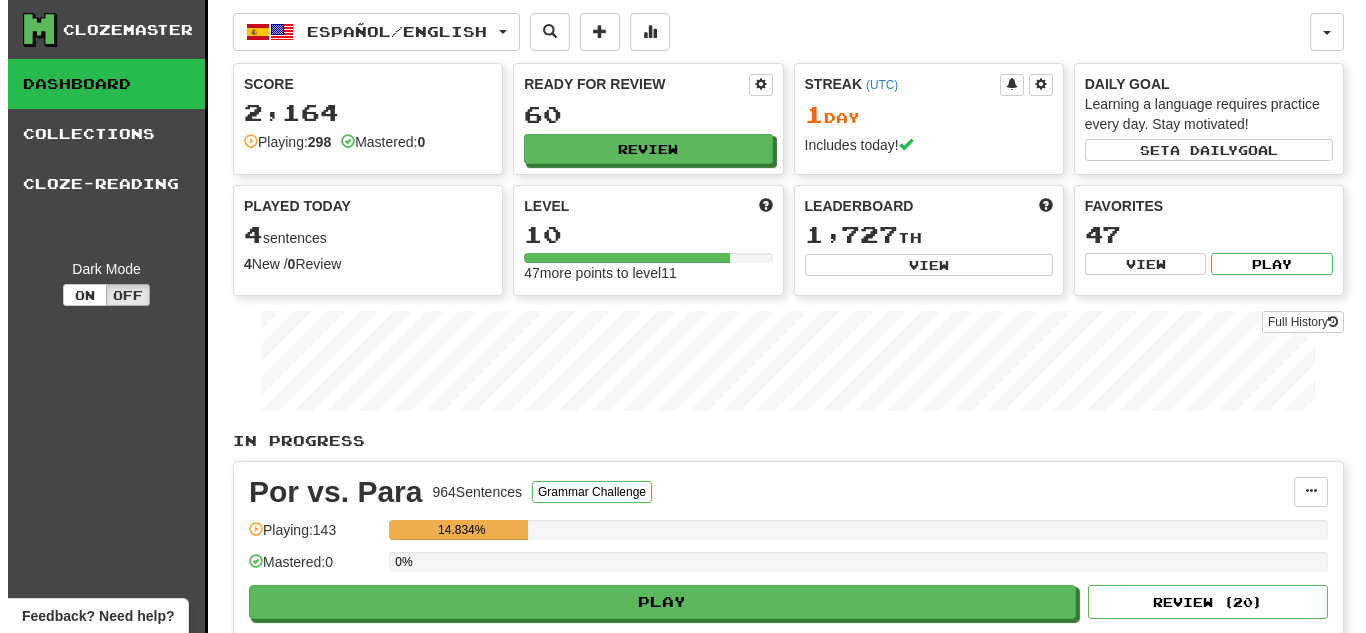 scroll, scrollTop: 186, scrollLeft: 0, axis: vertical 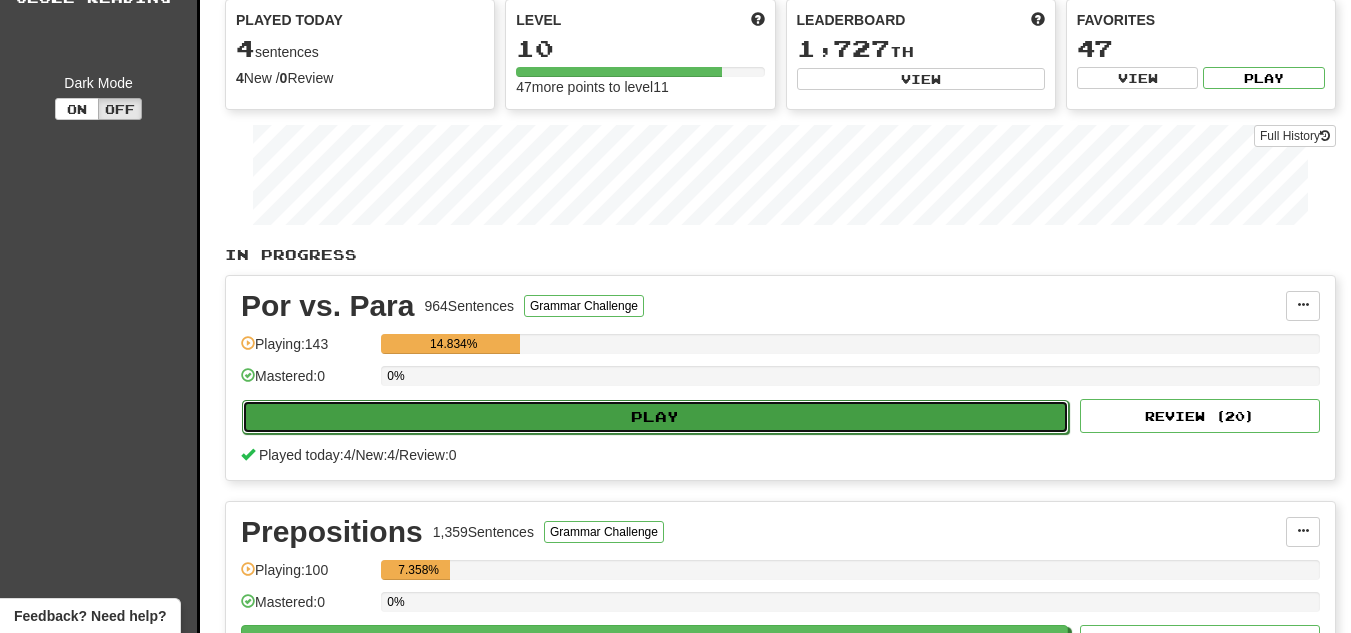 click on "Play" at bounding box center [655, 417] 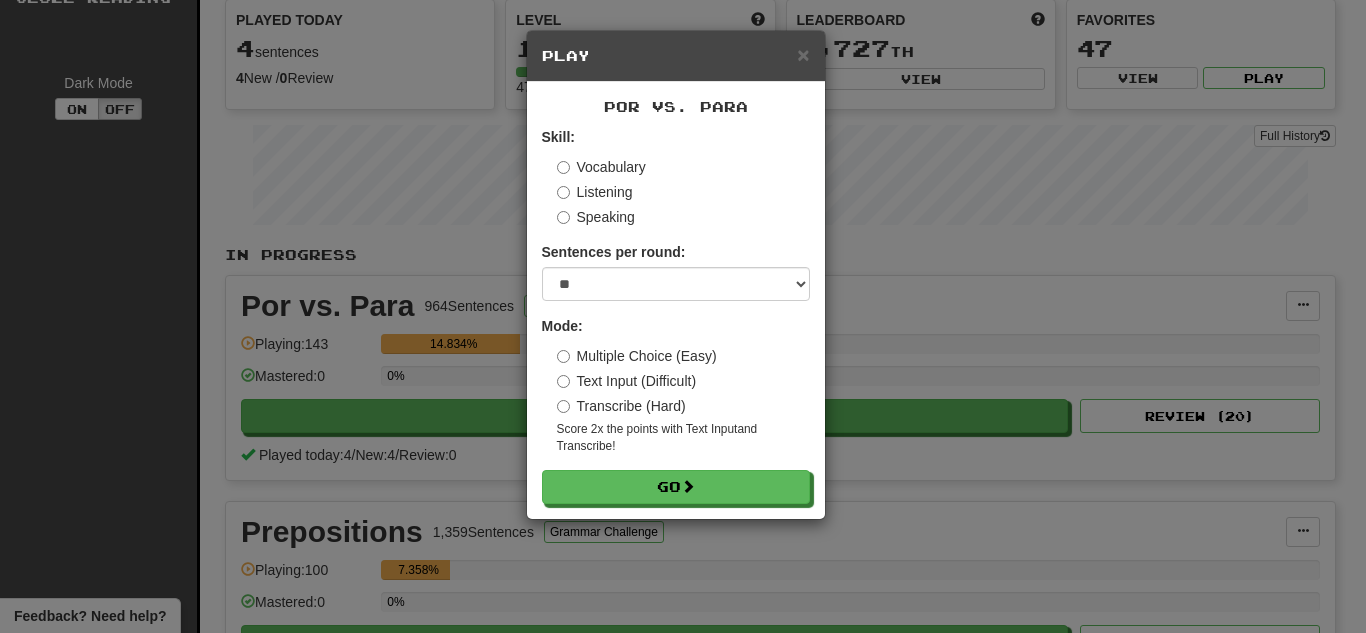 click on "Transcribe (Hard)" at bounding box center (621, 406) 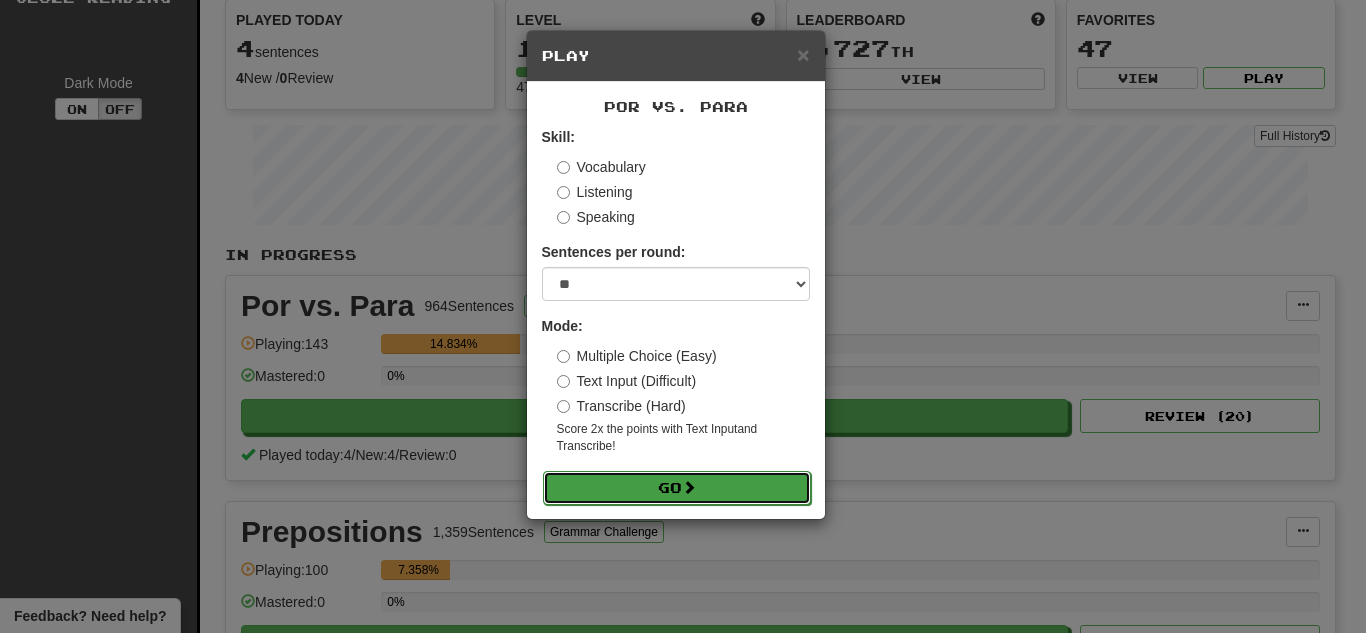 click on "Go" at bounding box center [677, 488] 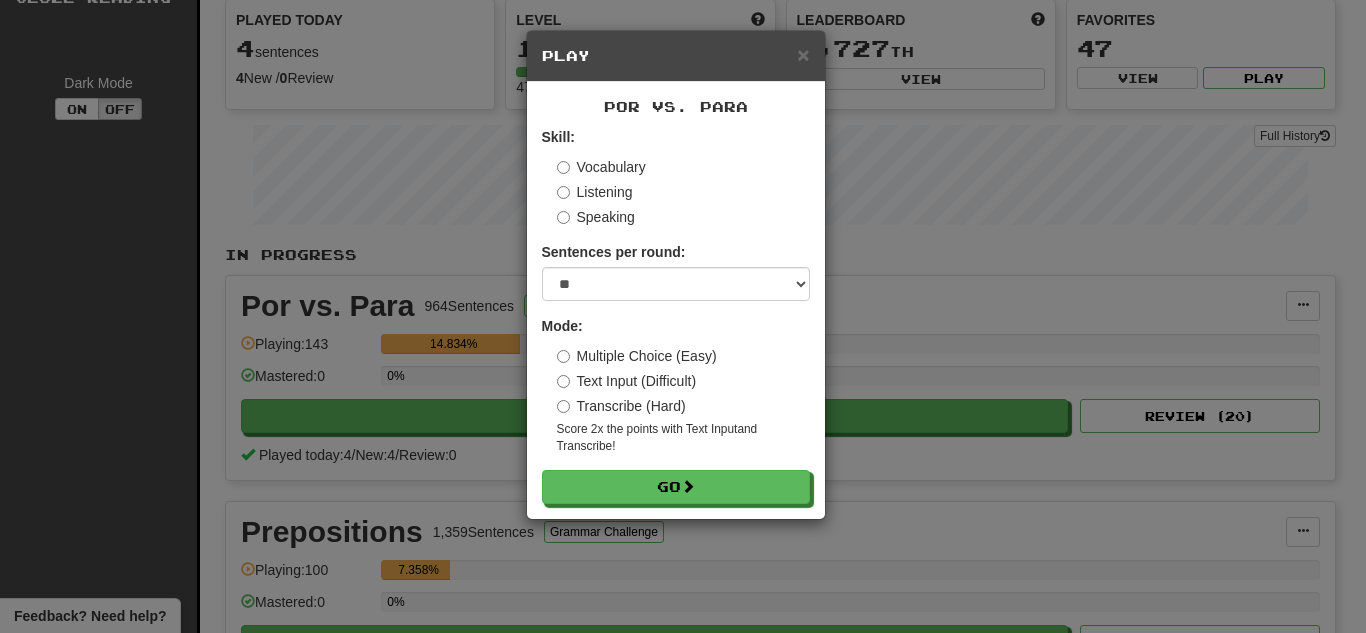 click on "Text Input (Difficult)" at bounding box center [627, 381] 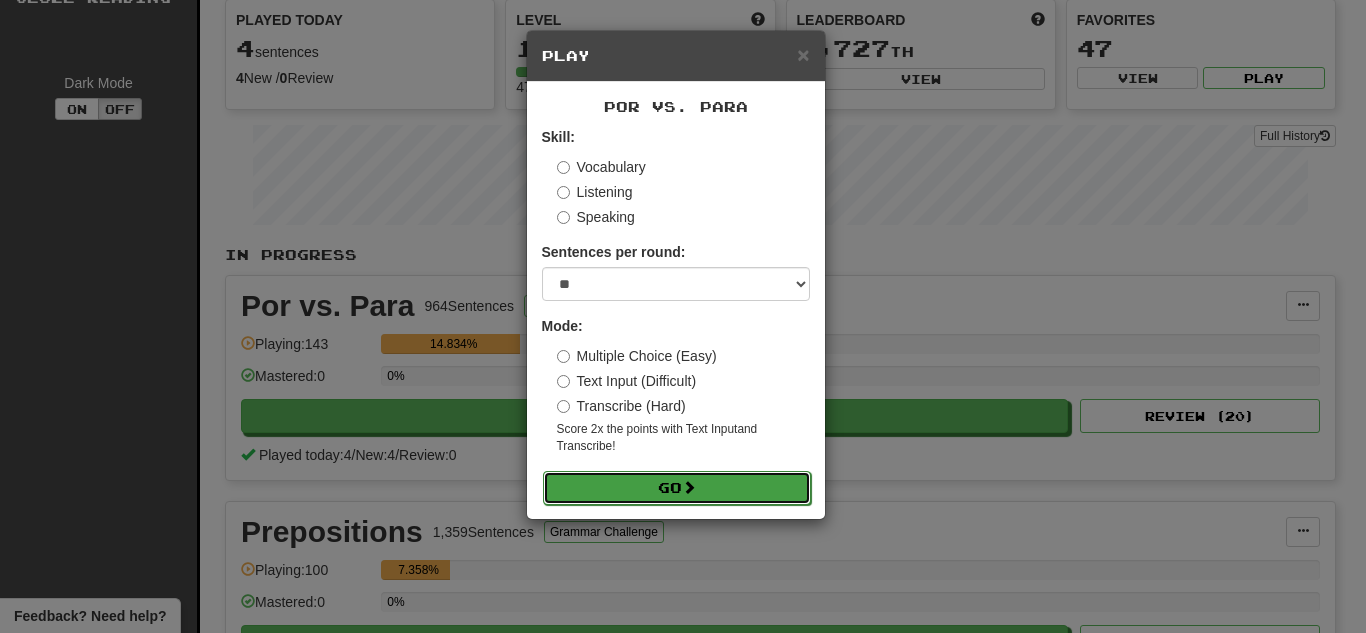 click on "Go" at bounding box center [677, 488] 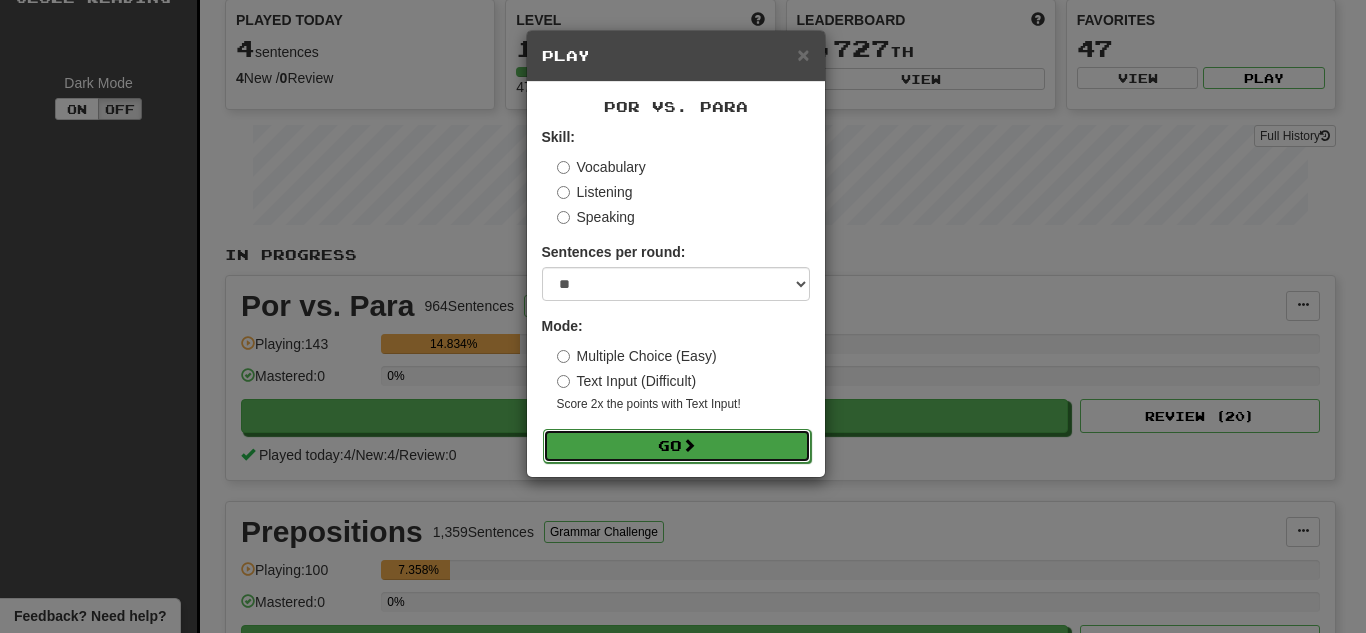 click on "Go" at bounding box center [677, 446] 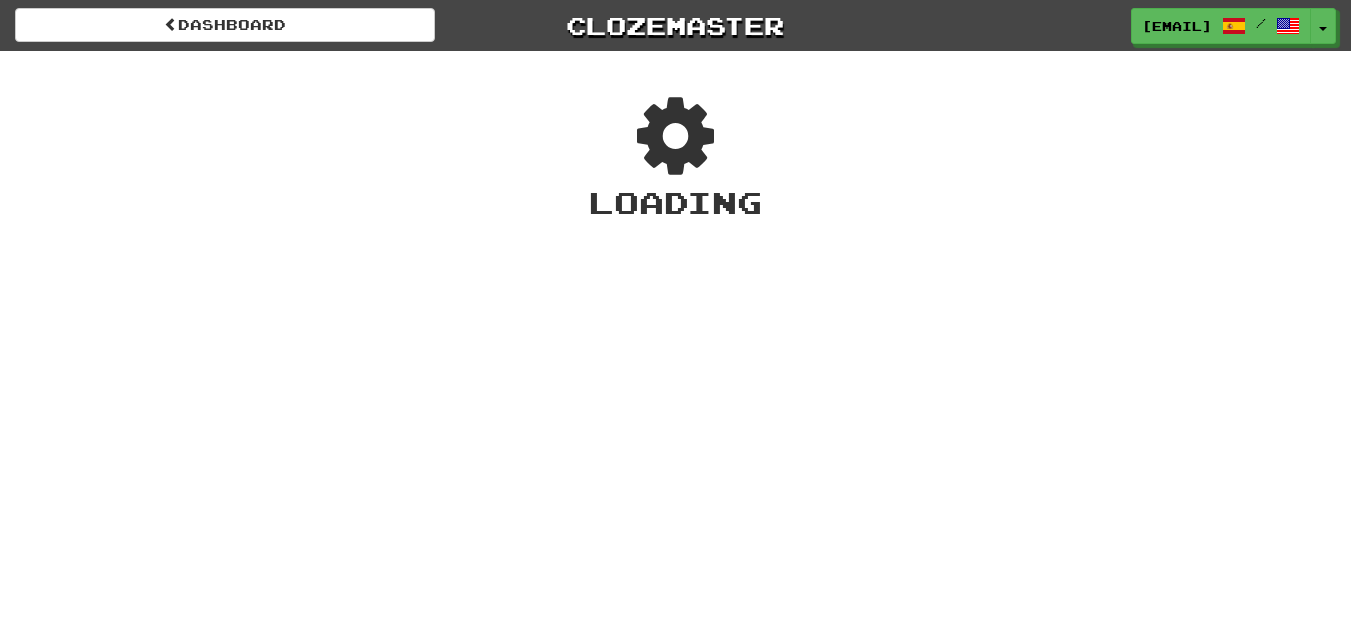 scroll, scrollTop: 0, scrollLeft: 0, axis: both 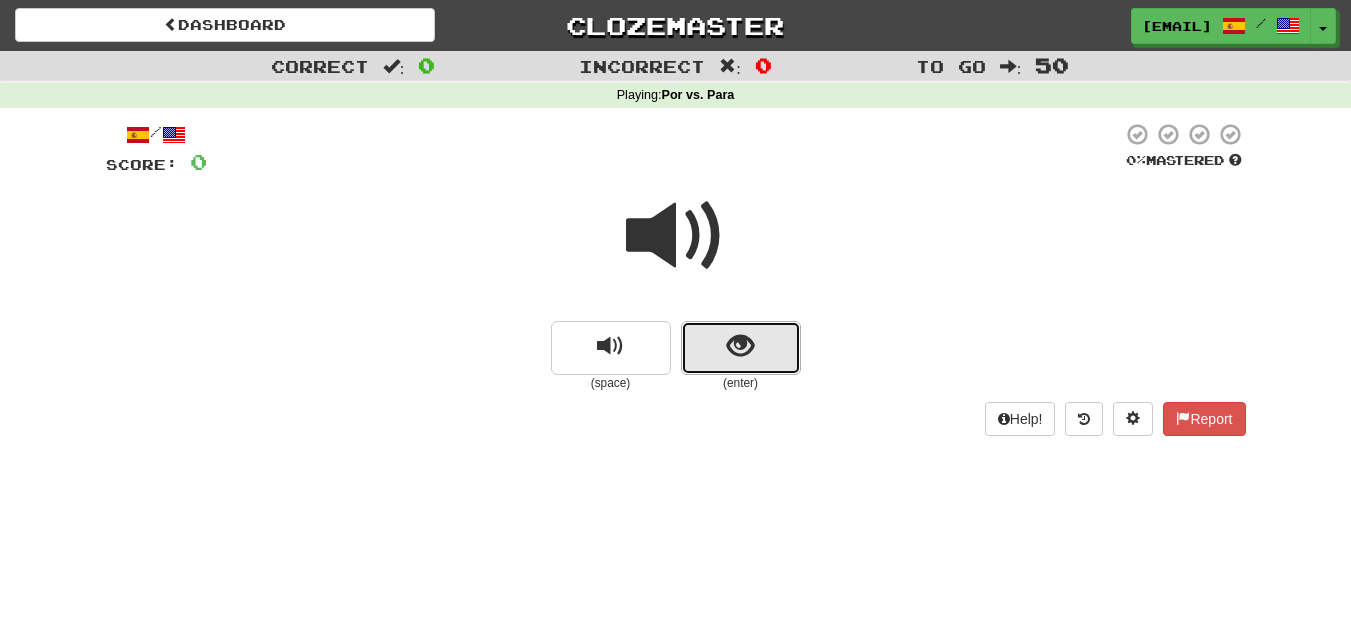 click at bounding box center [740, 346] 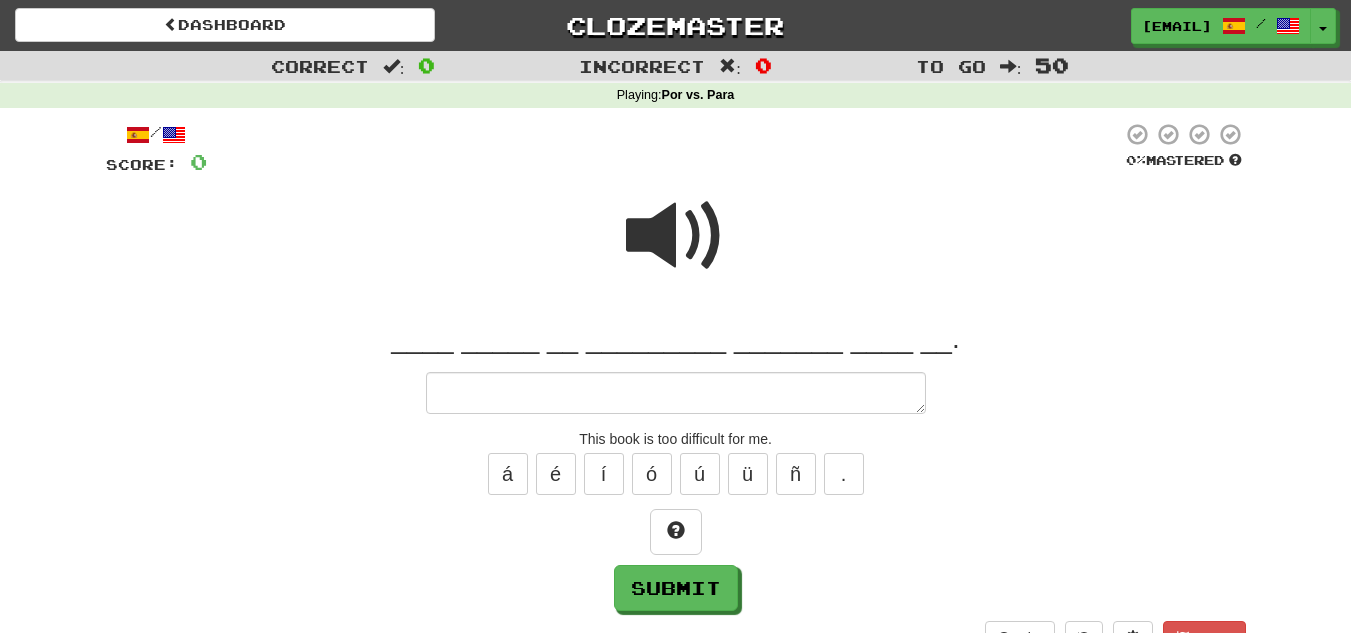 type on "*" 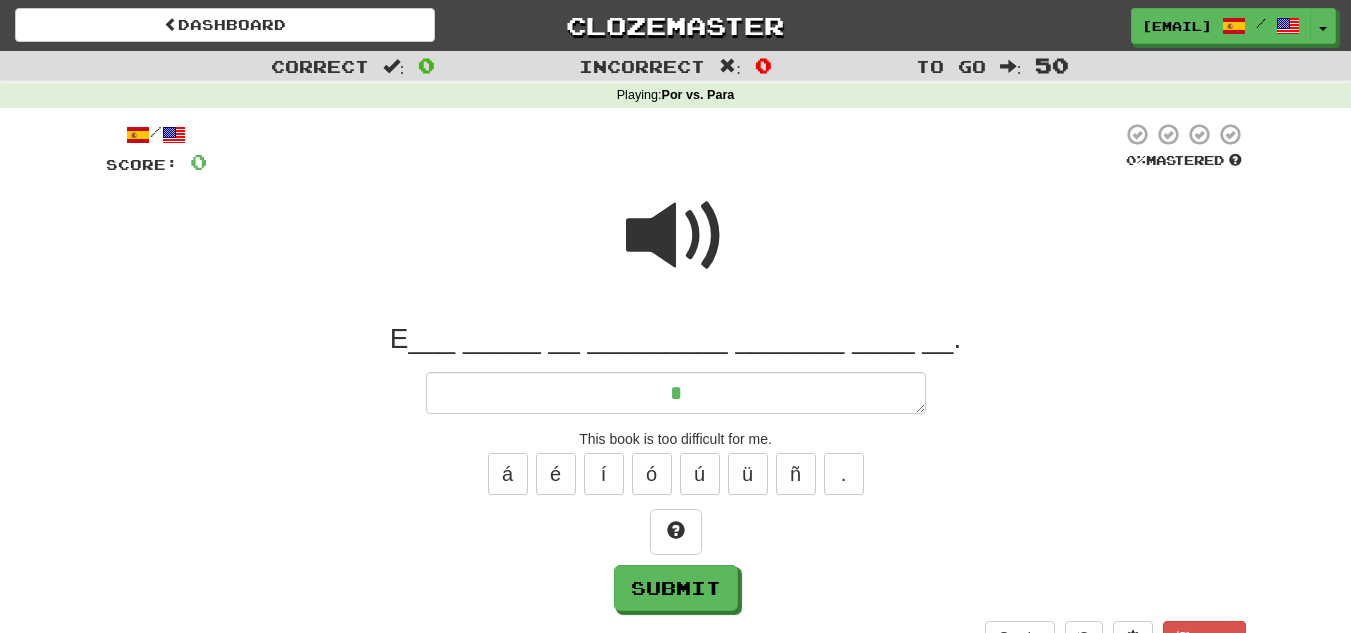 type on "*" 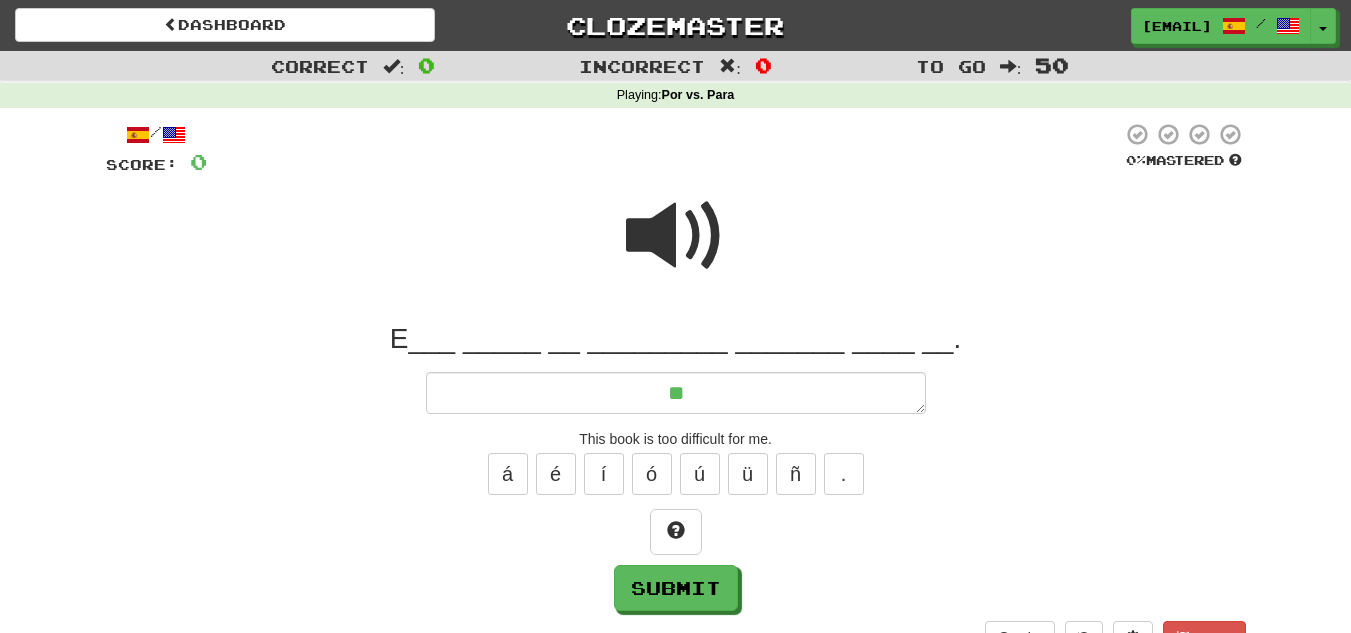 type on "*" 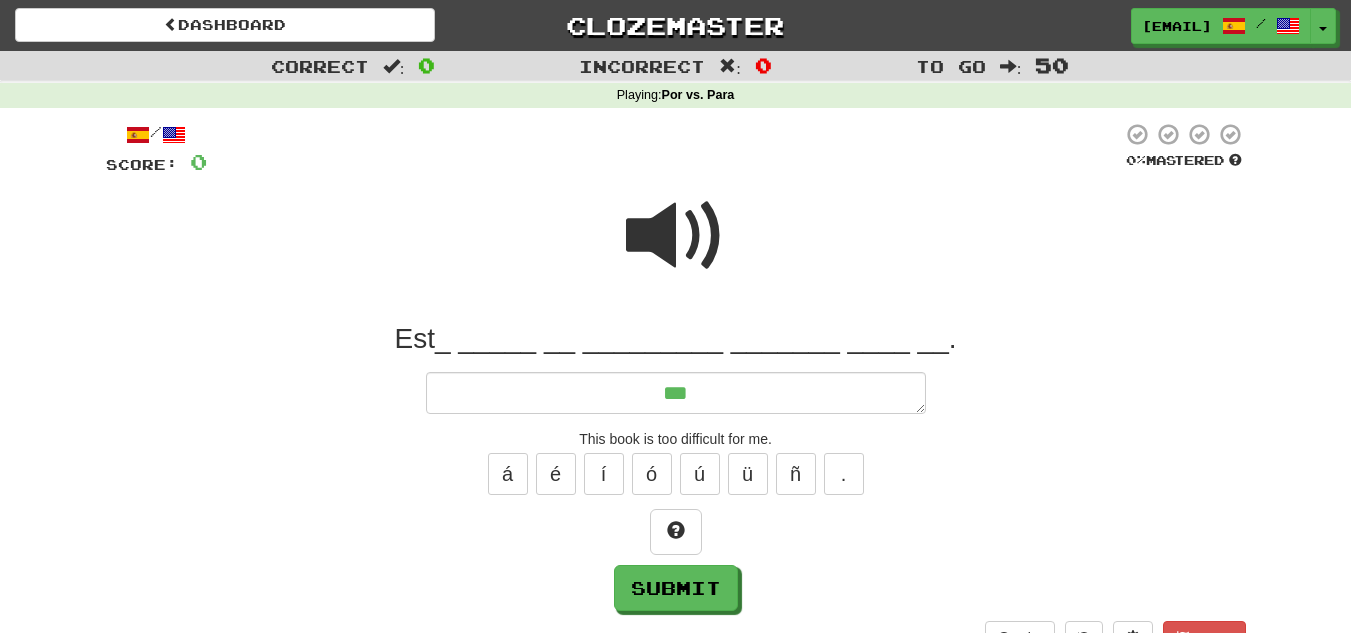 type on "*" 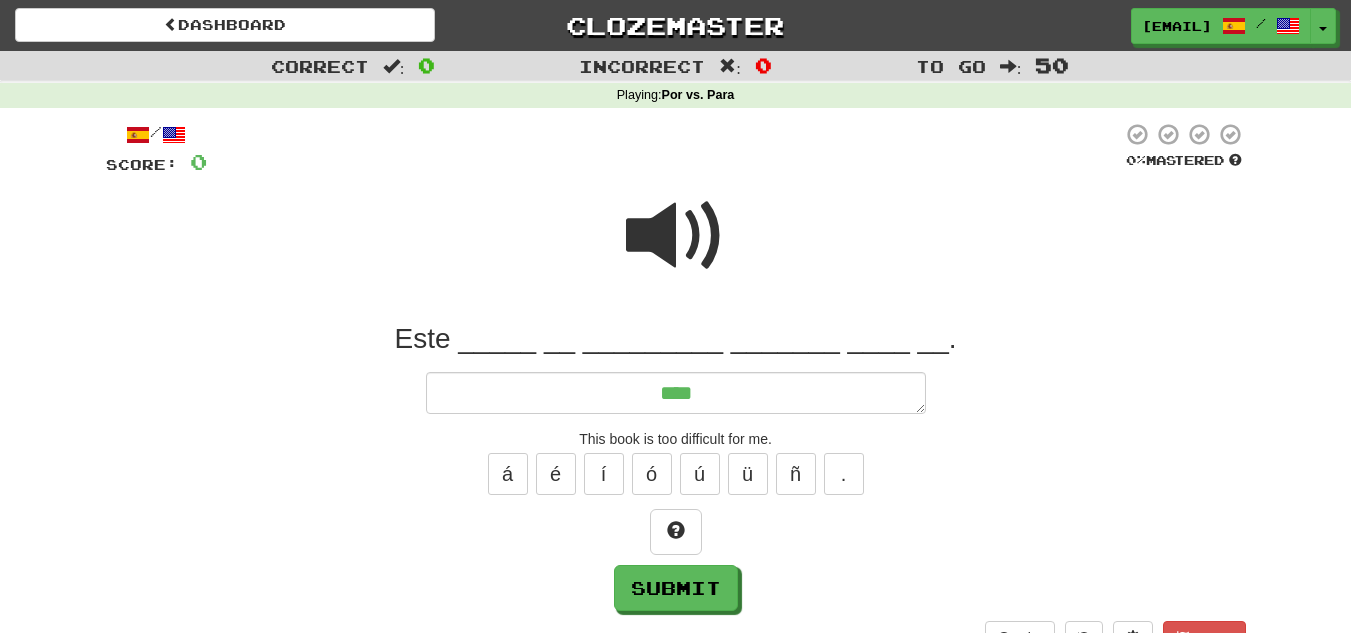 type on "*" 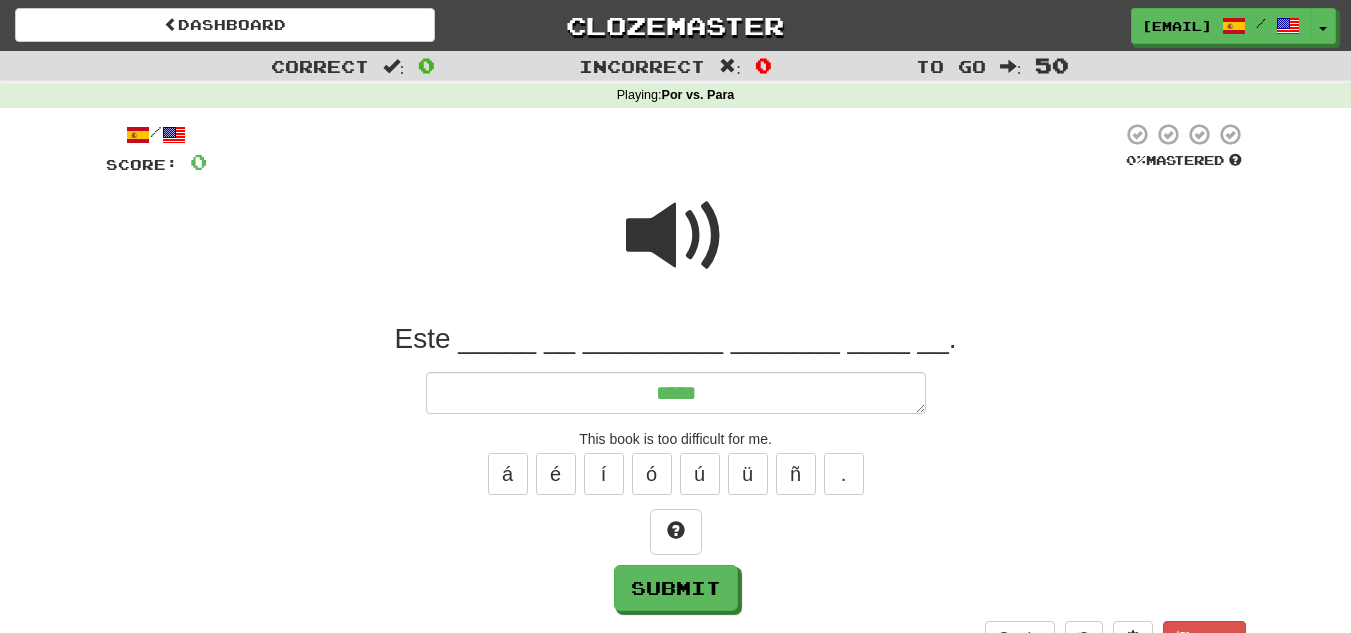 type on "*" 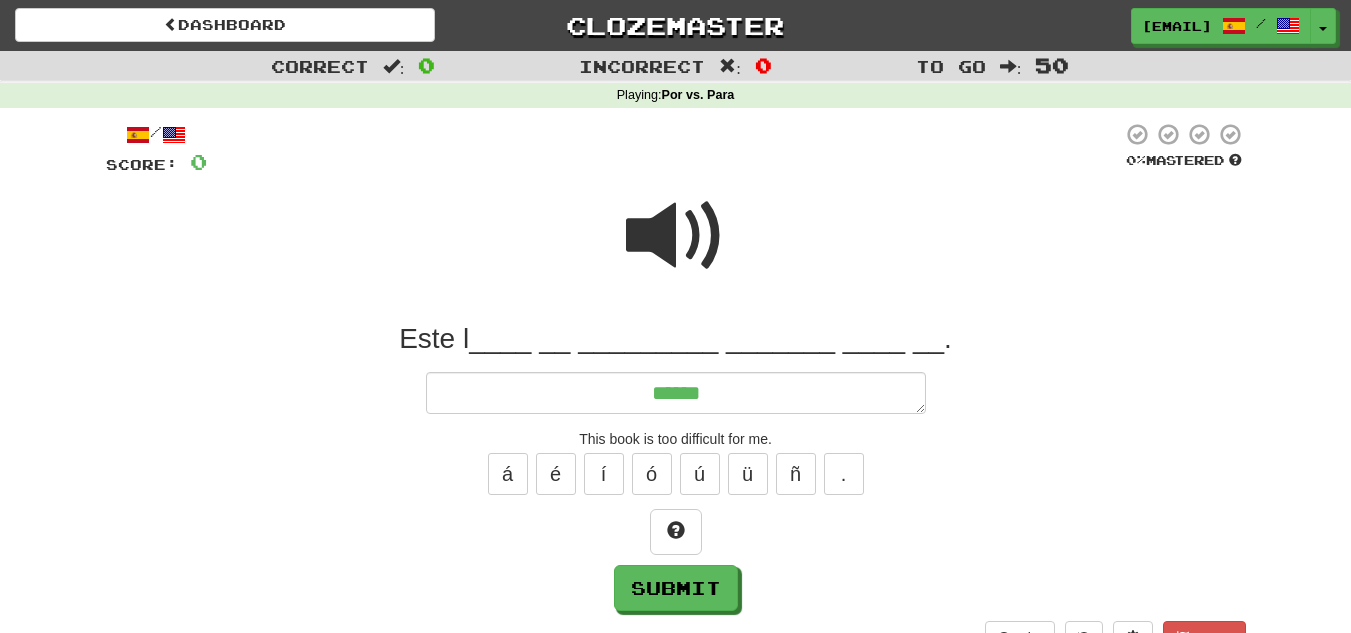 type on "*" 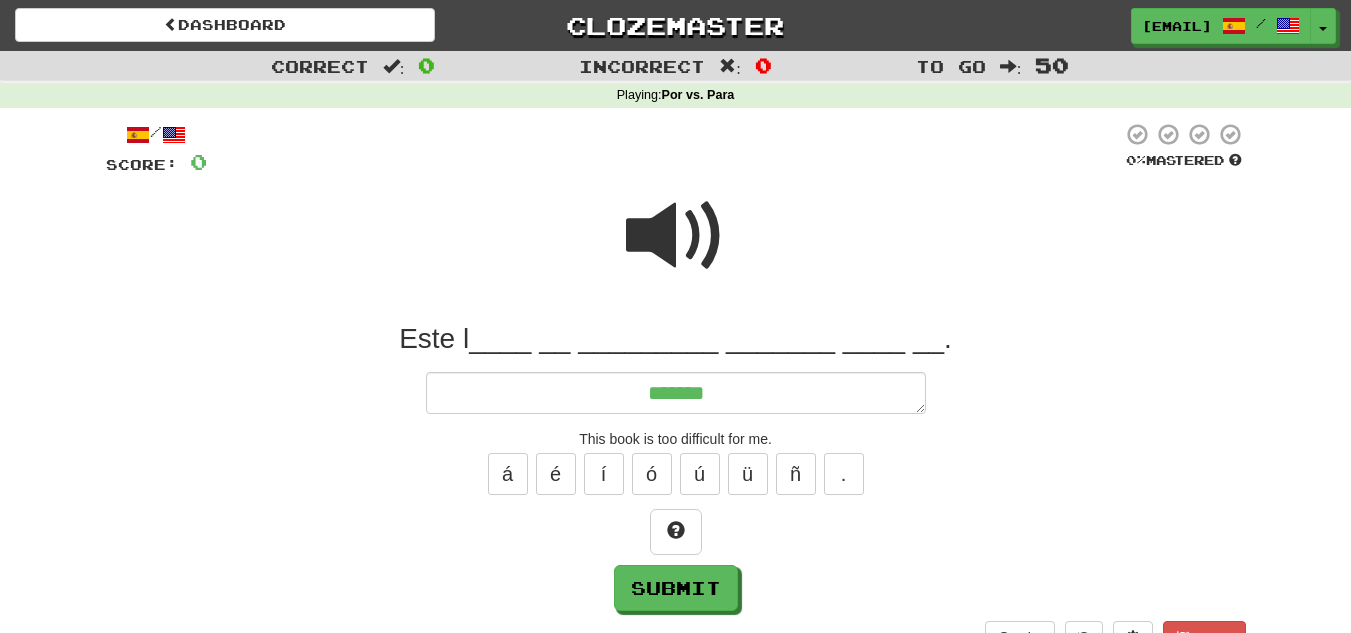 type on "*" 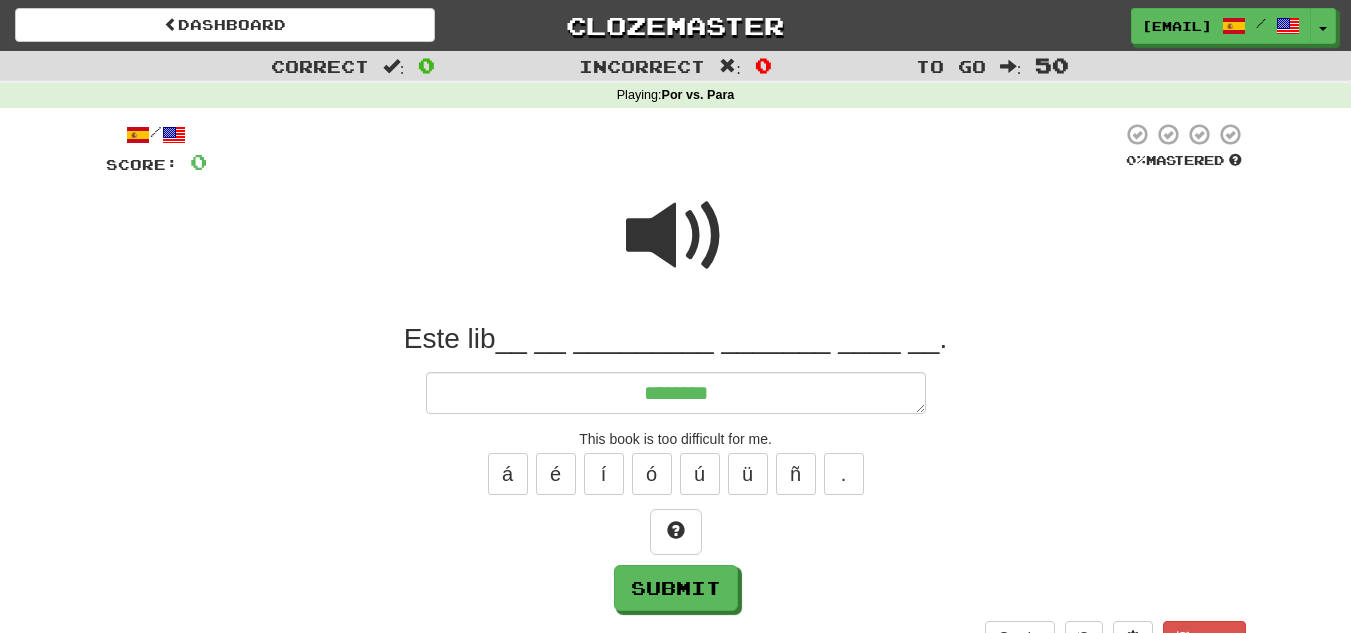 type on "*" 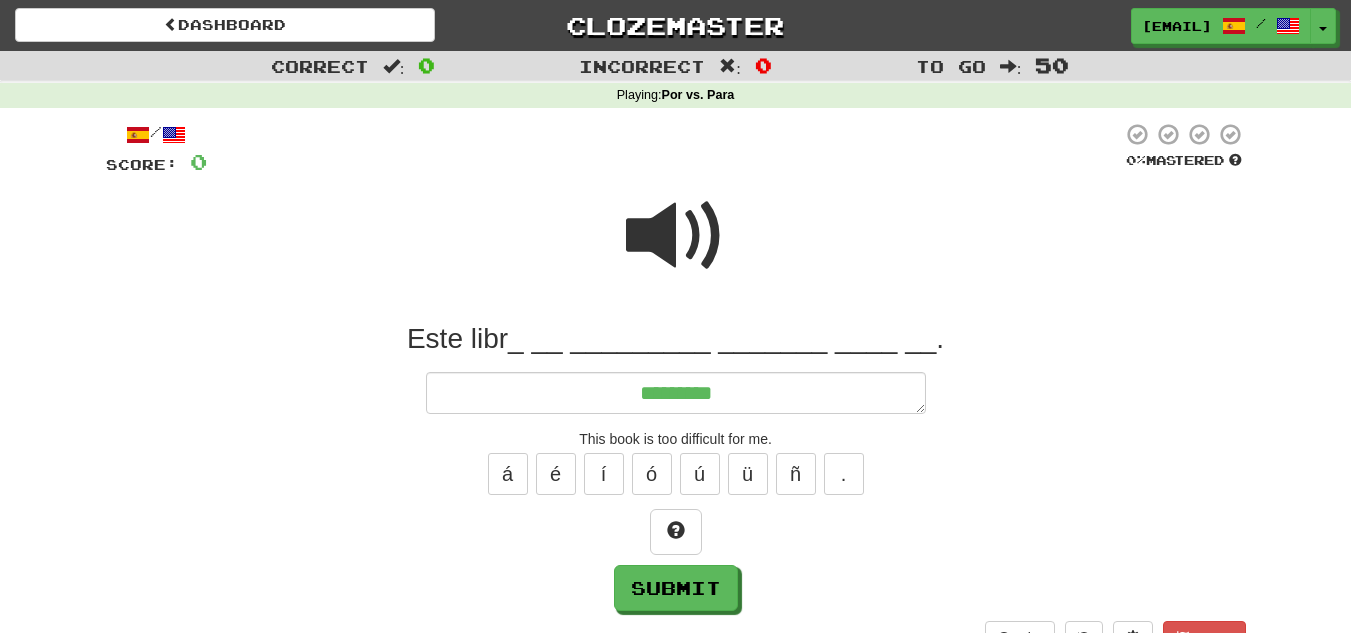 type on "*" 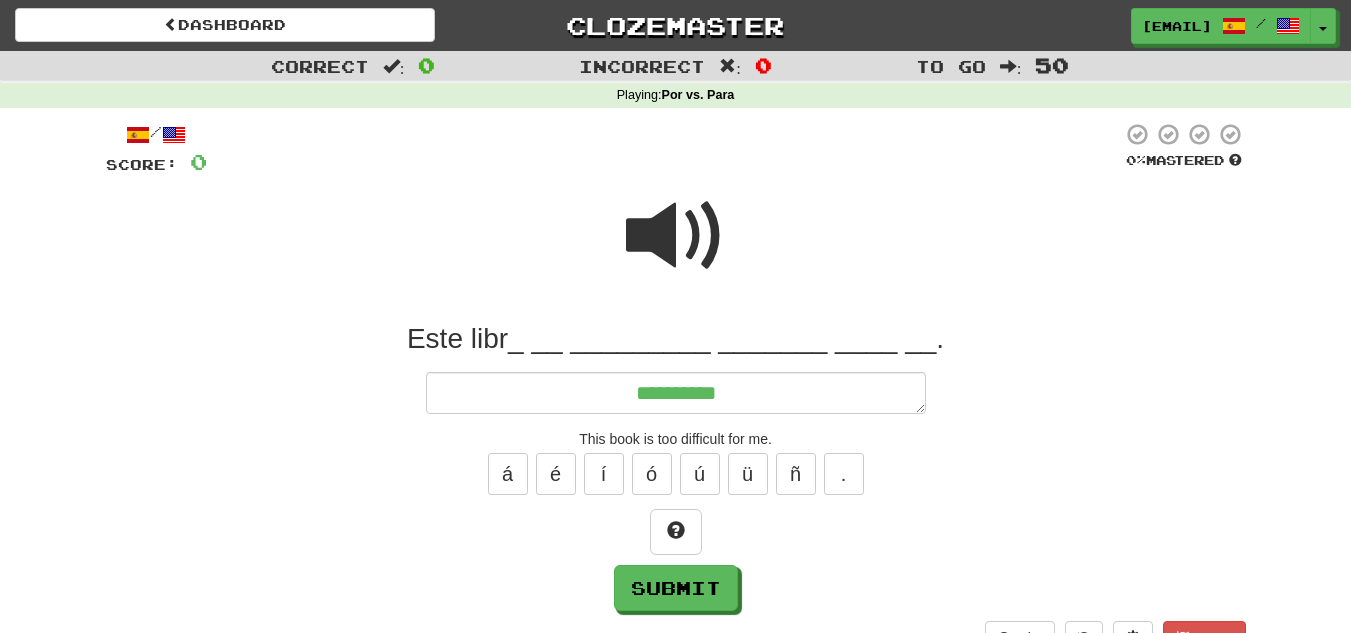 type on "*" 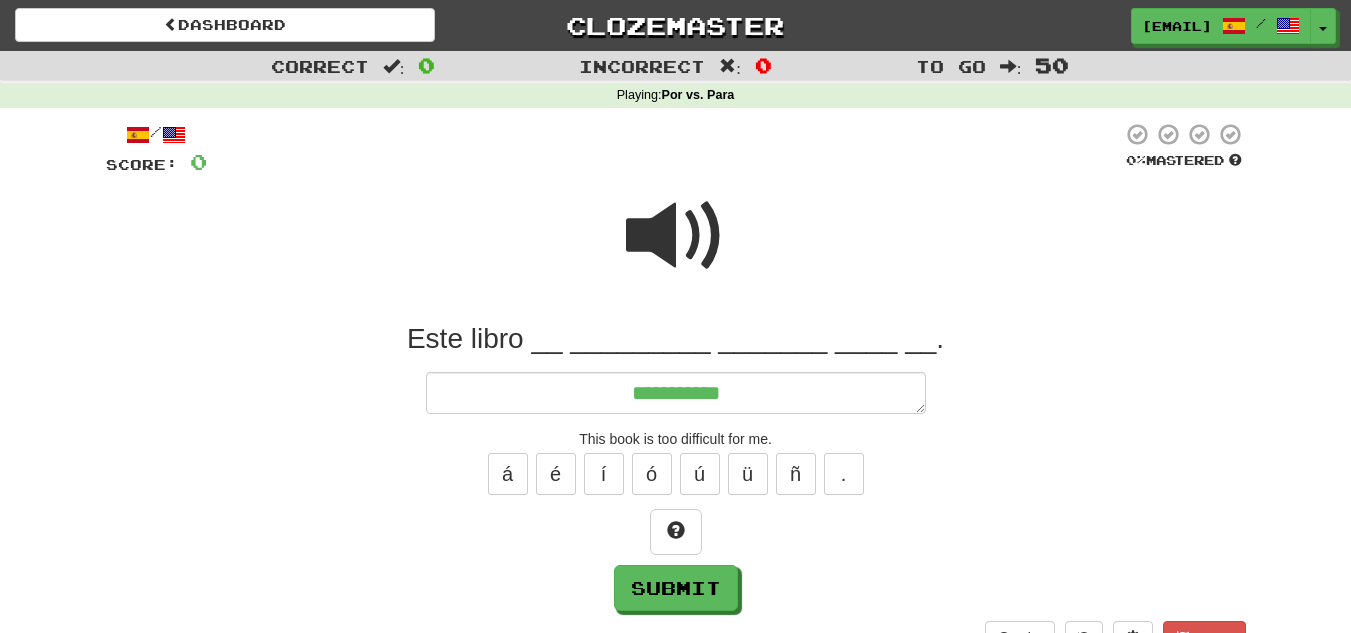 type on "*" 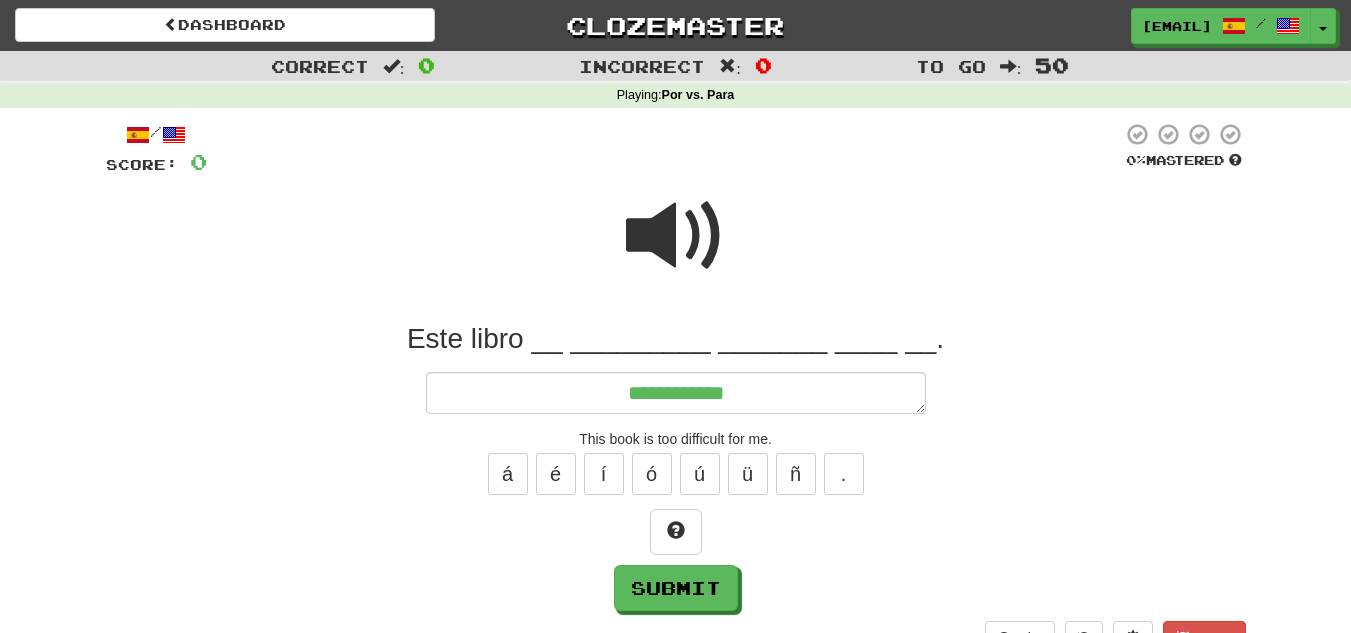 type on "*" 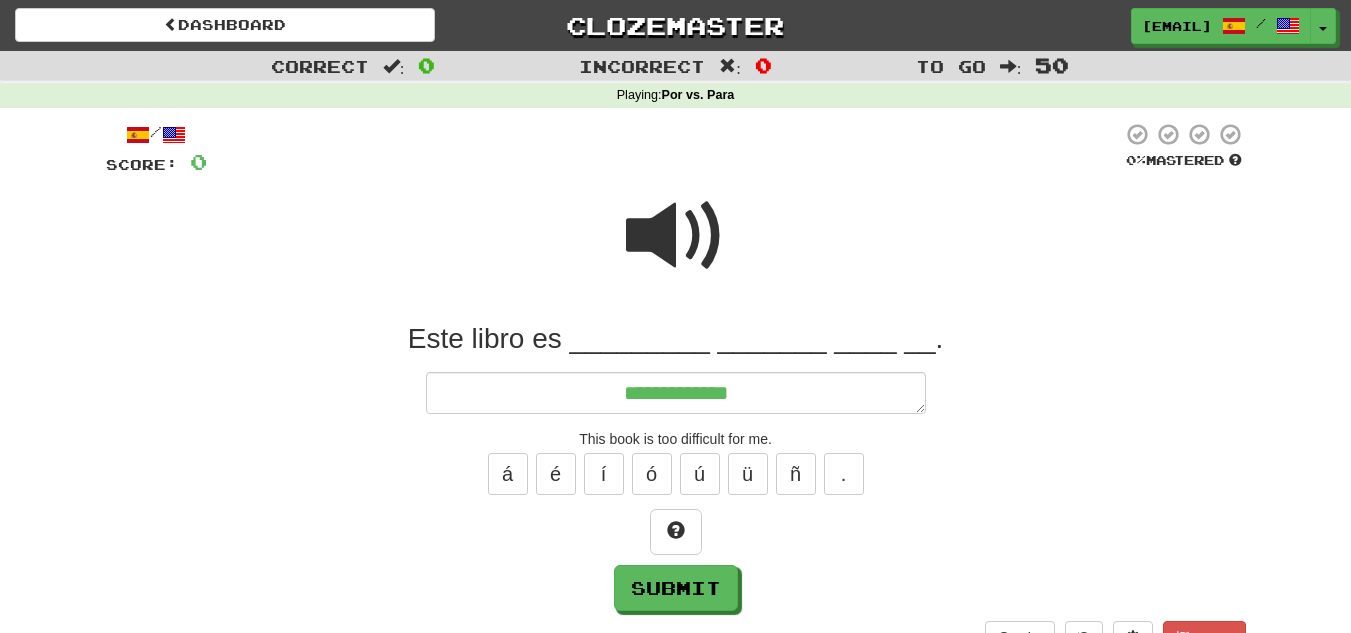 type on "*" 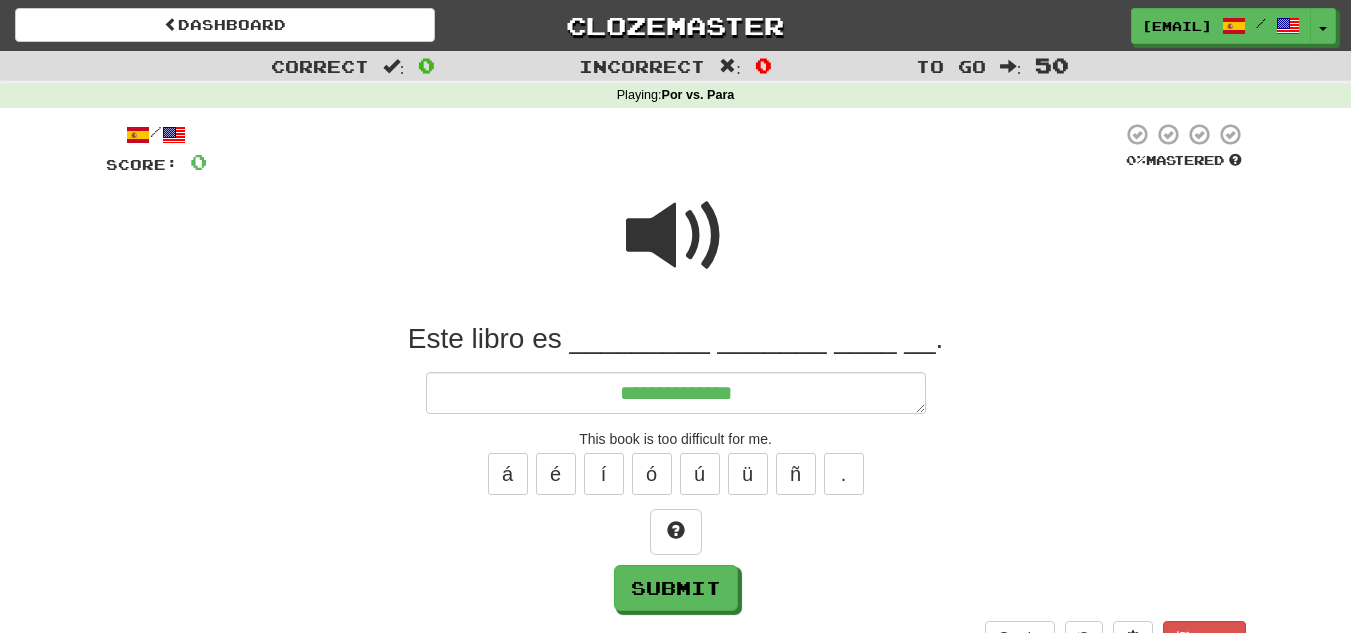 type on "*" 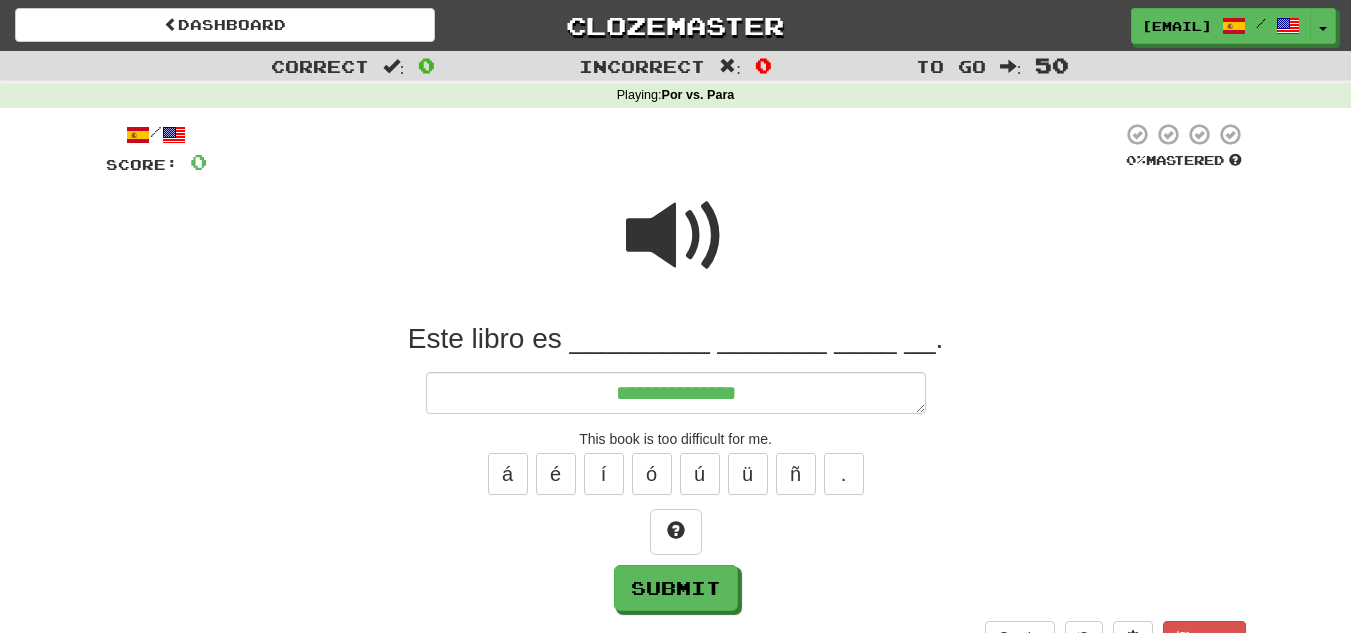 type on "*" 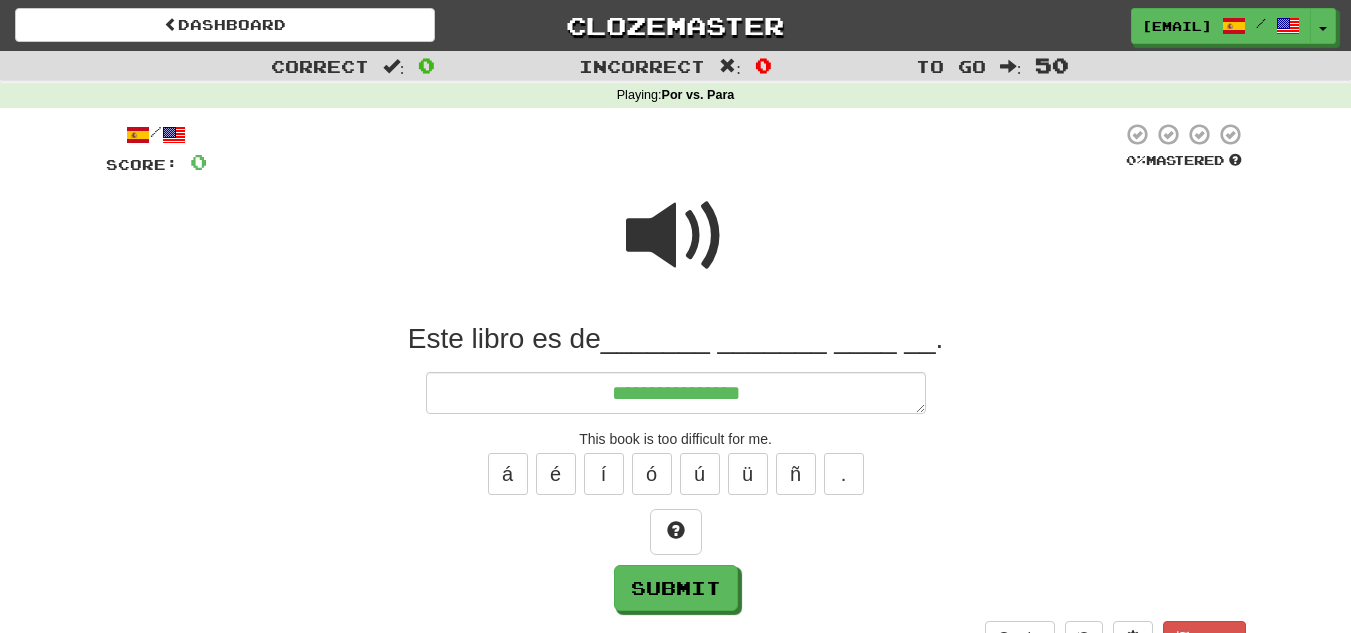 type on "*" 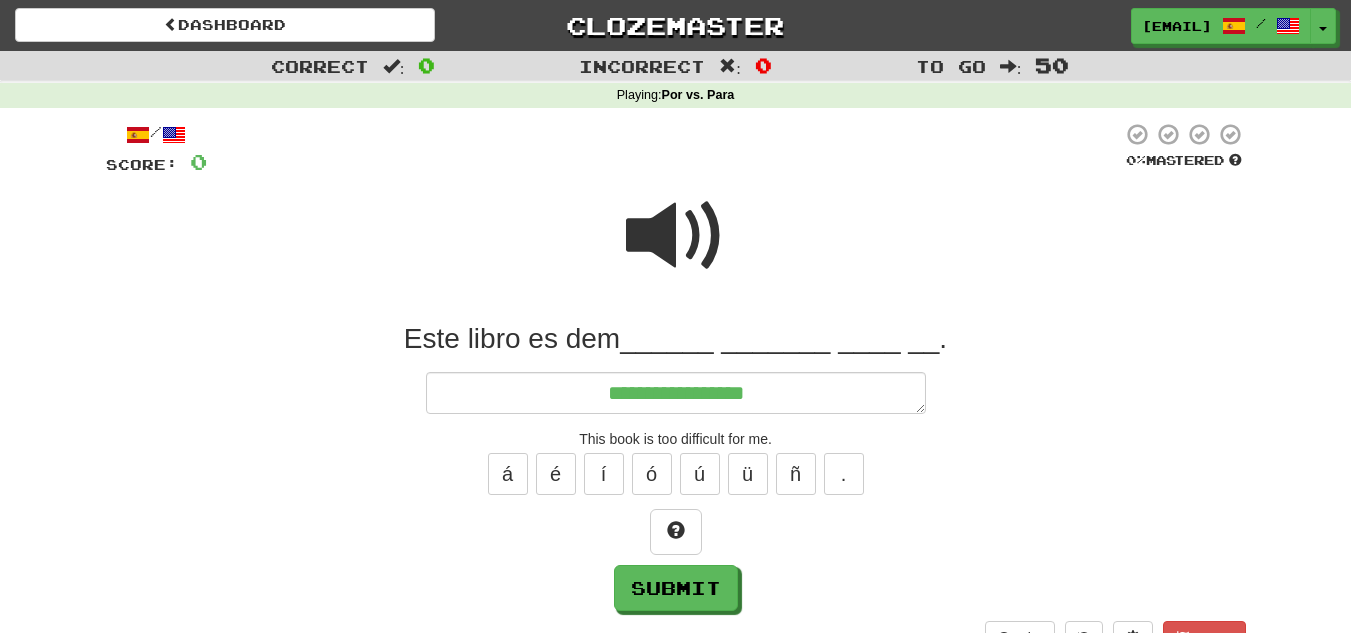 type on "*" 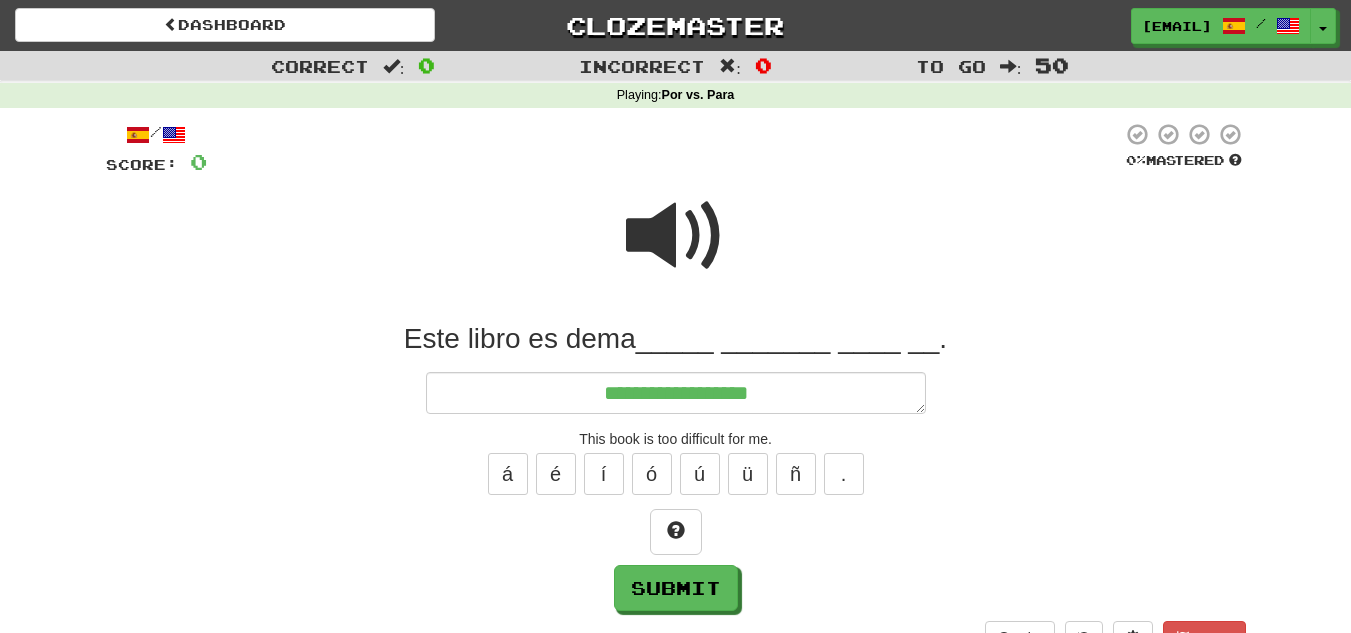 type on "*" 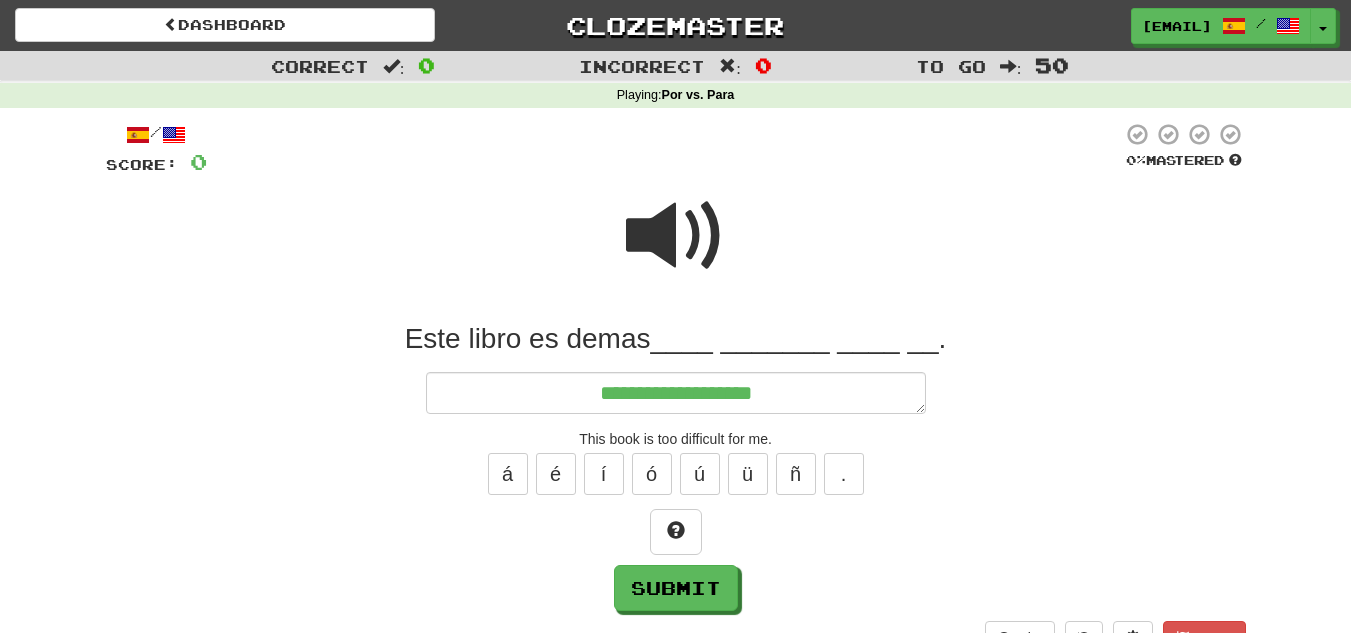 type on "*" 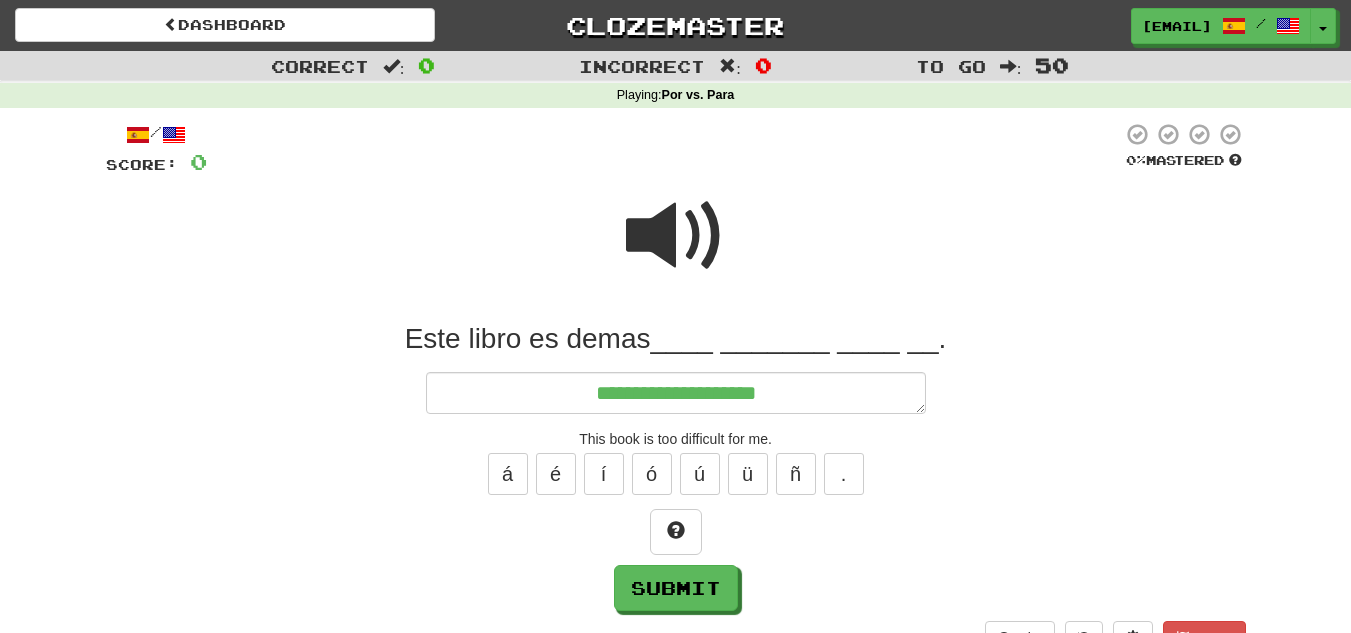 type on "*" 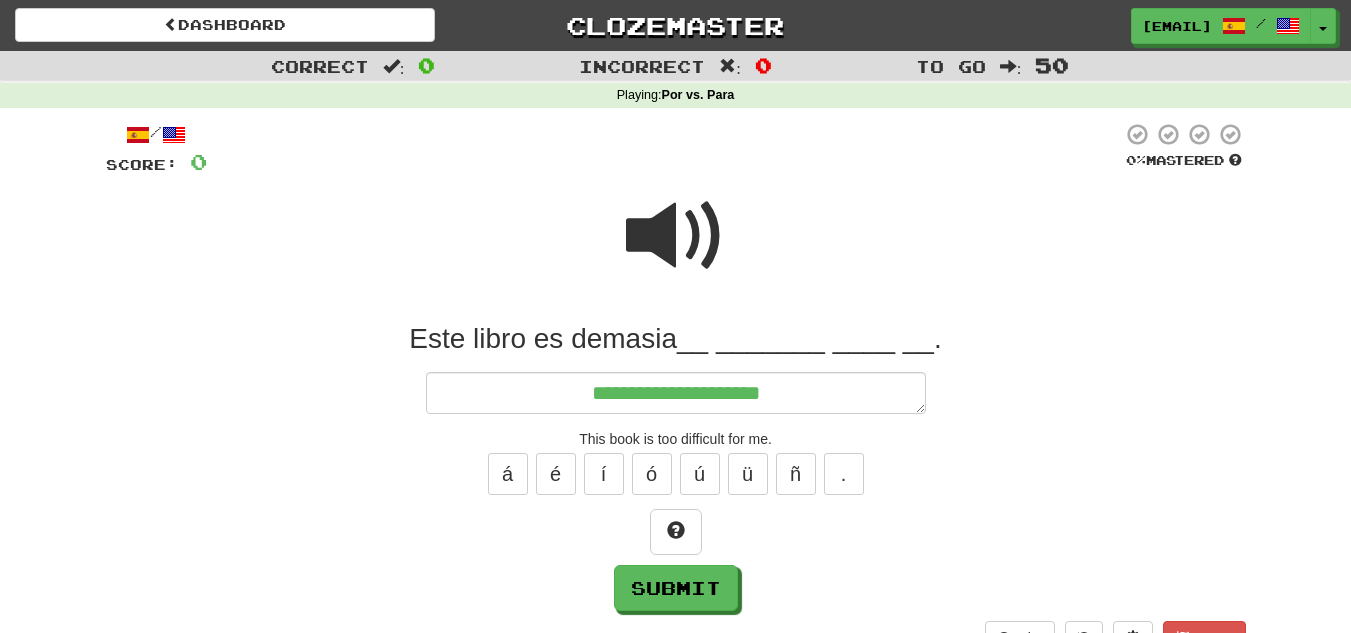 type on "*" 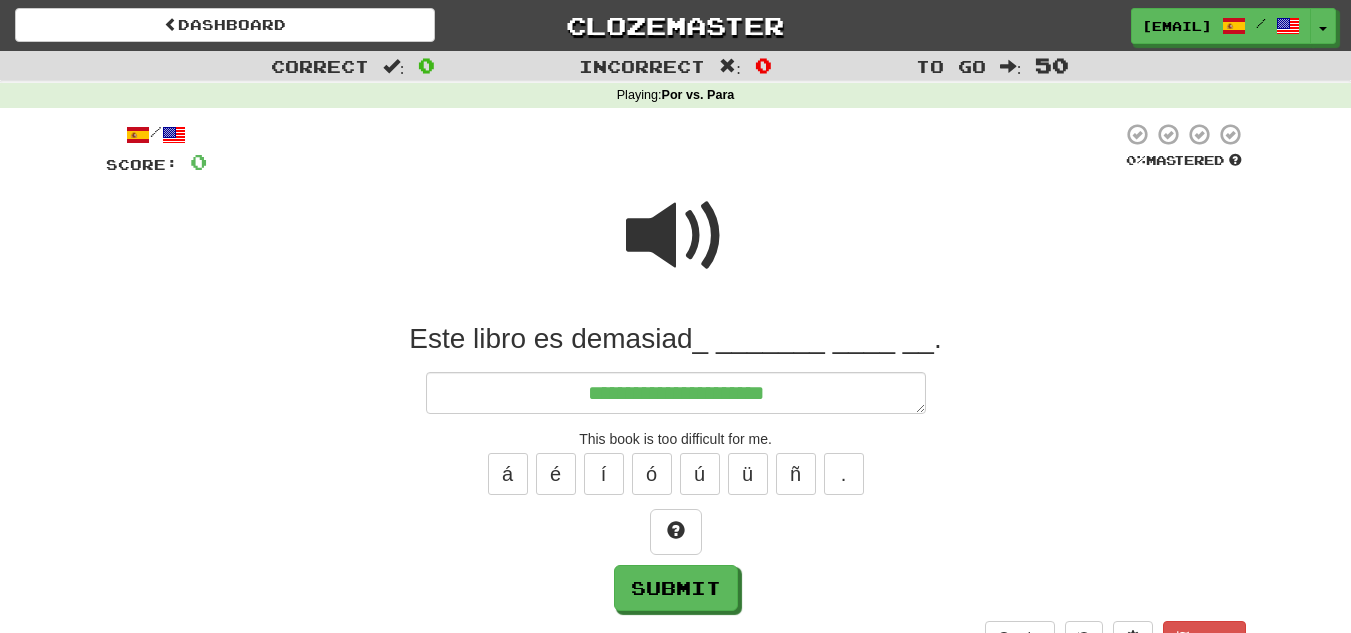type on "*" 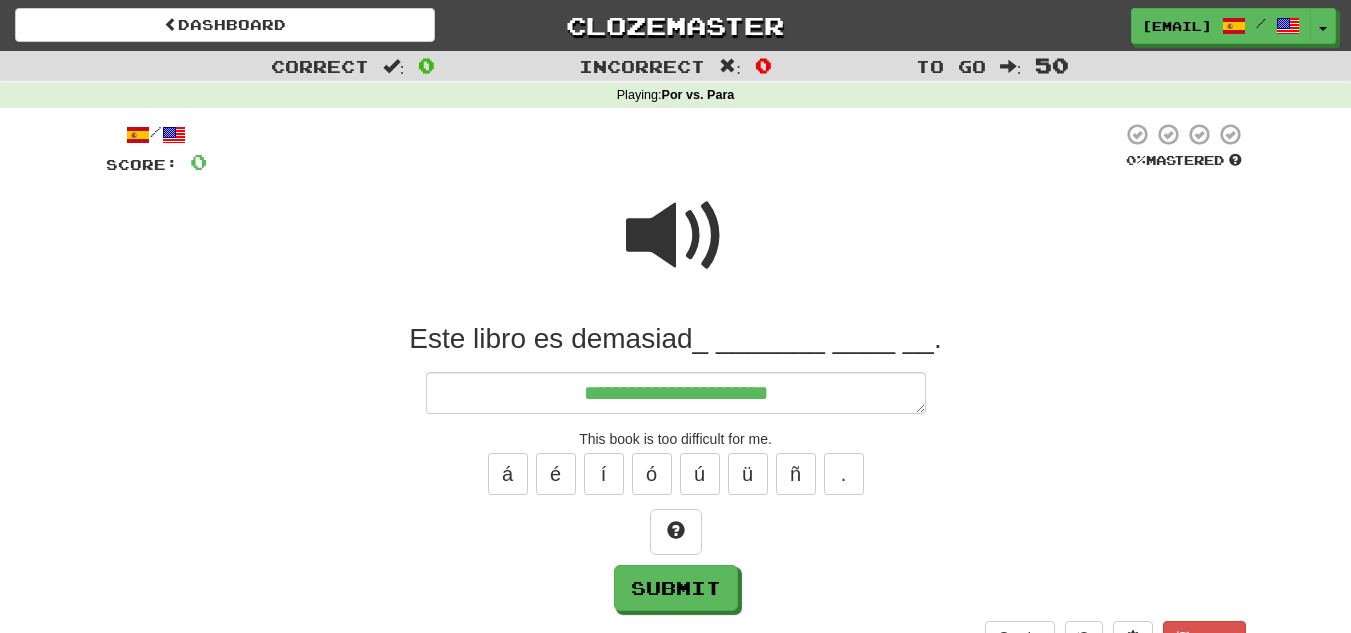 type on "*" 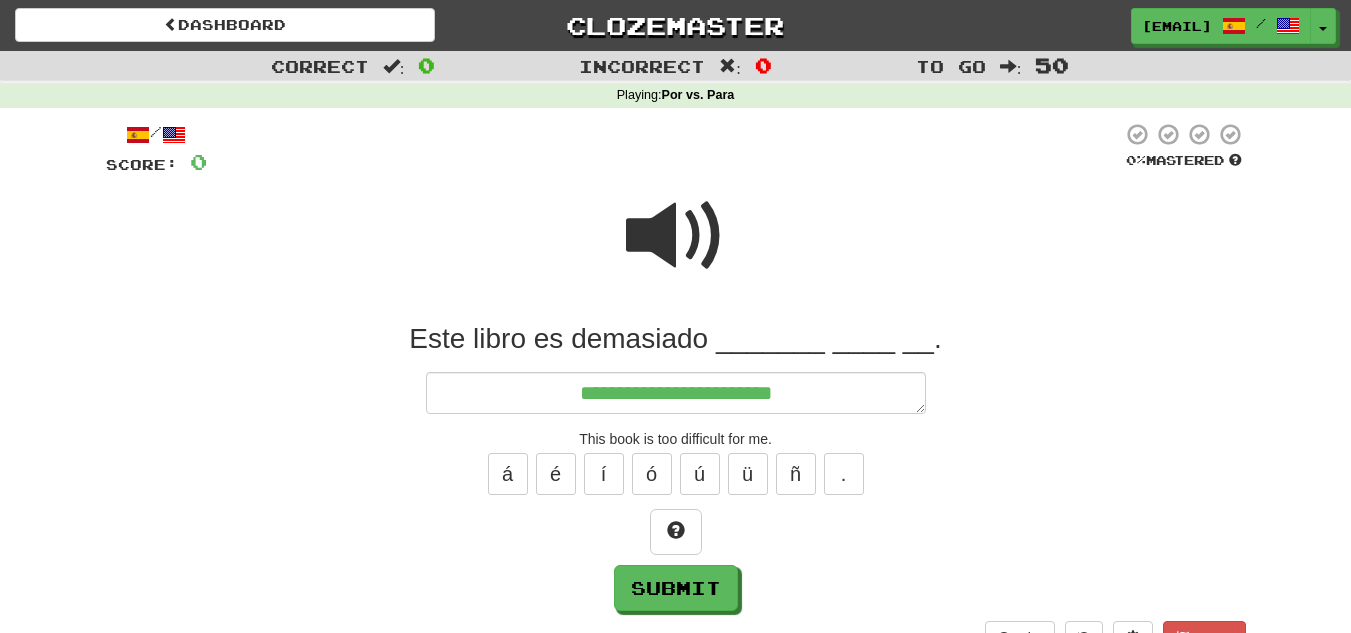 type on "*" 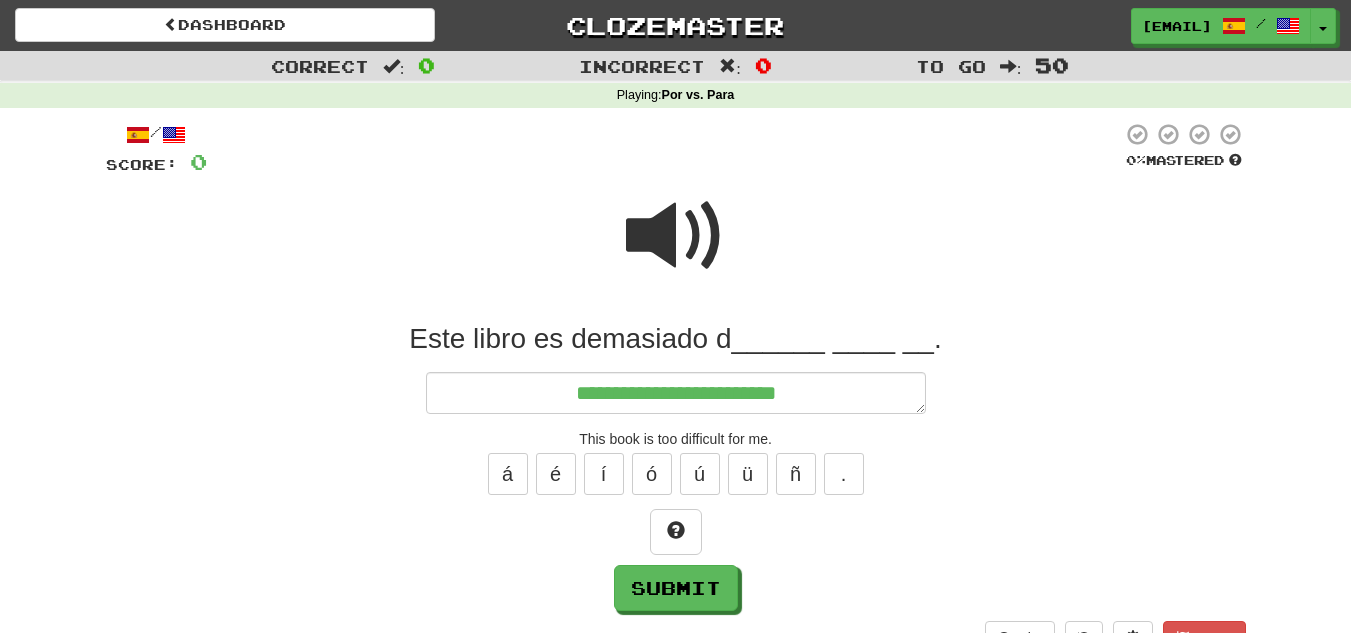 type on "*" 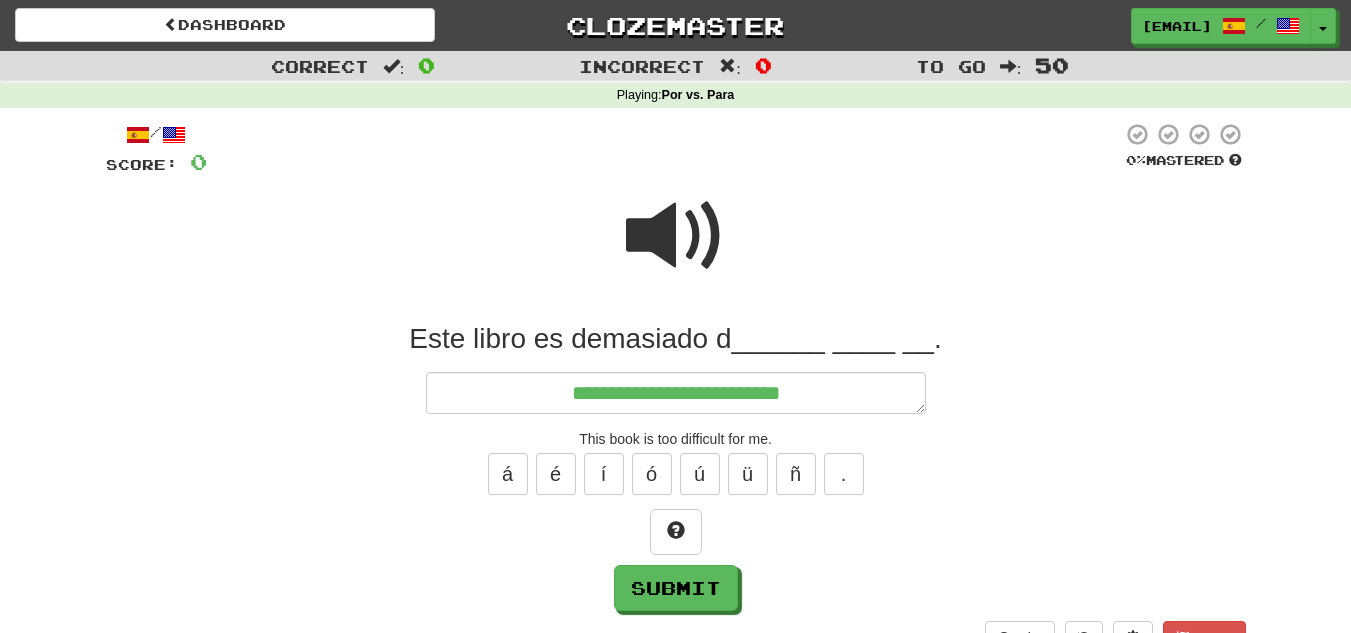 type on "*" 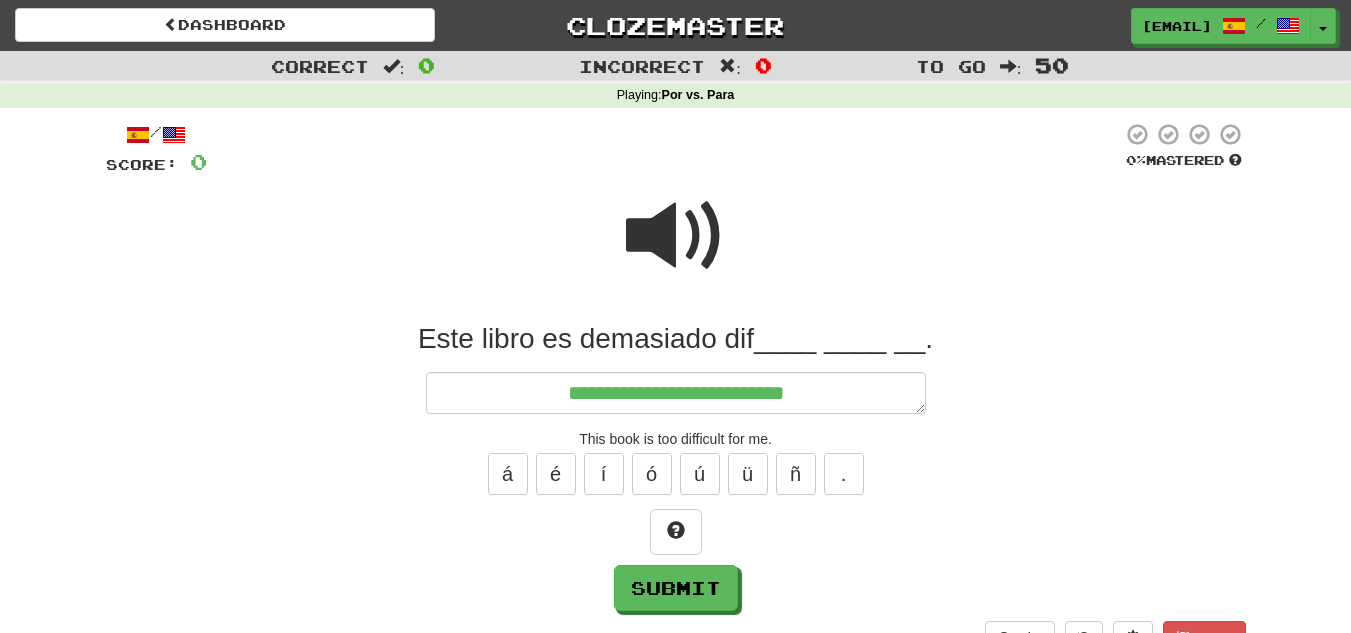 type on "*" 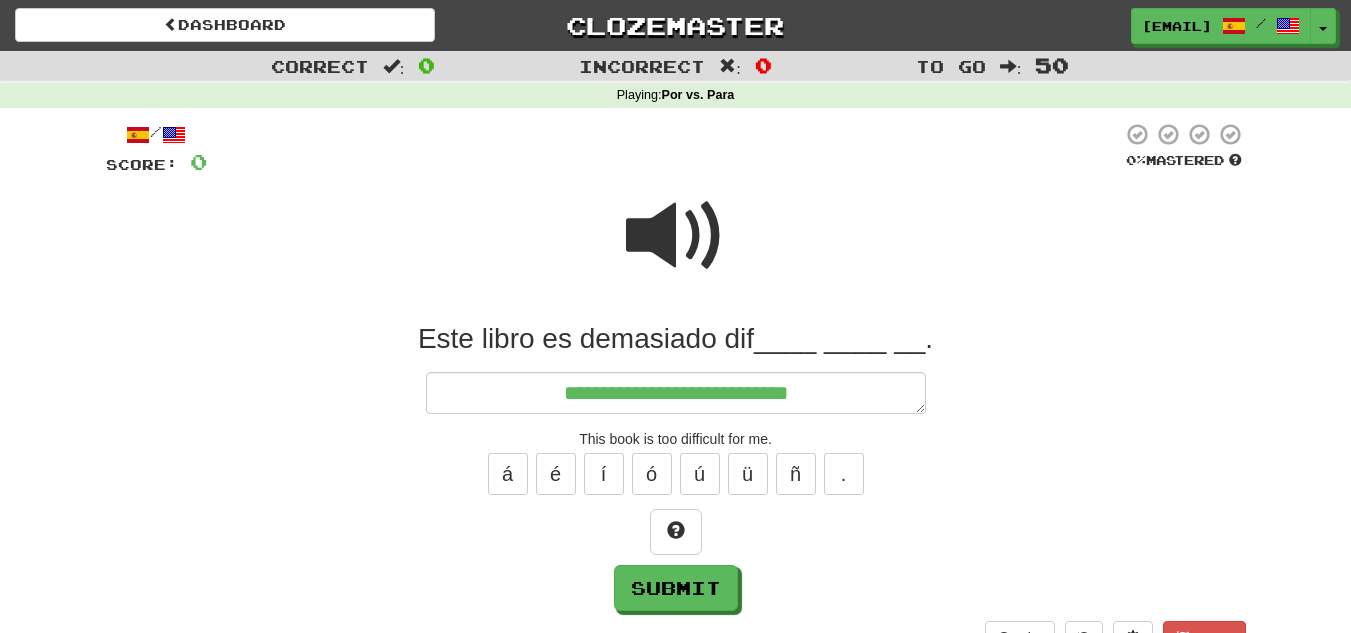 type on "*" 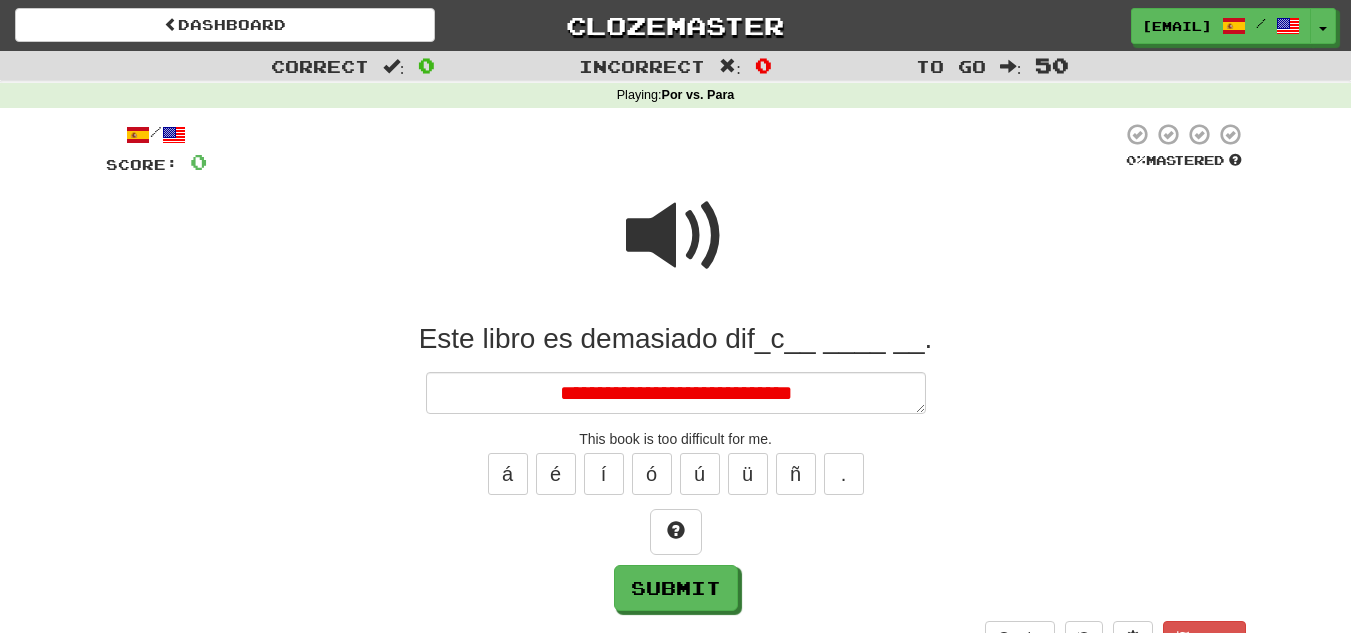 type on "*" 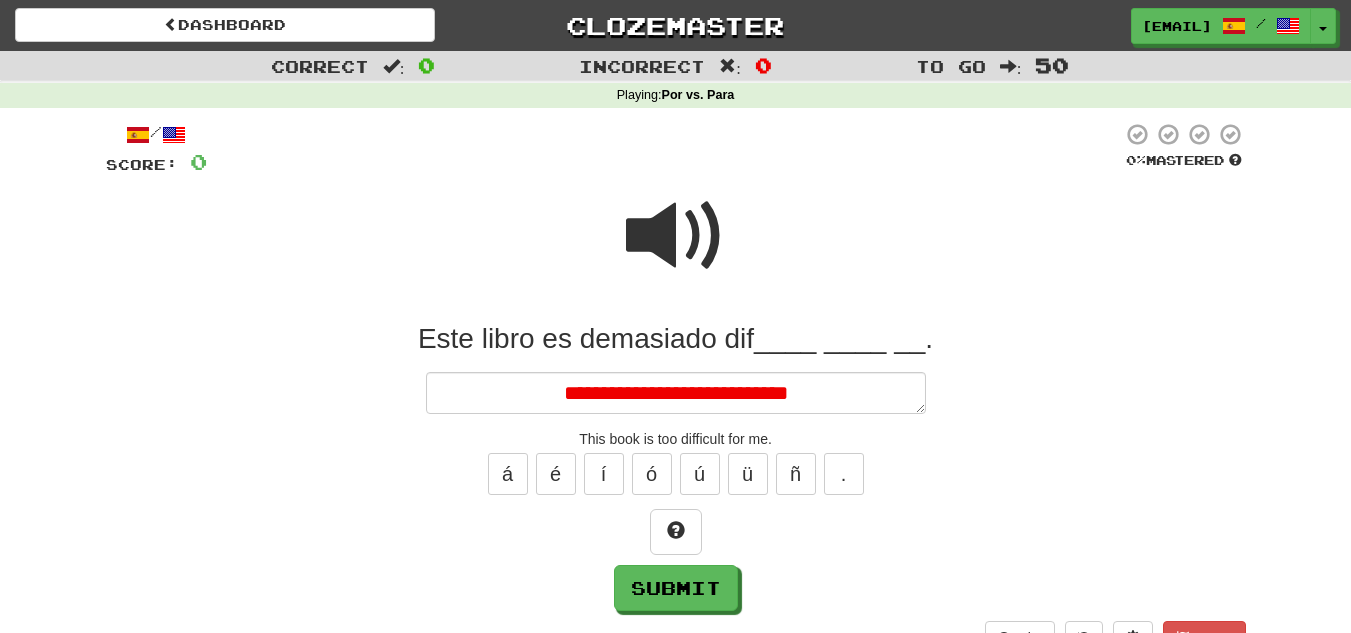type on "*" 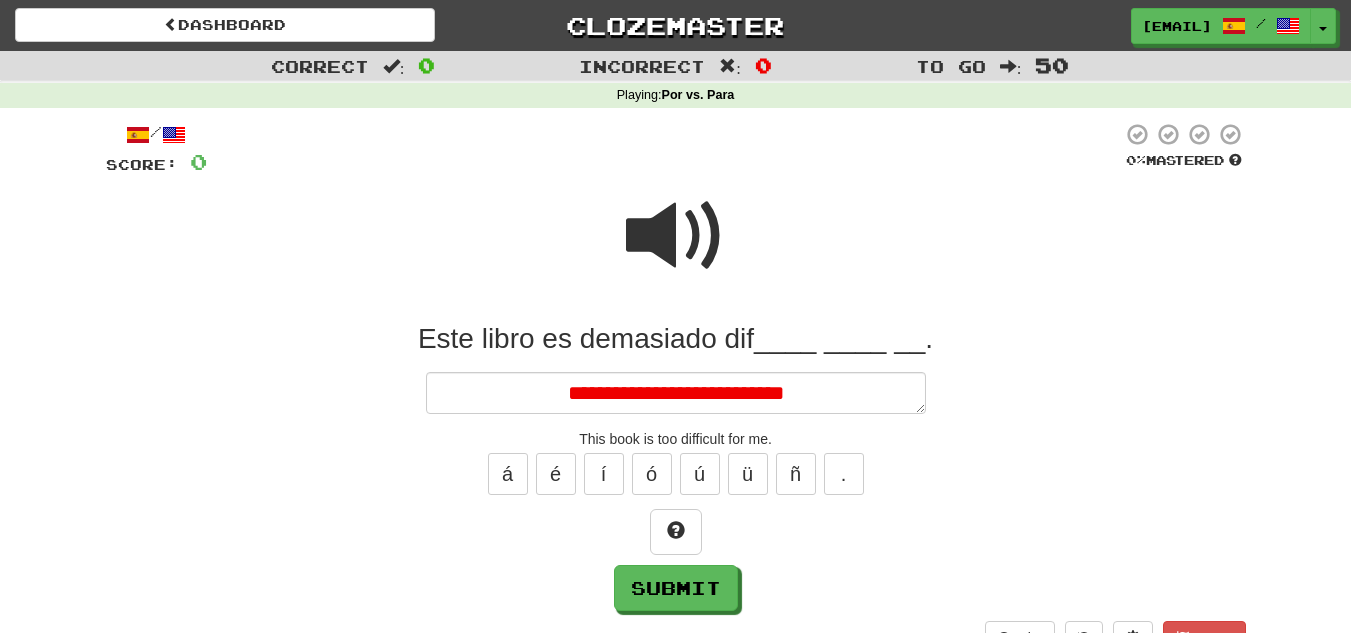 type on "*" 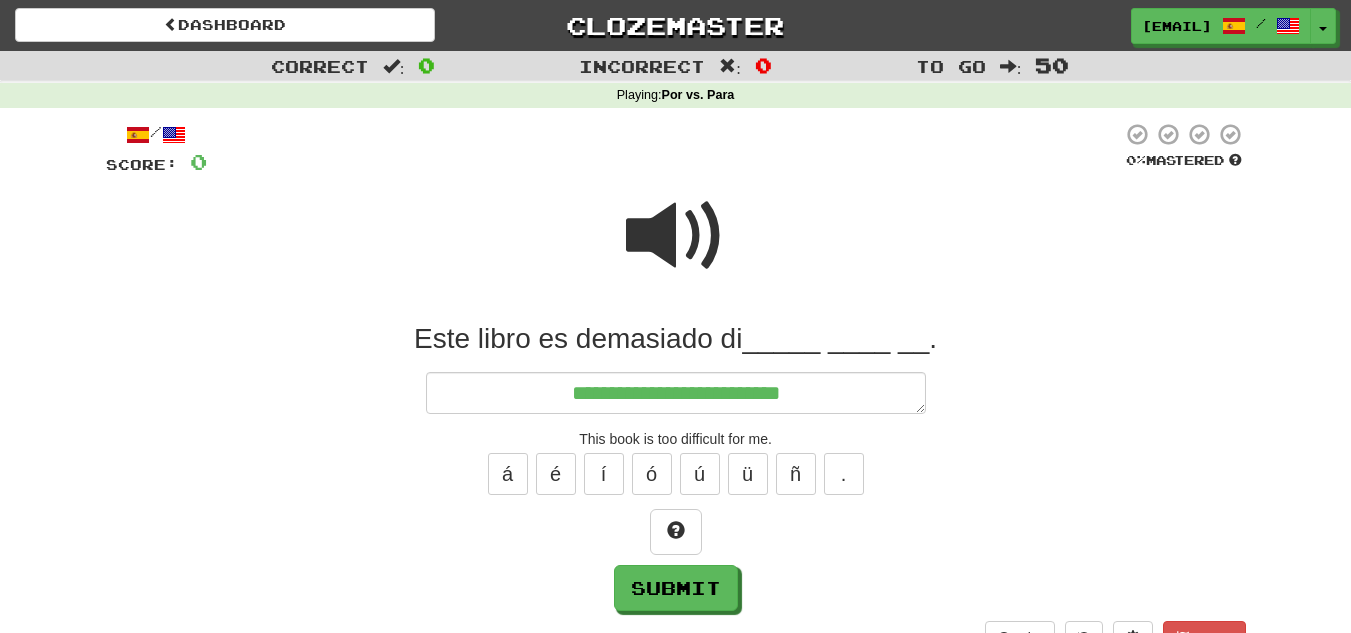 type on "*" 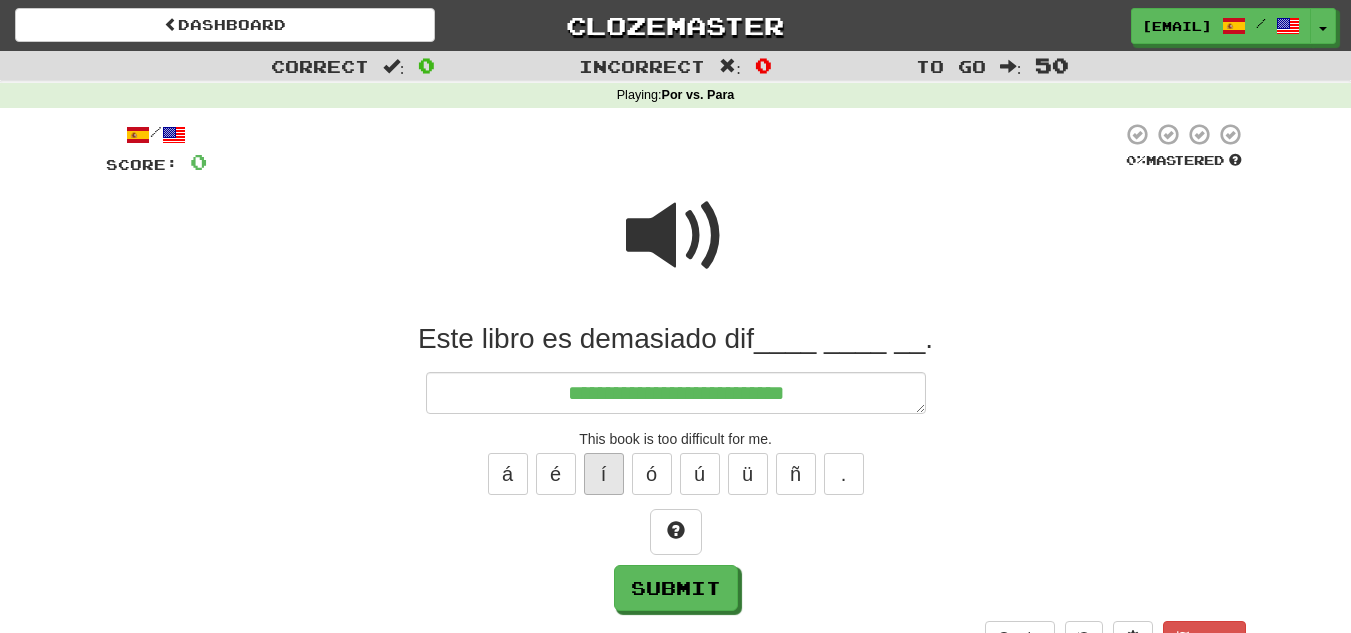 type on "**********" 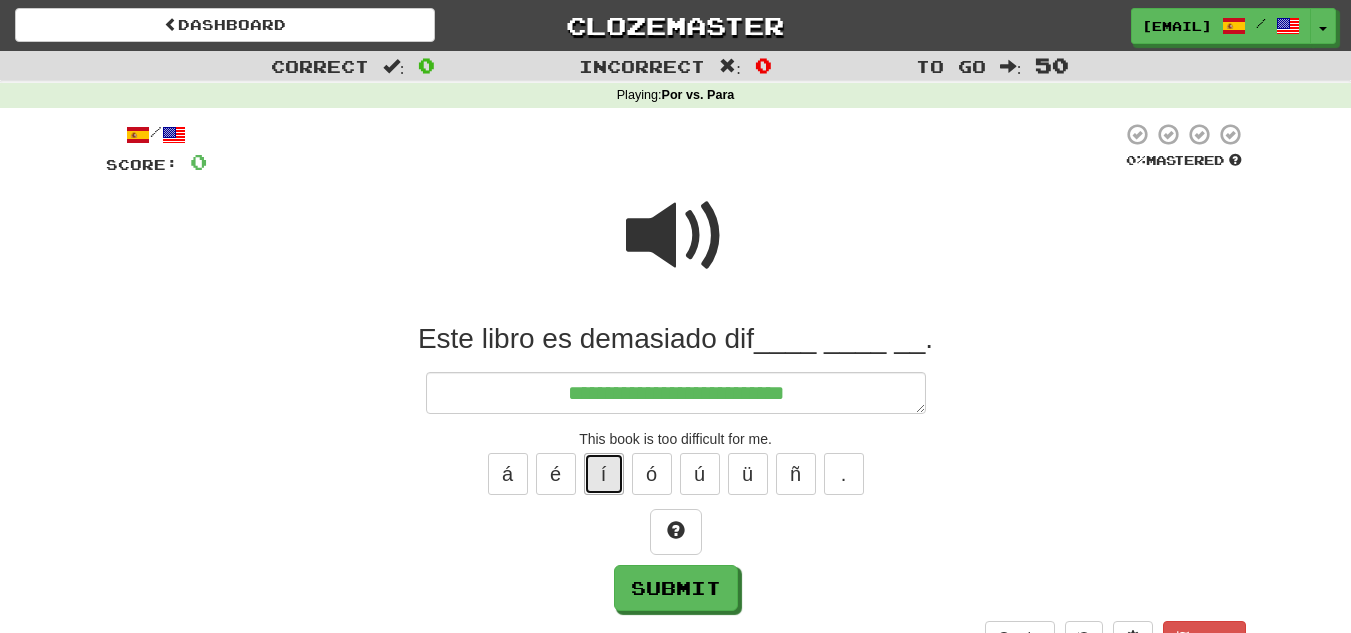 click on "í" at bounding box center [604, 474] 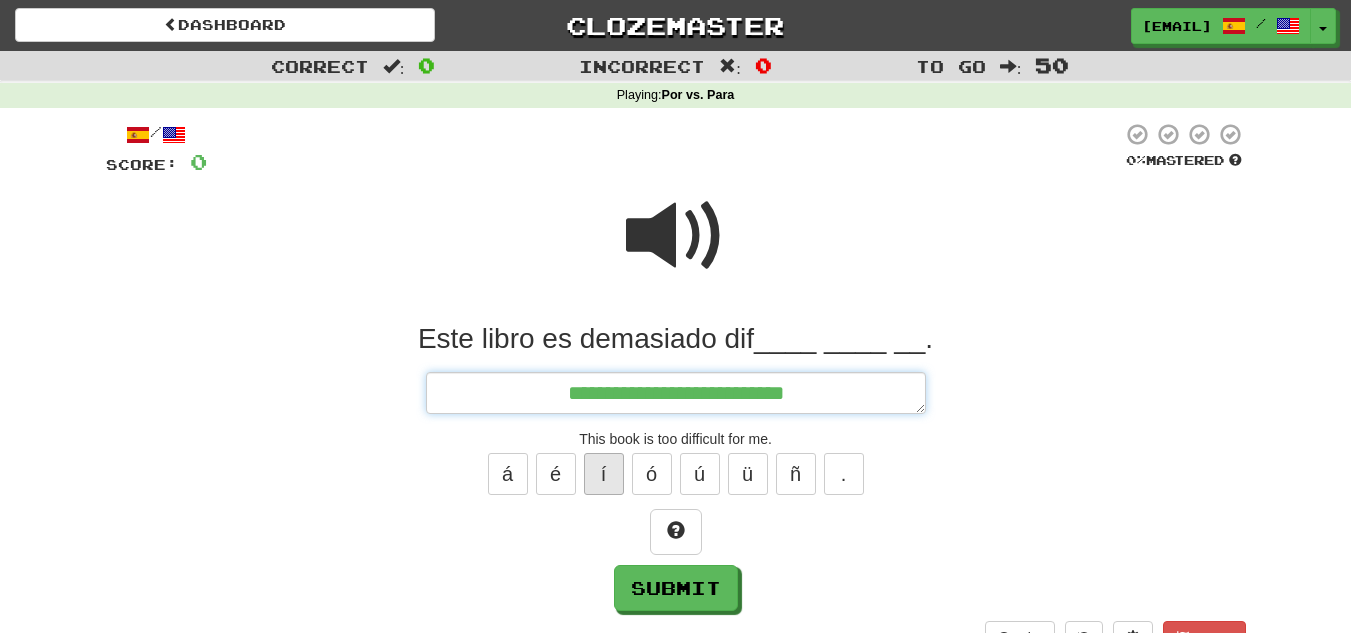 type on "*" 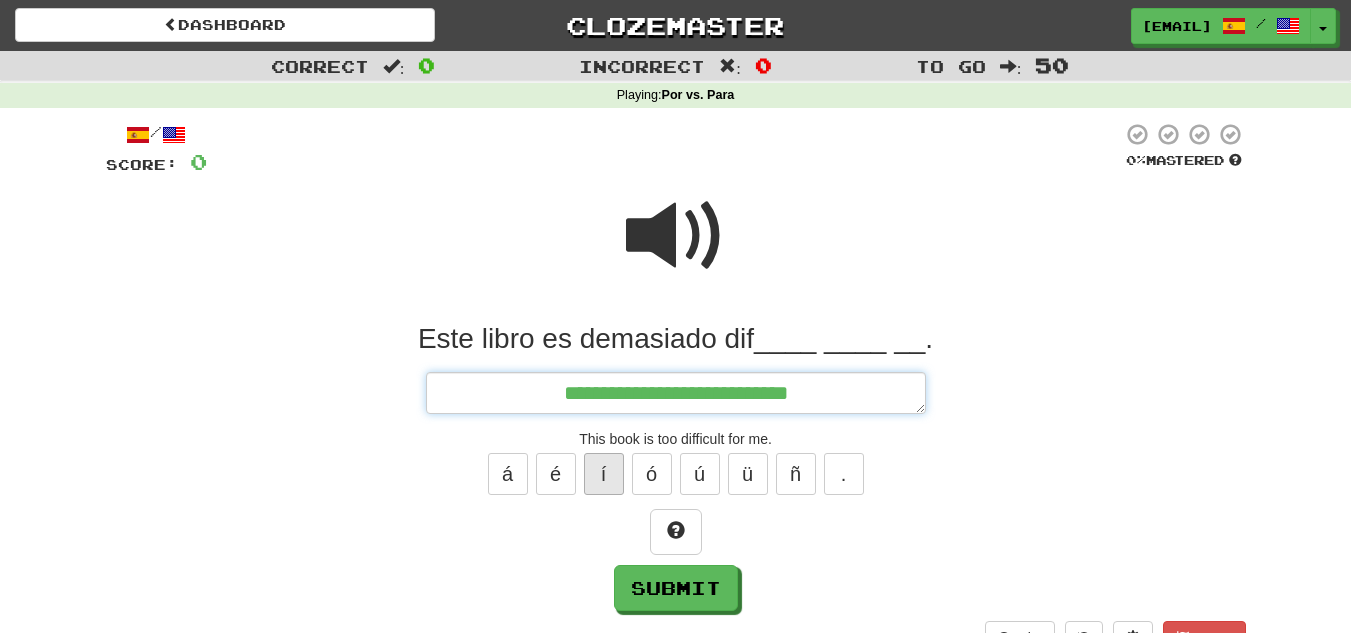 type on "*" 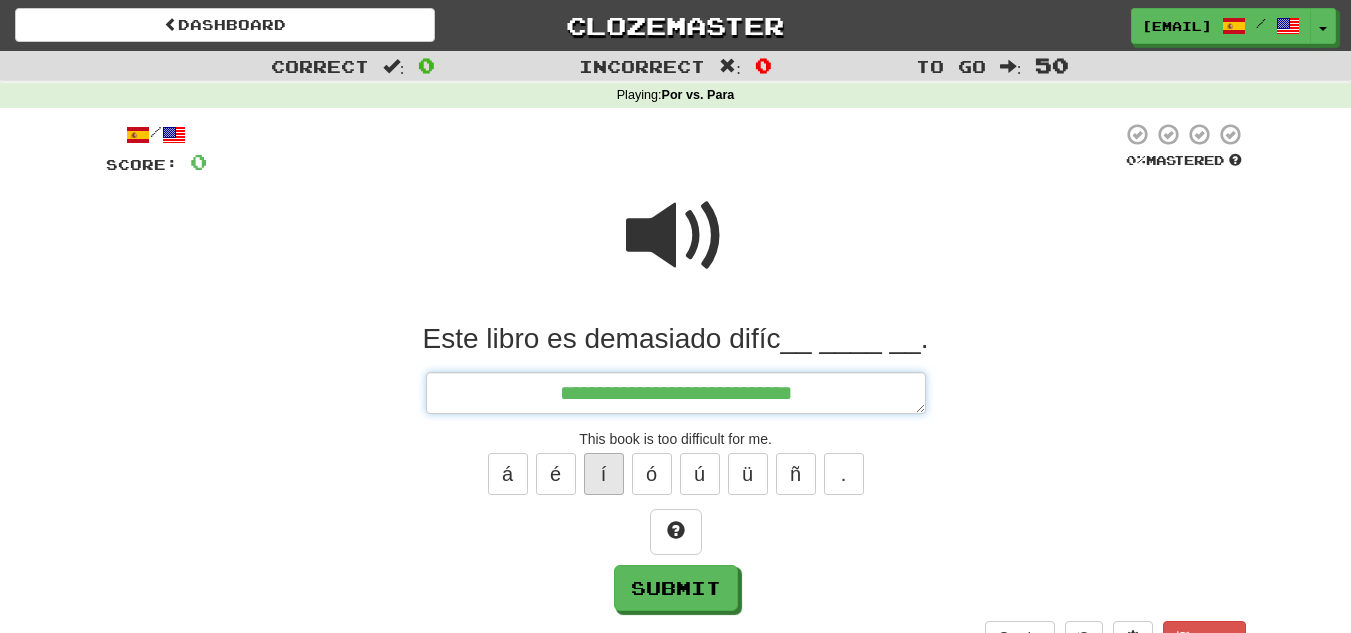 type on "*" 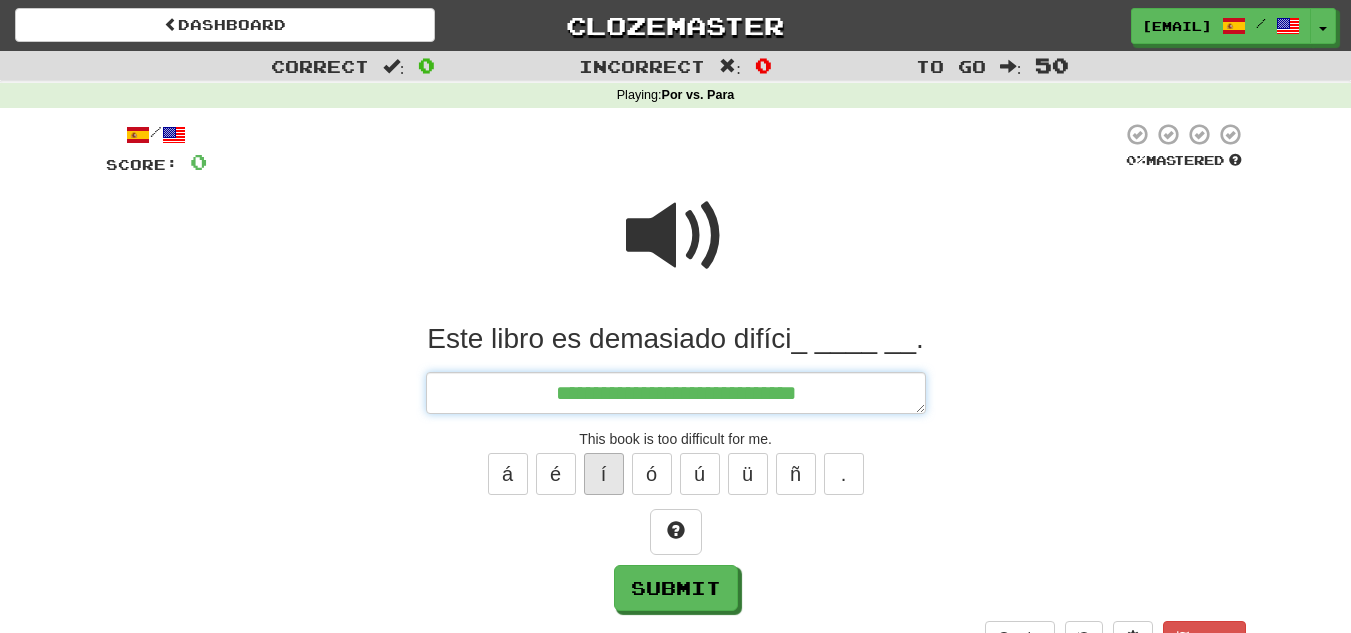 type on "*" 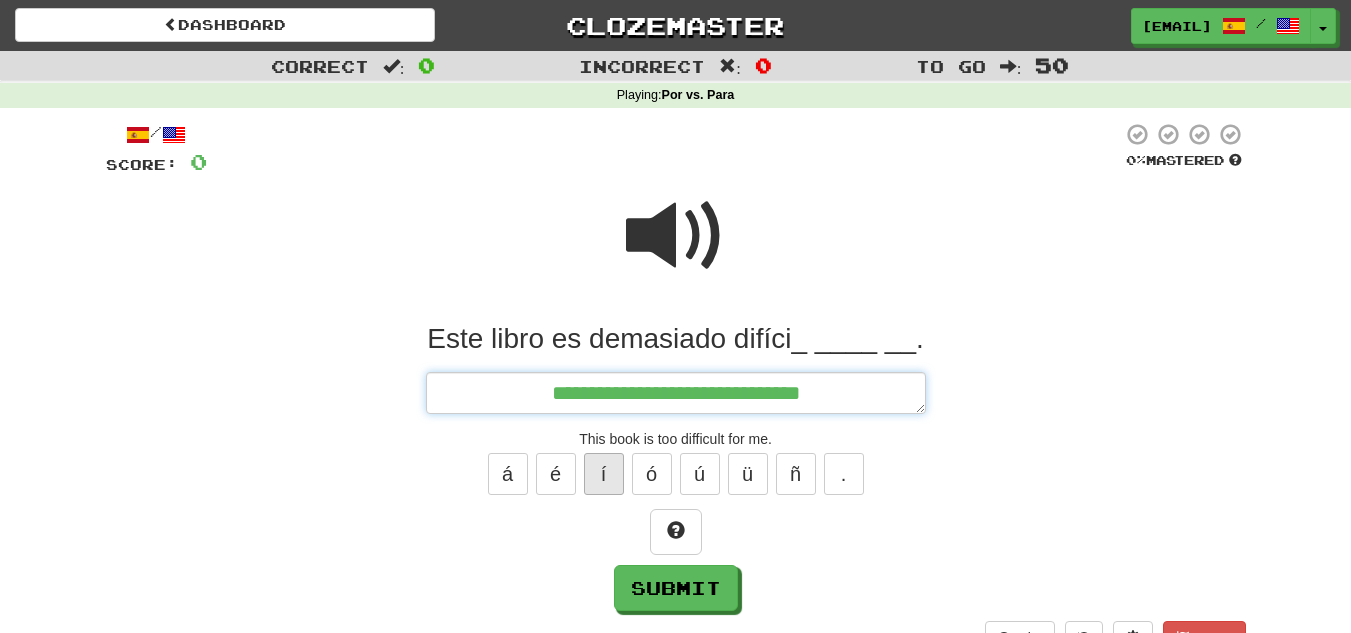 type on "*" 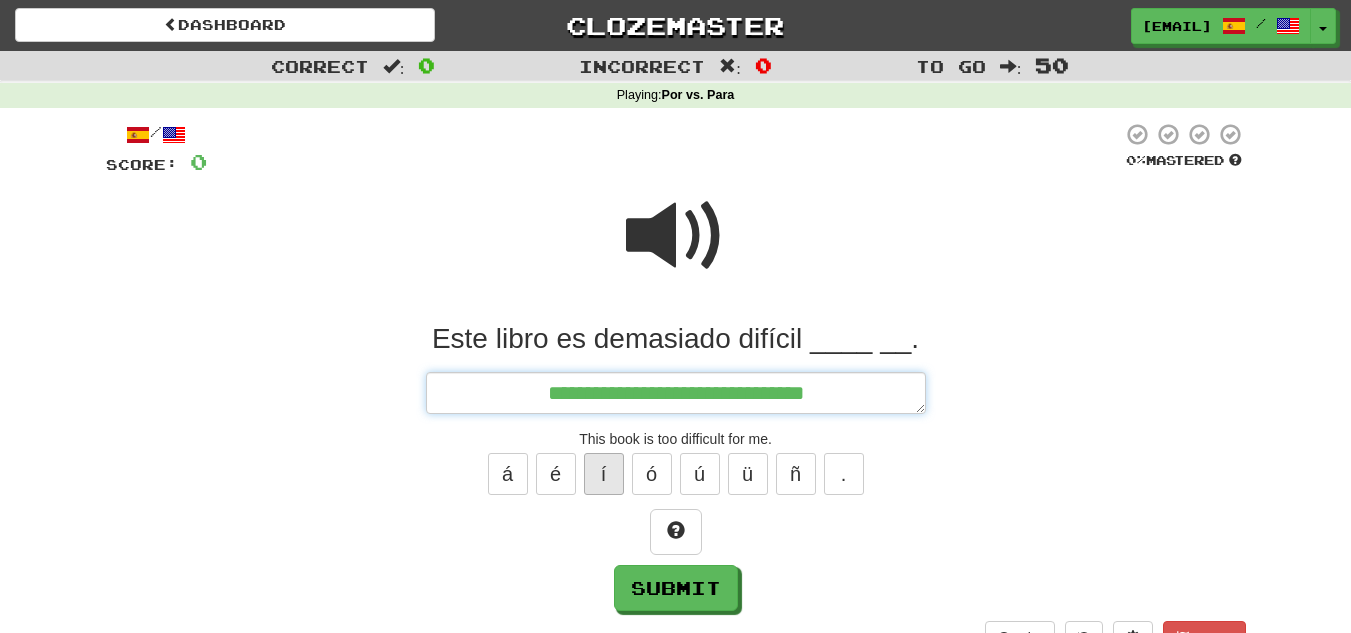 type on "*" 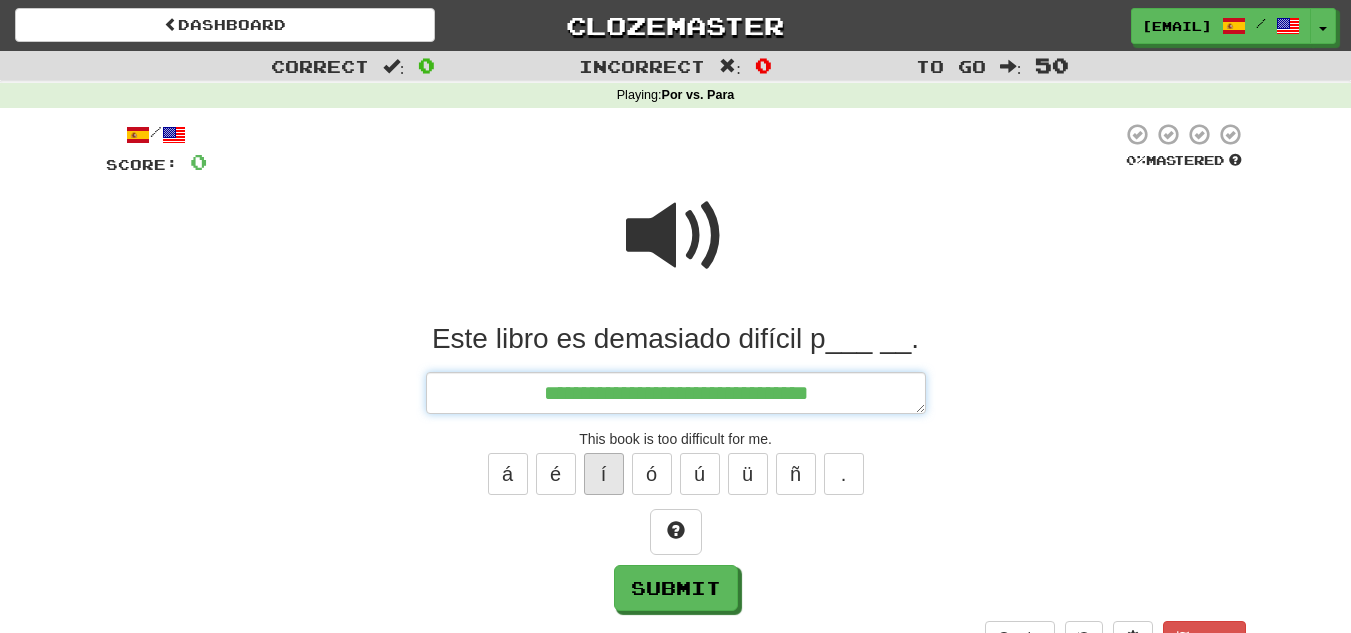 type on "*" 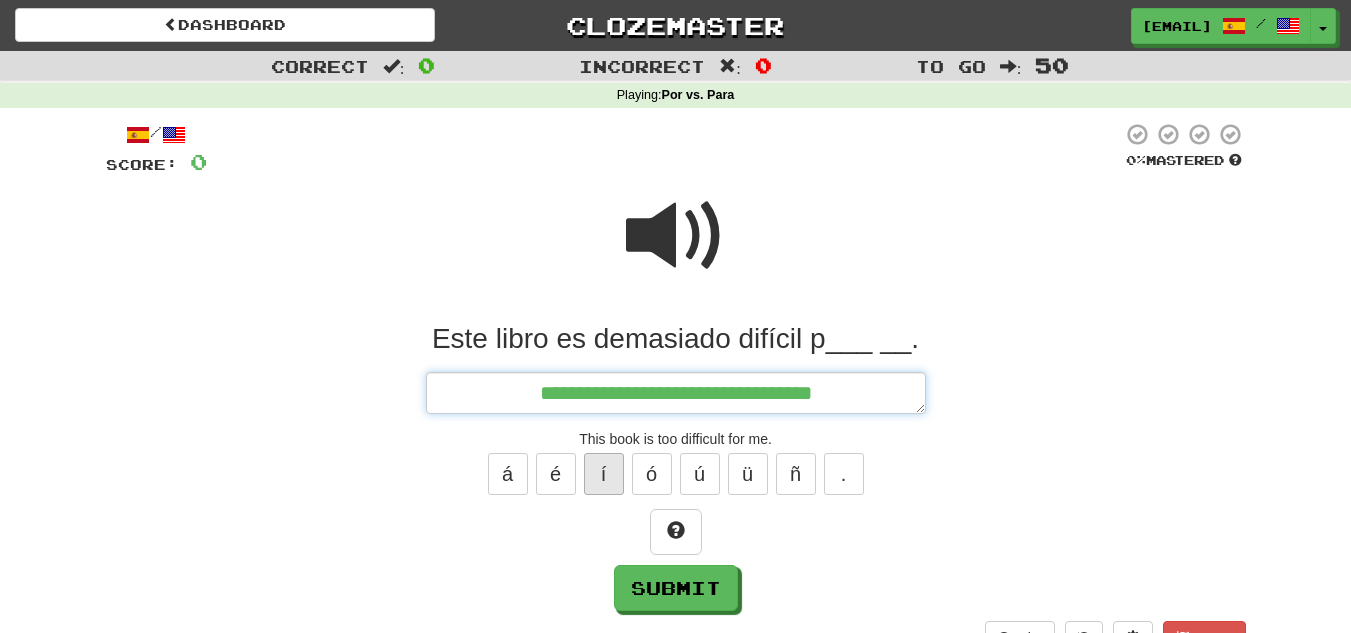 type on "*" 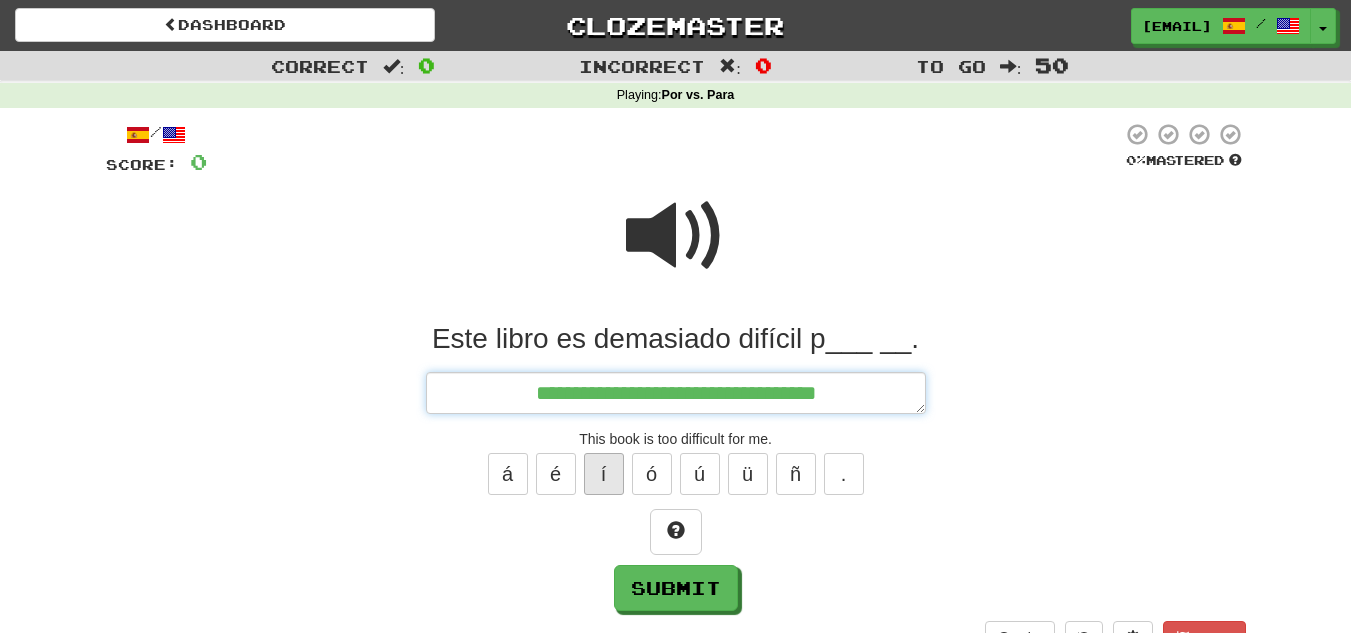 type on "*" 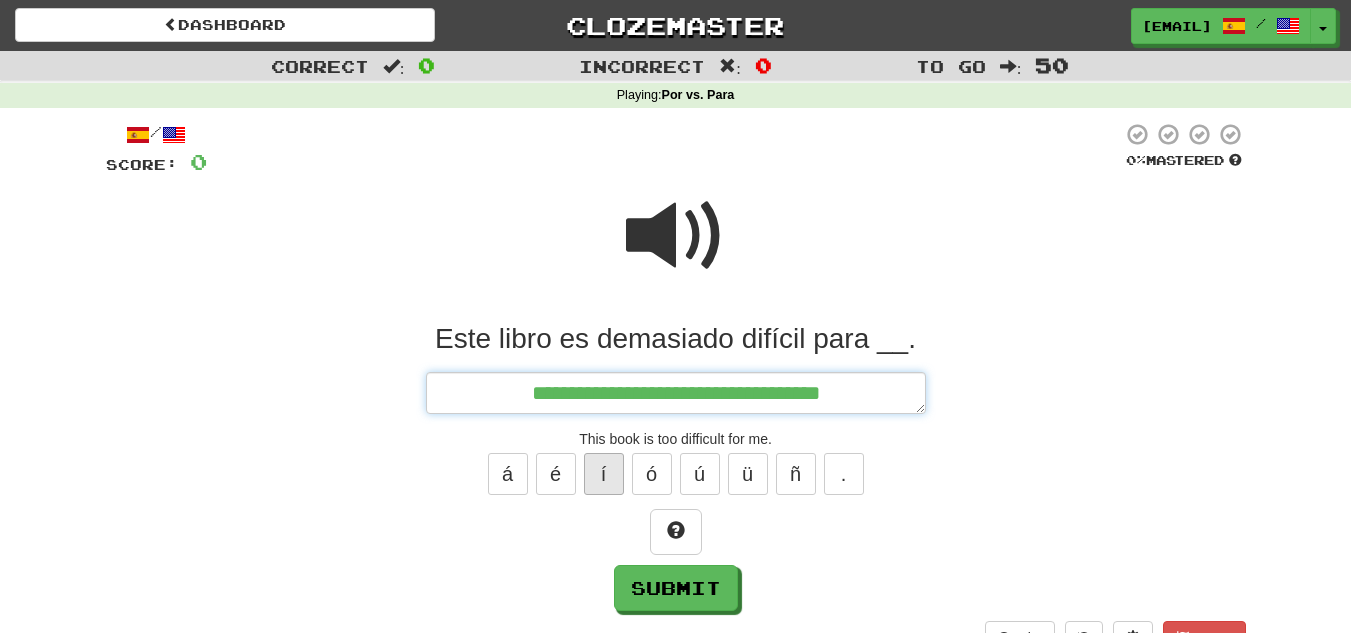 type on "*" 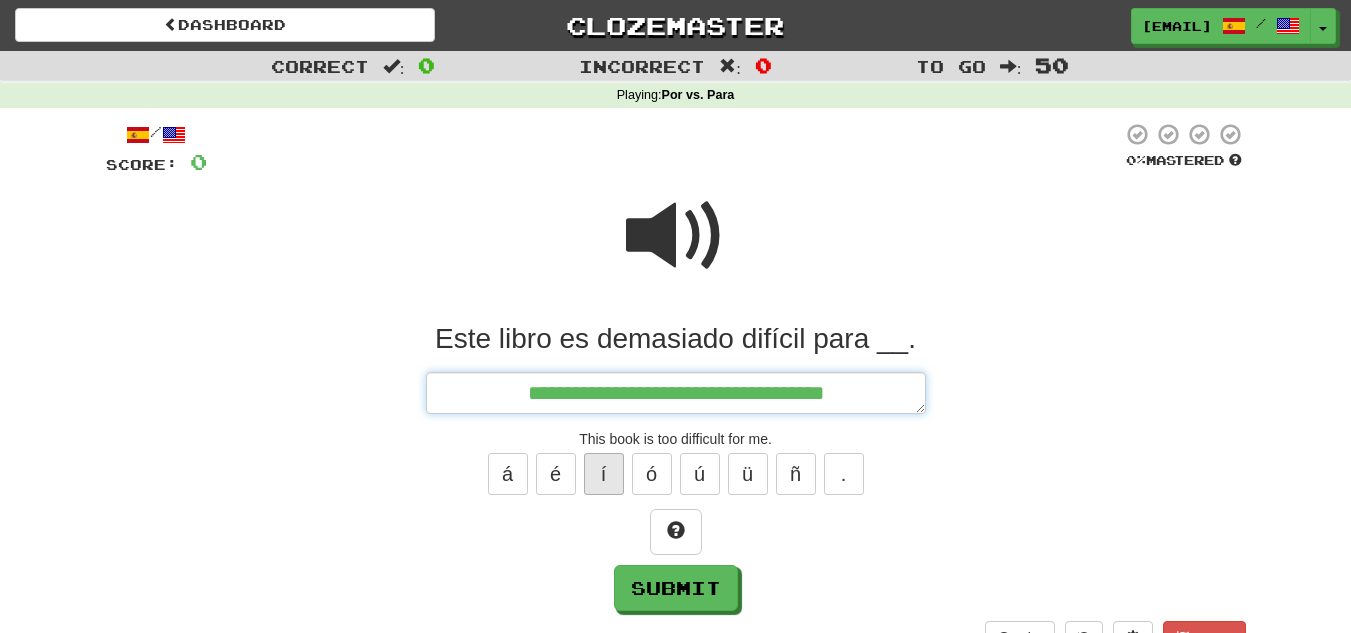 type on "*" 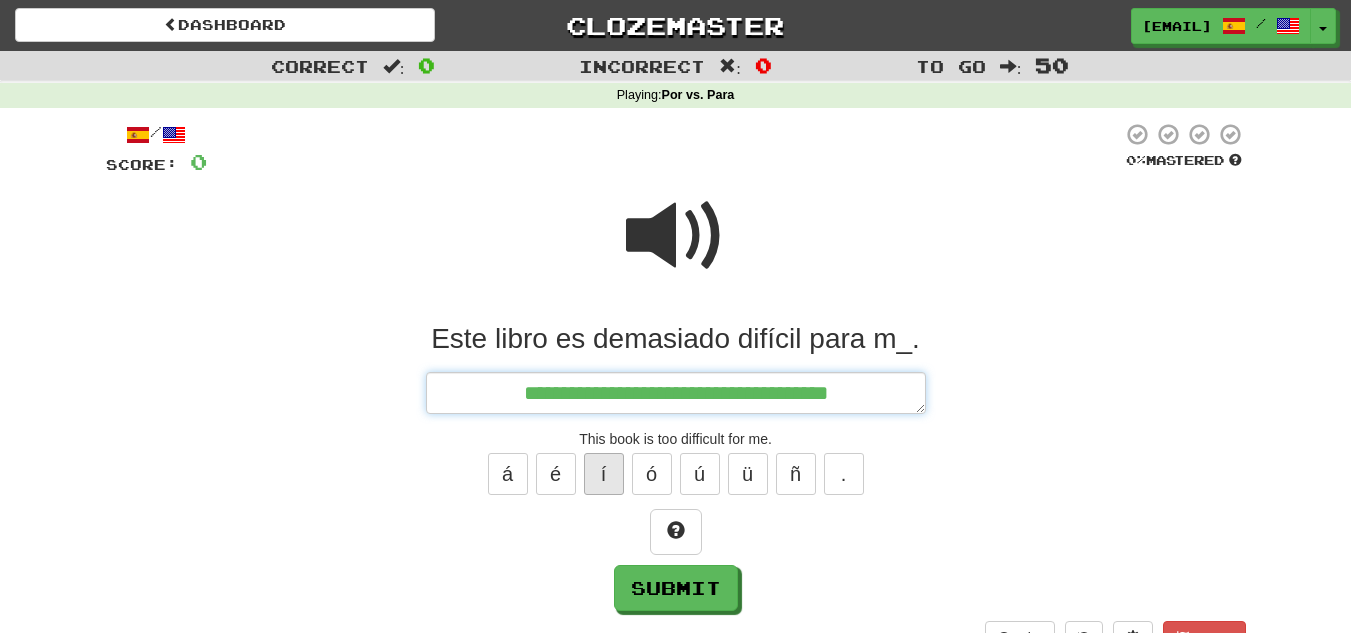 type on "**********" 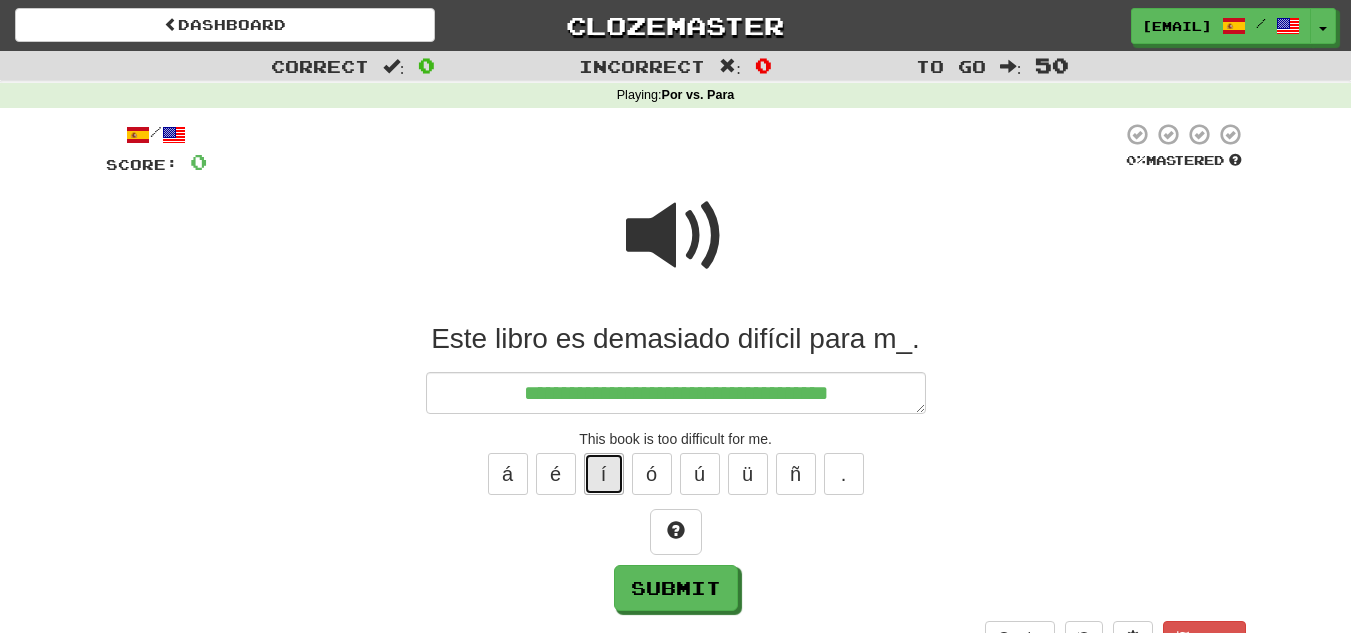 click on "í" at bounding box center [604, 474] 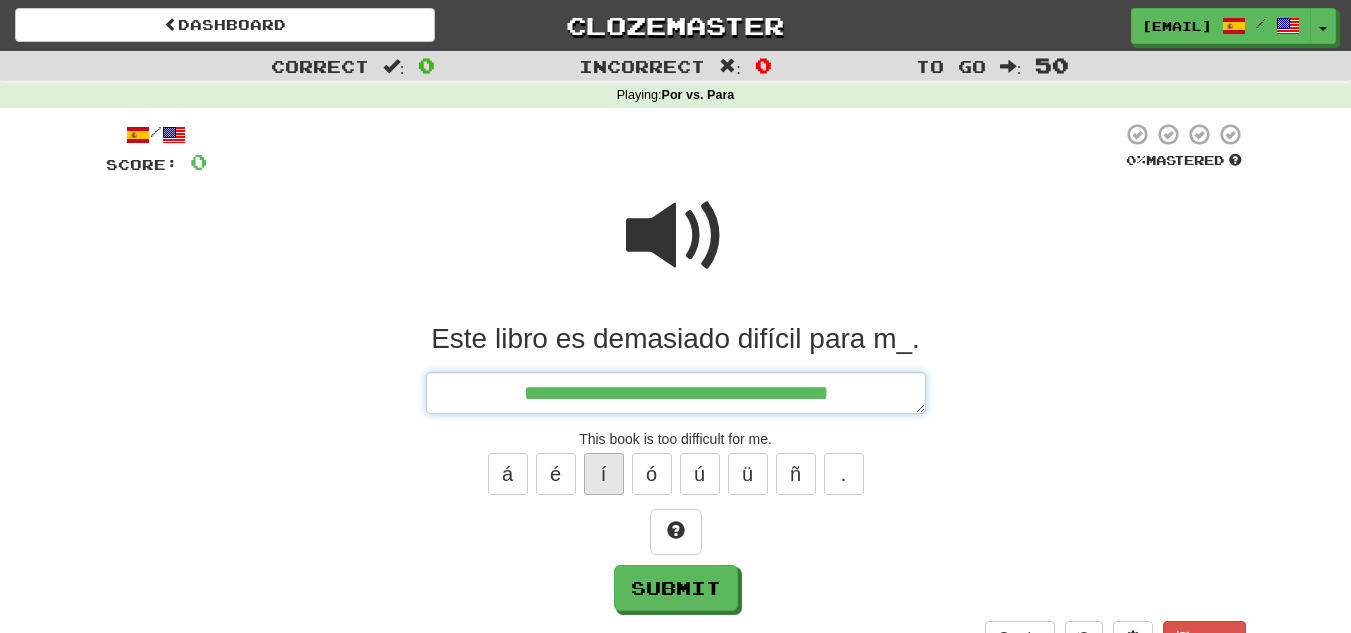 type on "*" 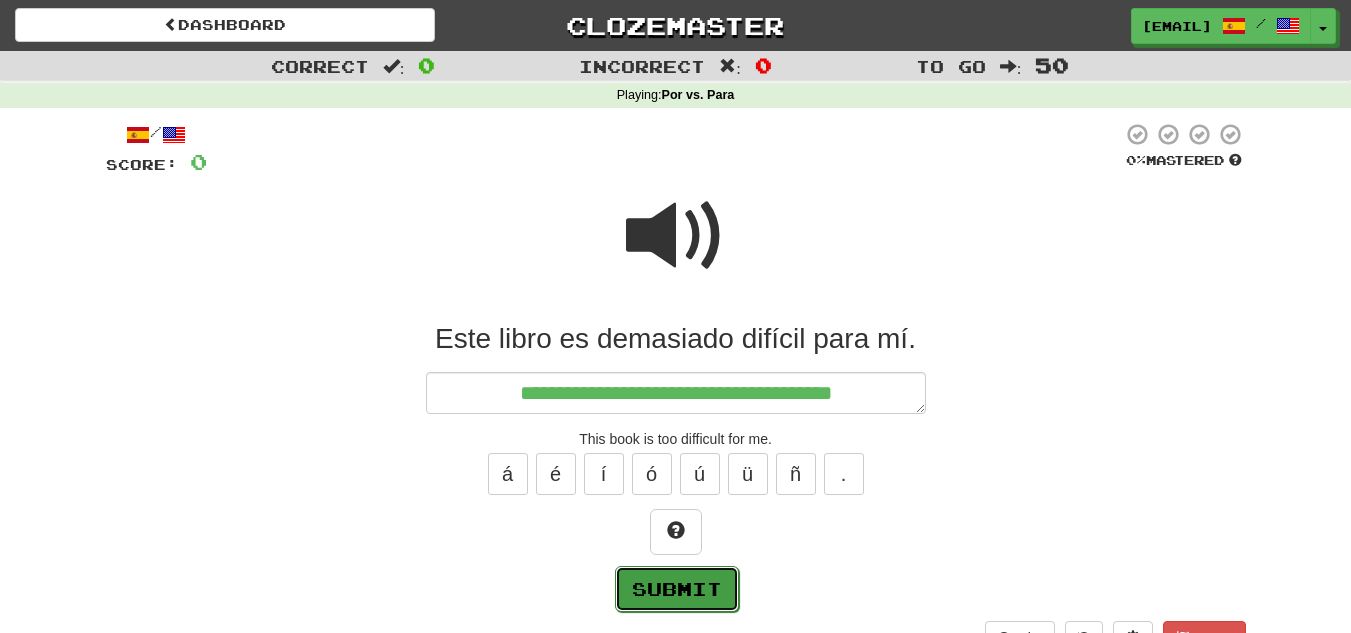 click on "Submit" at bounding box center [677, 589] 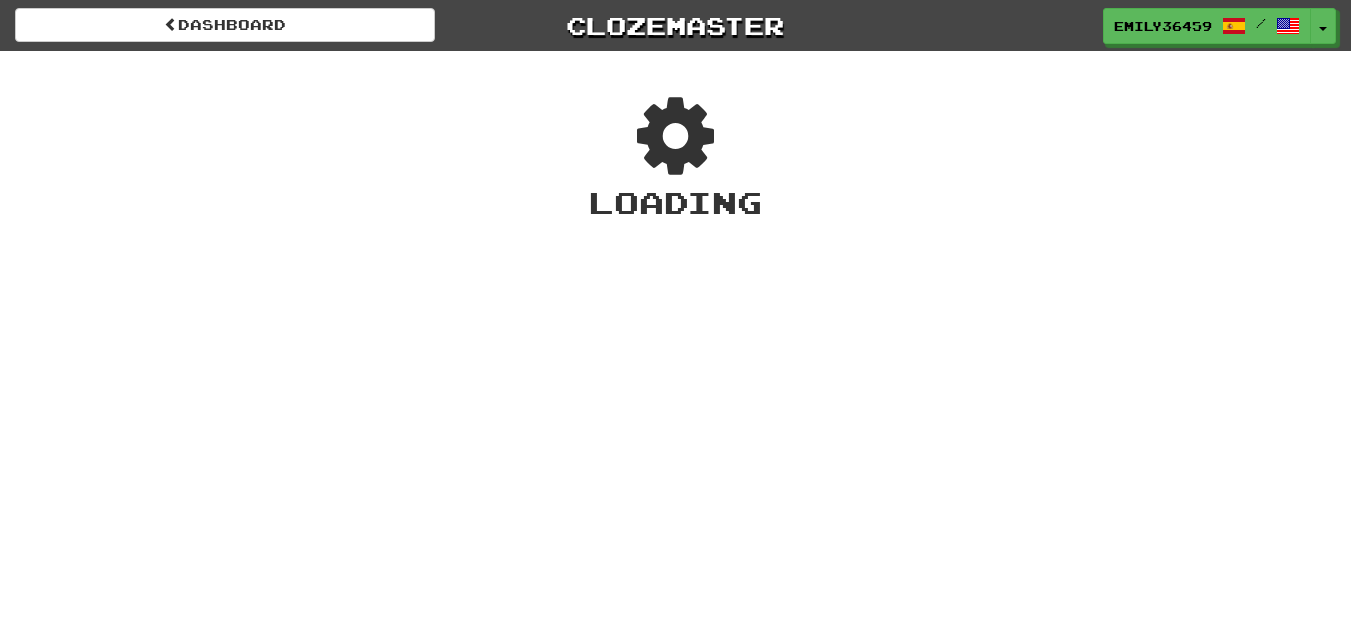 scroll, scrollTop: 0, scrollLeft: 0, axis: both 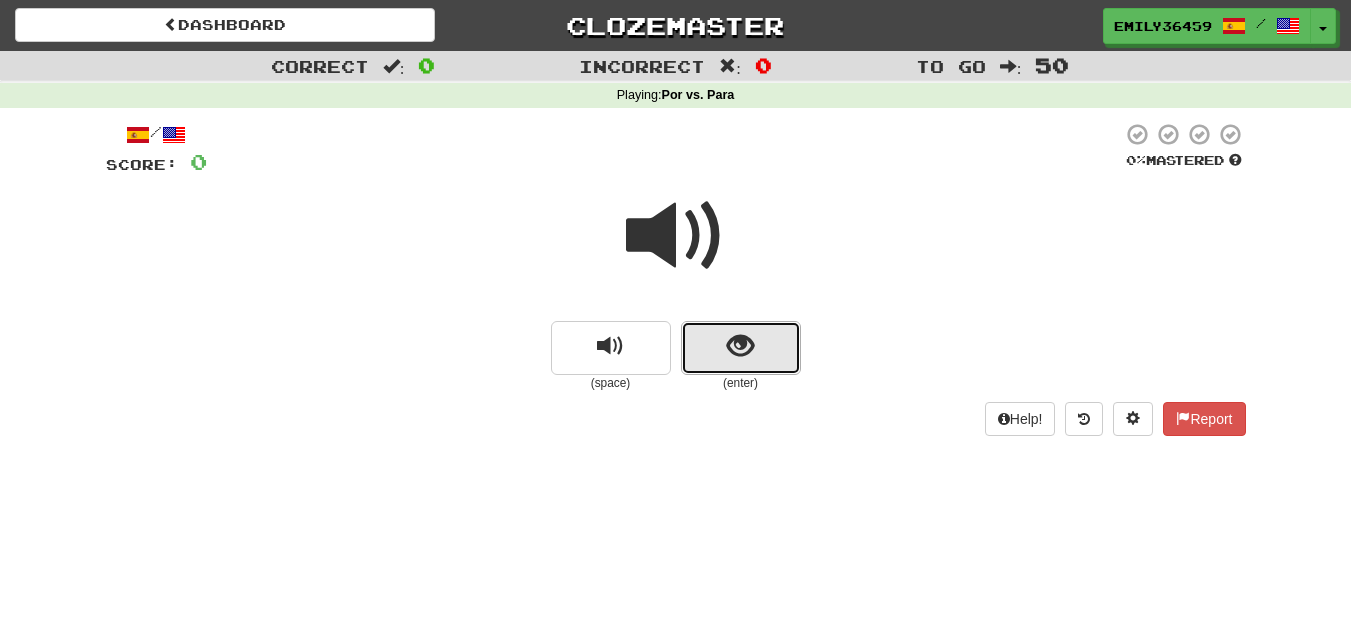 click at bounding box center [740, 346] 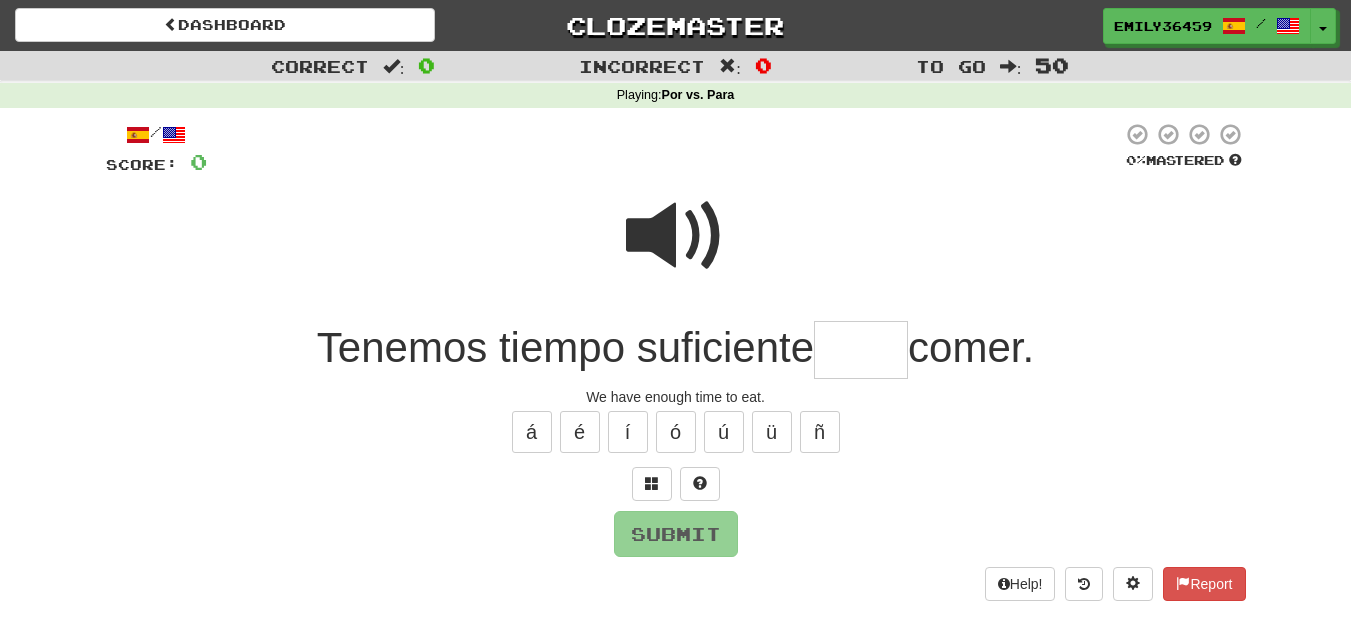 click at bounding box center [676, 236] 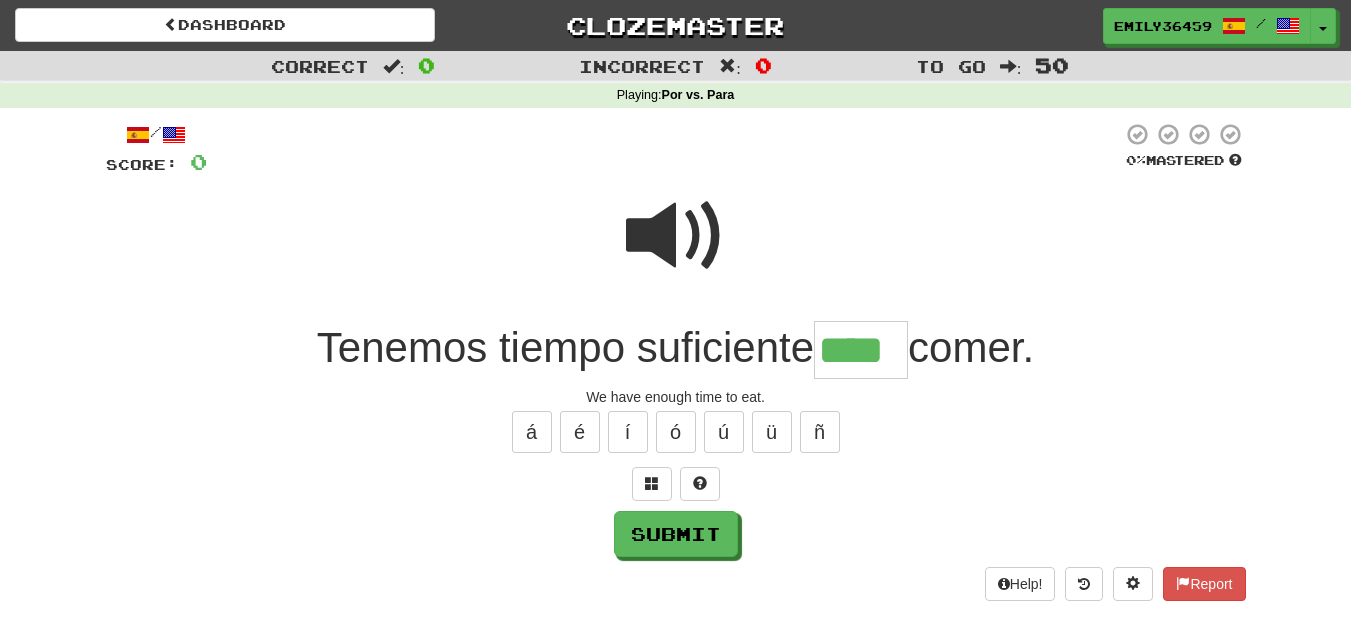 type on "****" 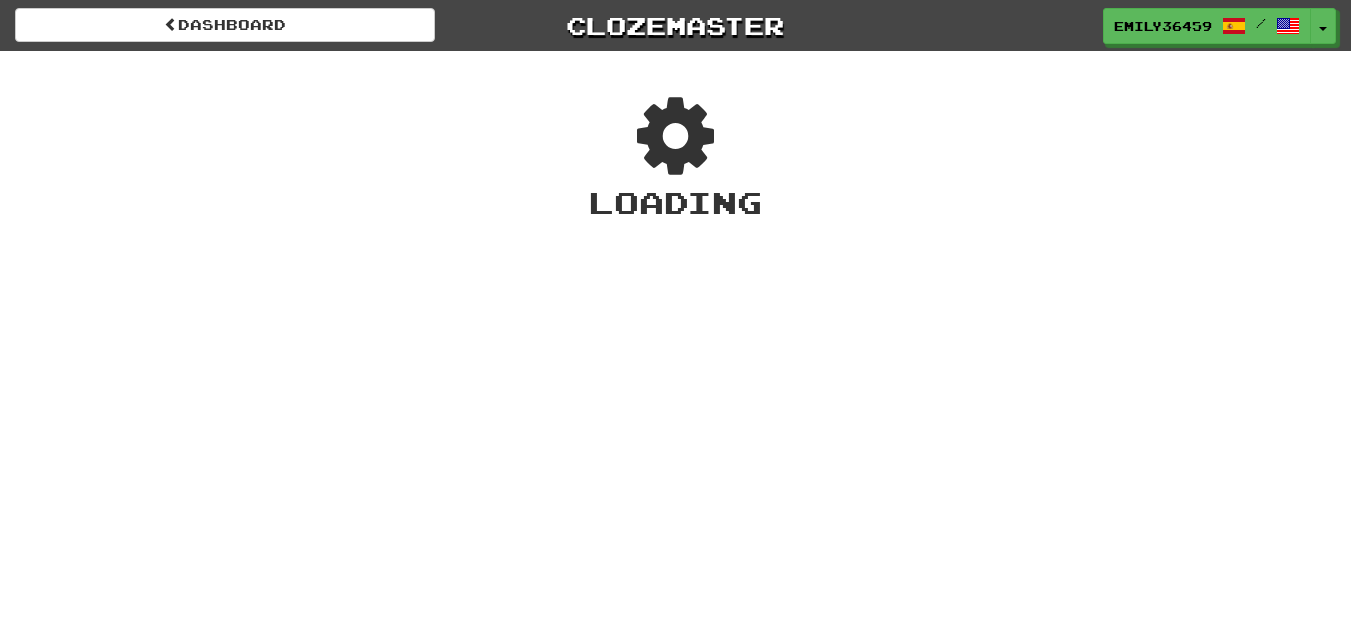 scroll, scrollTop: 0, scrollLeft: 0, axis: both 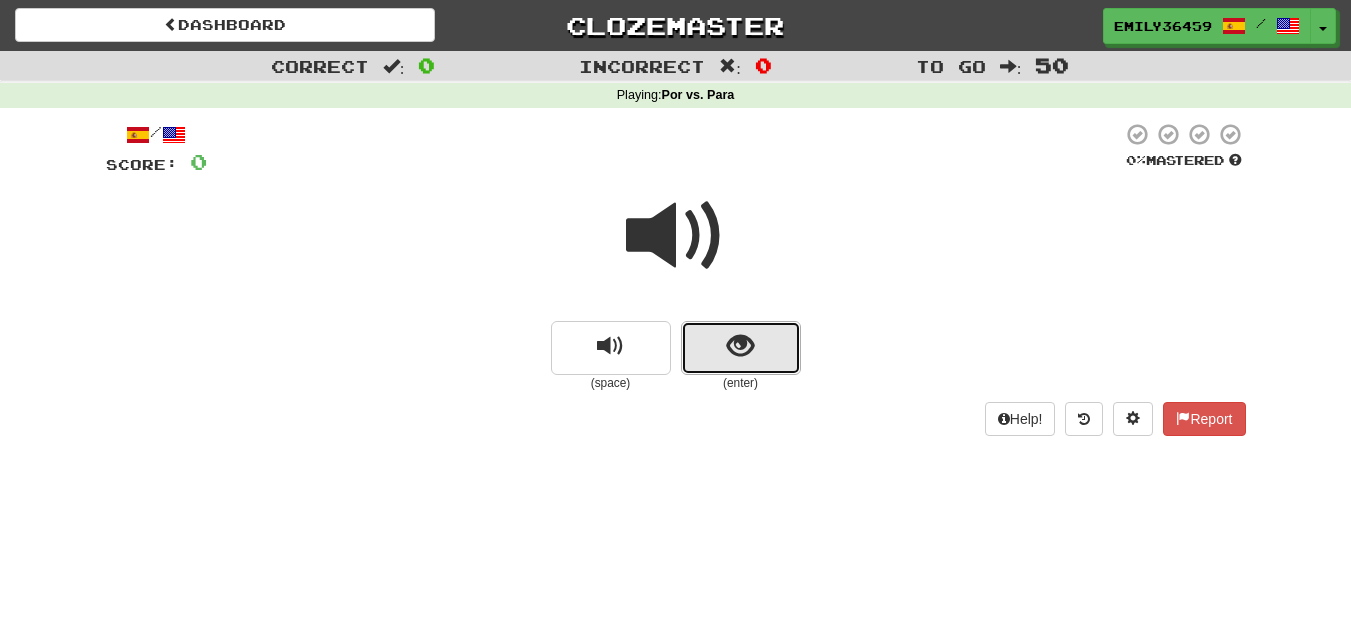 click at bounding box center (741, 348) 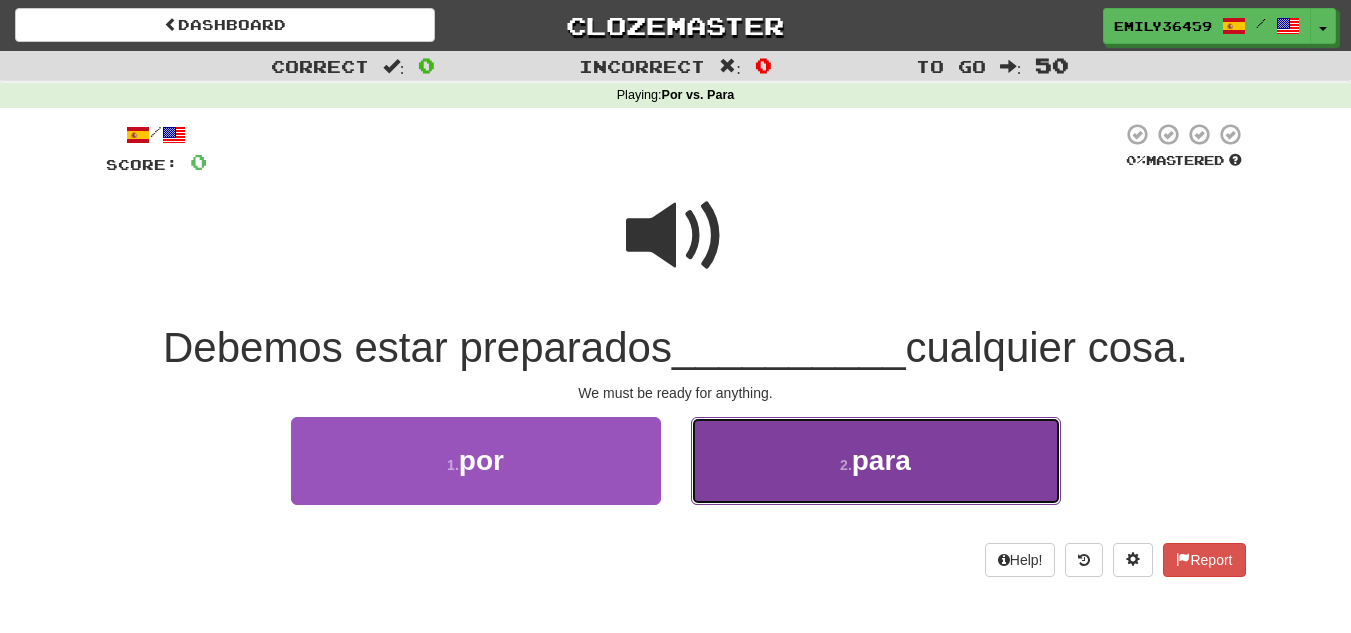 click on "para" at bounding box center [881, 460] 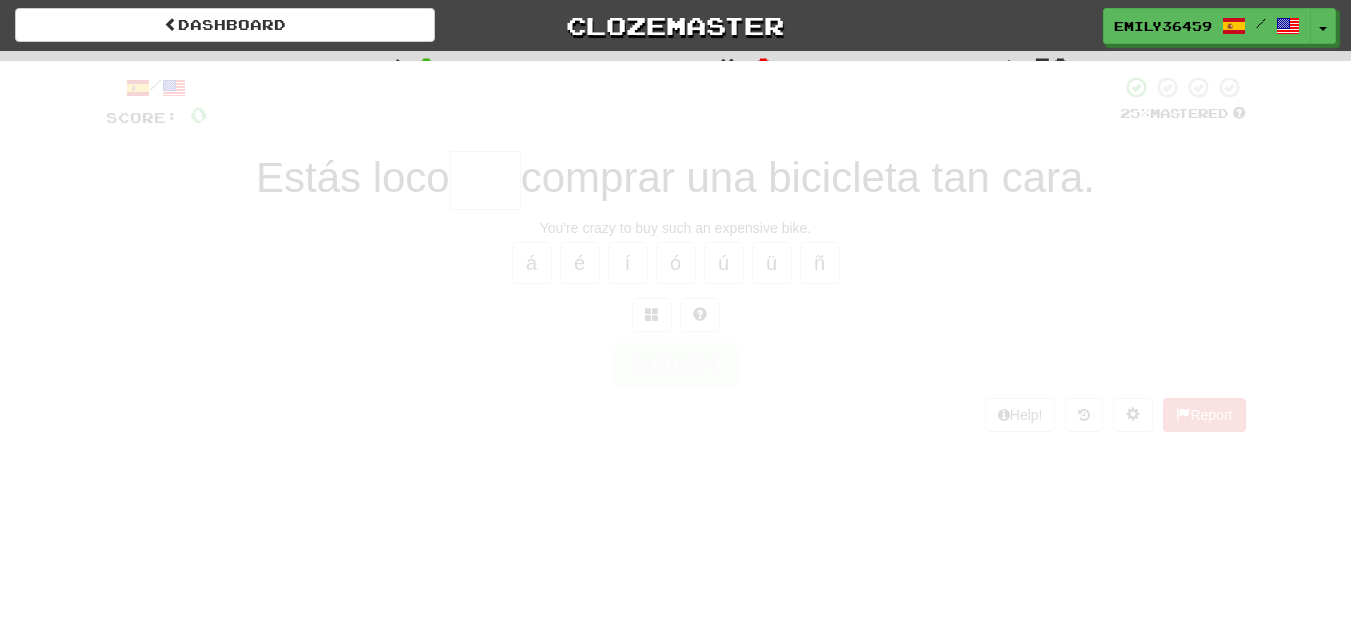 scroll, scrollTop: 0, scrollLeft: 0, axis: both 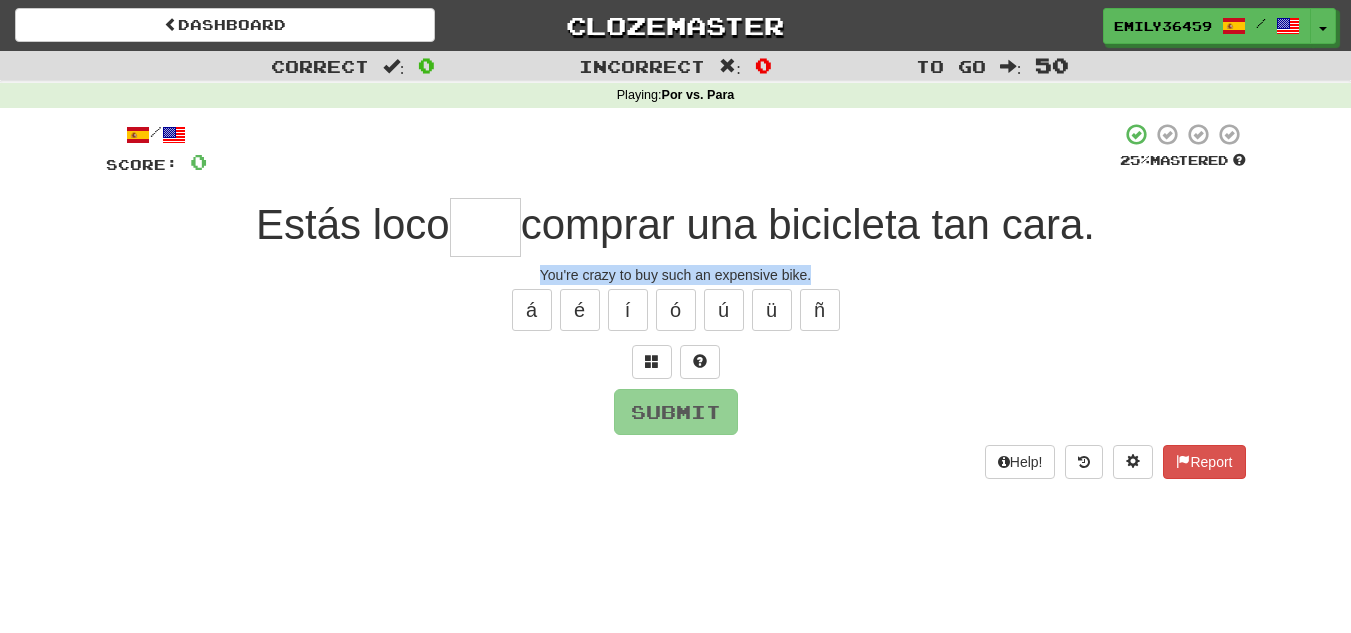 drag, startPoint x: 543, startPoint y: 275, endPoint x: 816, endPoint y: 276, distance: 273.00183 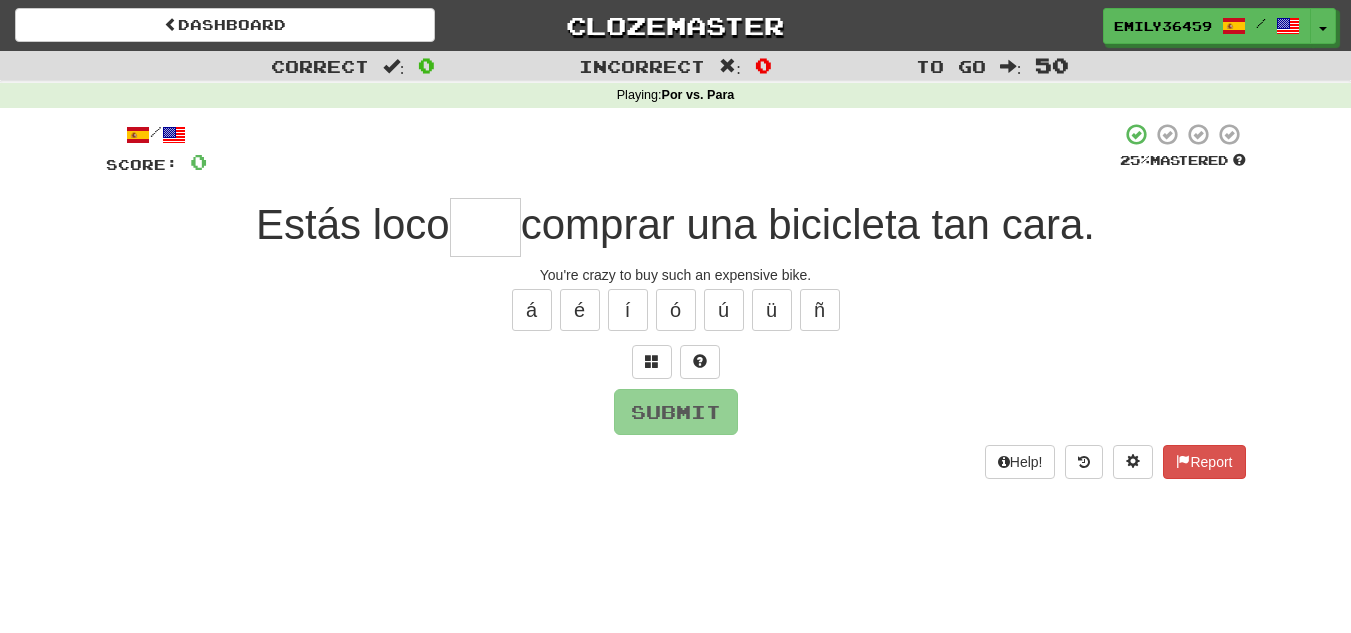 click at bounding box center (485, 227) 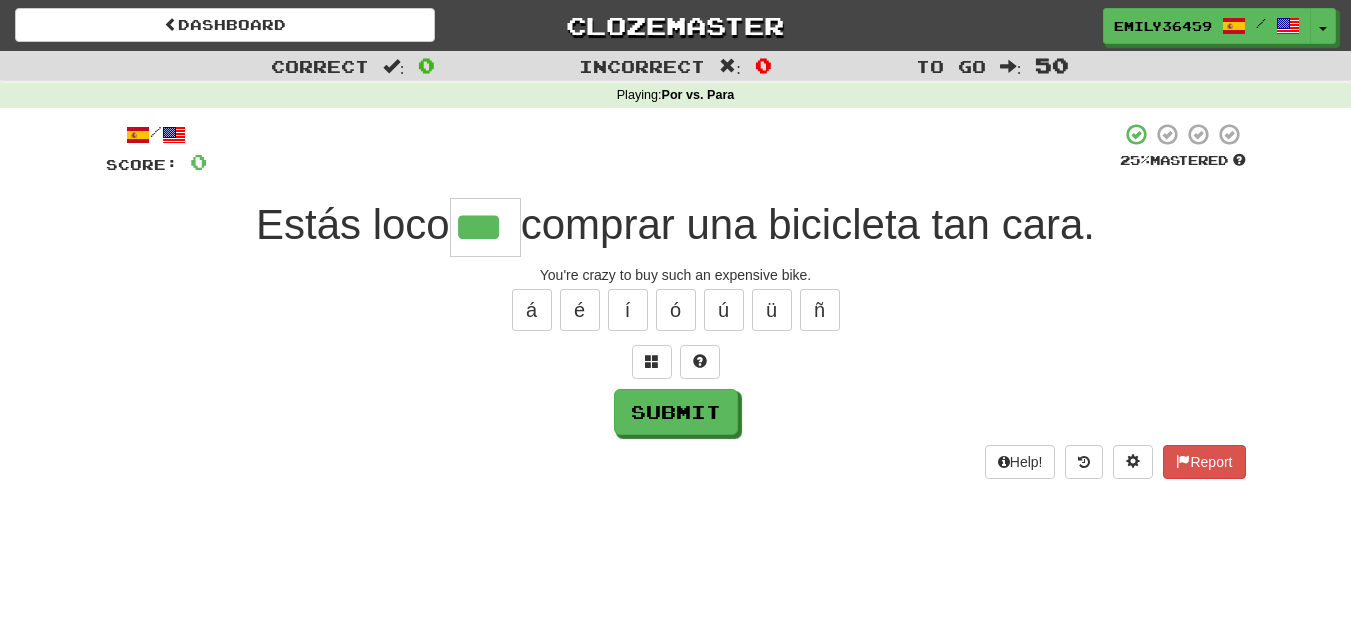 type on "***" 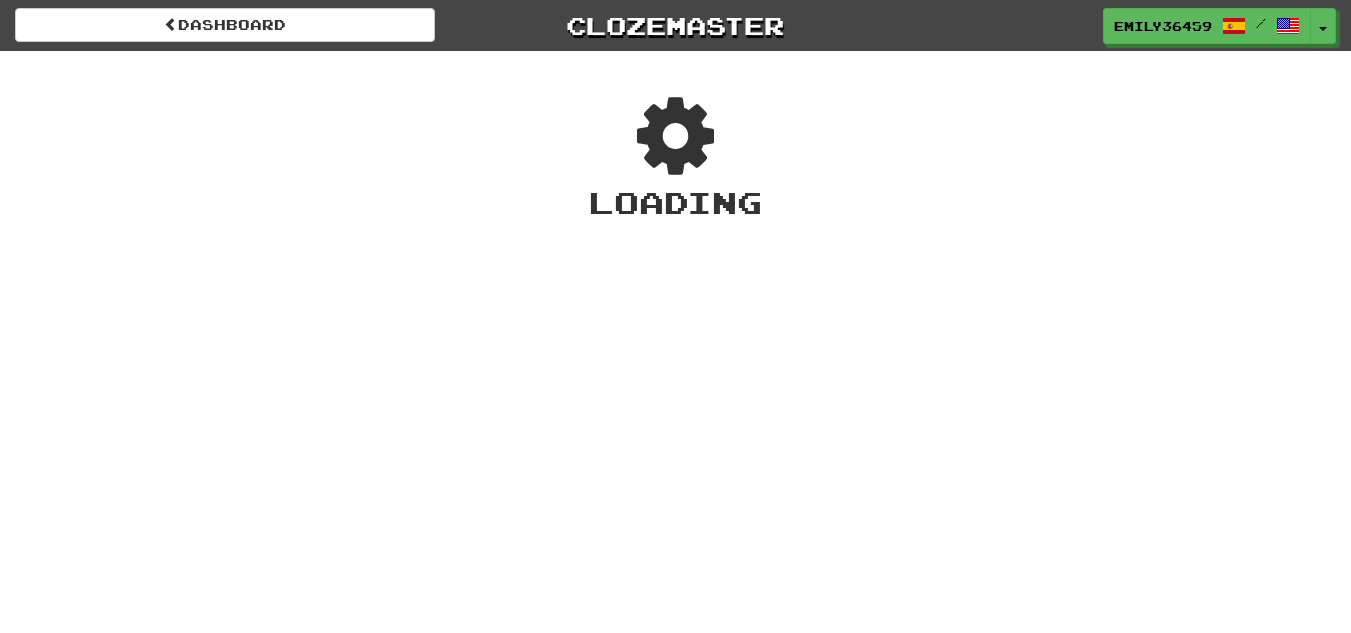 scroll, scrollTop: 0, scrollLeft: 0, axis: both 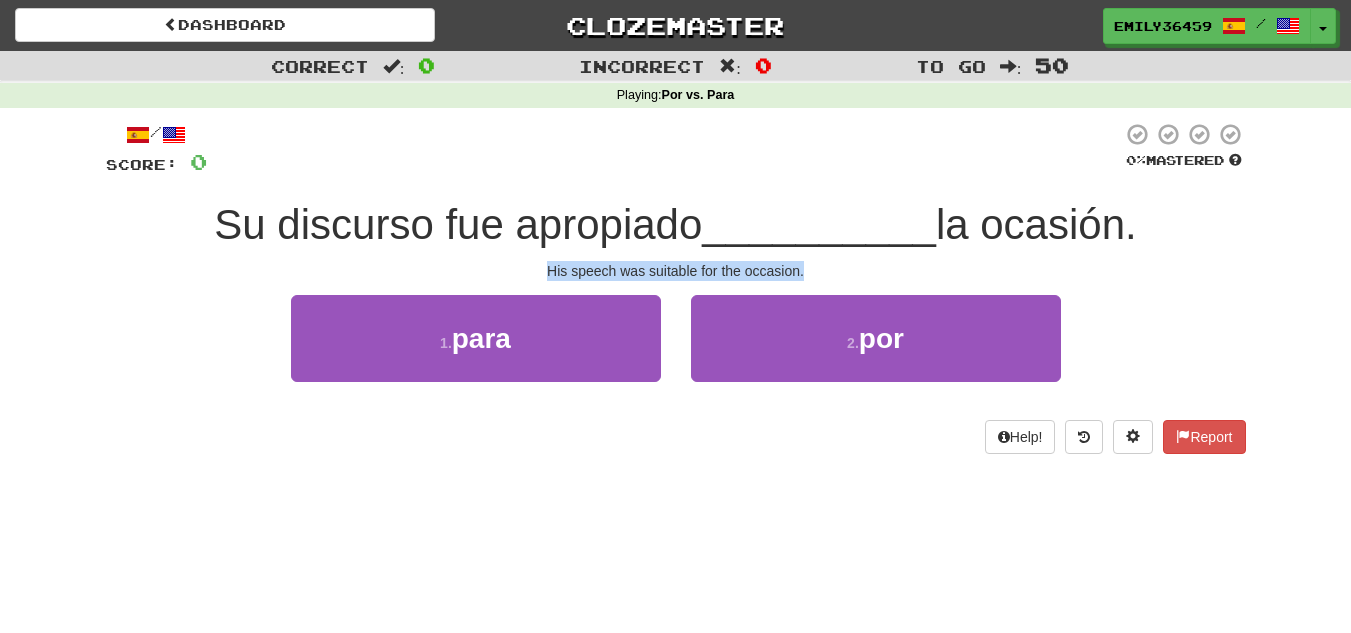 drag, startPoint x: 533, startPoint y: 272, endPoint x: 807, endPoint y: 278, distance: 274.06567 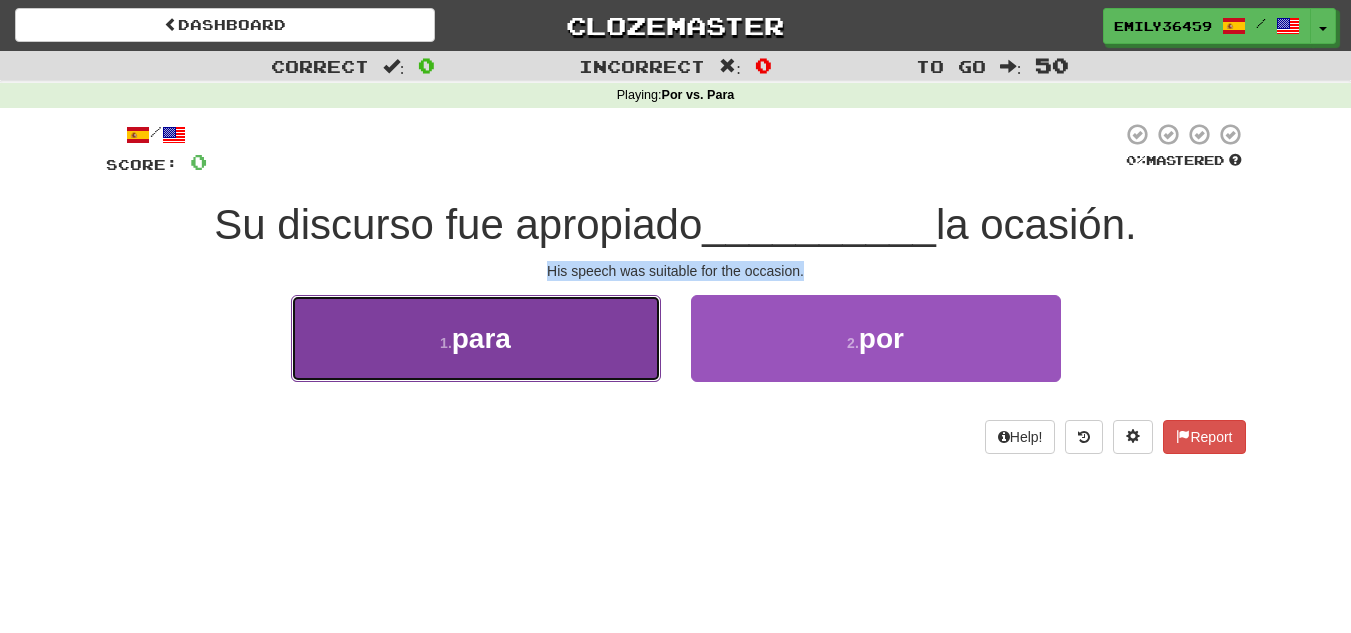 click on "1 .  para" at bounding box center [476, 338] 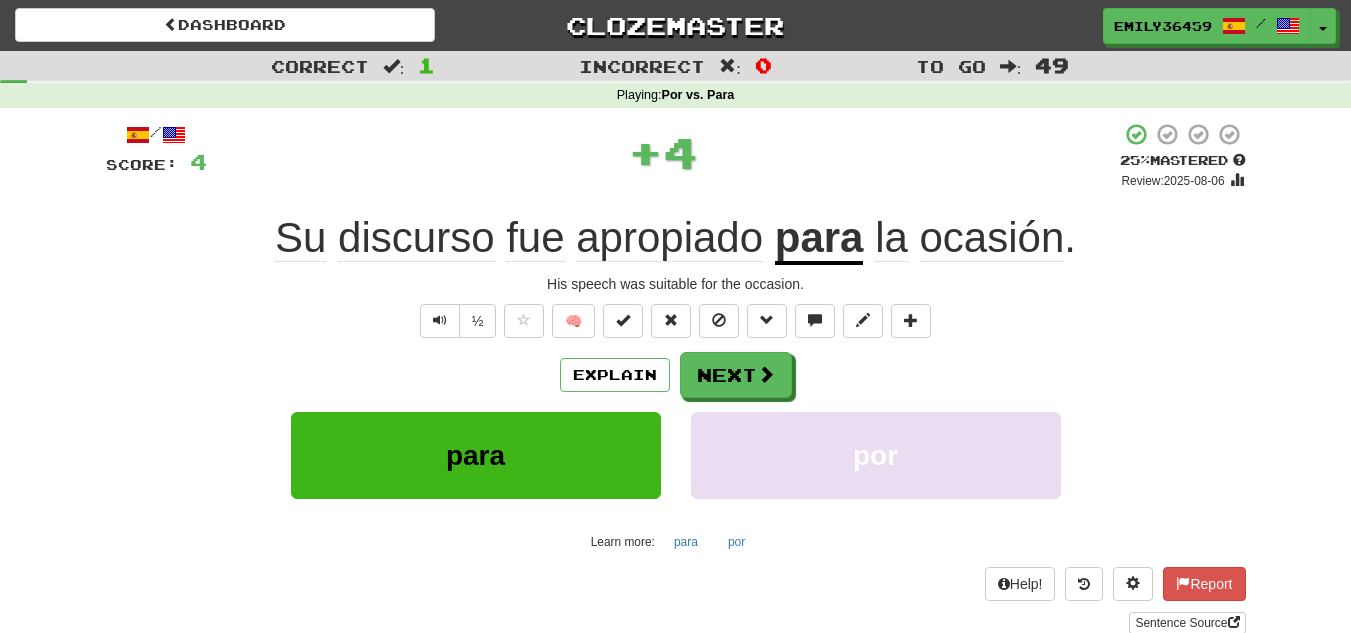 click on "Su   discurso   fue   apropiado   para   la   ocasión ." at bounding box center (676, 238) 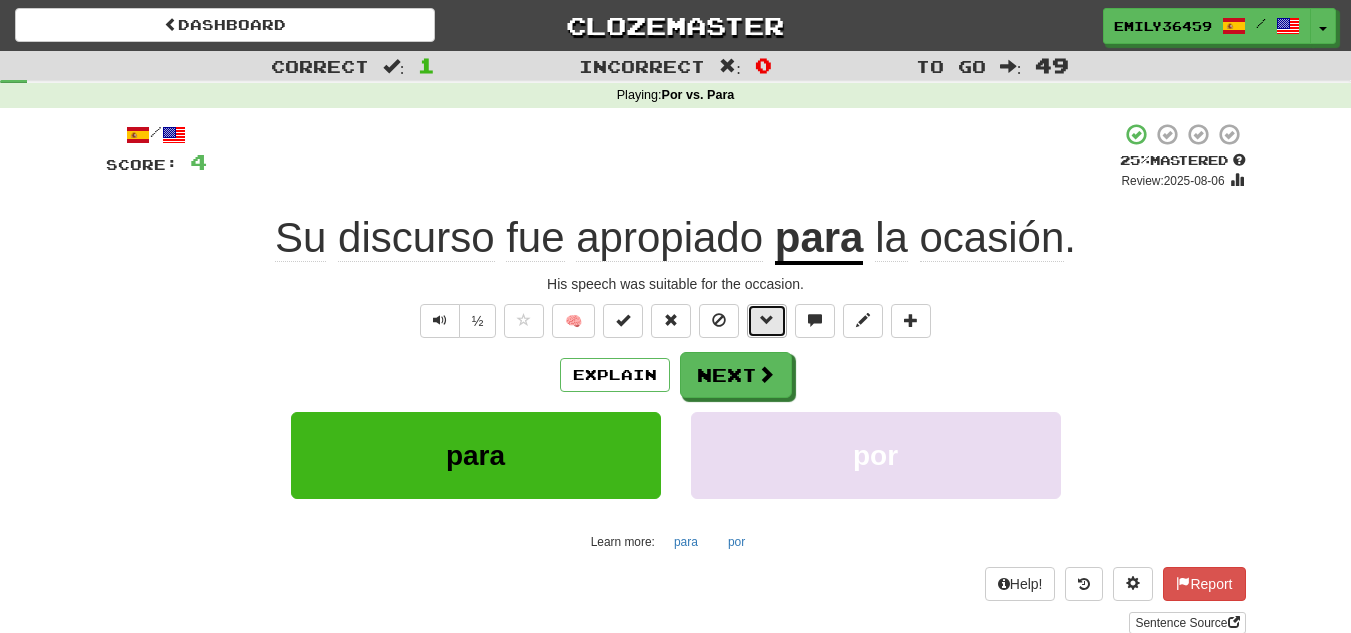 click at bounding box center [767, 320] 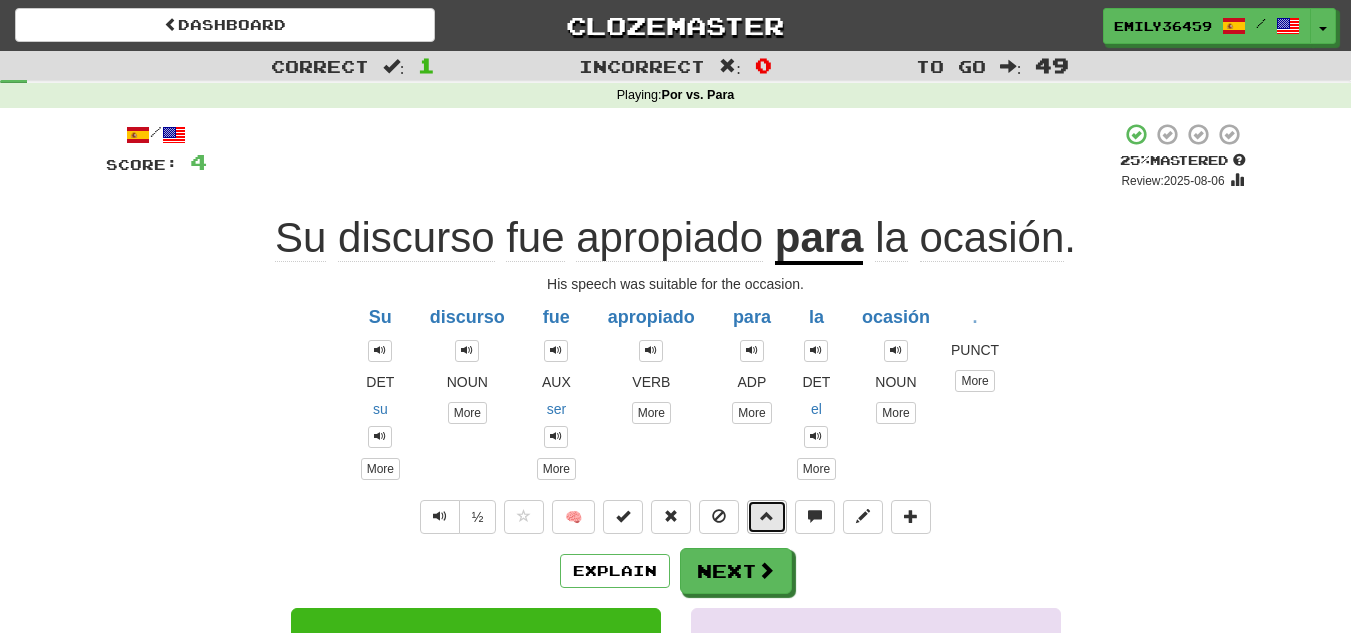 click at bounding box center (767, 516) 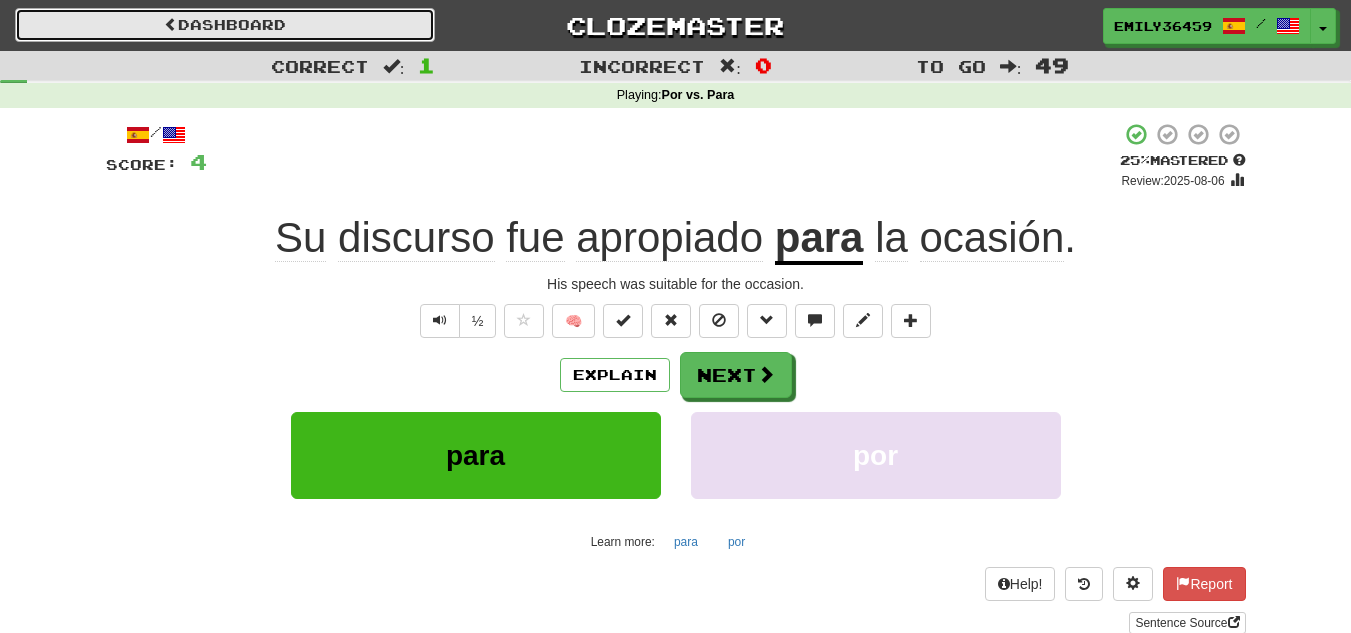 click on "Dashboard" at bounding box center (225, 25) 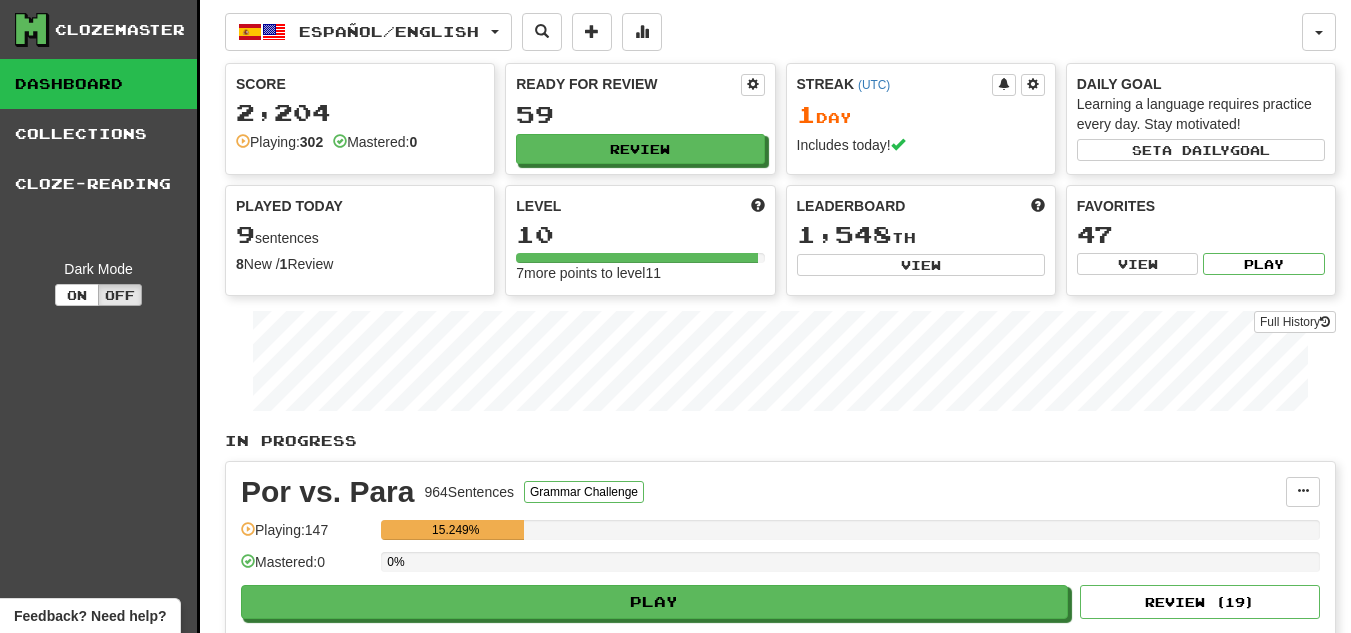 scroll, scrollTop: 0, scrollLeft: 0, axis: both 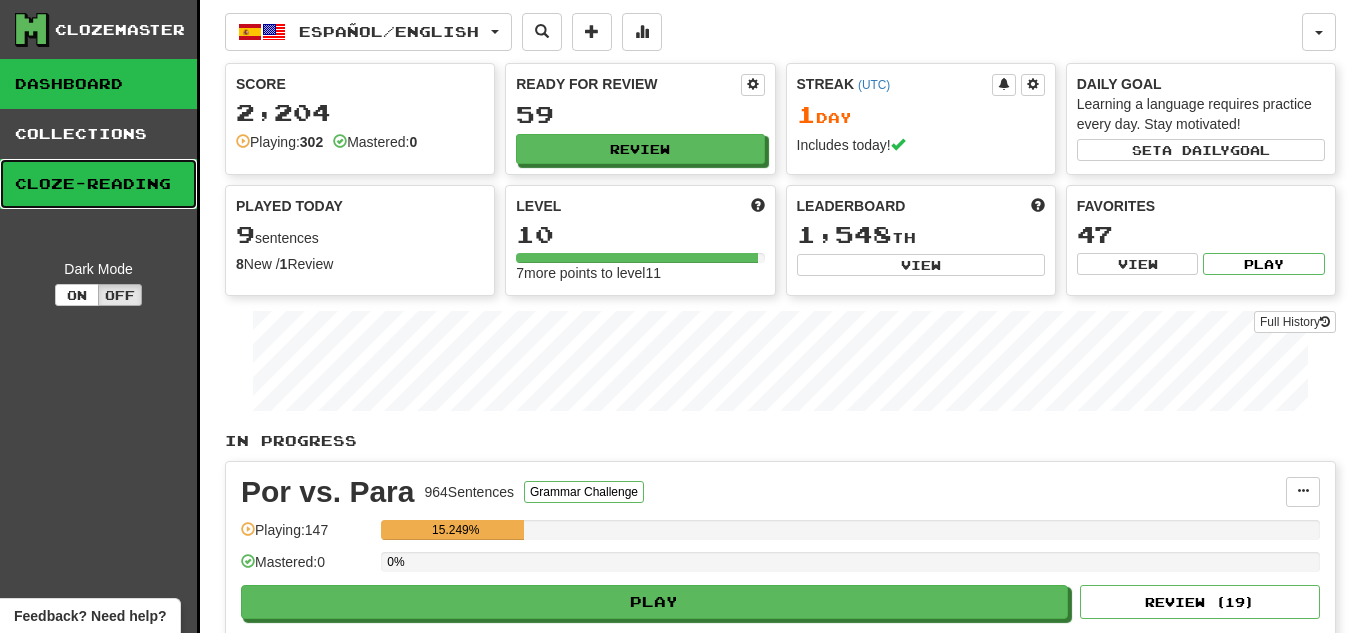 click on "Cloze-Reading" at bounding box center (98, 184) 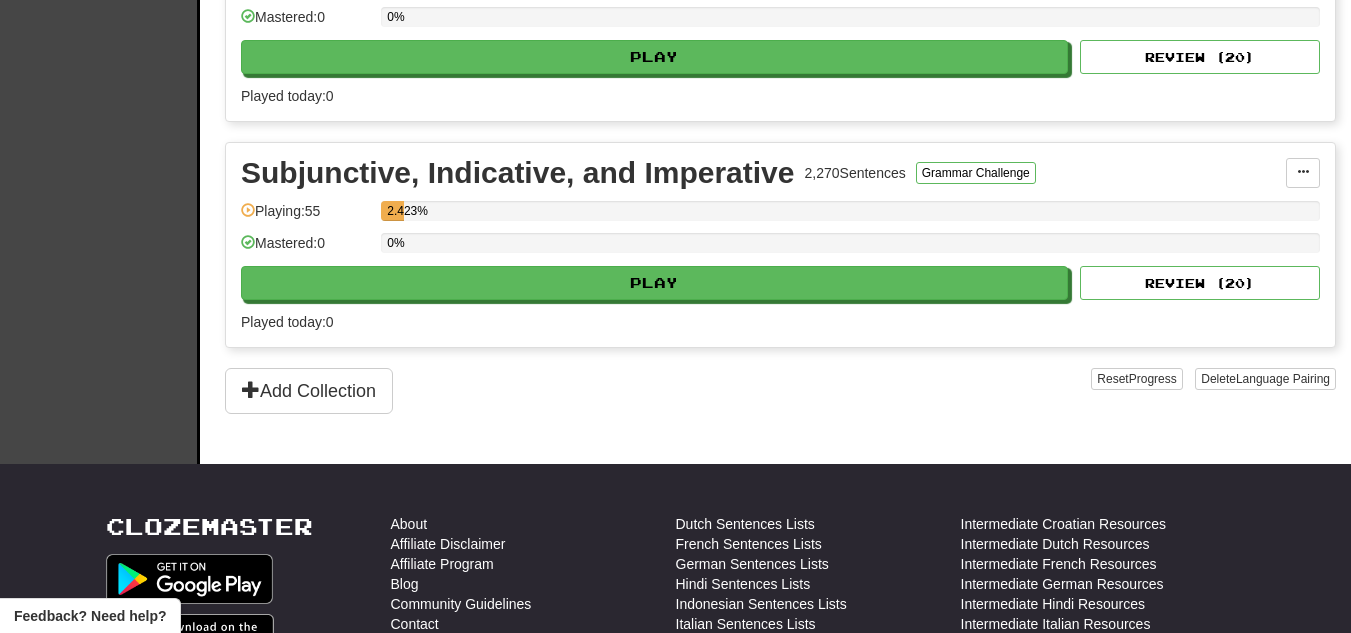 scroll, scrollTop: 772, scrollLeft: 0, axis: vertical 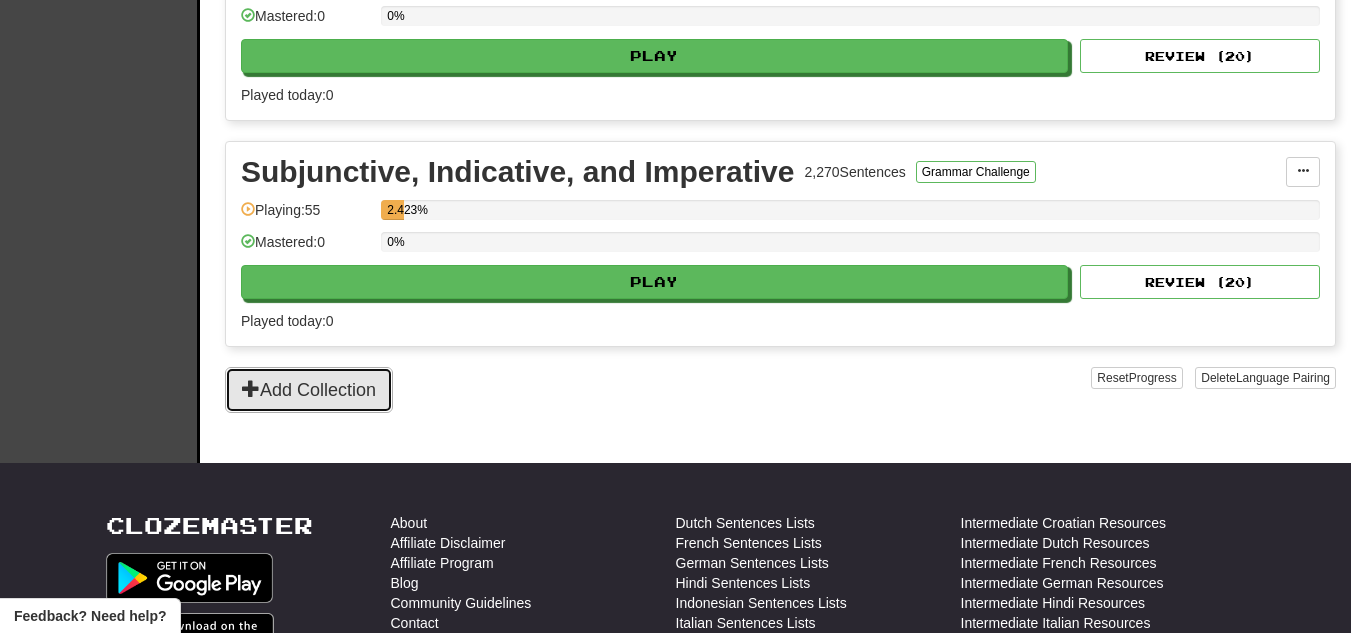 click on "Add Collection" at bounding box center [309, 390] 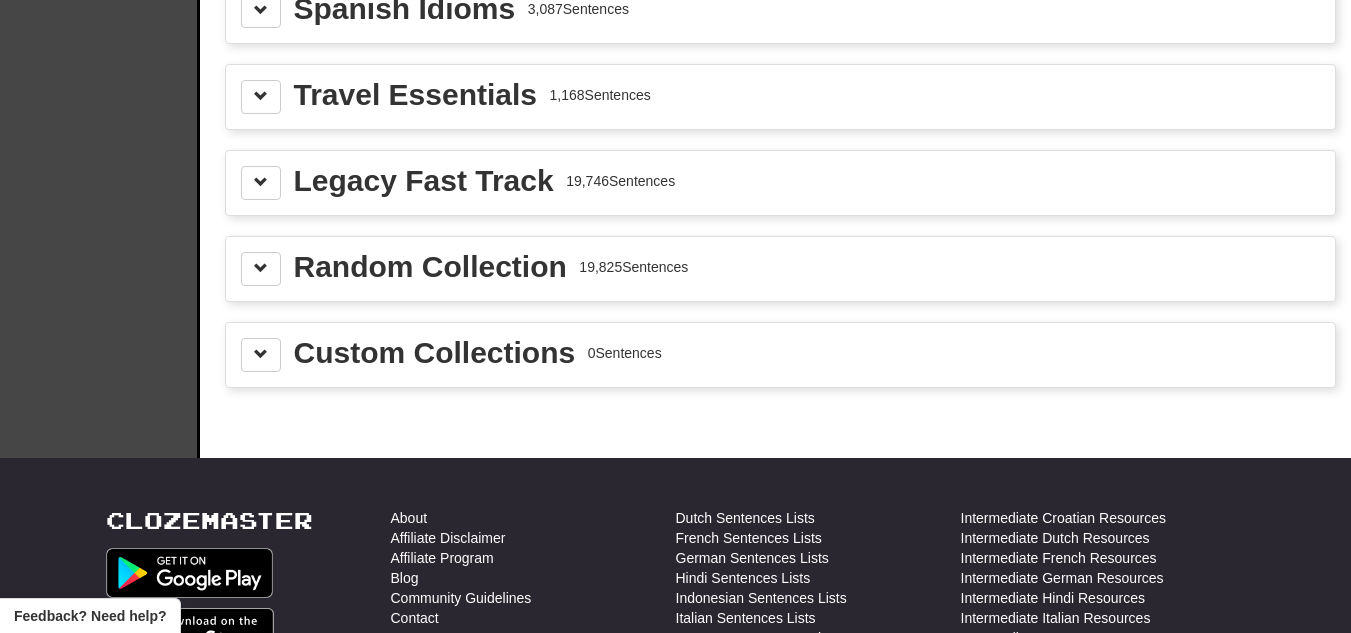 scroll, scrollTop: 2914, scrollLeft: 0, axis: vertical 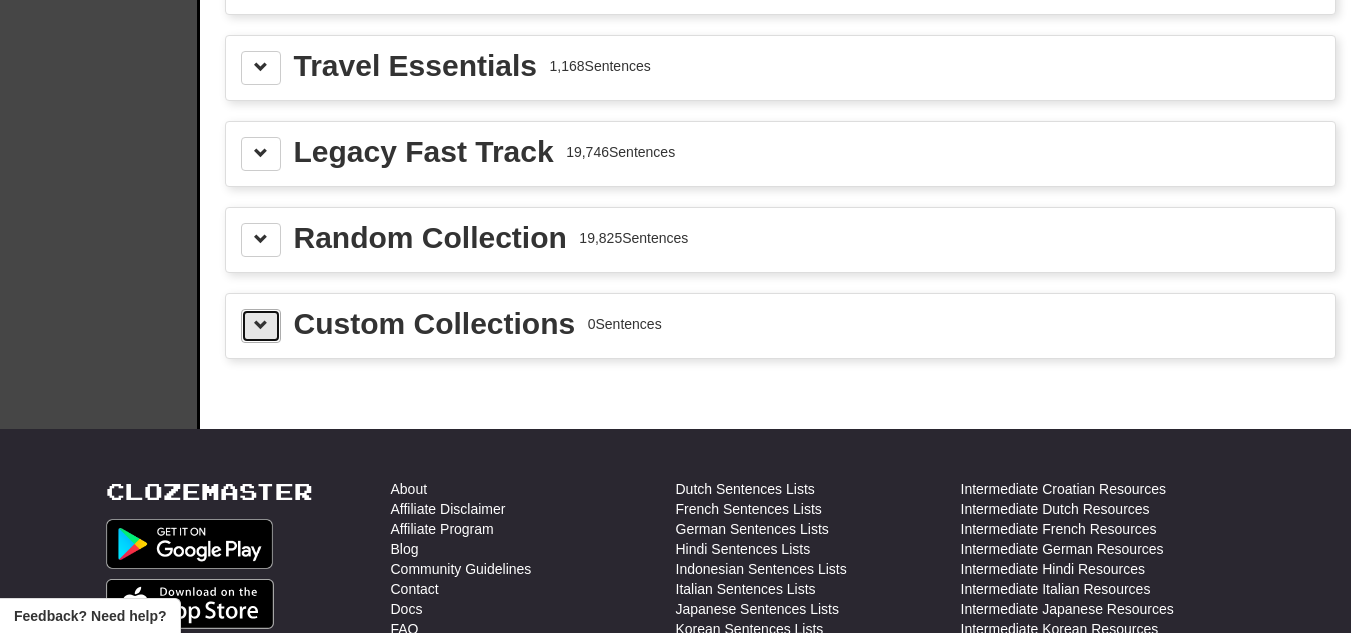 click at bounding box center [261, 326] 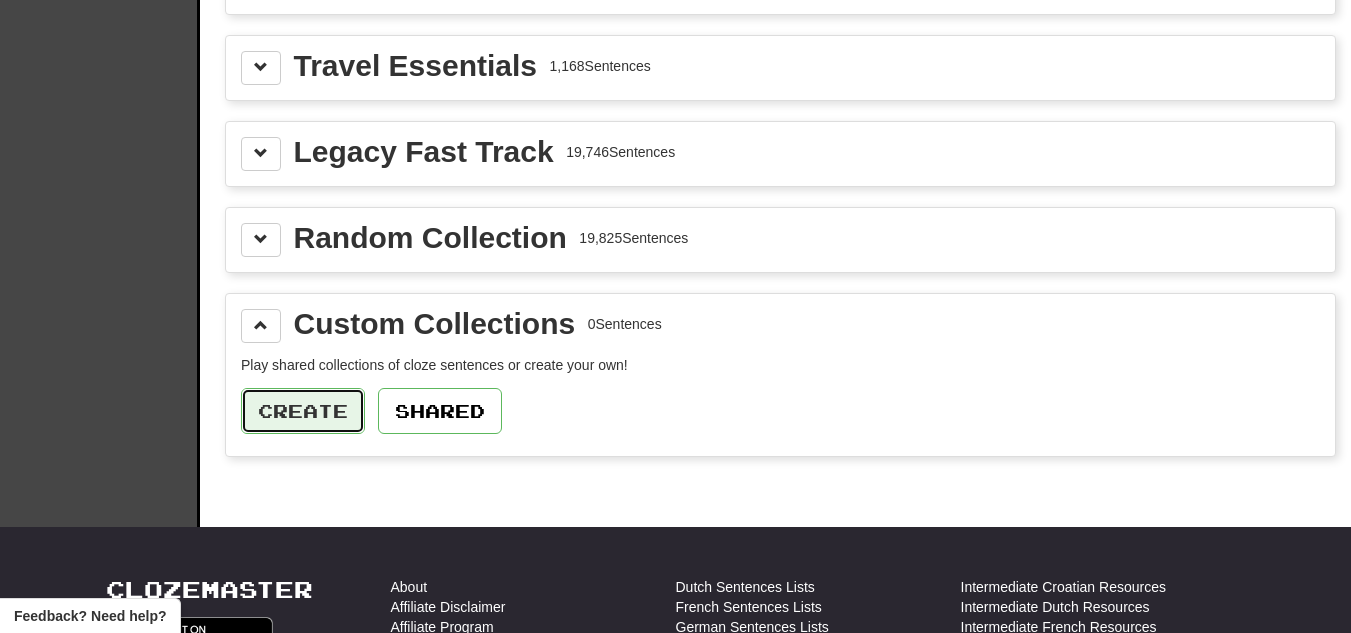 click on "Create" at bounding box center (303, 411) 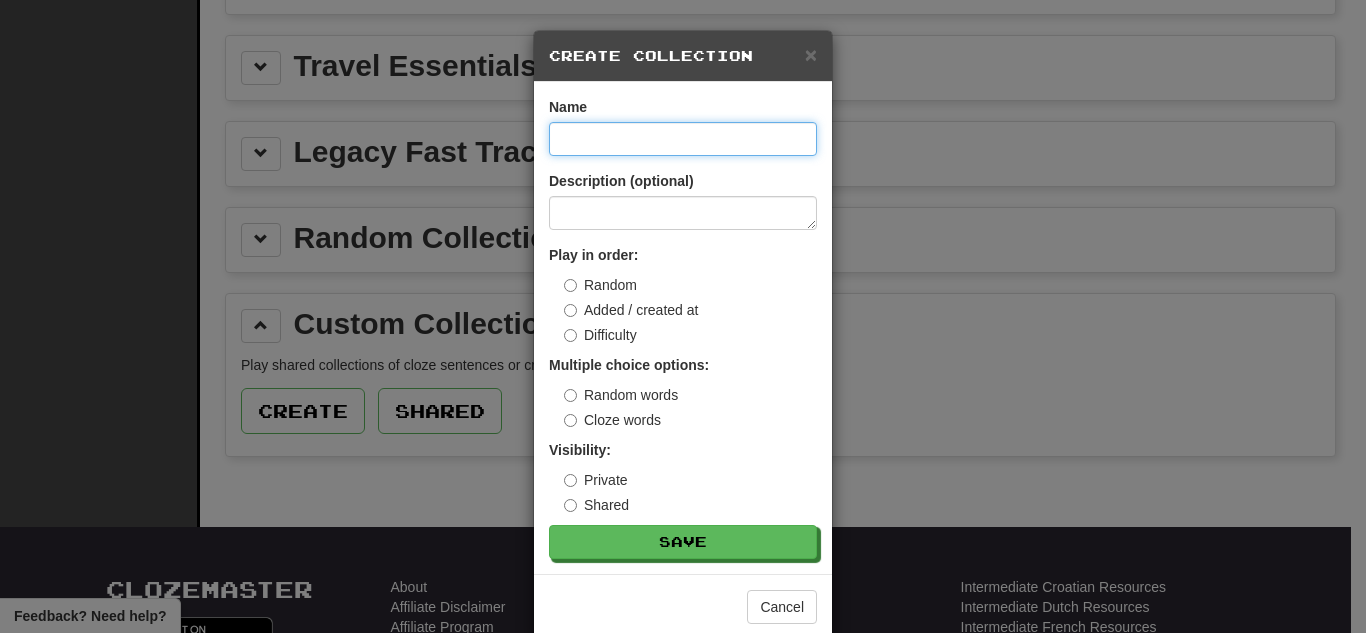 click at bounding box center [683, 139] 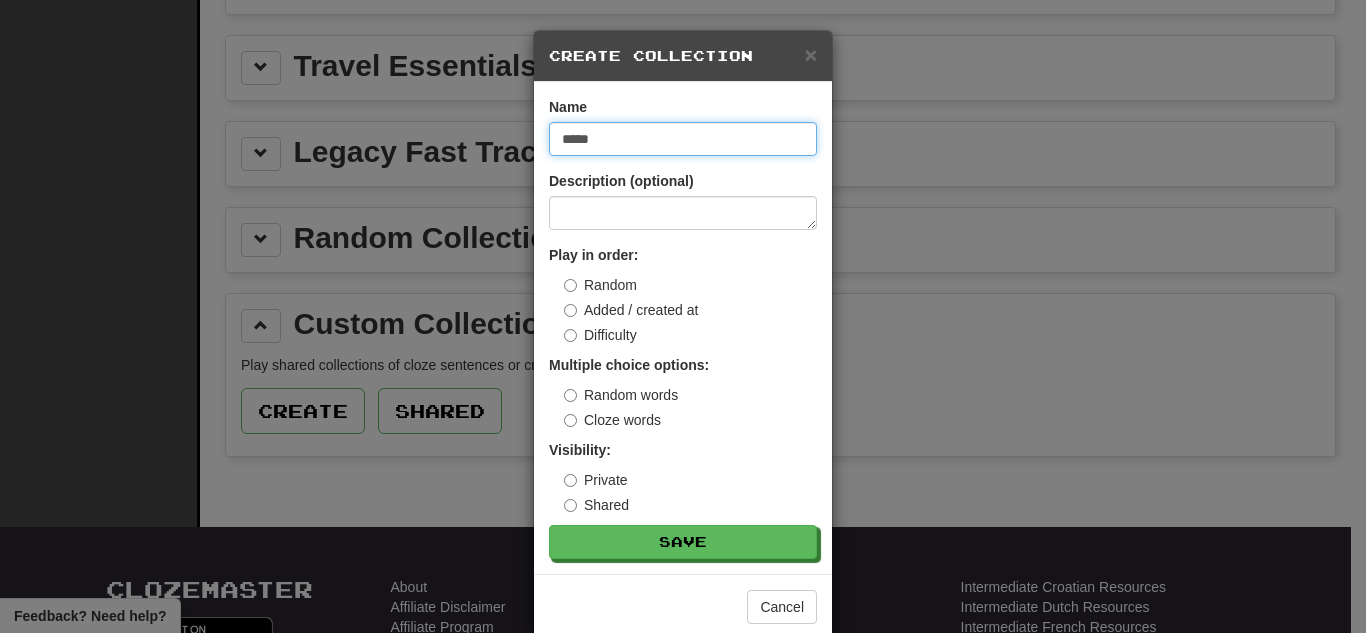 type on "*****" 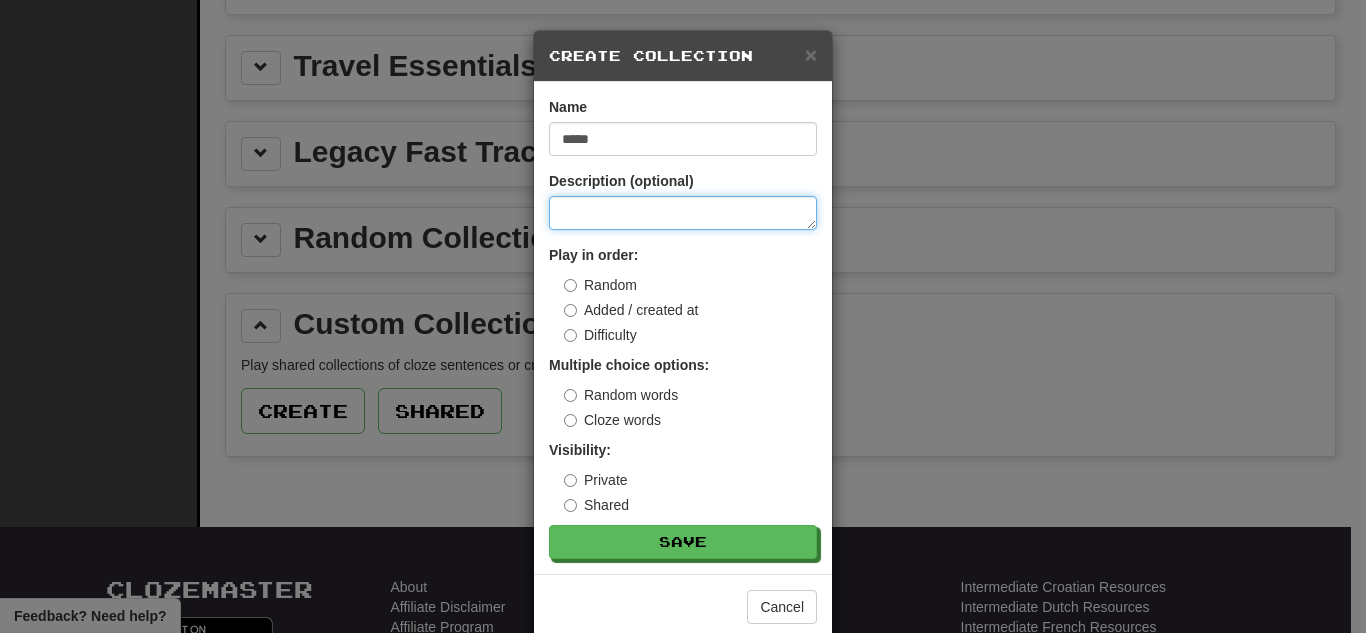 click at bounding box center [683, 213] 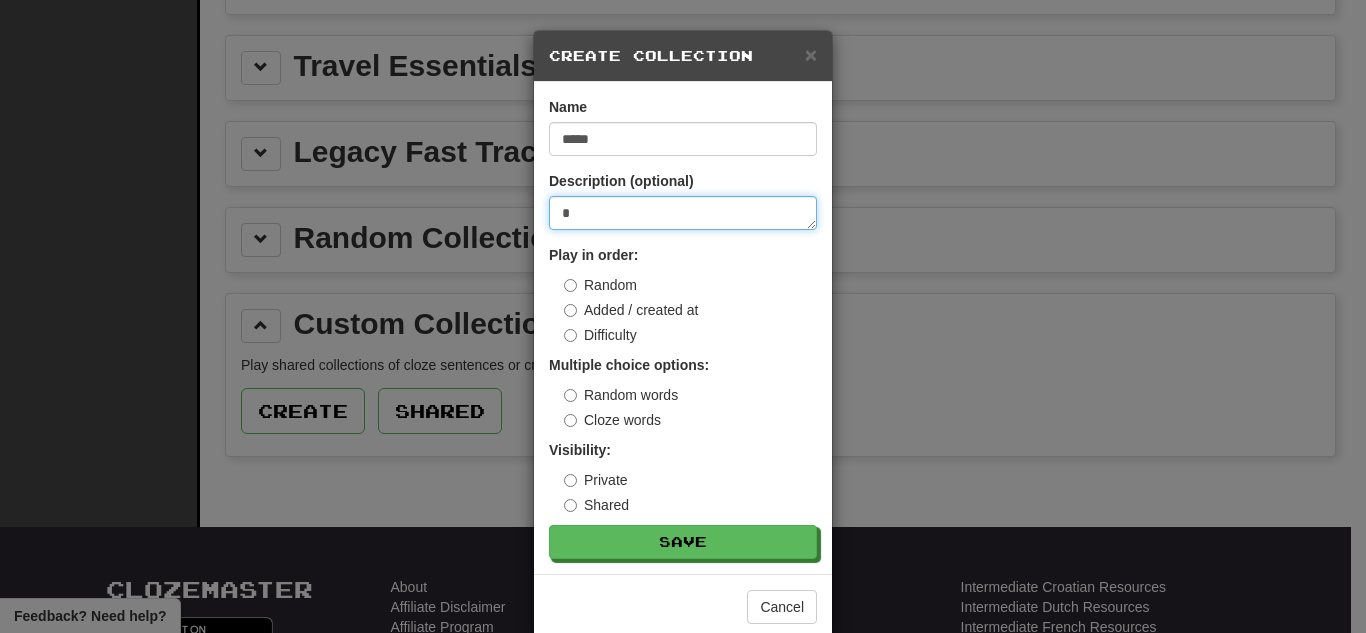 type on "*" 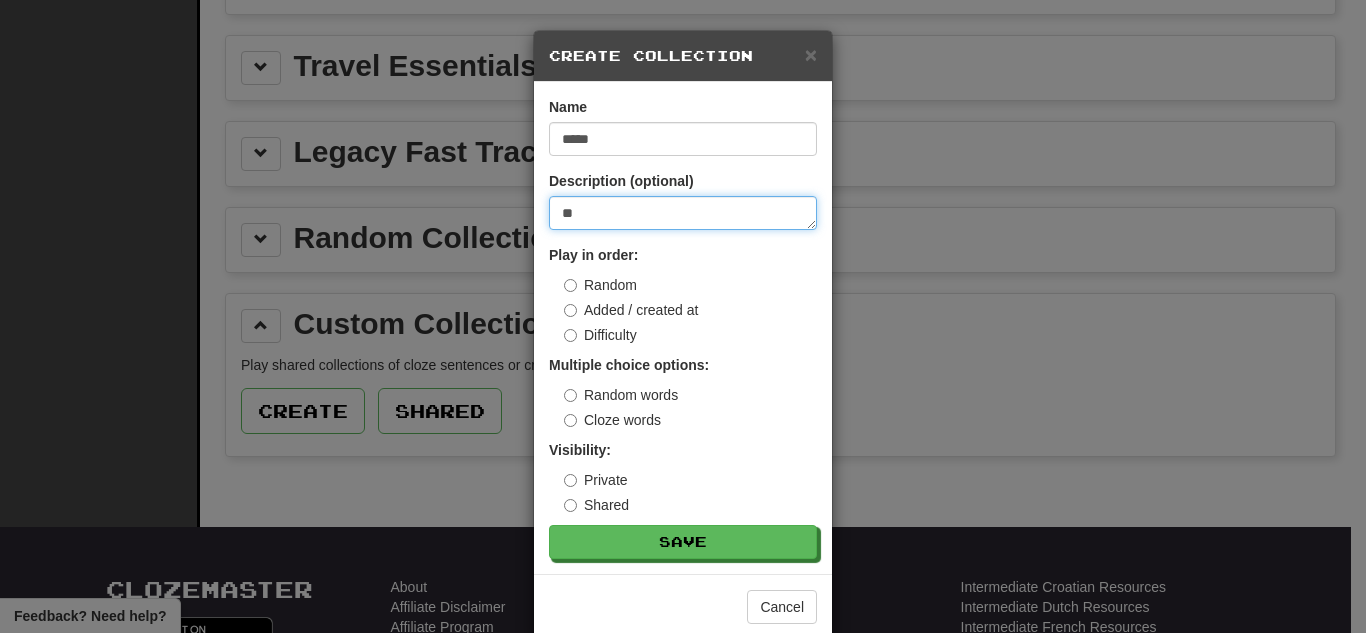 type on "**" 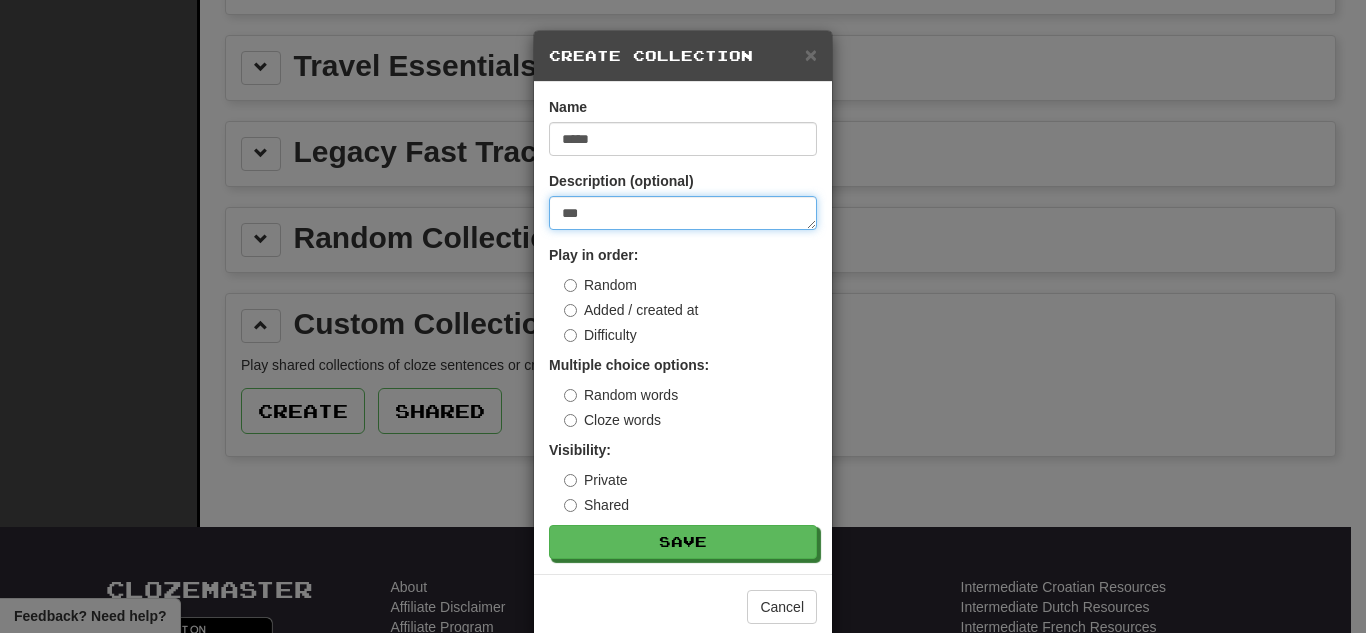 type on "****" 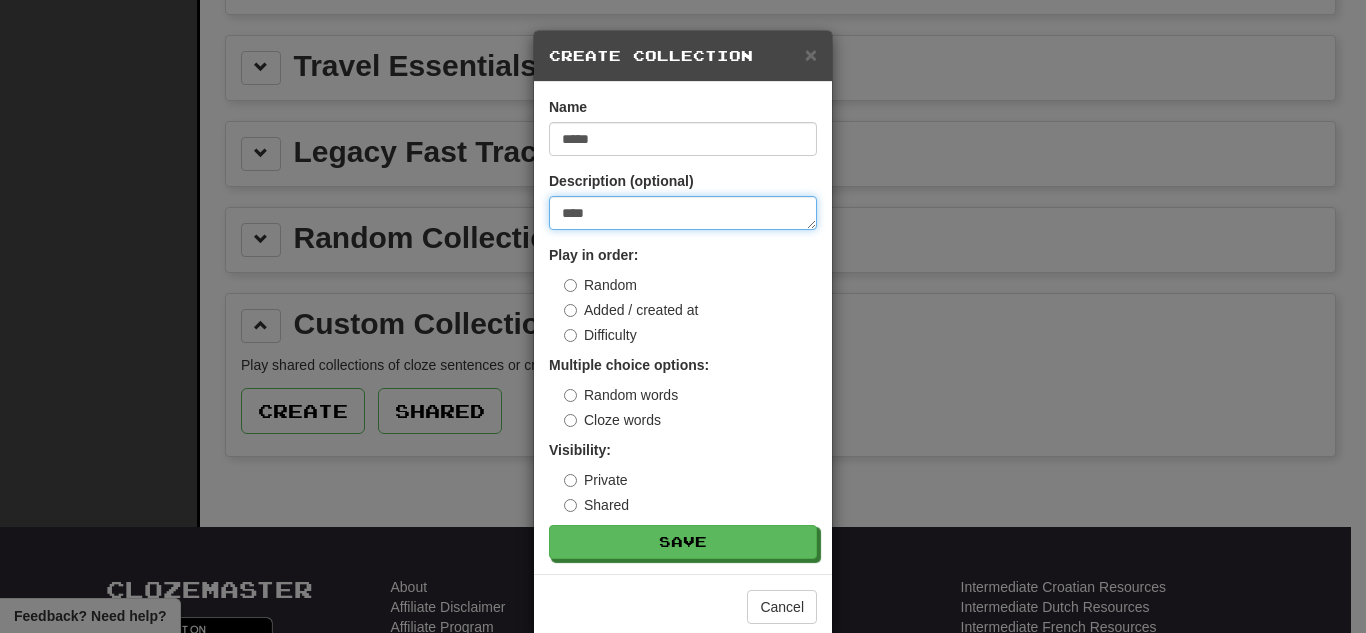 type on "*****" 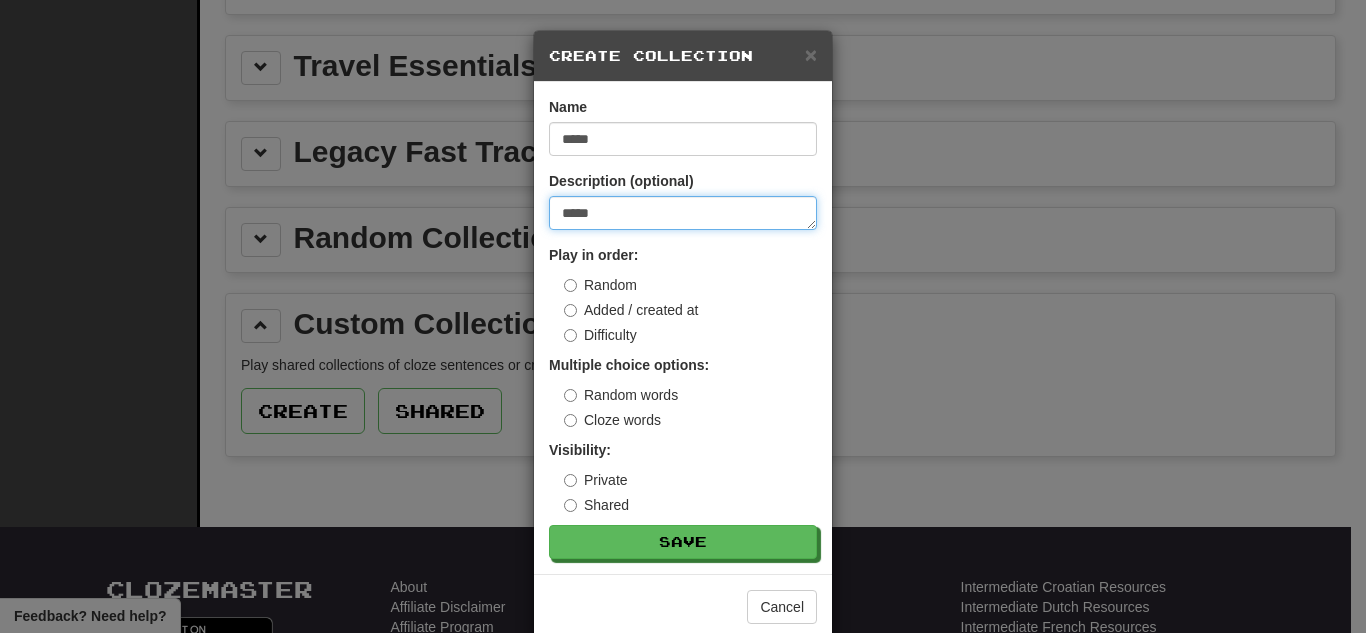 type on "******" 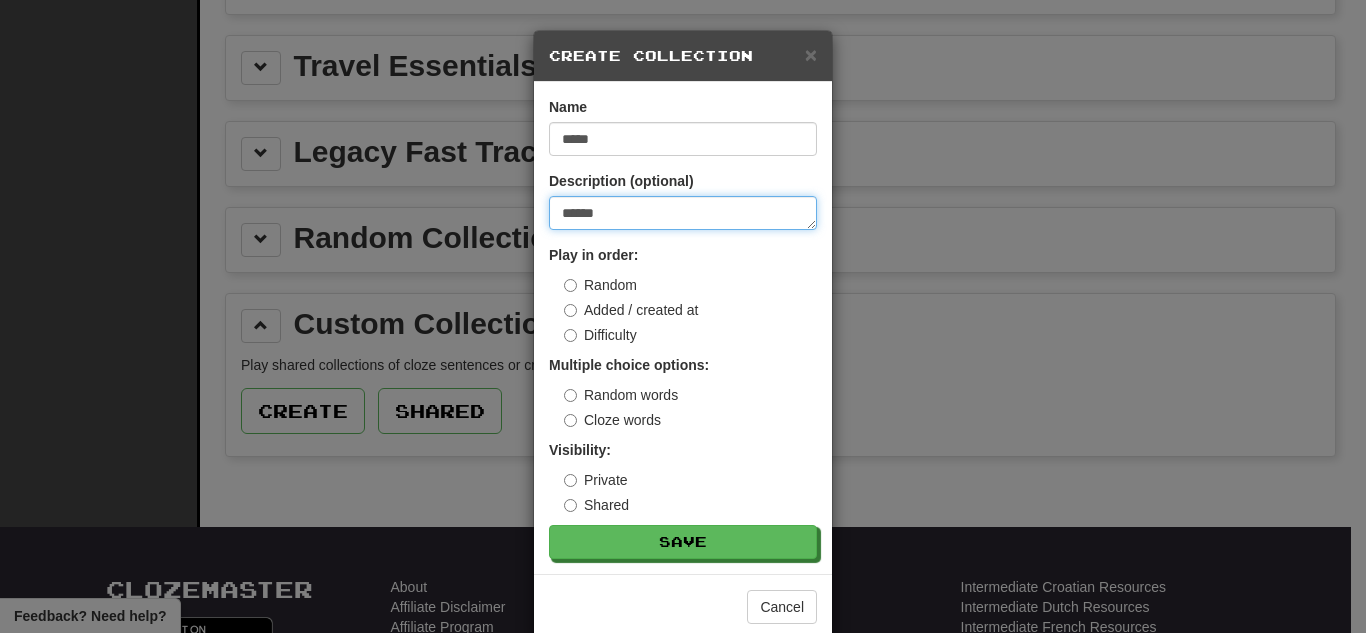 type on "*******" 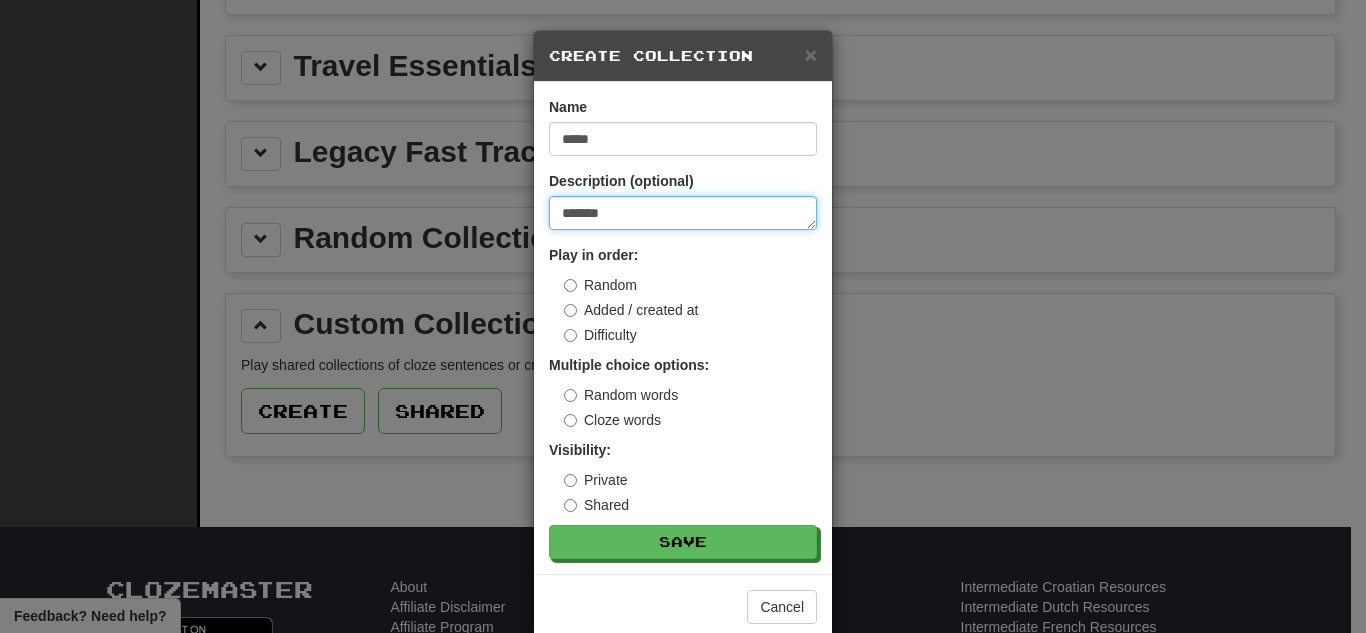 type on "********" 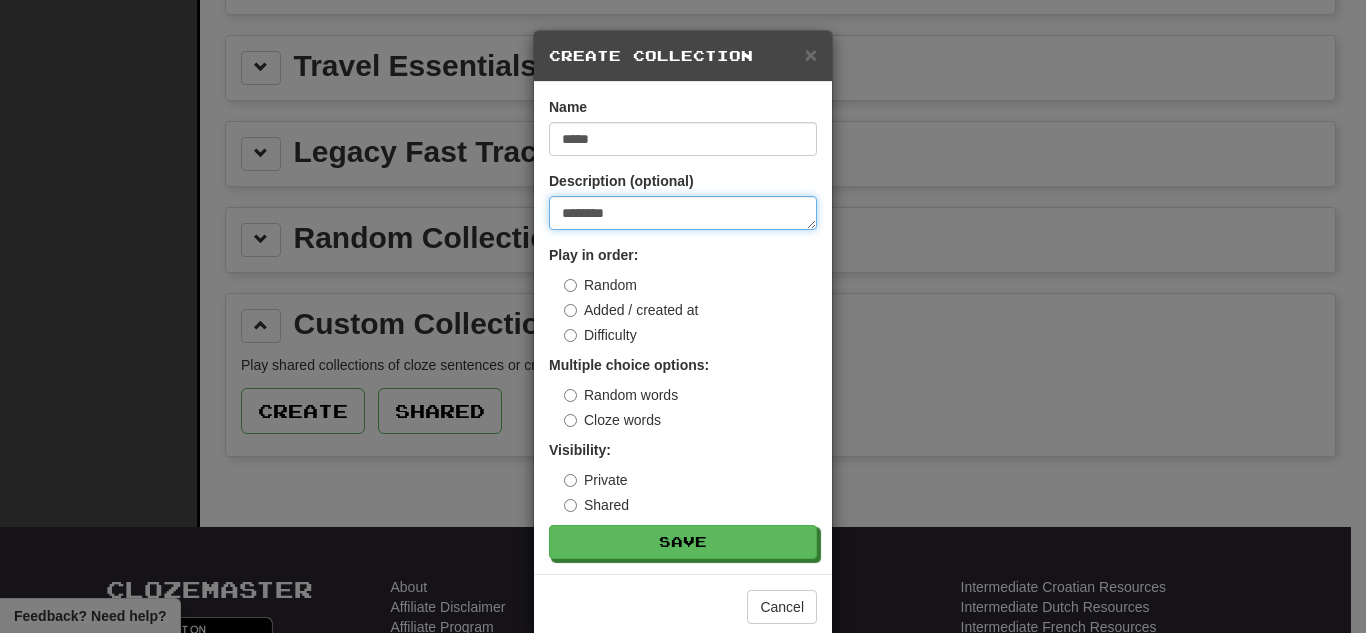type on "*********" 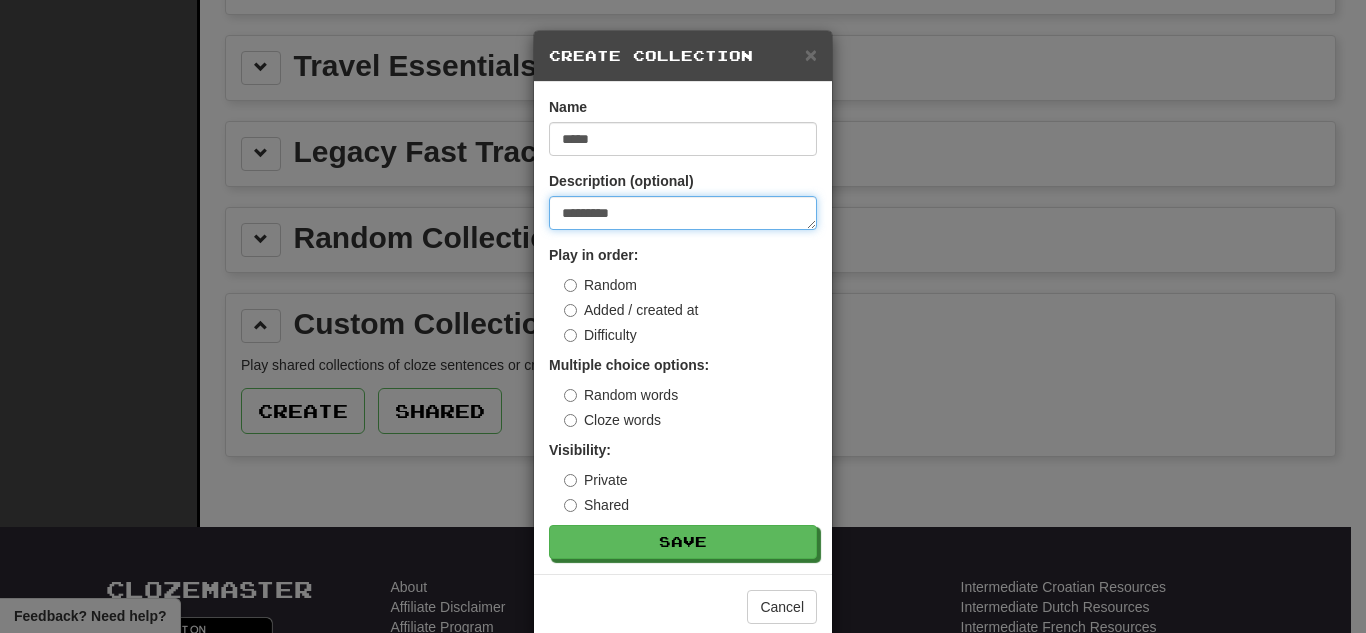 type on "**********" 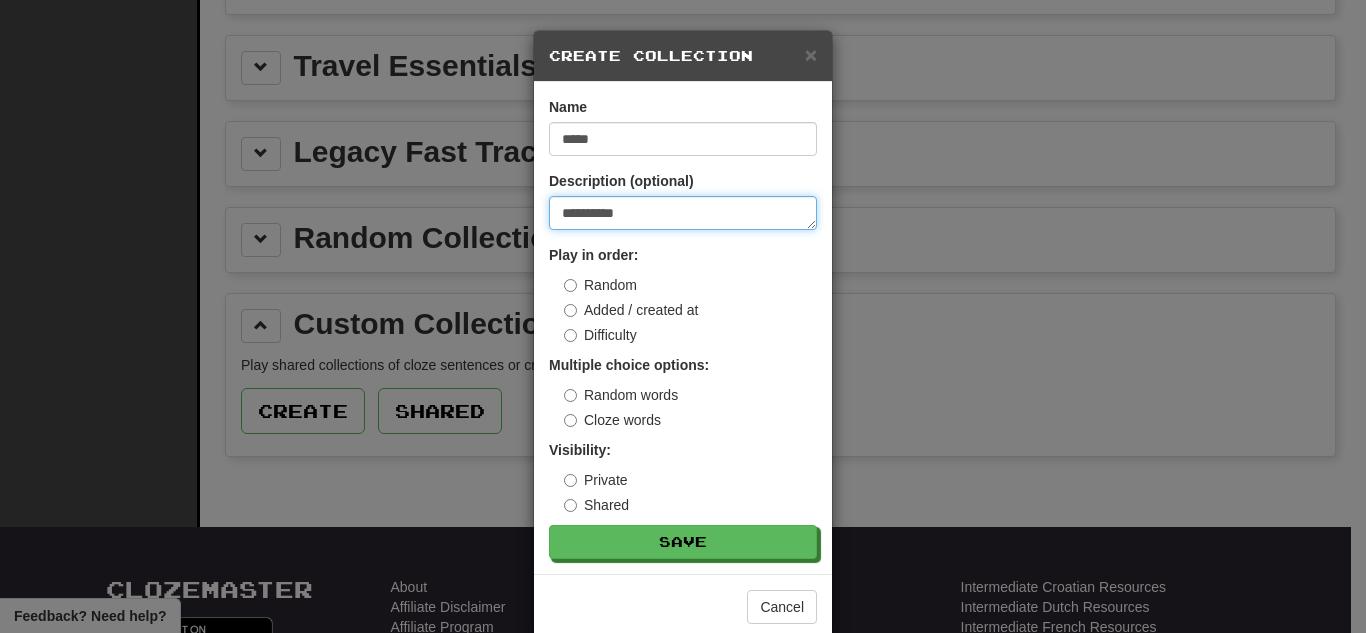 type on "**********" 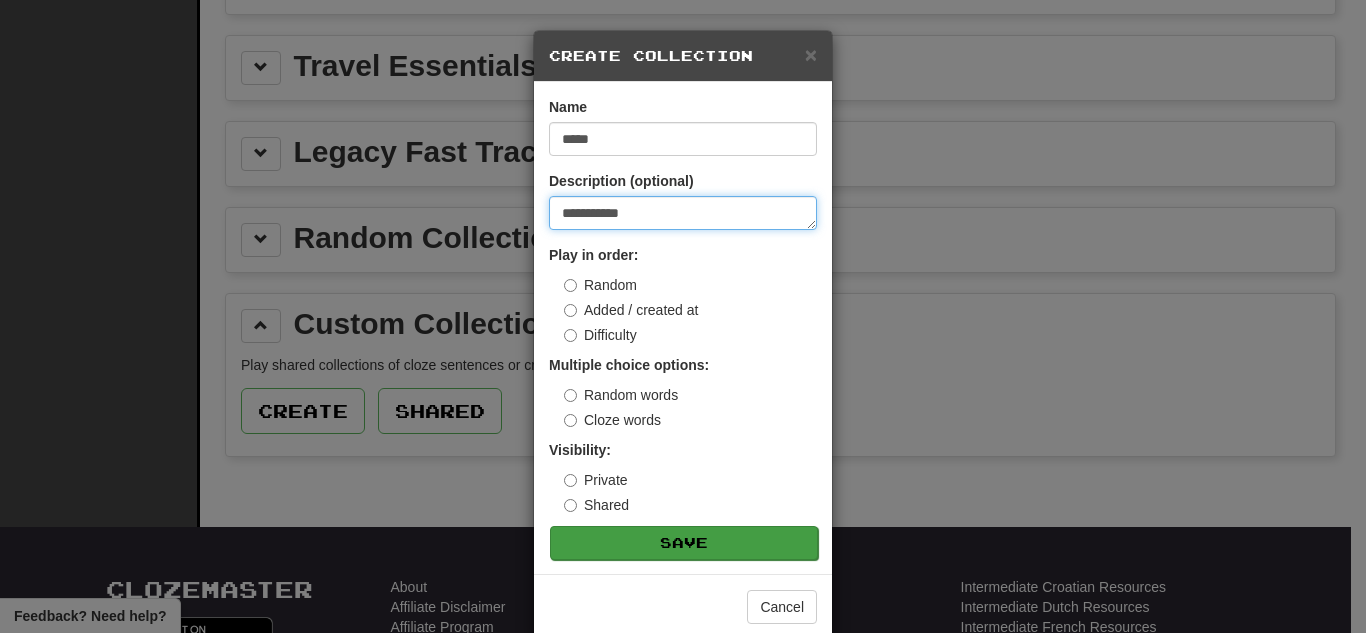 type on "**********" 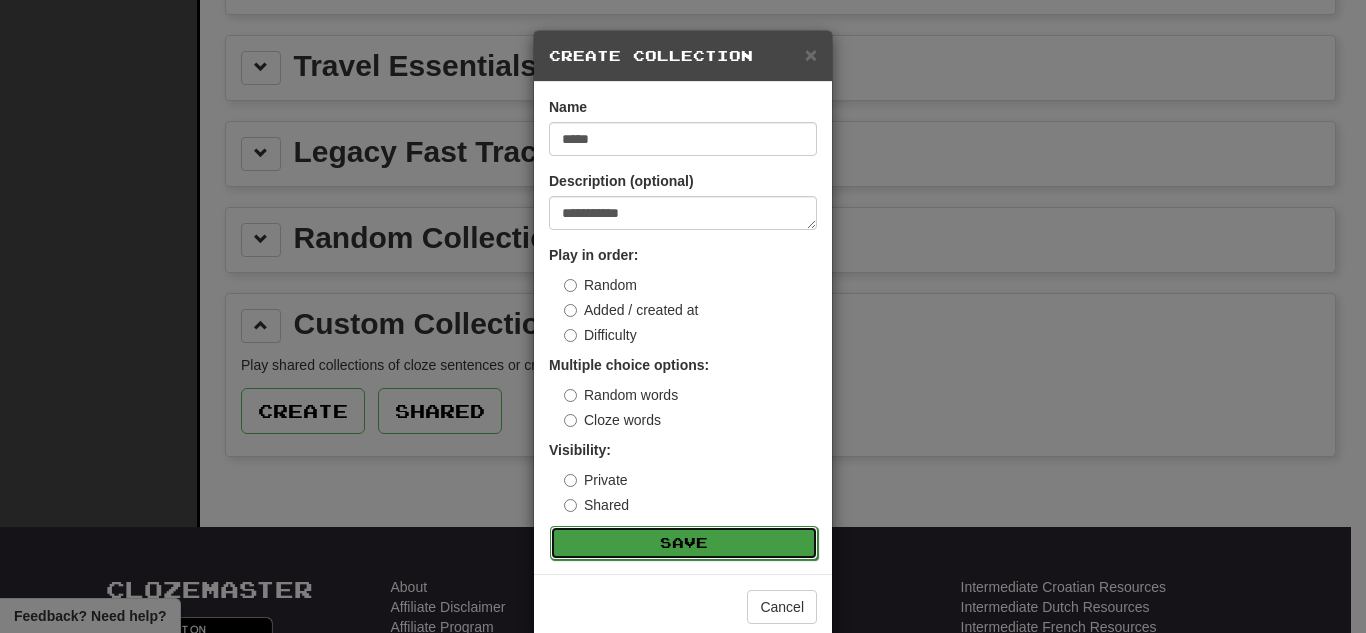 click on "Save" at bounding box center [684, 543] 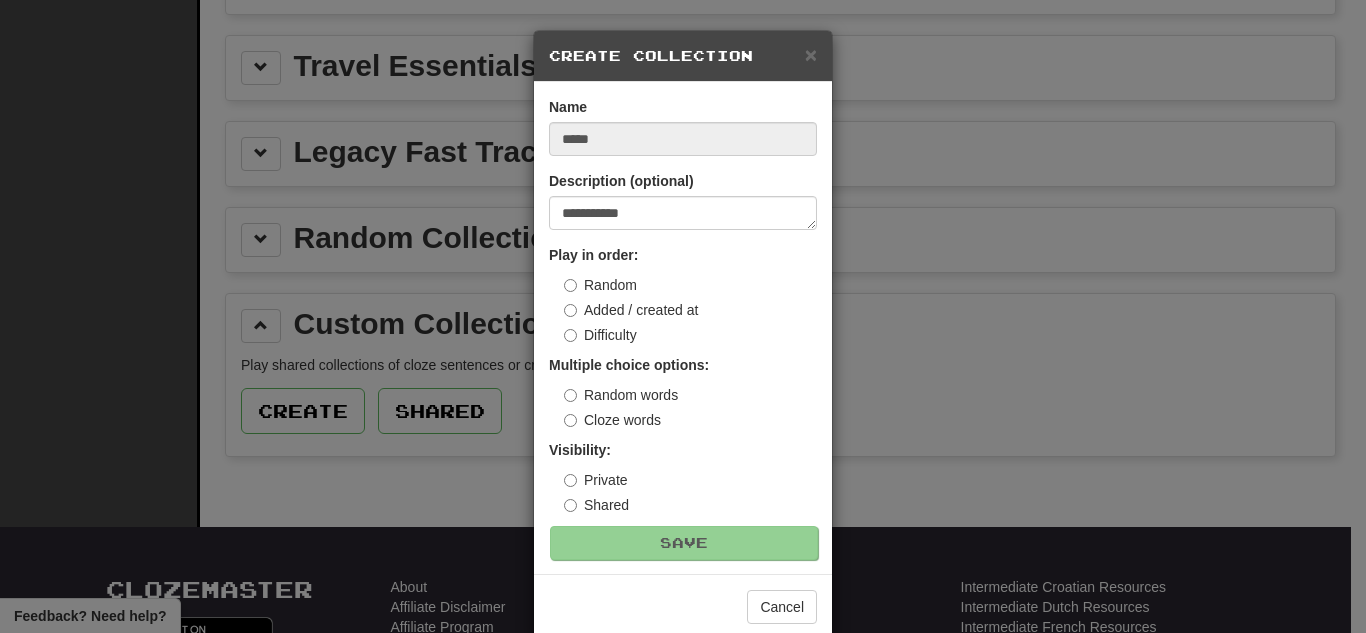 type on "*" 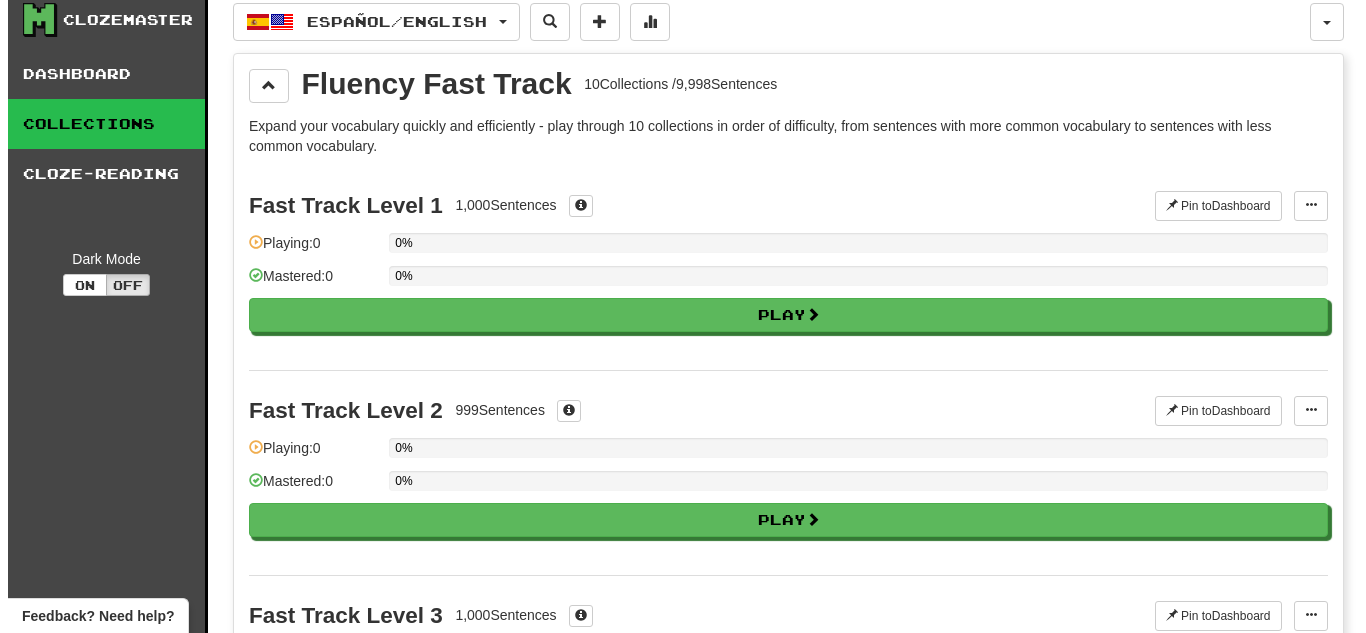 scroll, scrollTop: 0, scrollLeft: 0, axis: both 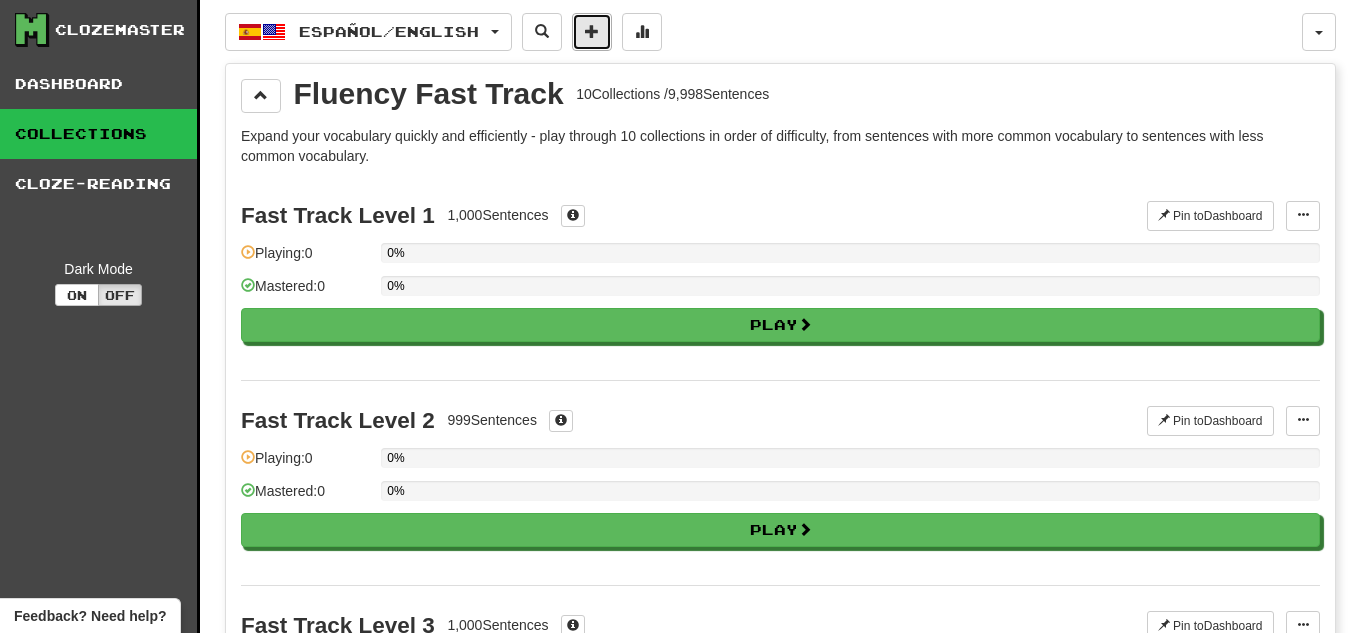 click at bounding box center (592, 31) 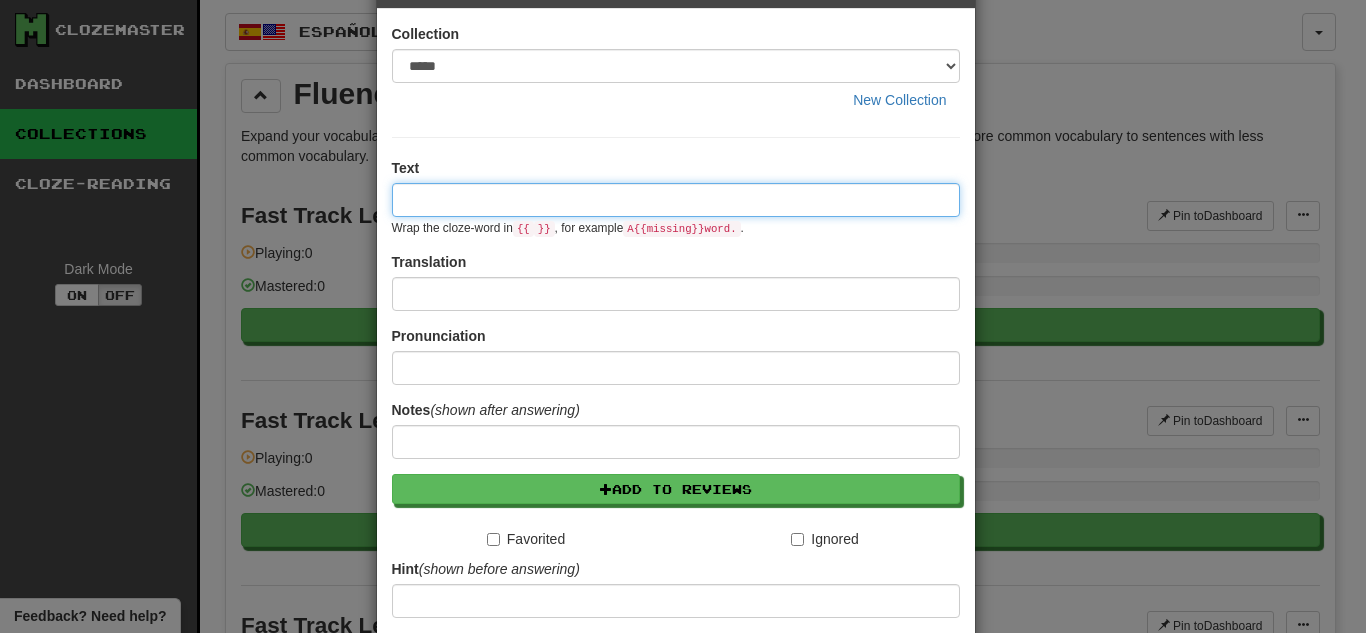 scroll, scrollTop: 74, scrollLeft: 0, axis: vertical 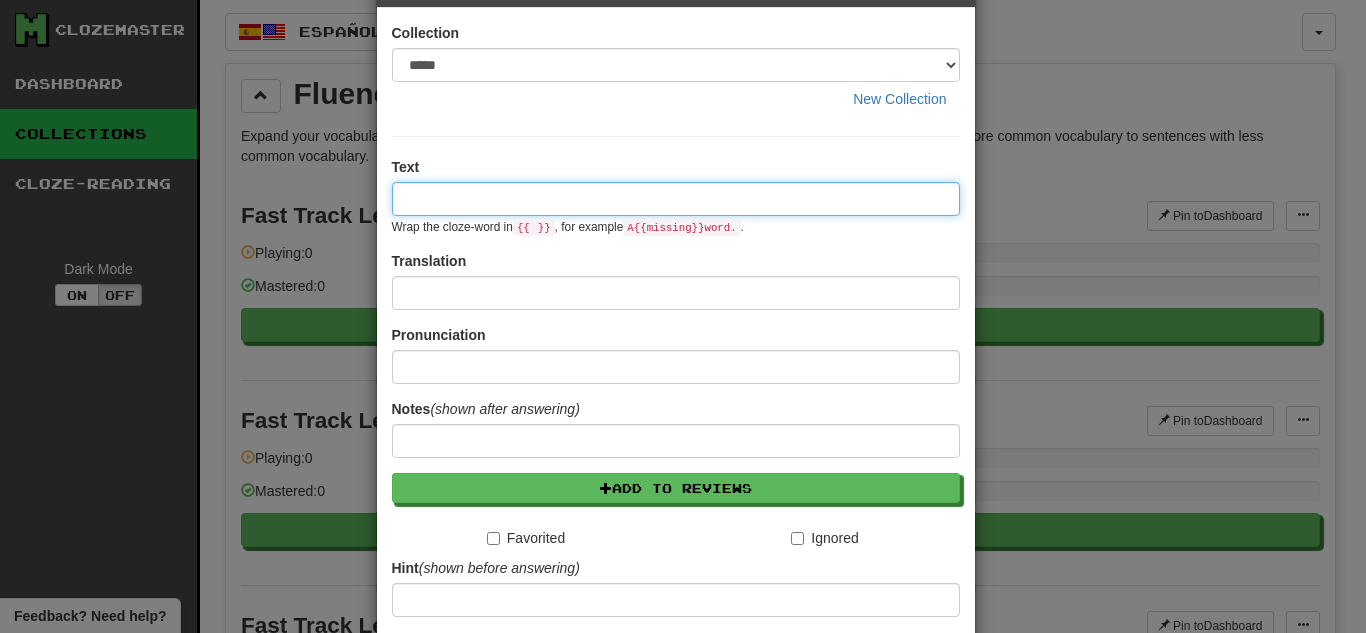 drag, startPoint x: 423, startPoint y: 198, endPoint x: 695, endPoint y: 210, distance: 272.2646 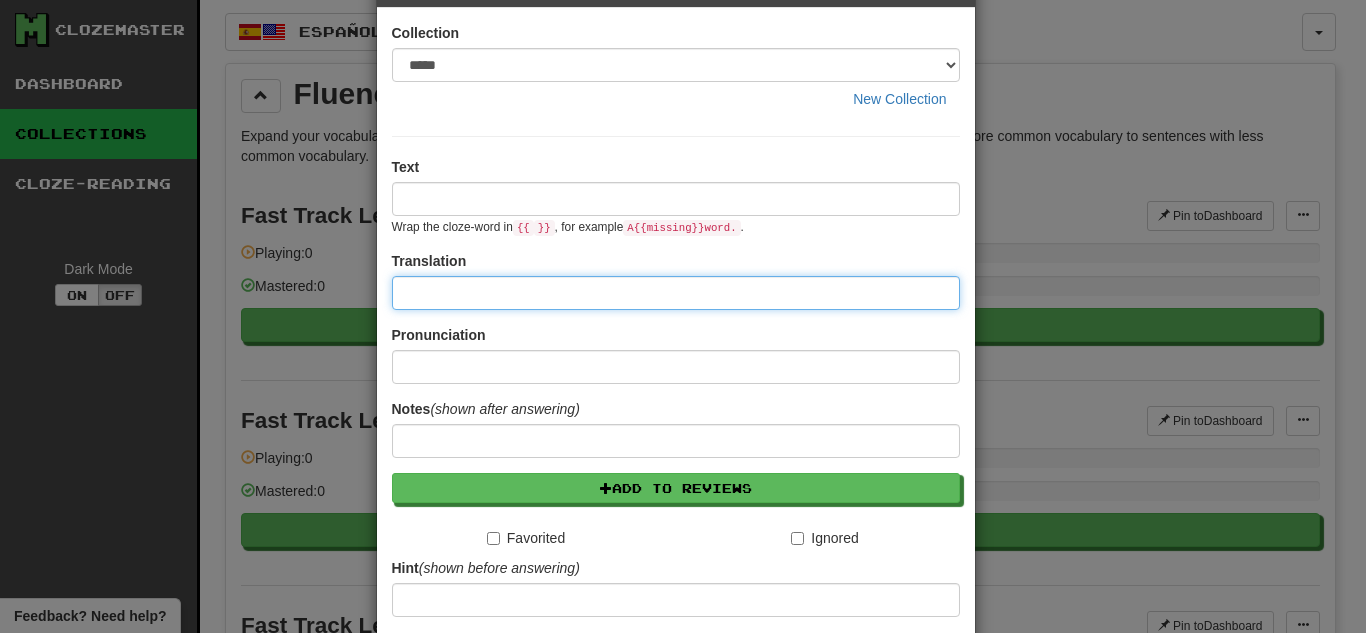 click at bounding box center (676, 293) 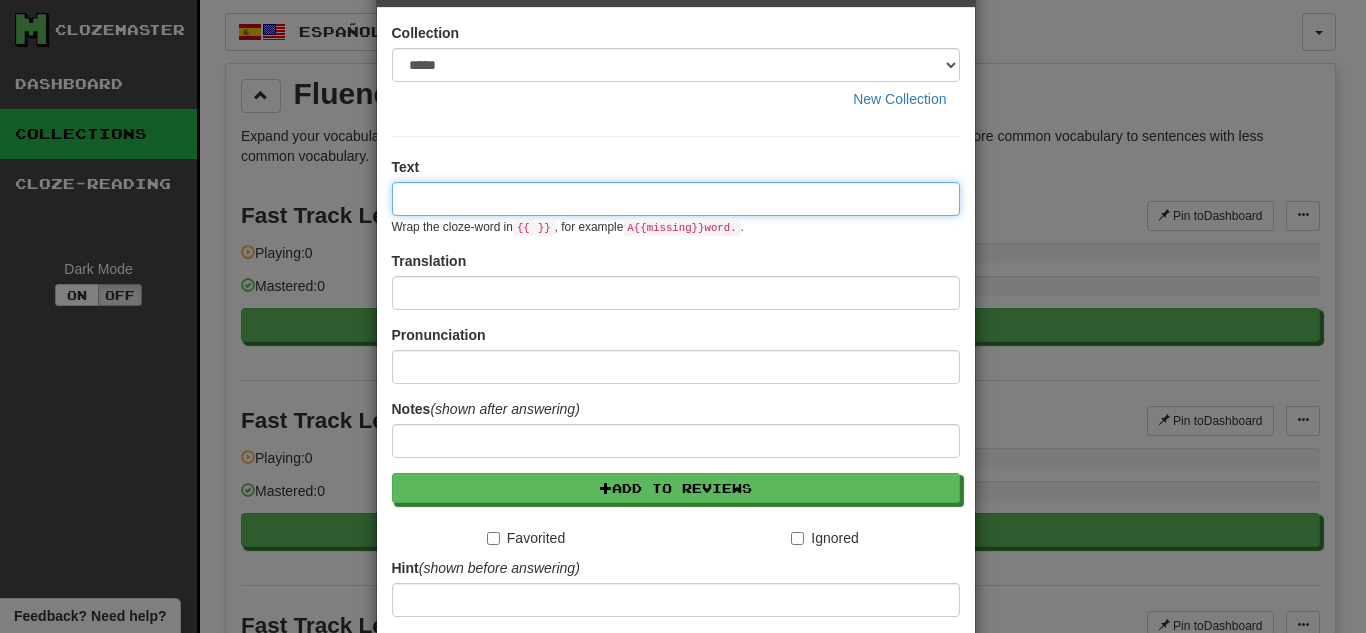 click at bounding box center (676, 199) 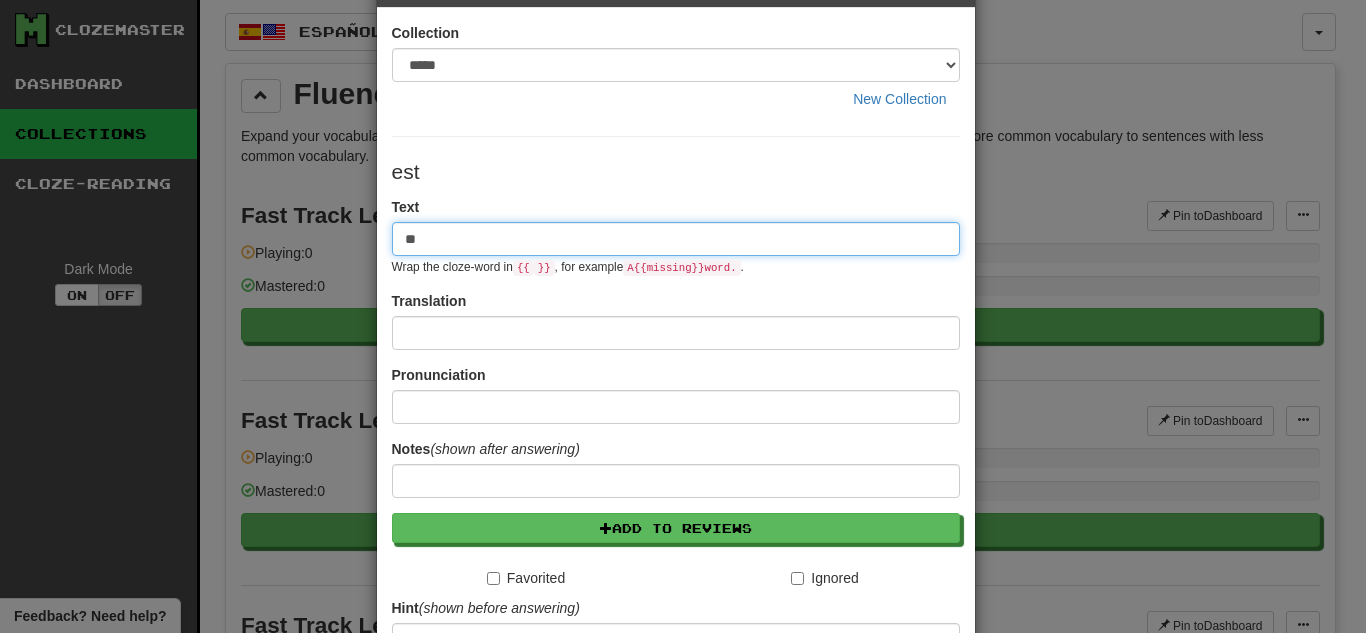 type on "*" 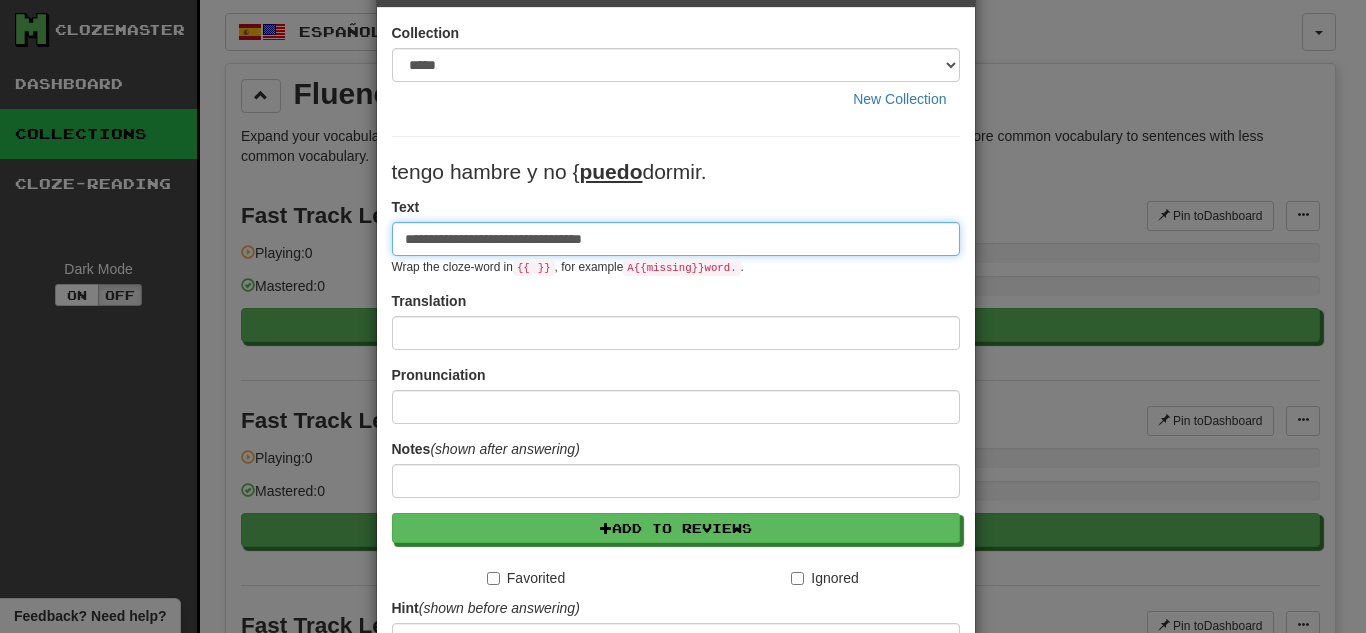 type on "**********" 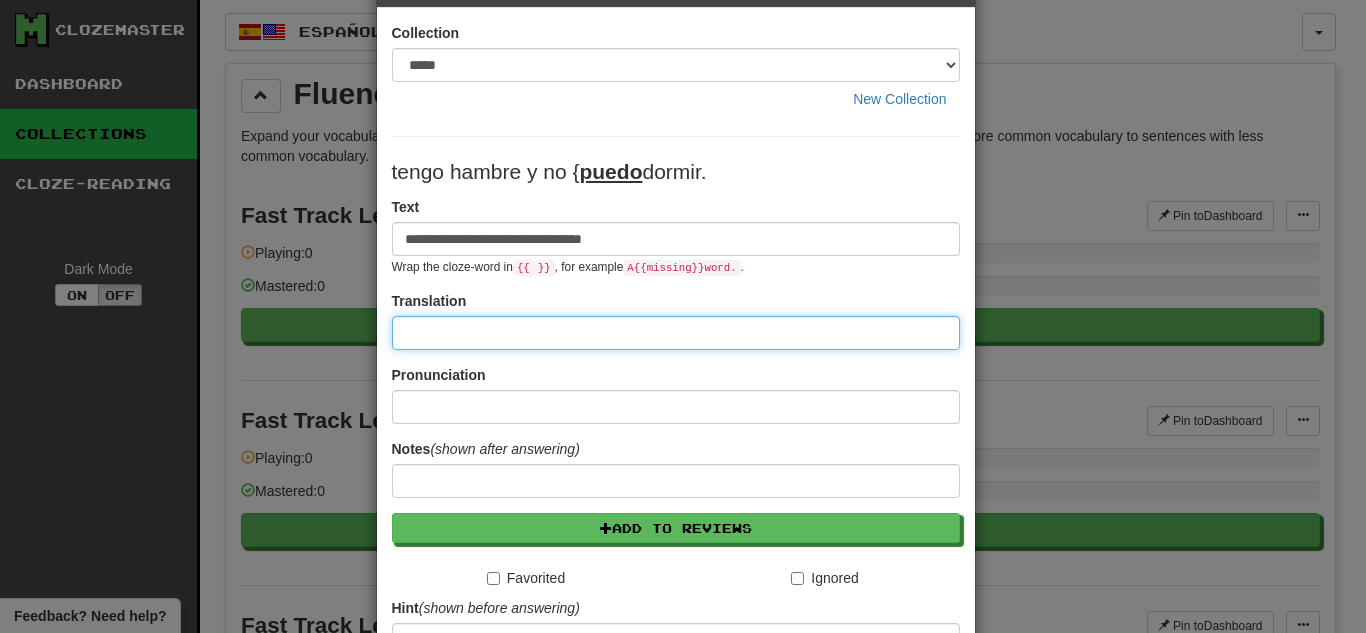 click at bounding box center [676, 333] 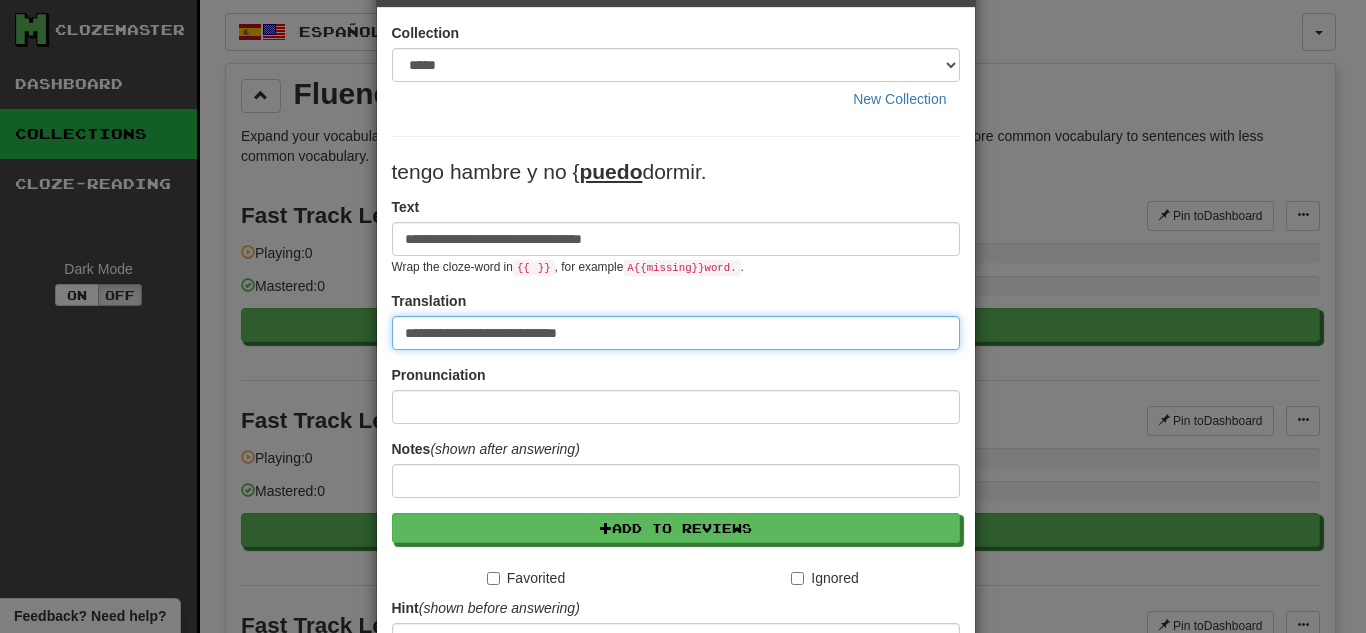 type on "**********" 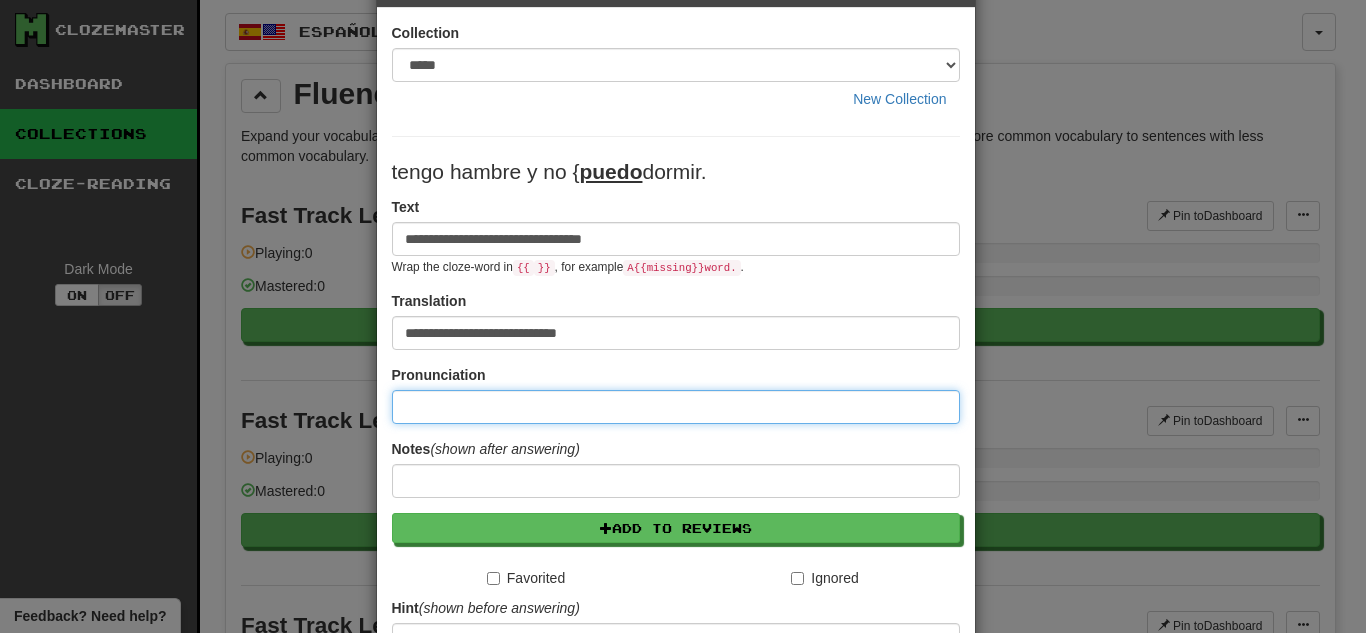 click at bounding box center [676, 407] 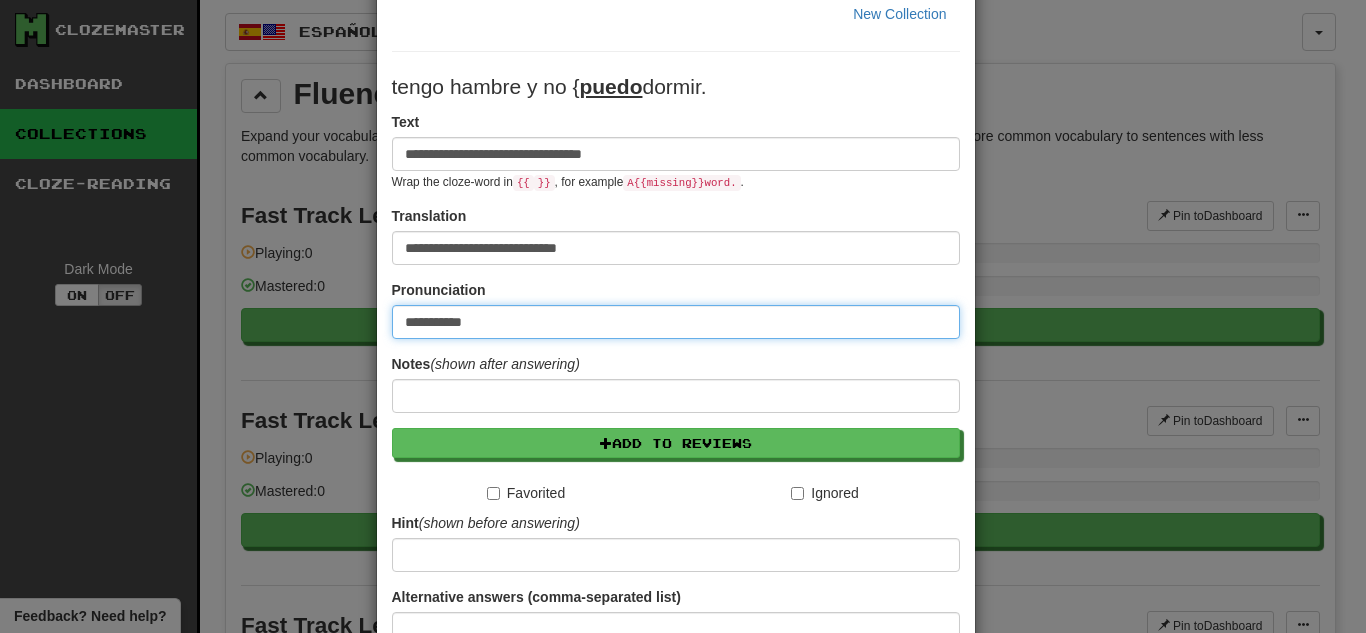 scroll, scrollTop: 160, scrollLeft: 0, axis: vertical 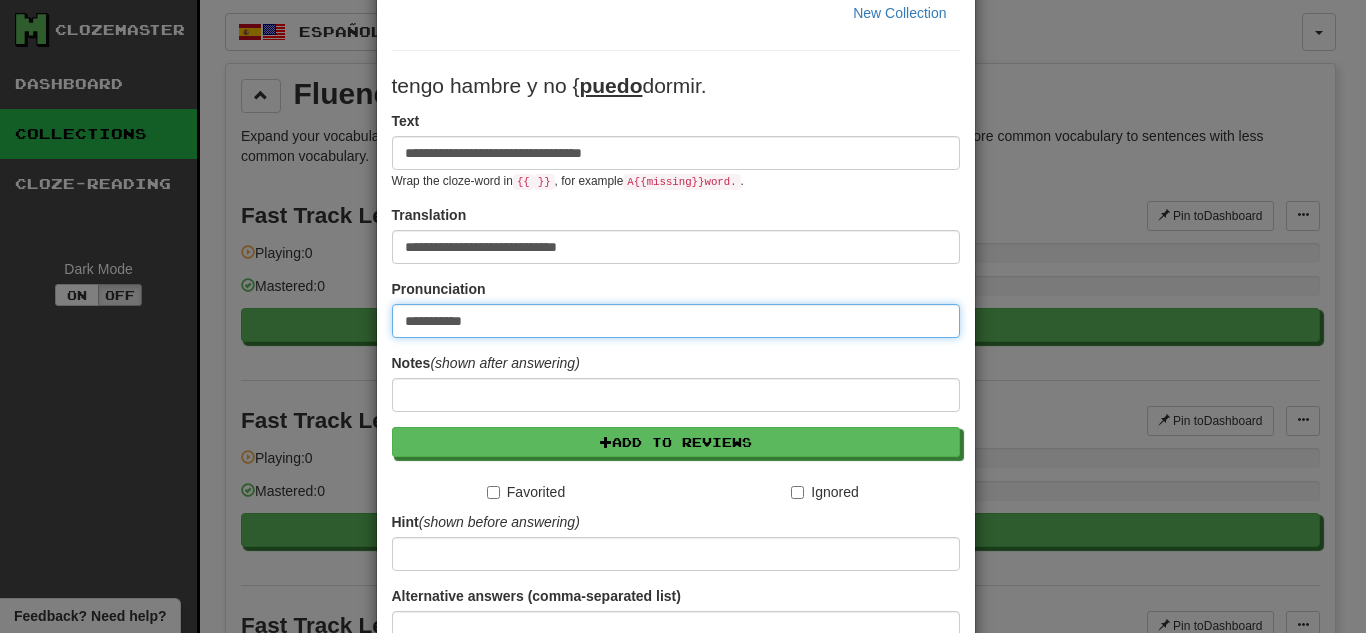 type on "**********" 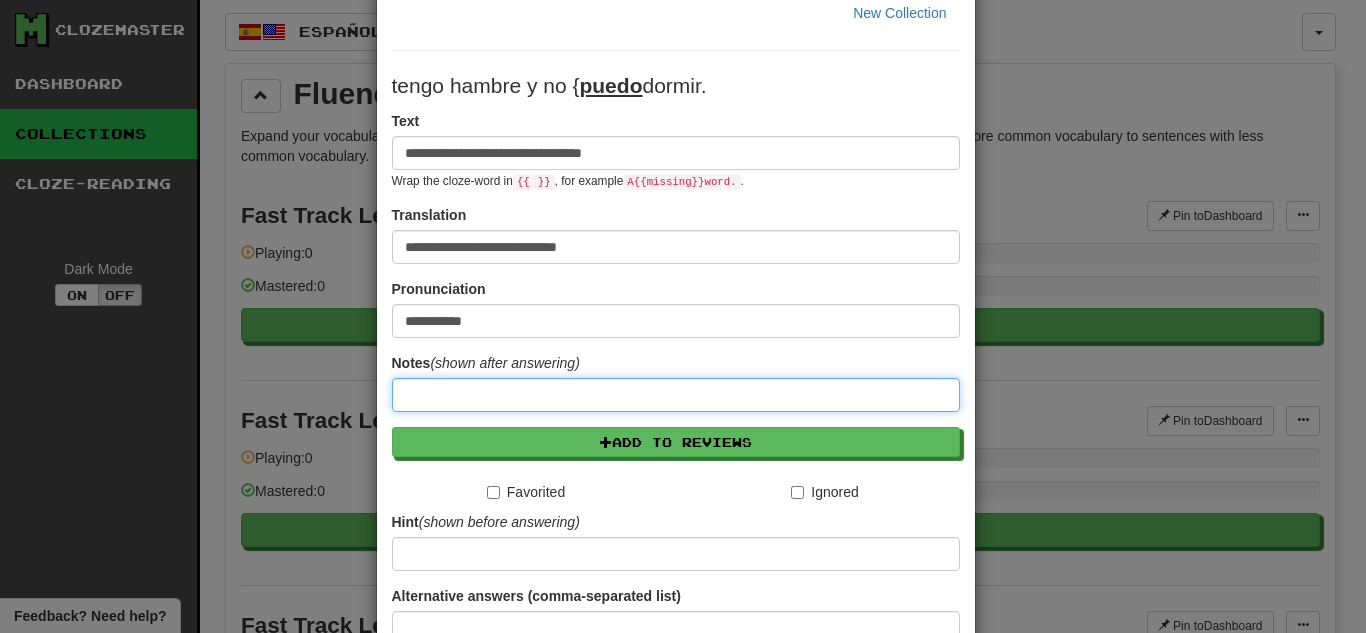 click at bounding box center [676, 395] 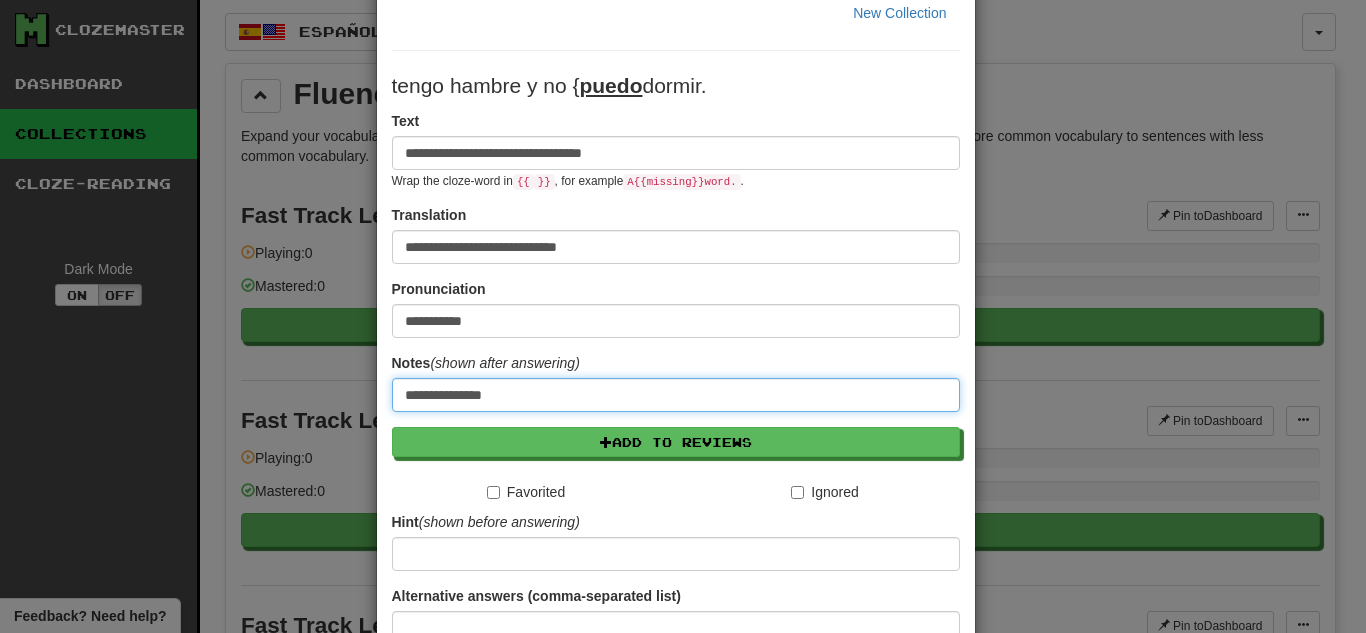 type on "**********" 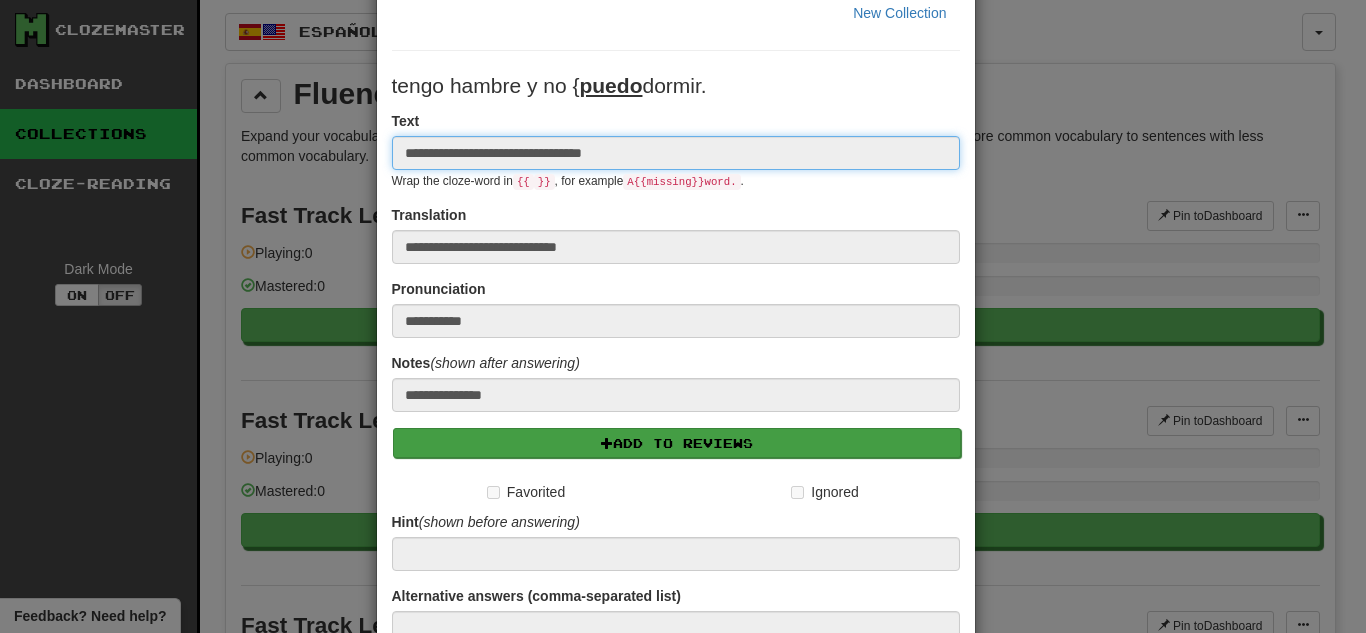 type 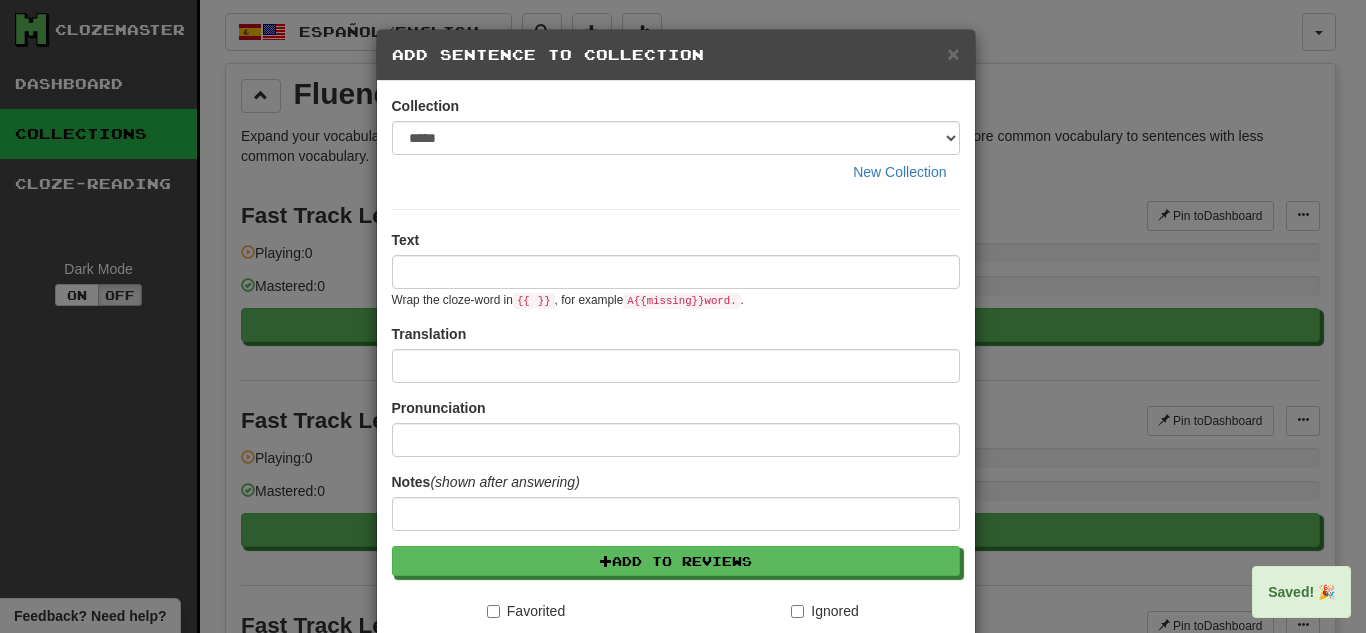 scroll, scrollTop: 0, scrollLeft: 0, axis: both 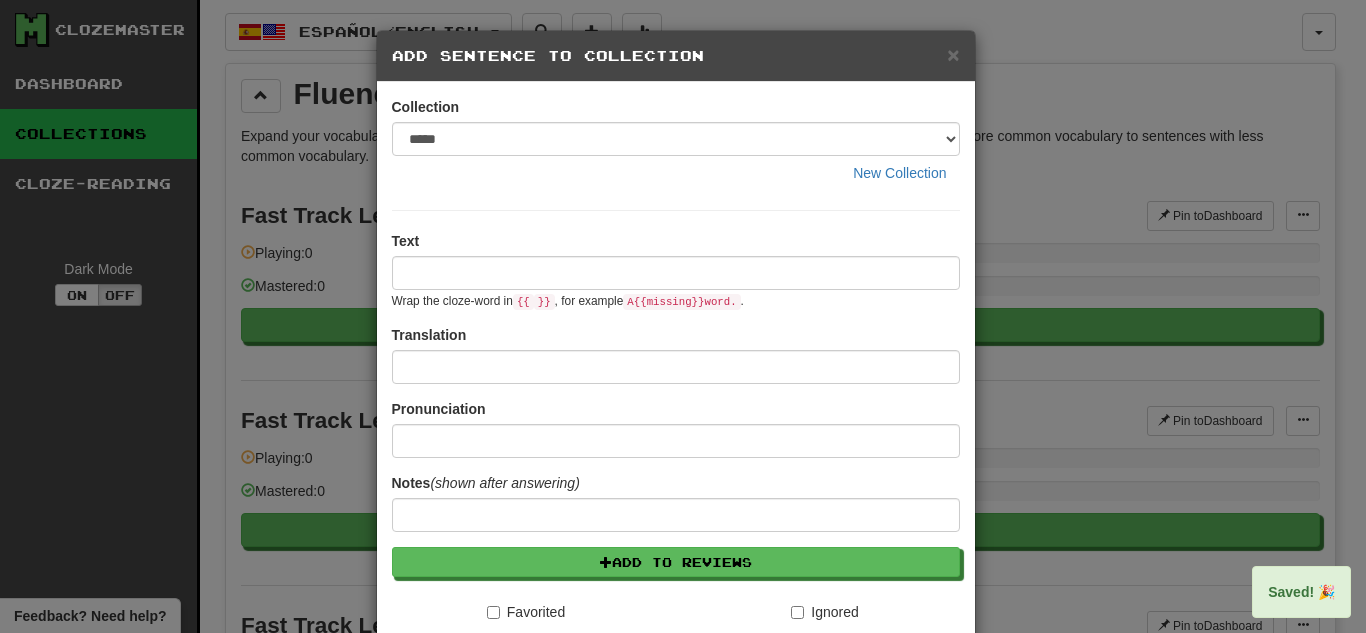 click on "Pronunciation" at bounding box center [676, 428] 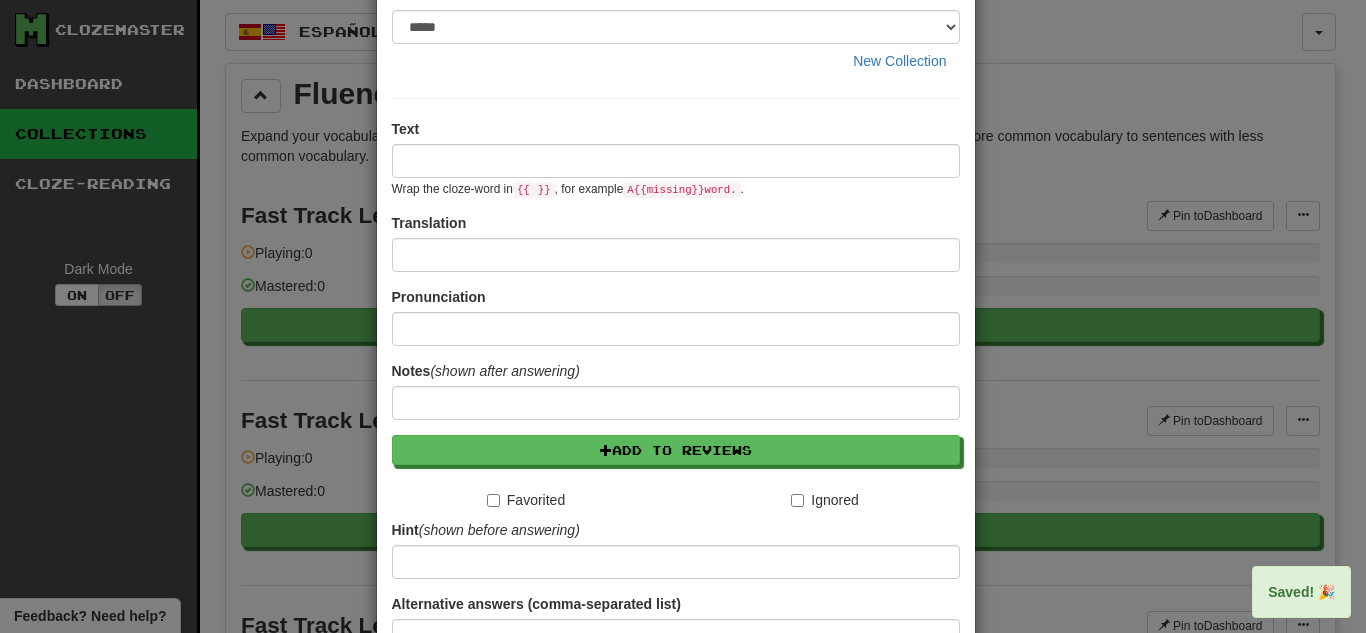 scroll, scrollTop: 304, scrollLeft: 0, axis: vertical 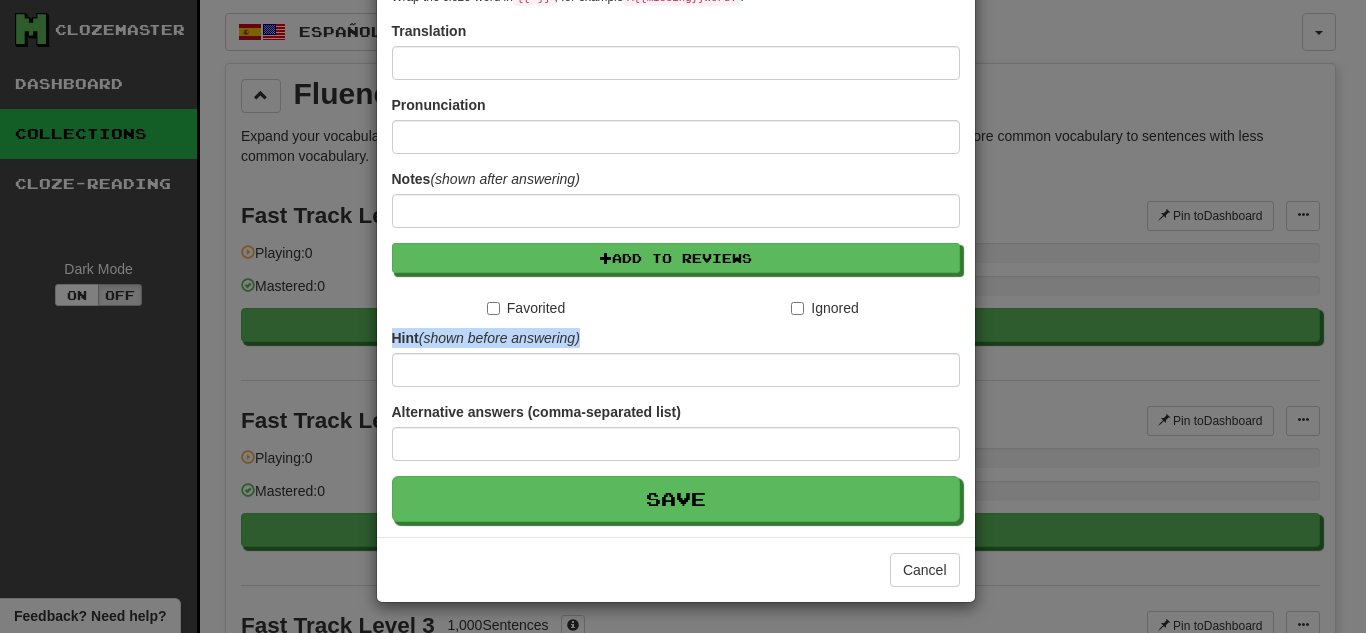 drag, startPoint x: 382, startPoint y: 338, endPoint x: 582, endPoint y: 336, distance: 200.01 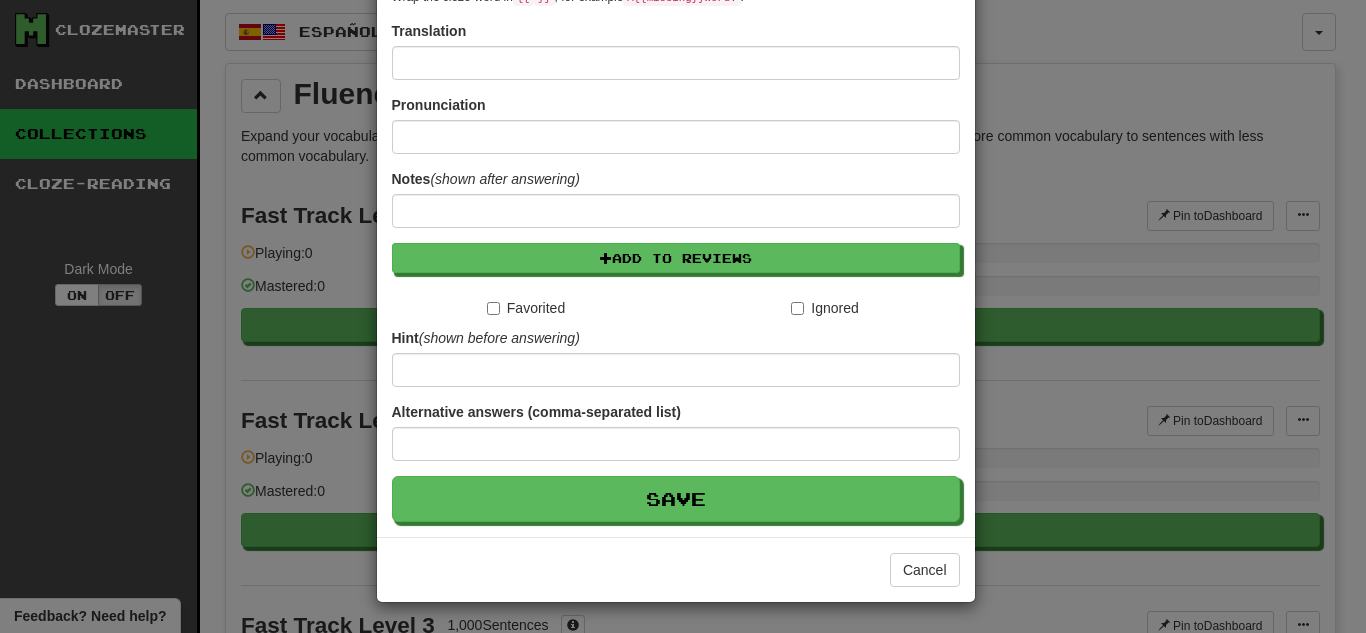 click on "Hint  (shown before answering)" at bounding box center [486, 338] 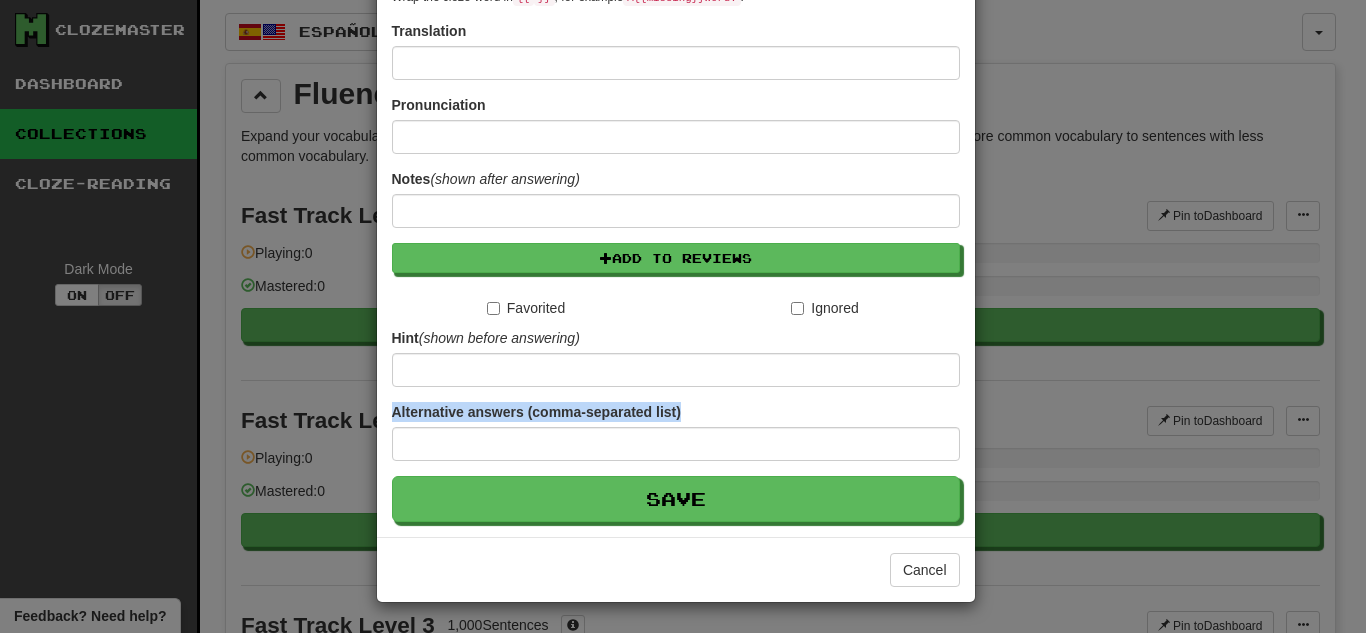drag, startPoint x: 386, startPoint y: 410, endPoint x: 690, endPoint y: 415, distance: 304.0411 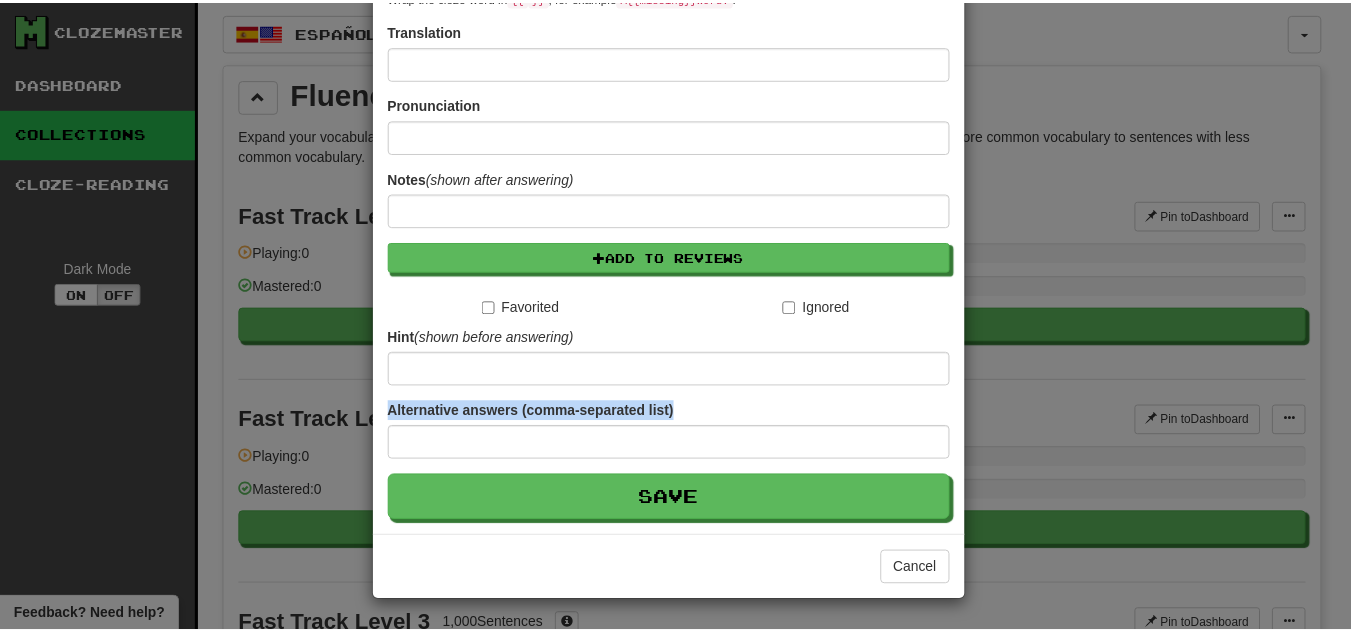 scroll, scrollTop: 0, scrollLeft: 0, axis: both 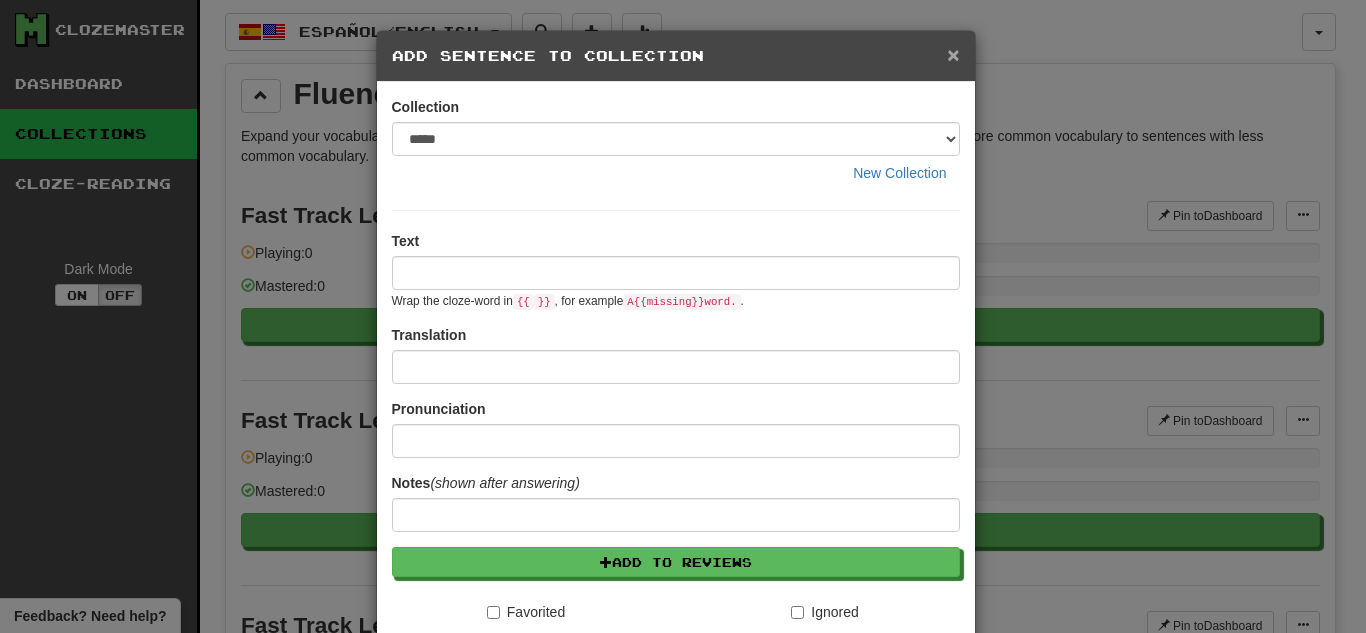 click on "×" at bounding box center (953, 54) 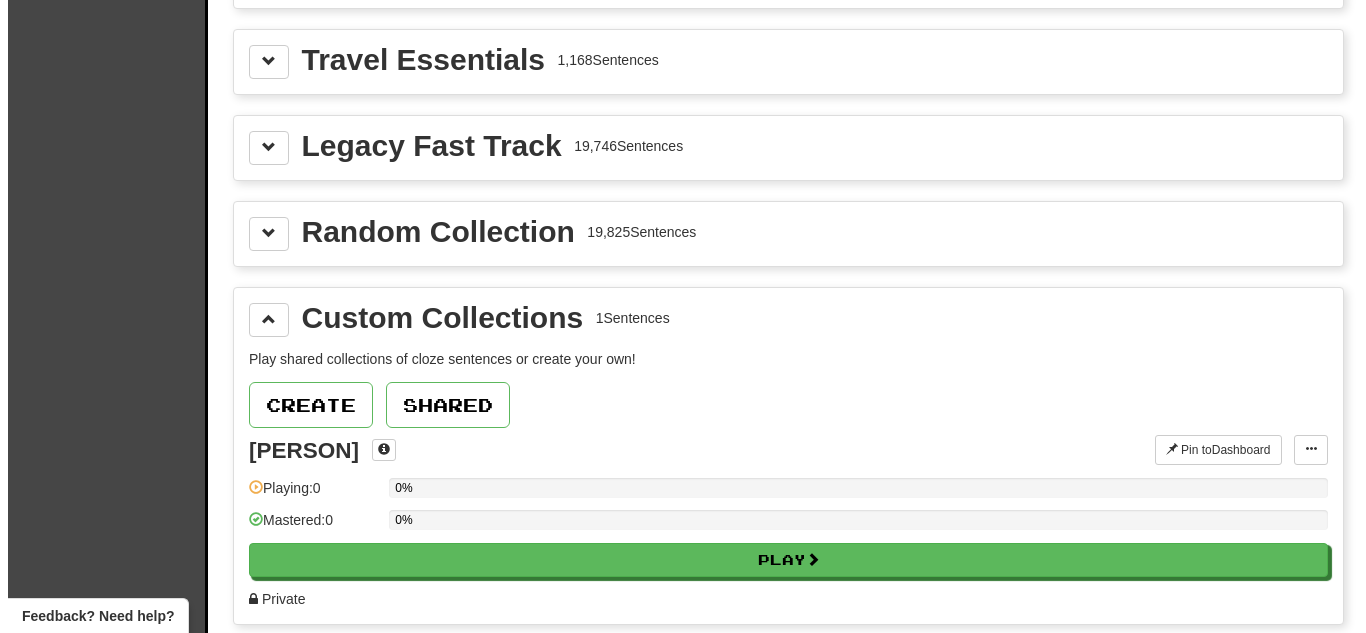 scroll, scrollTop: 3077, scrollLeft: 0, axis: vertical 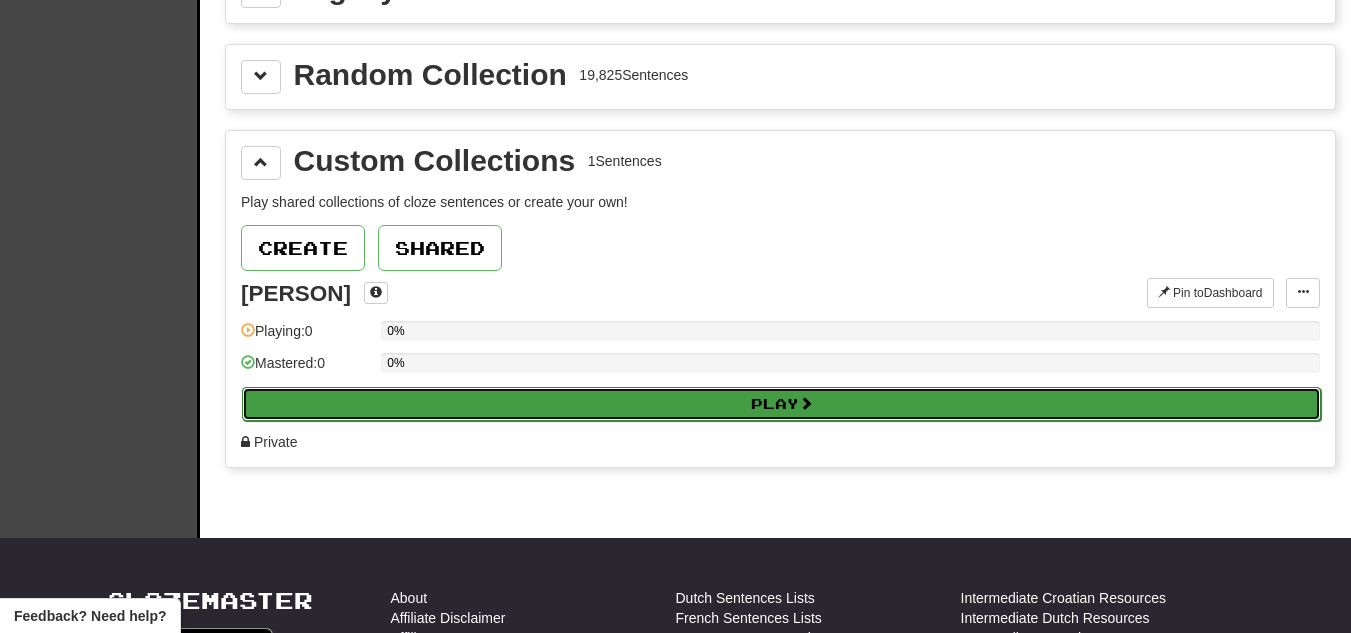 click on "Play" at bounding box center (781, 404) 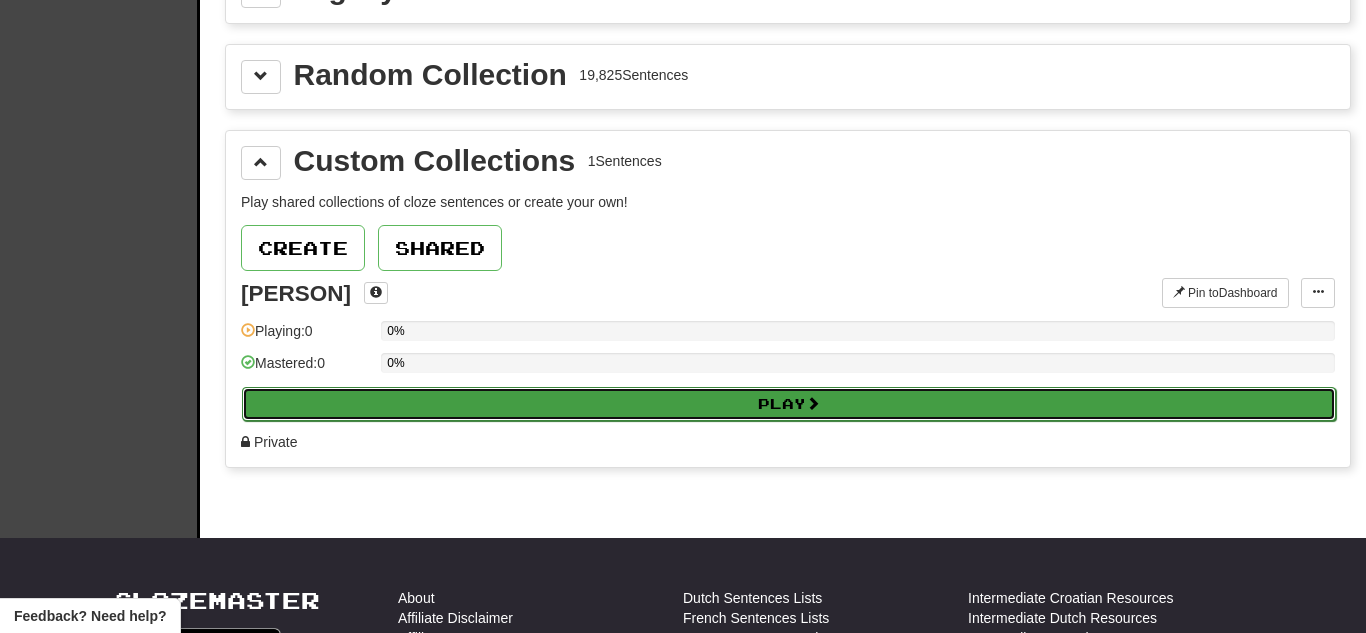 select on "**" 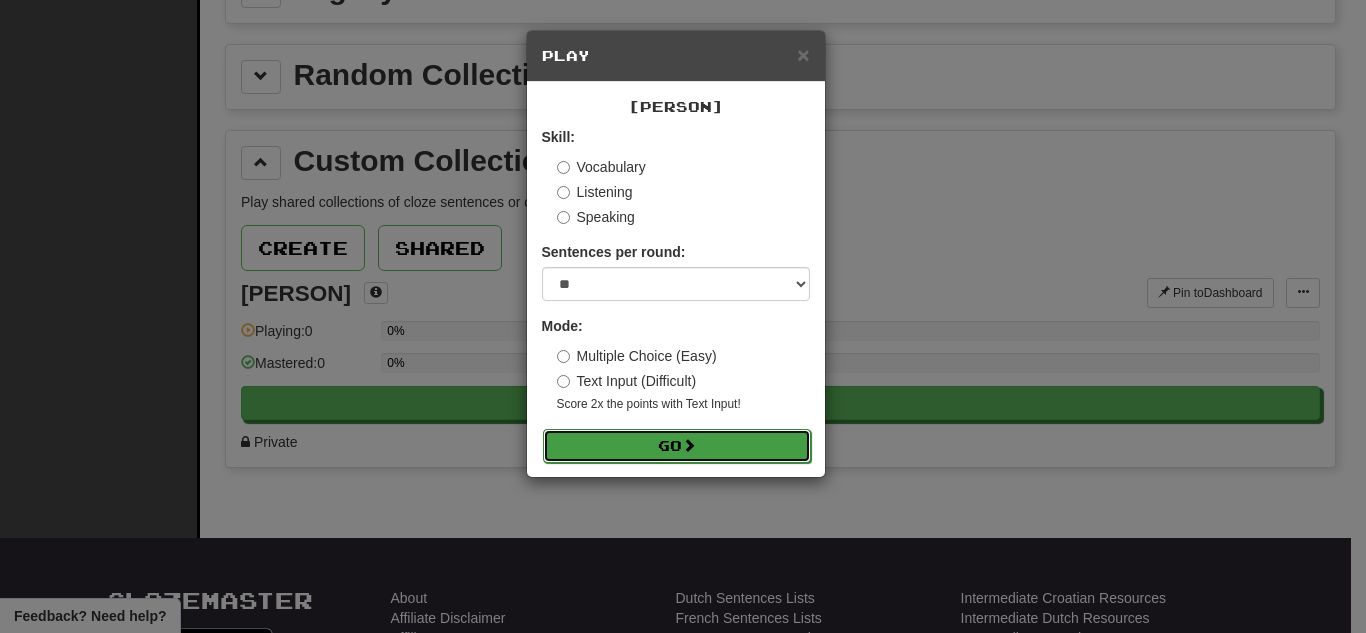 click on "Go" at bounding box center [677, 446] 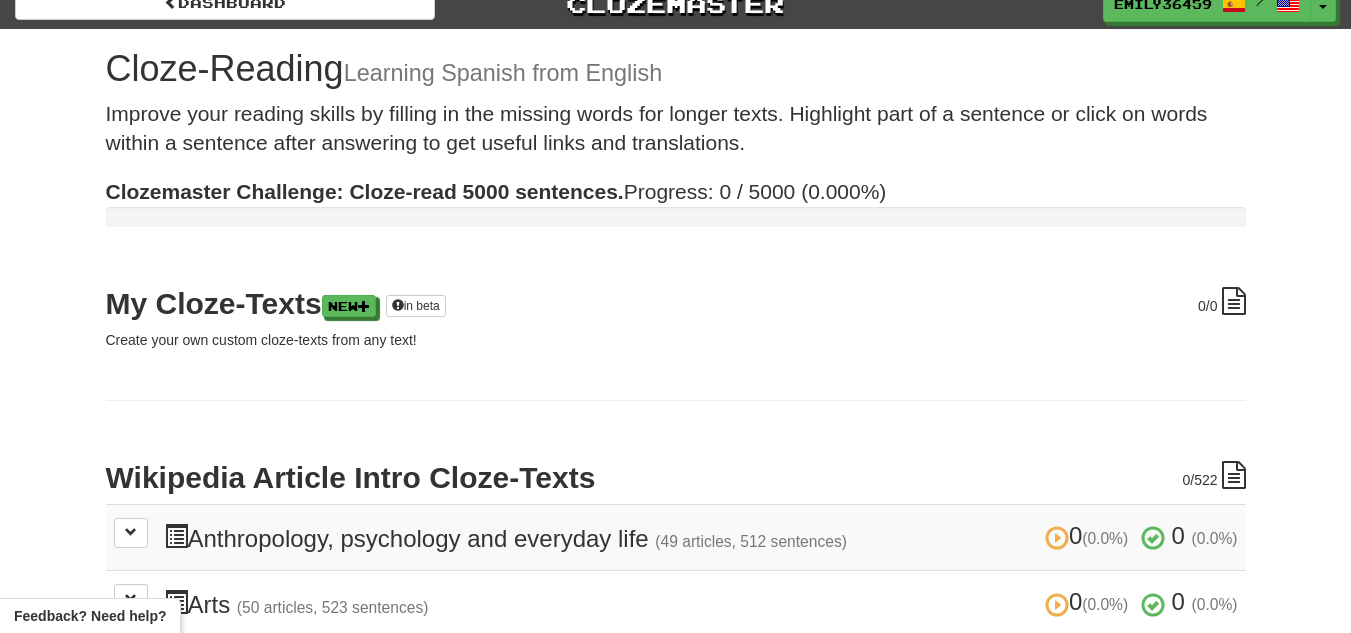 scroll, scrollTop: 26, scrollLeft: 0, axis: vertical 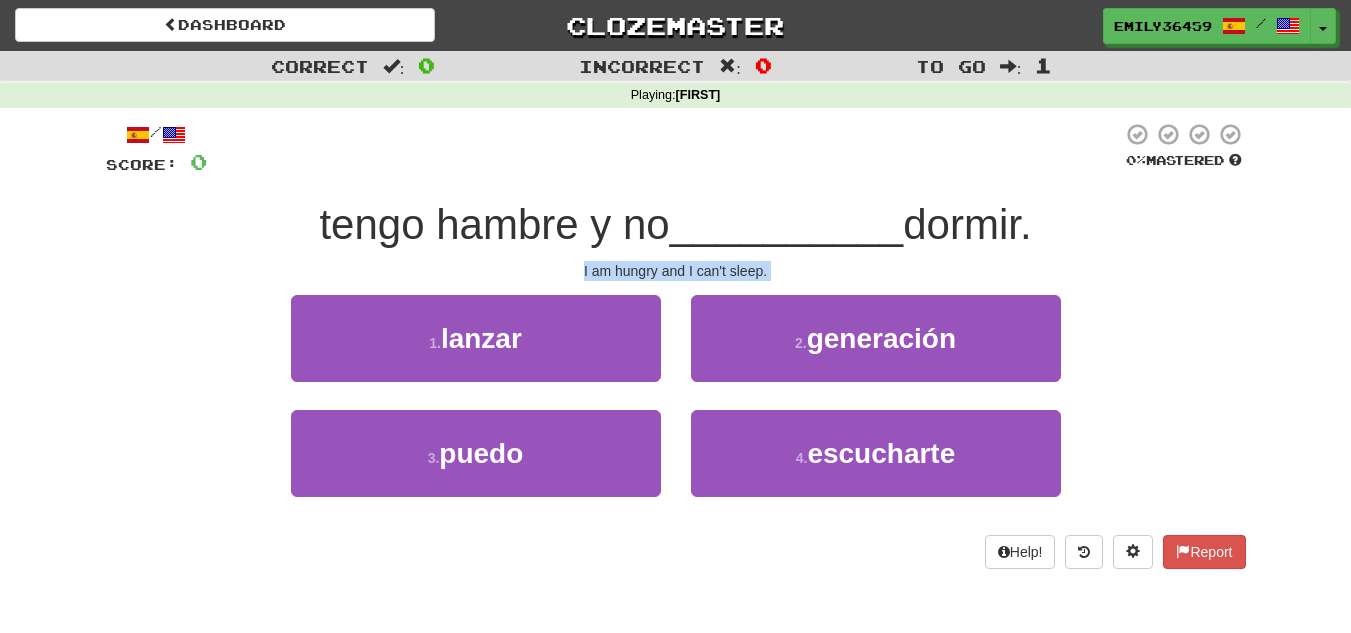 drag, startPoint x: 575, startPoint y: 272, endPoint x: 794, endPoint y: 284, distance: 219.32852 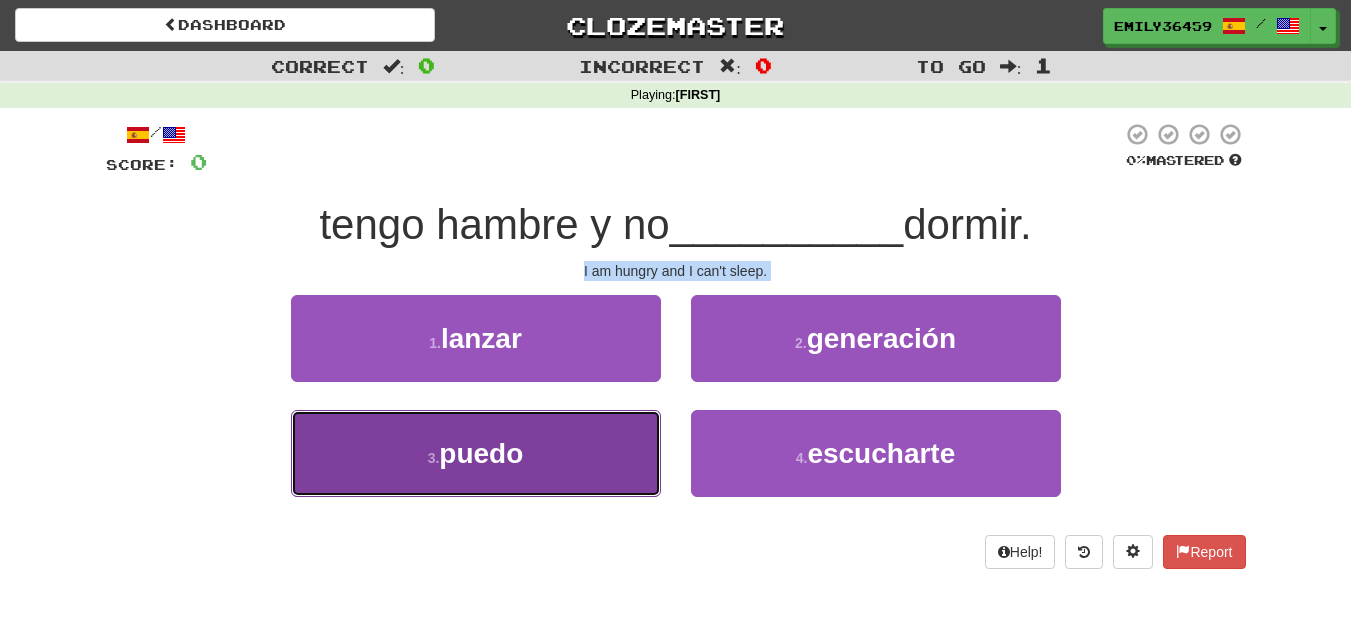 click on "puedo" at bounding box center [481, 453] 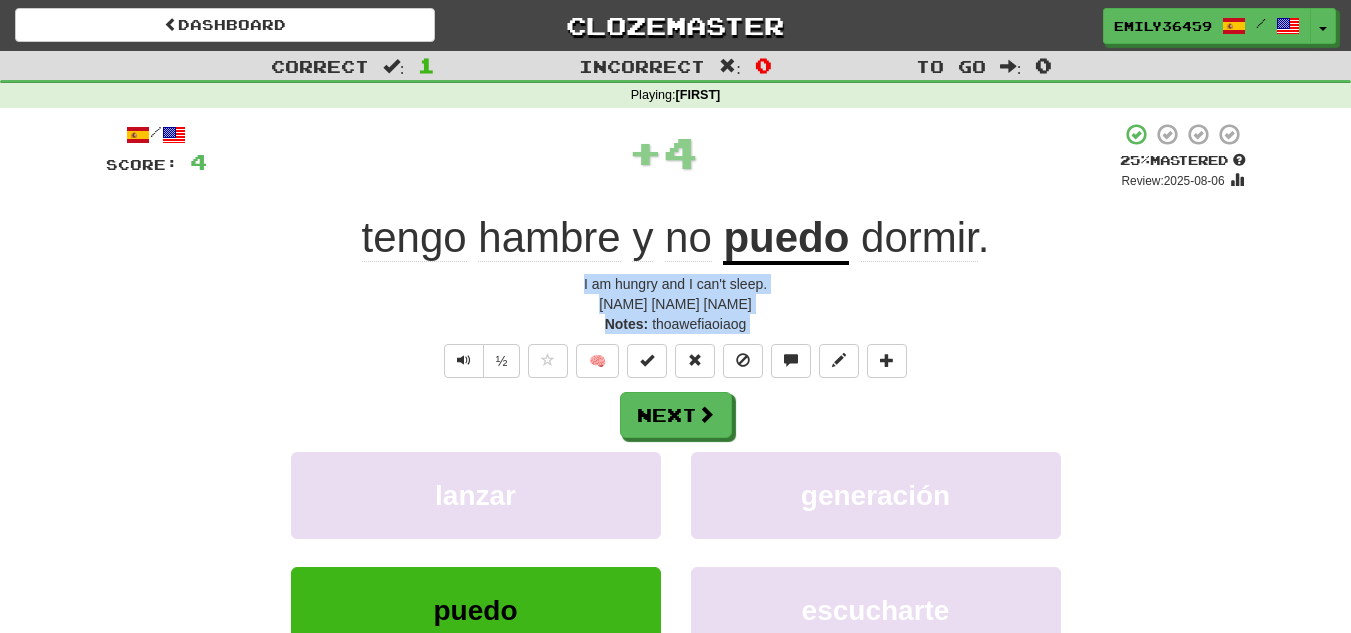 click on "Notes:   thoawefiaoiaog" at bounding box center [676, 324] 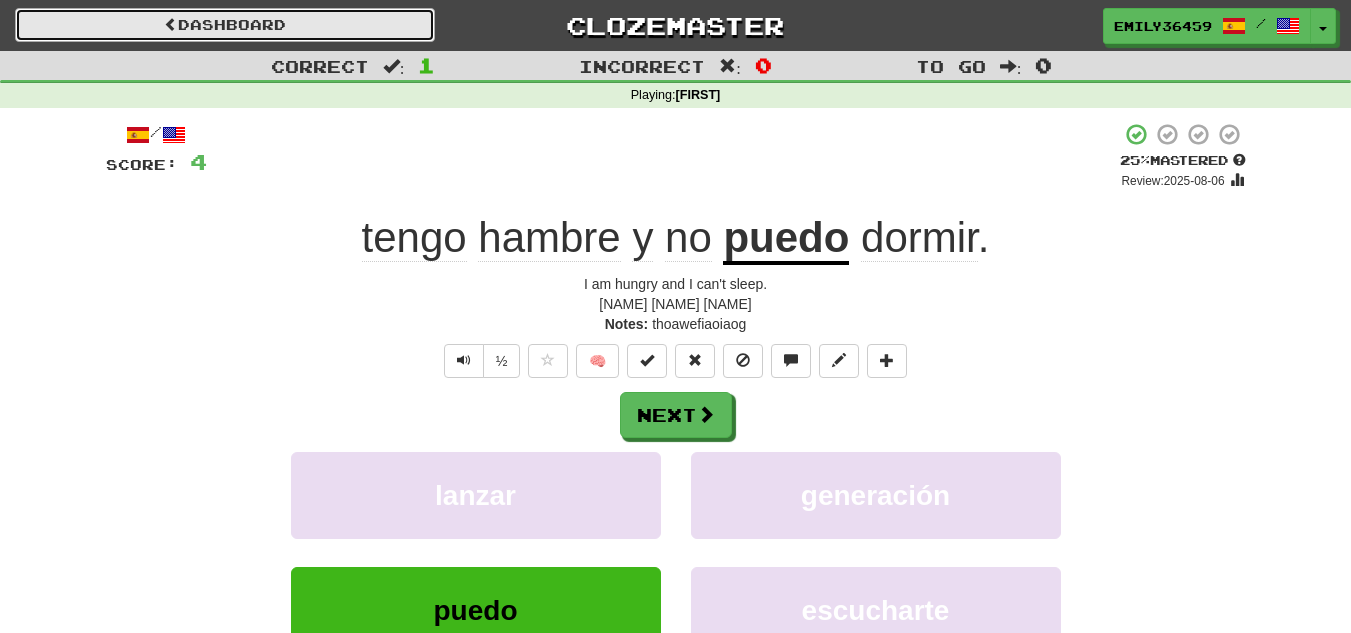 click on "Dashboard" at bounding box center [225, 25] 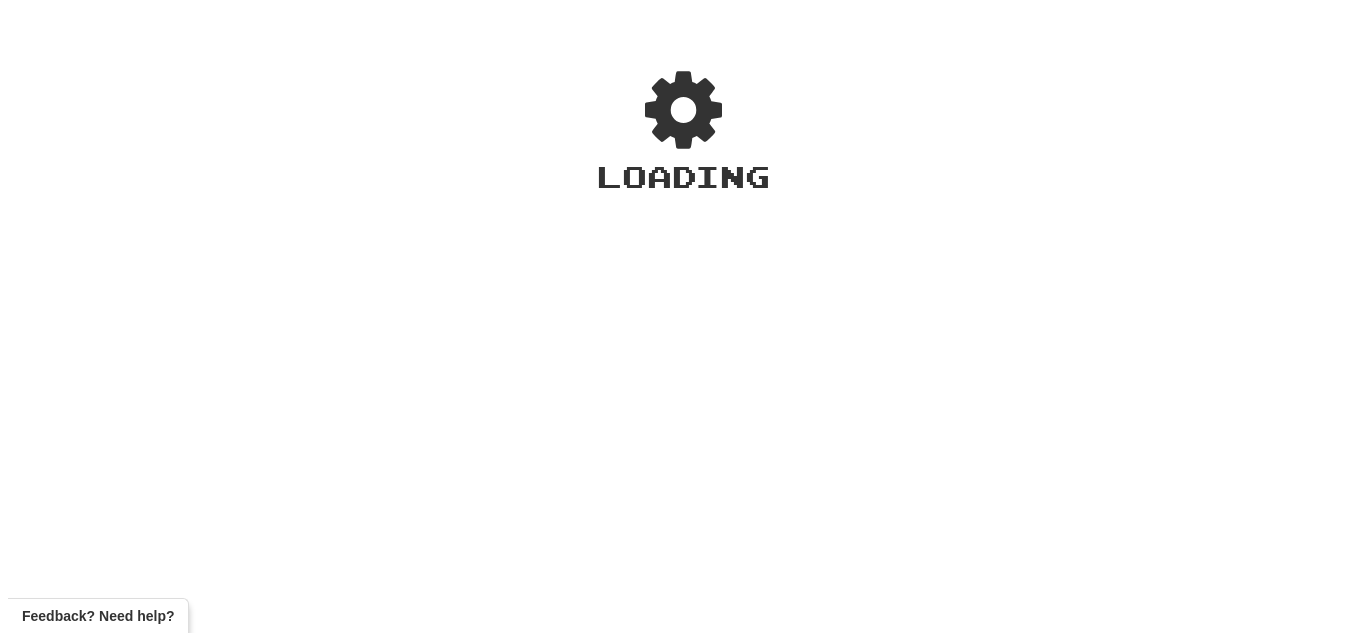 scroll, scrollTop: 0, scrollLeft: 0, axis: both 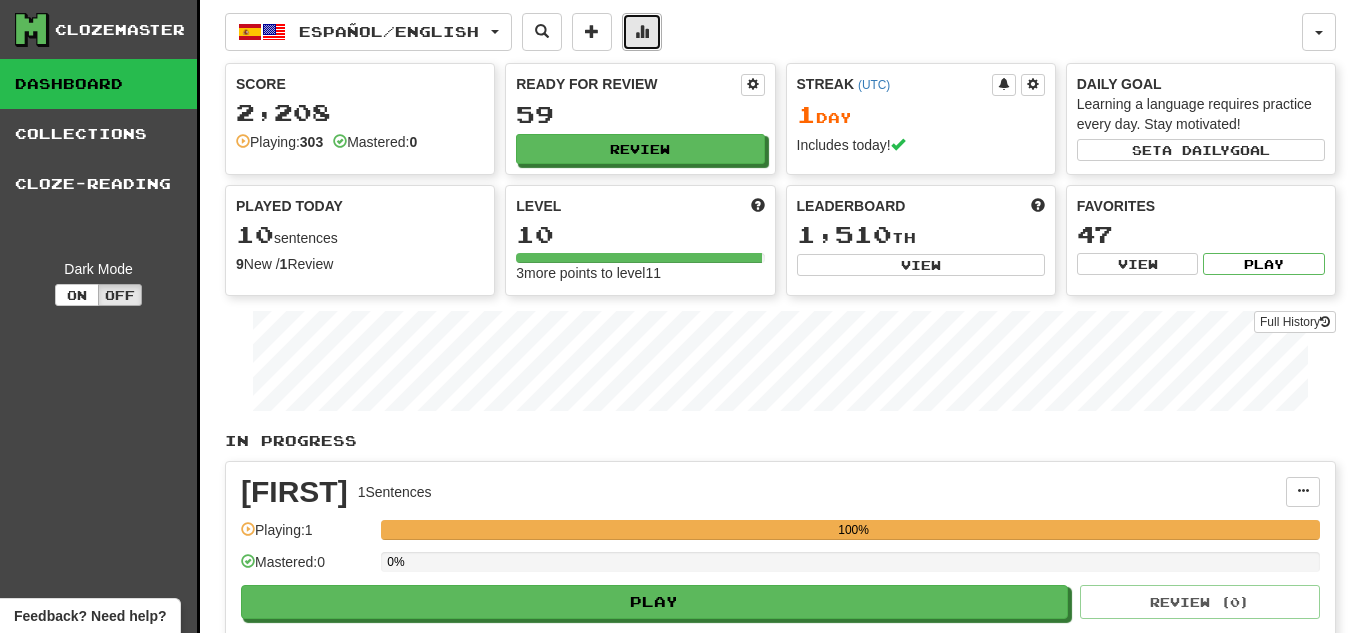 click at bounding box center [642, 31] 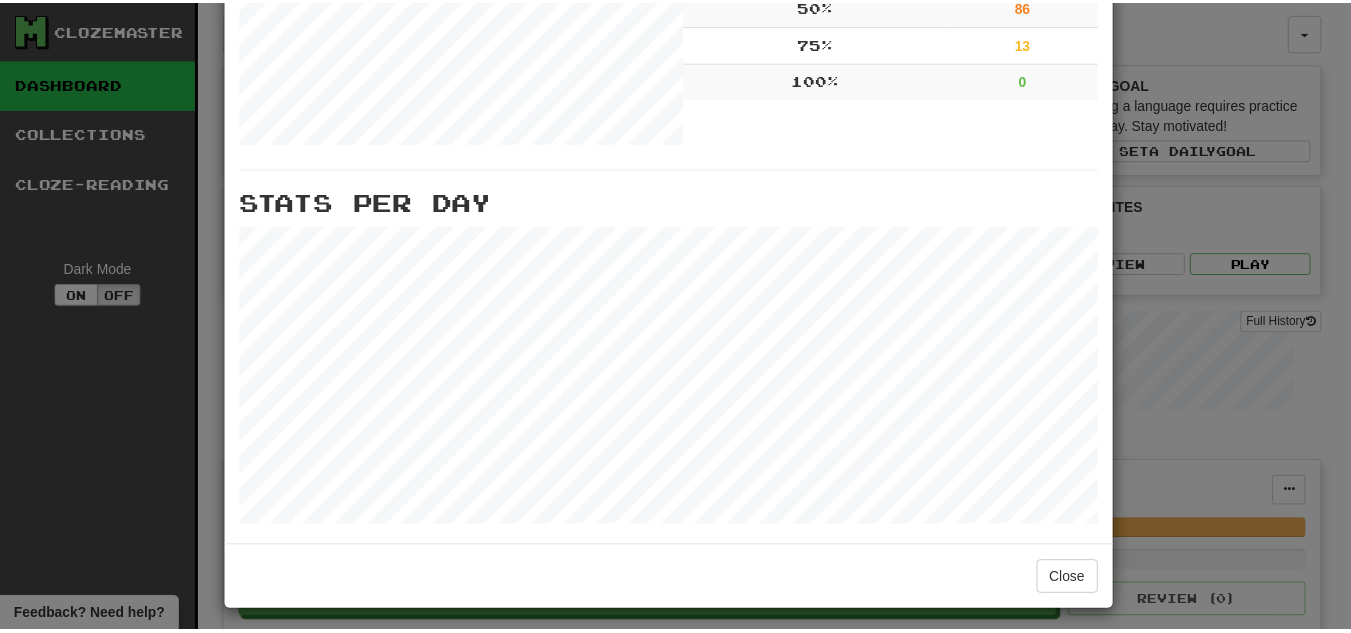 scroll, scrollTop: 0, scrollLeft: 0, axis: both 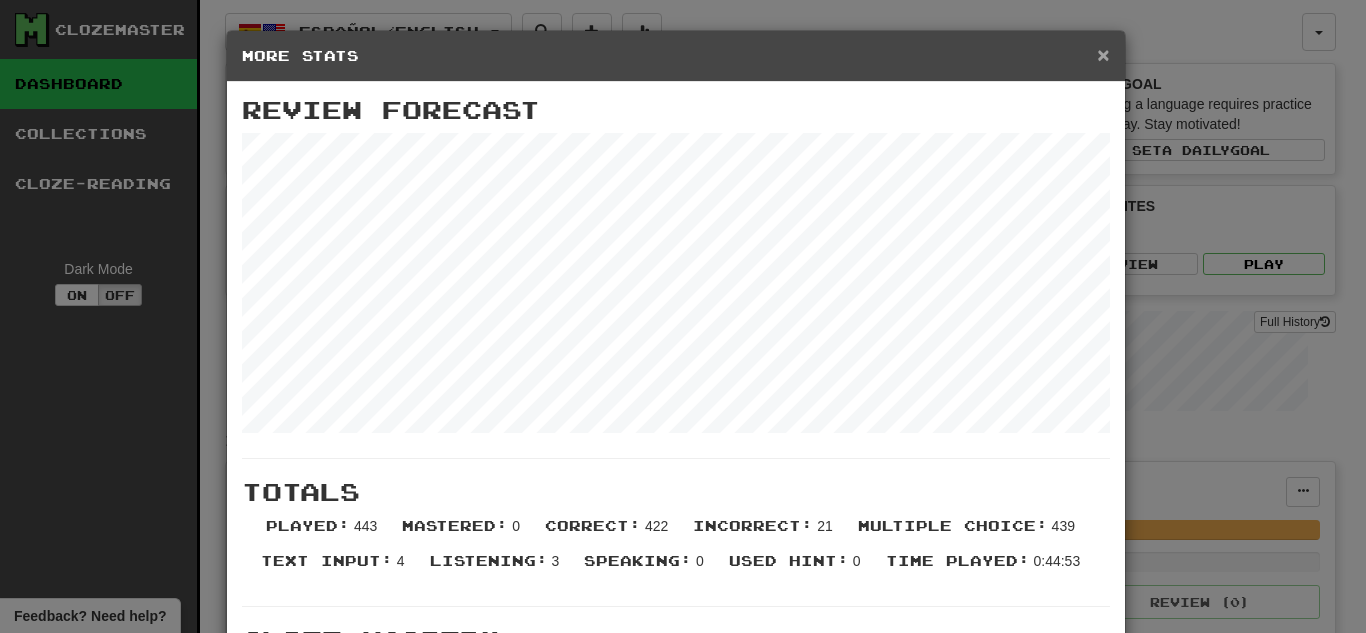 click on "×" at bounding box center (1103, 54) 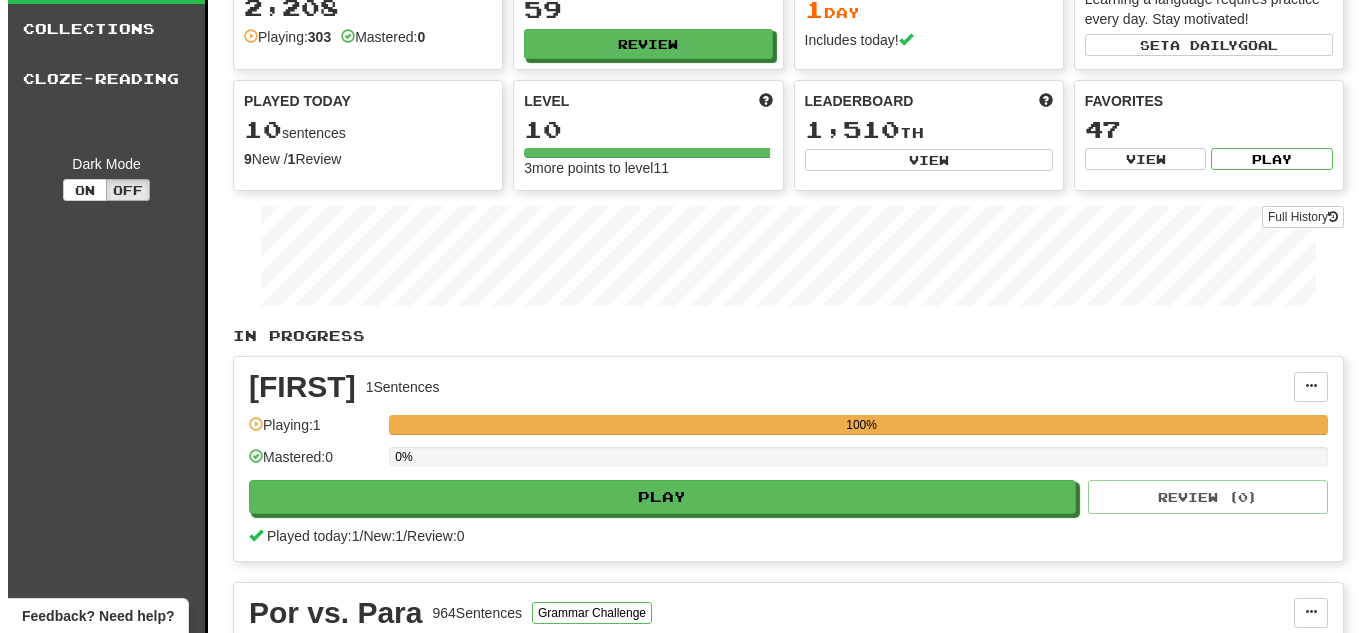 scroll, scrollTop: 104, scrollLeft: 0, axis: vertical 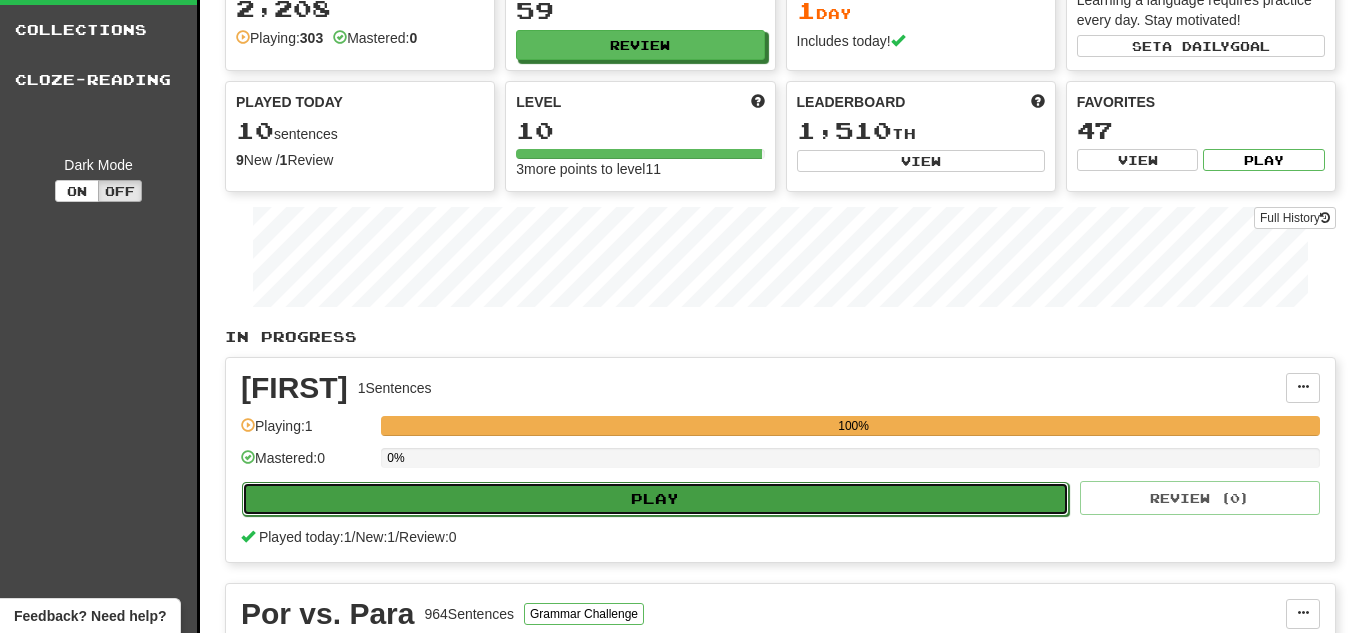 click on "Play" at bounding box center [655, 499] 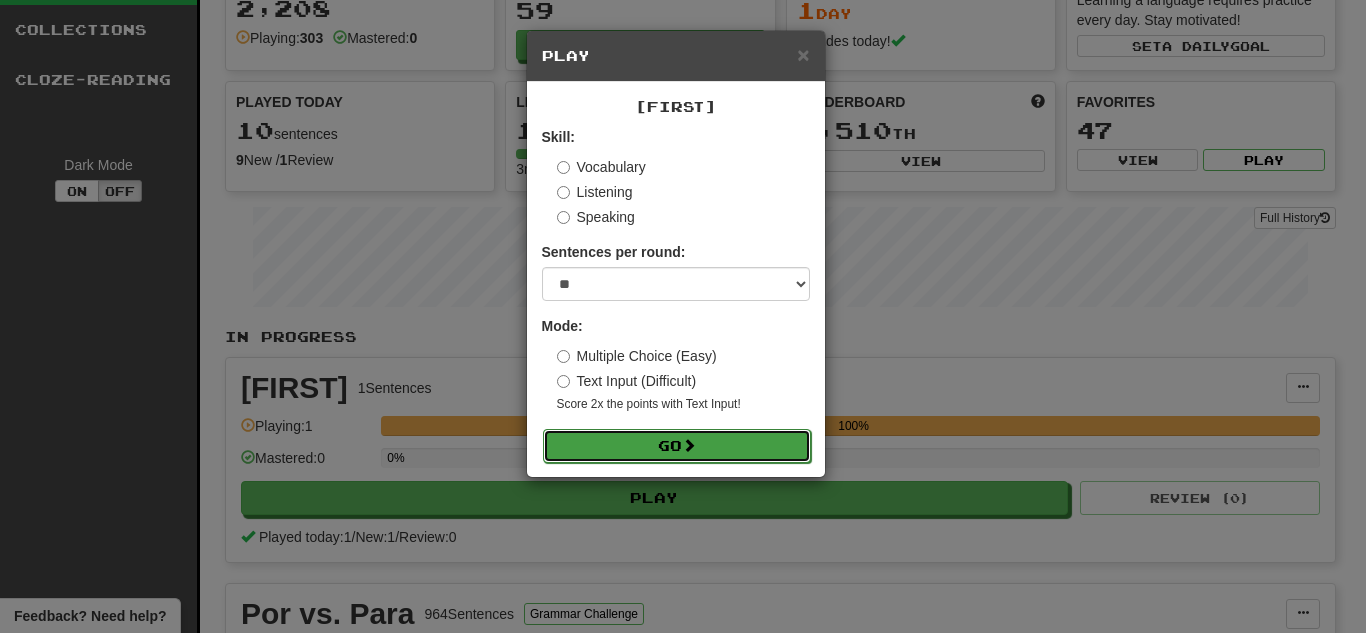 click on "Go" at bounding box center (677, 446) 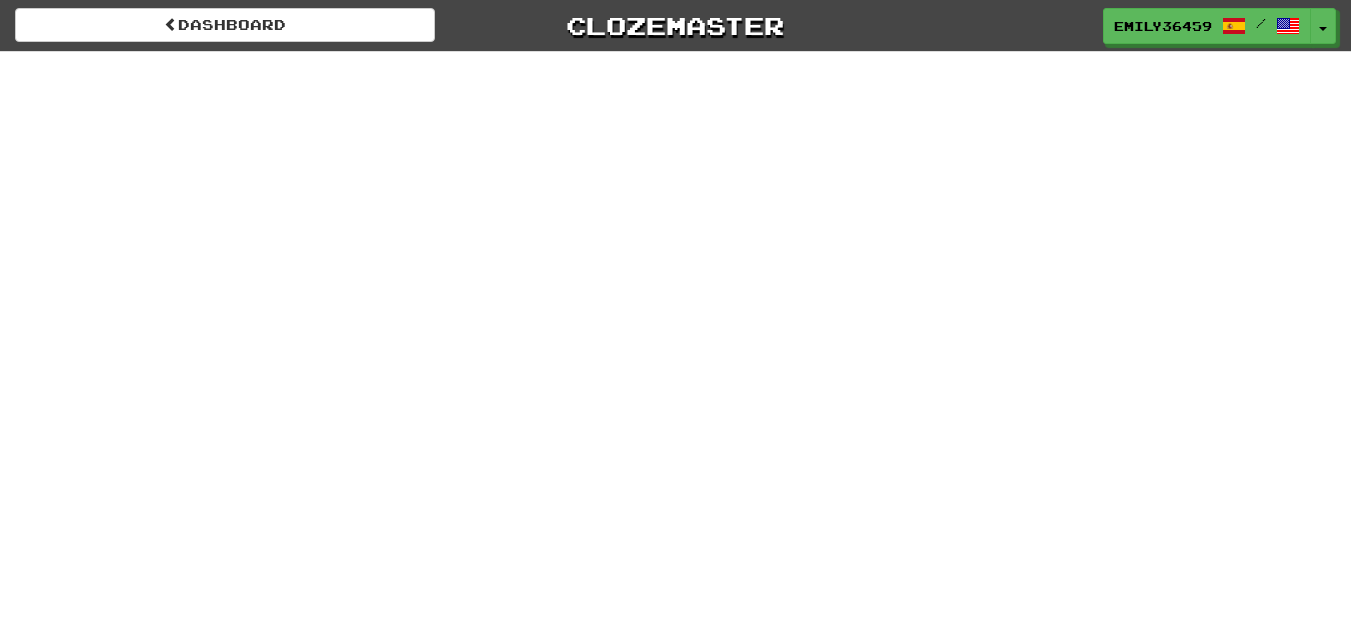 scroll, scrollTop: 0, scrollLeft: 0, axis: both 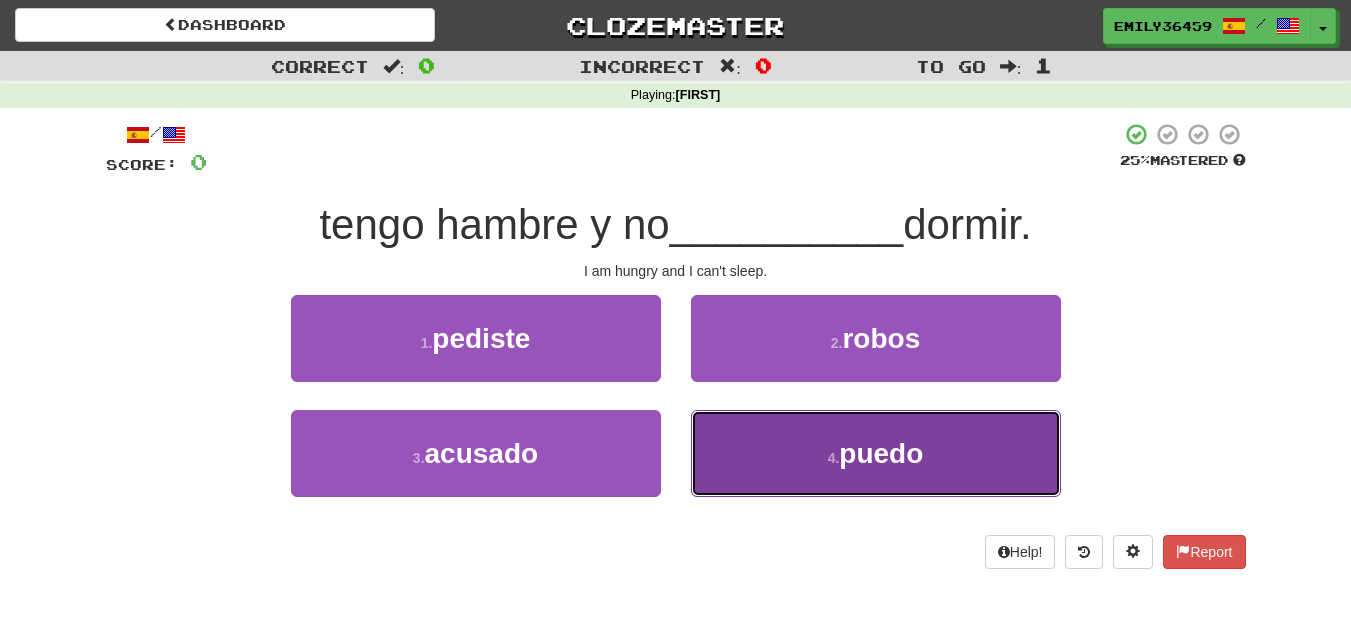 click on "4 .  puedo" at bounding box center [876, 453] 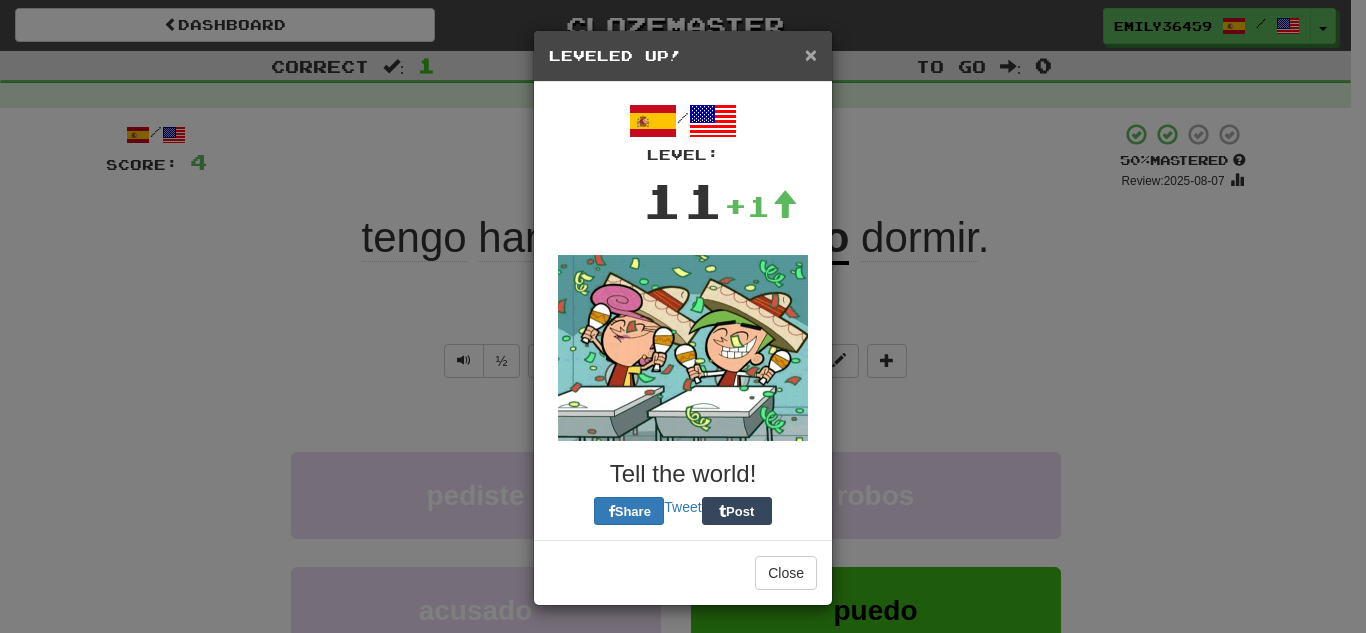 click on "×" at bounding box center (811, 54) 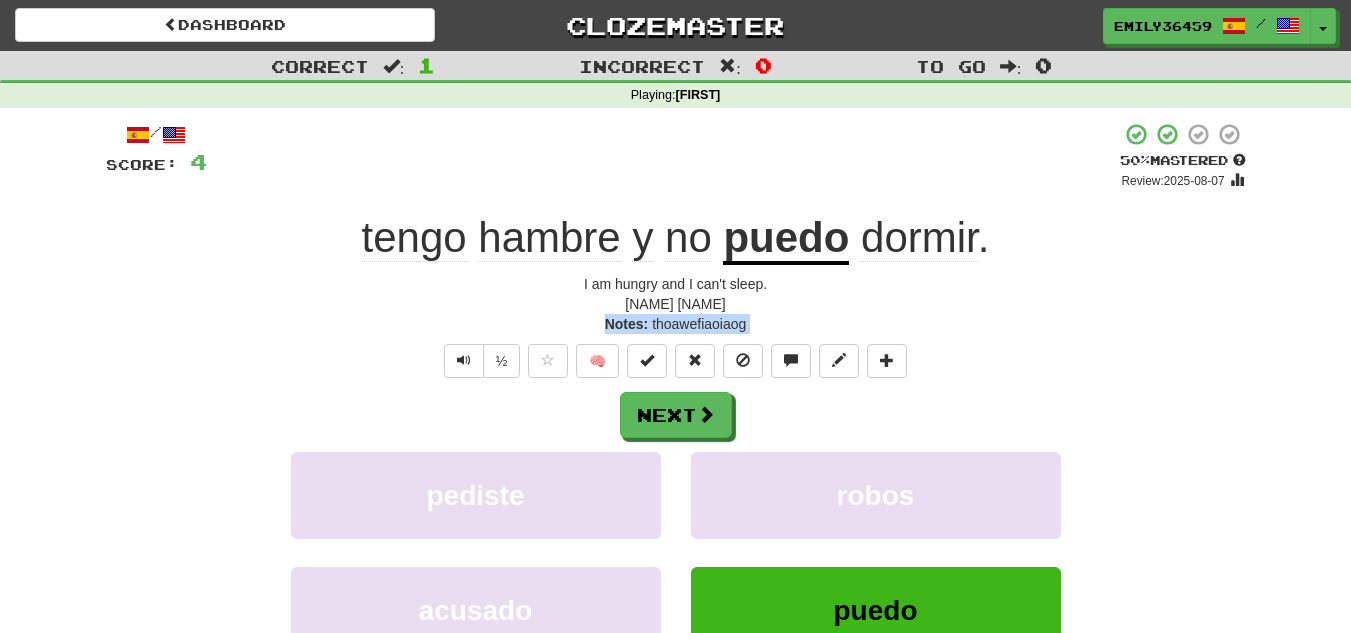 drag, startPoint x: 402, startPoint y: 321, endPoint x: 988, endPoint y: 335, distance: 586.16724 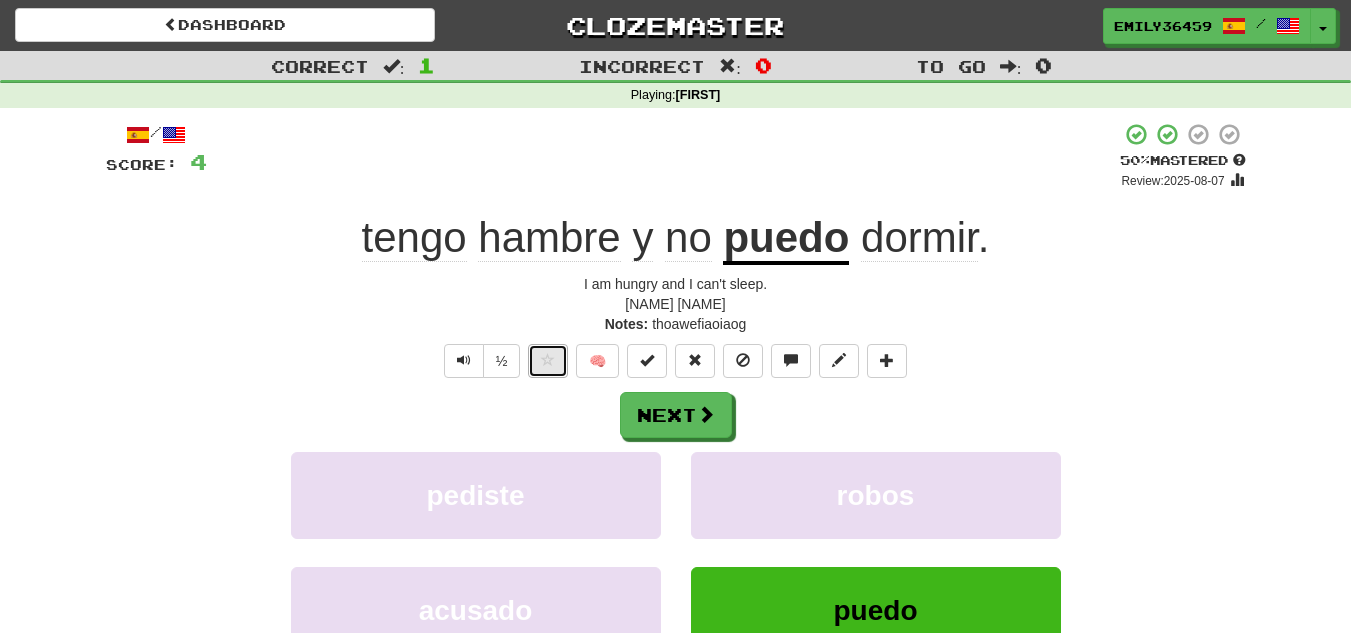 click at bounding box center [548, 360] 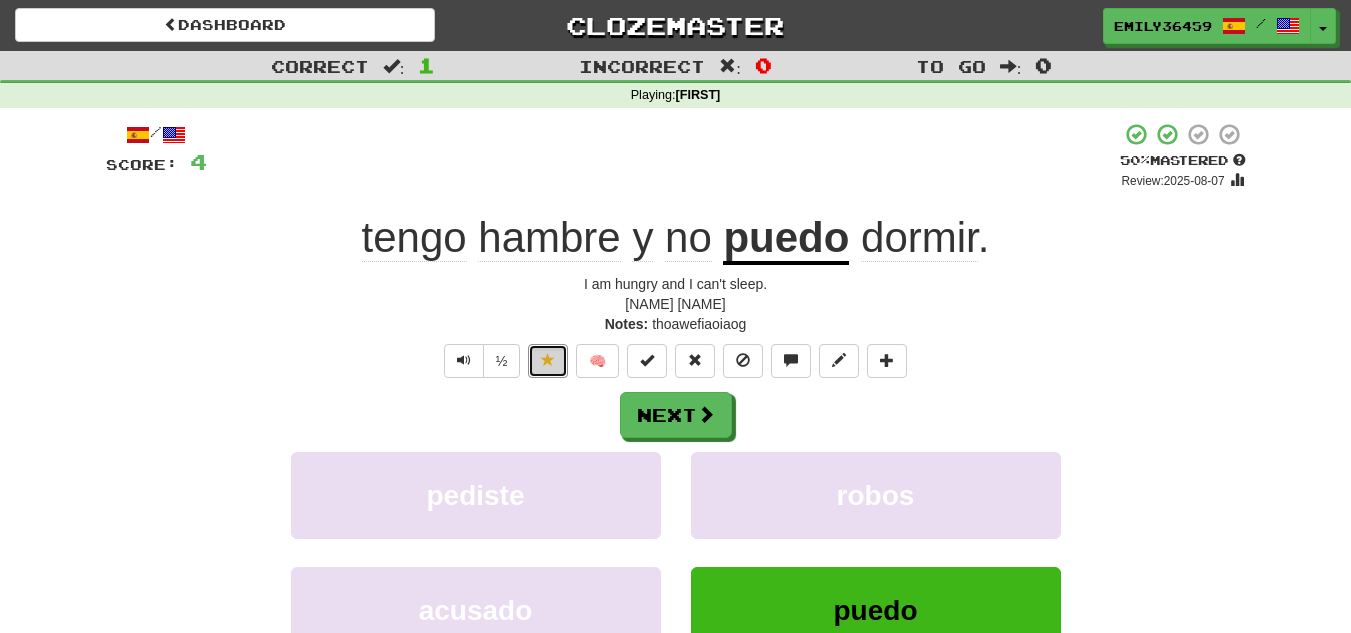 click at bounding box center [548, 360] 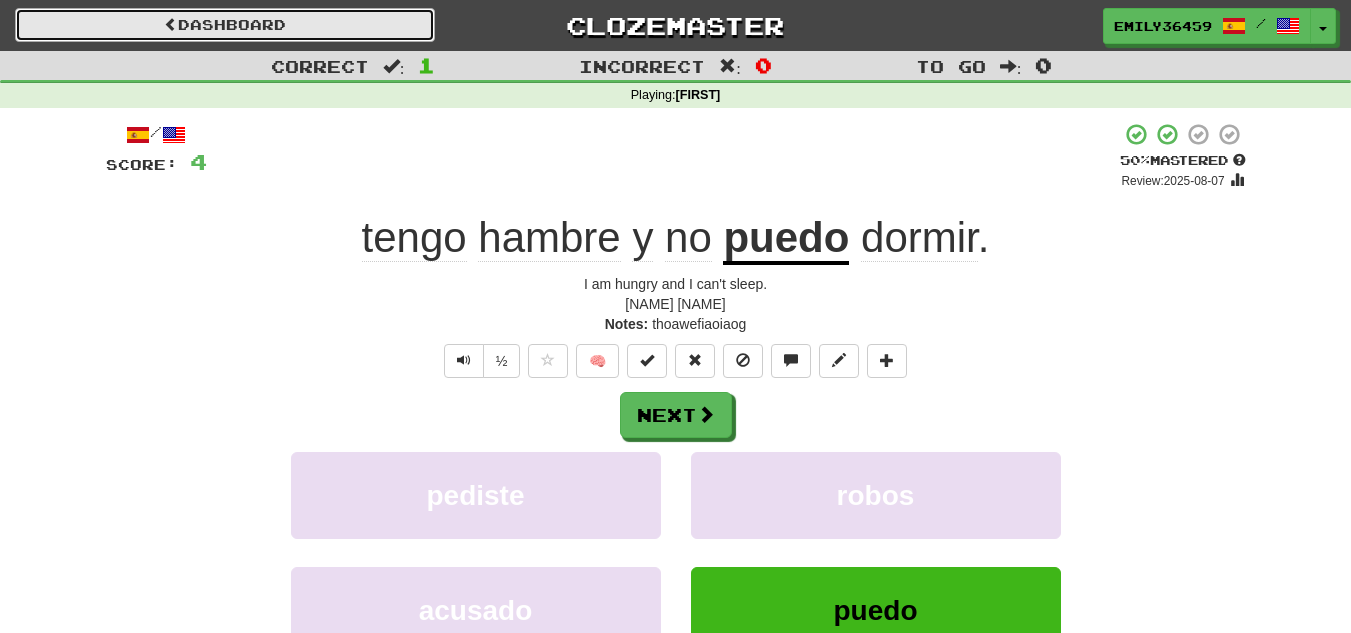 click on "Dashboard" at bounding box center [225, 25] 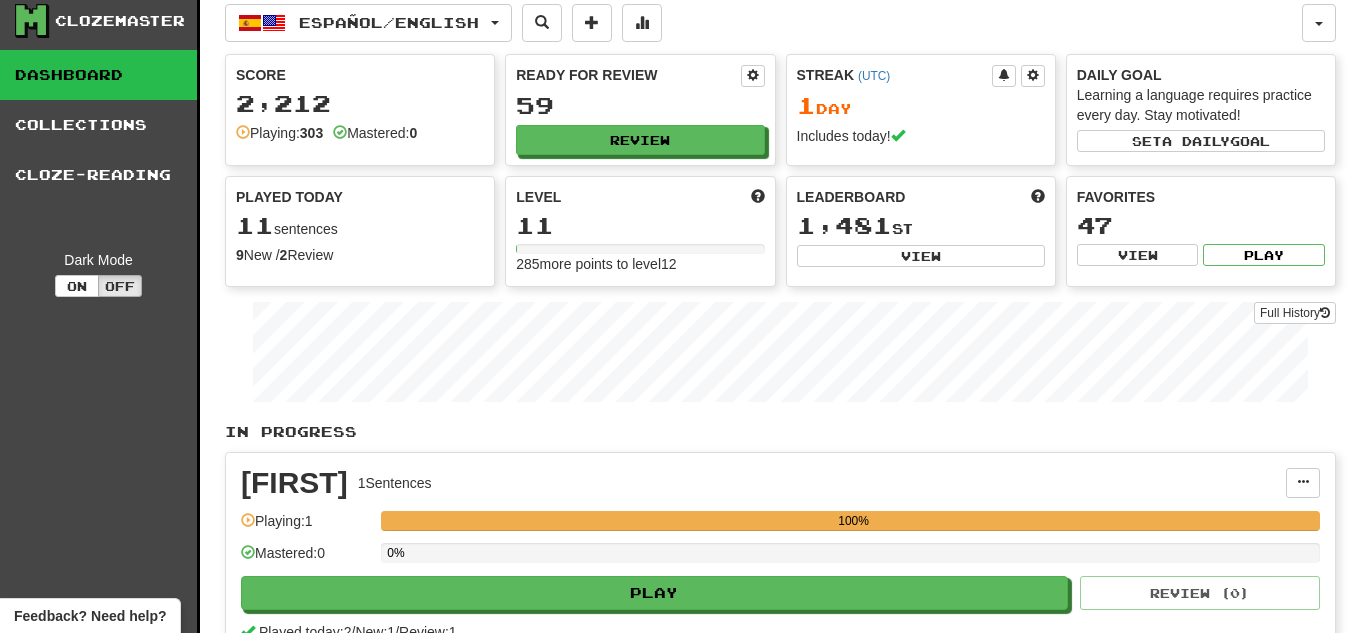 scroll, scrollTop: 0, scrollLeft: 0, axis: both 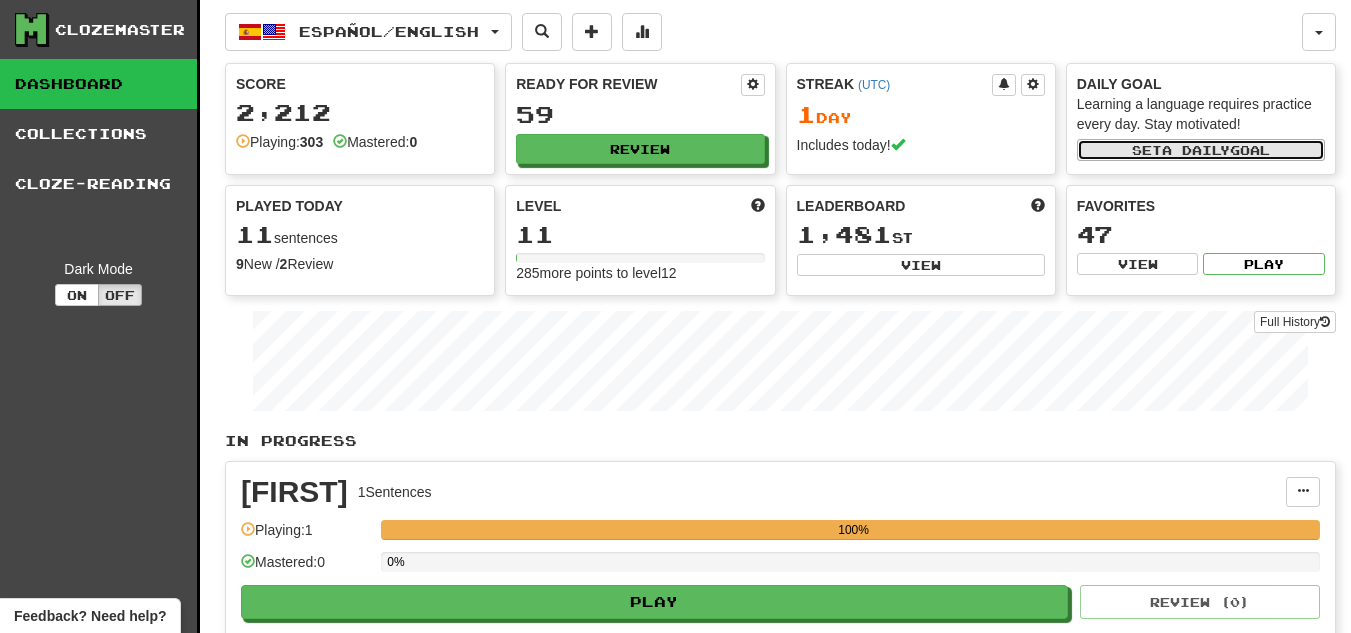 click on "a daily" at bounding box center [1196, 150] 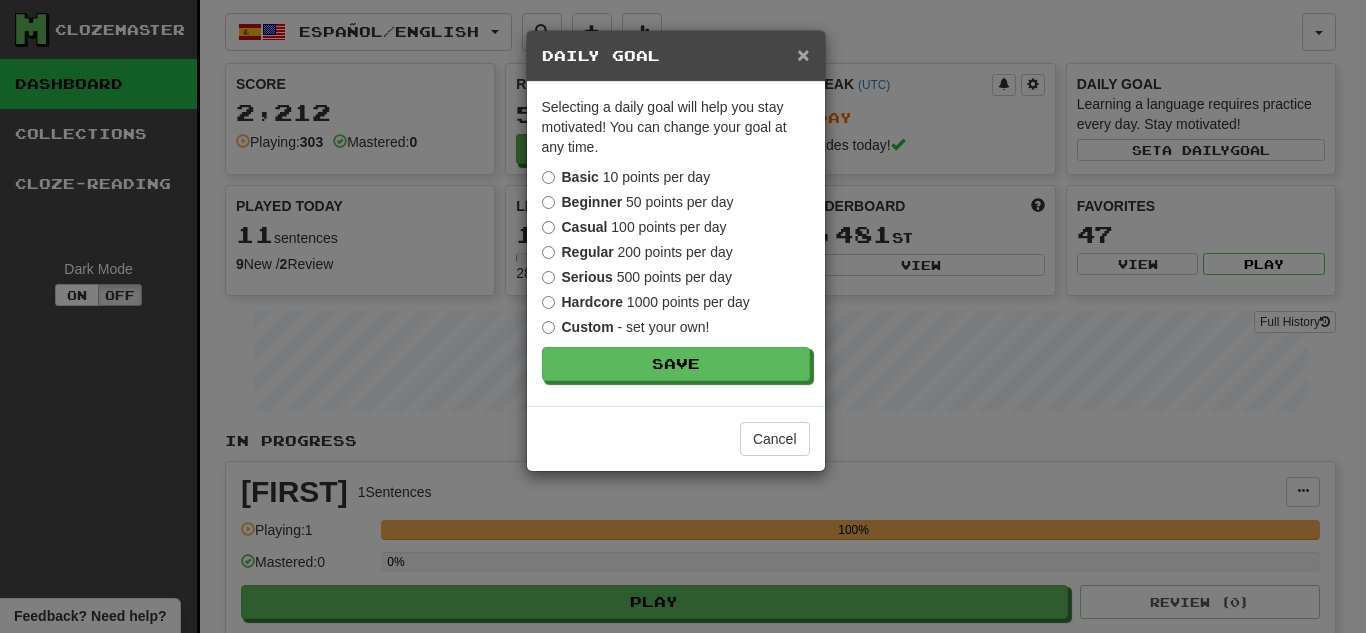 click on "×" at bounding box center (803, 54) 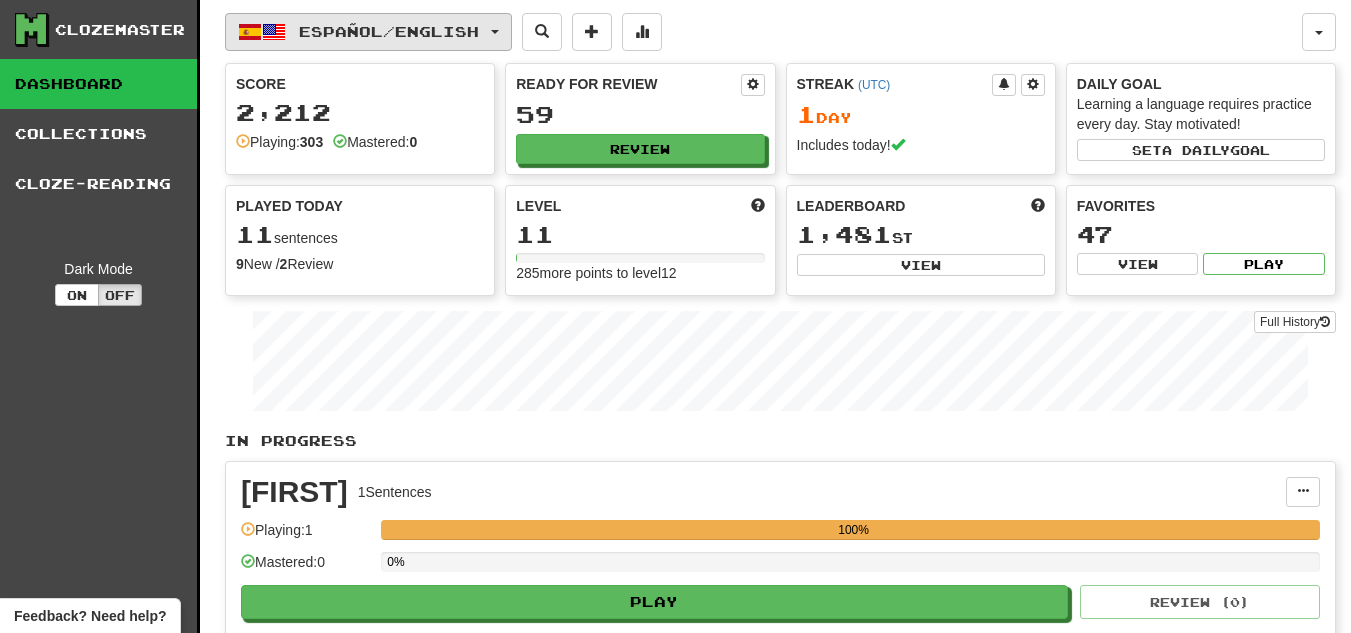 click on "Español  /  English" at bounding box center (389, 31) 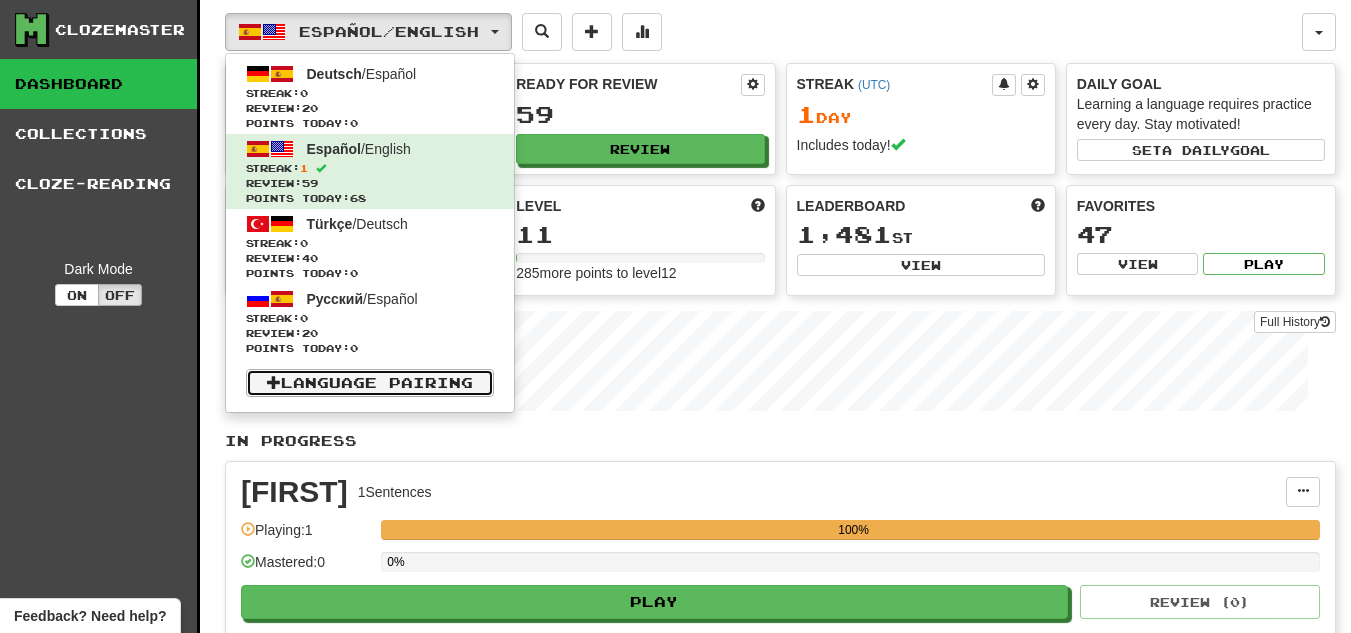 click on "Language Pairing" at bounding box center [370, 383] 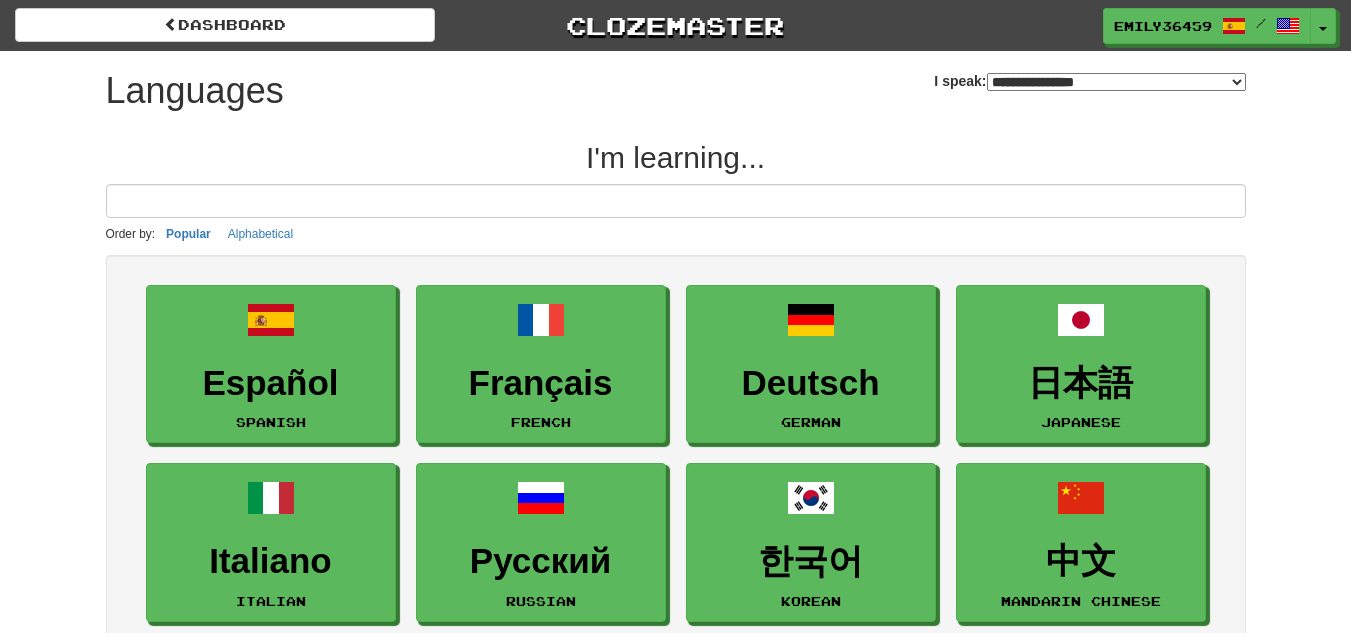 select on "*******" 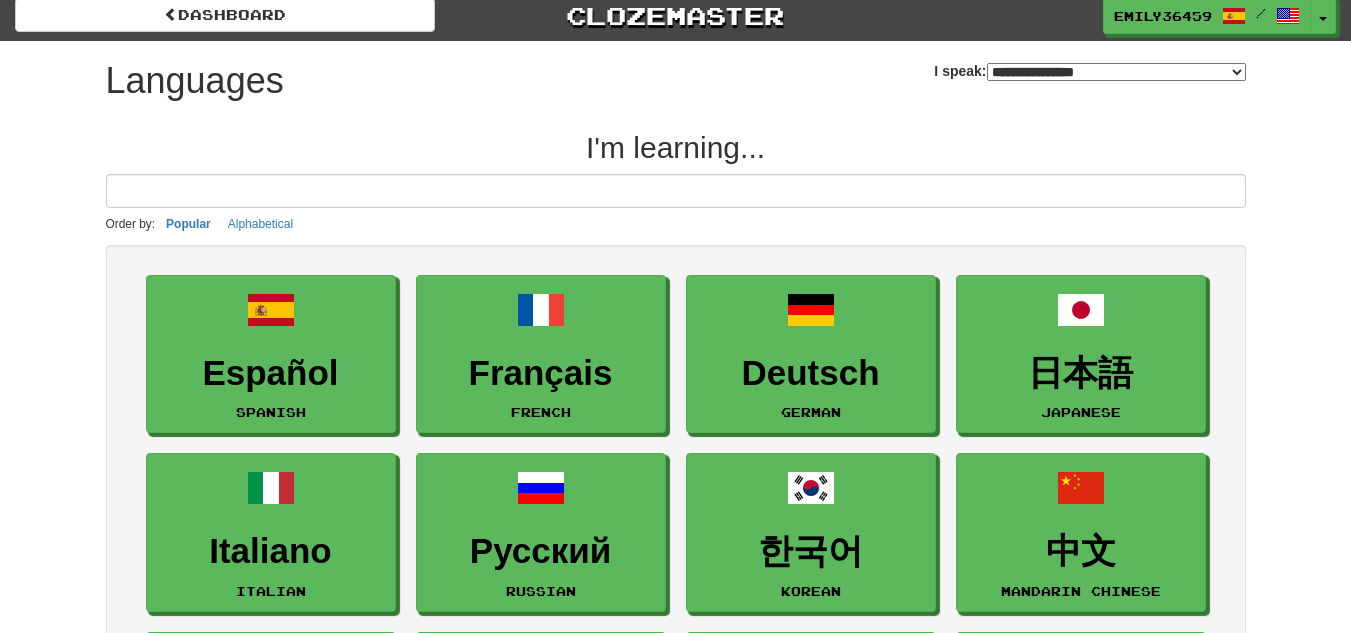 scroll, scrollTop: 0, scrollLeft: 0, axis: both 